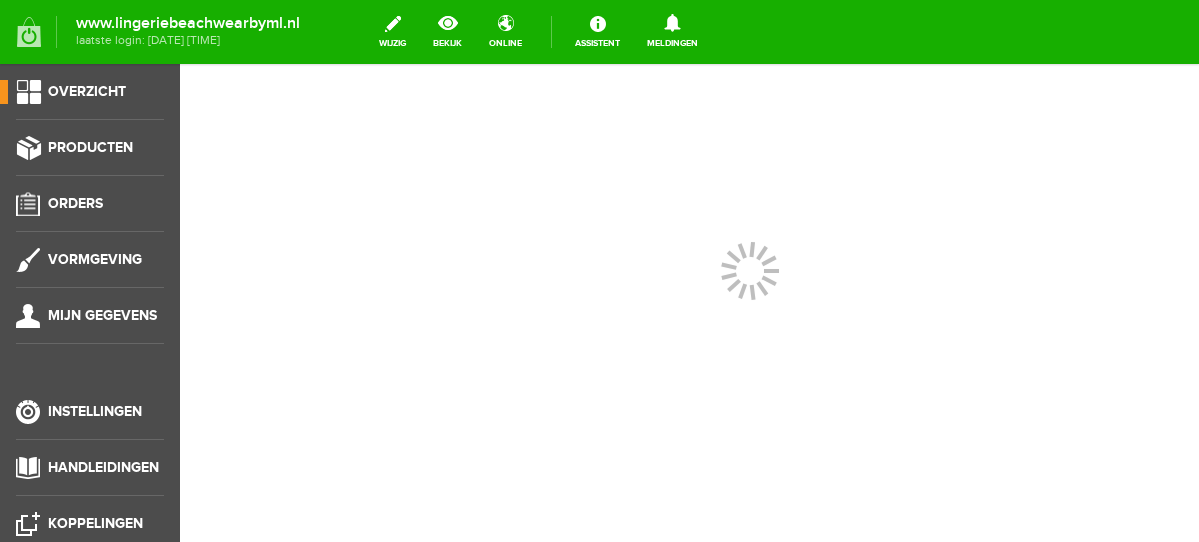 scroll, scrollTop: 0, scrollLeft: 0, axis: both 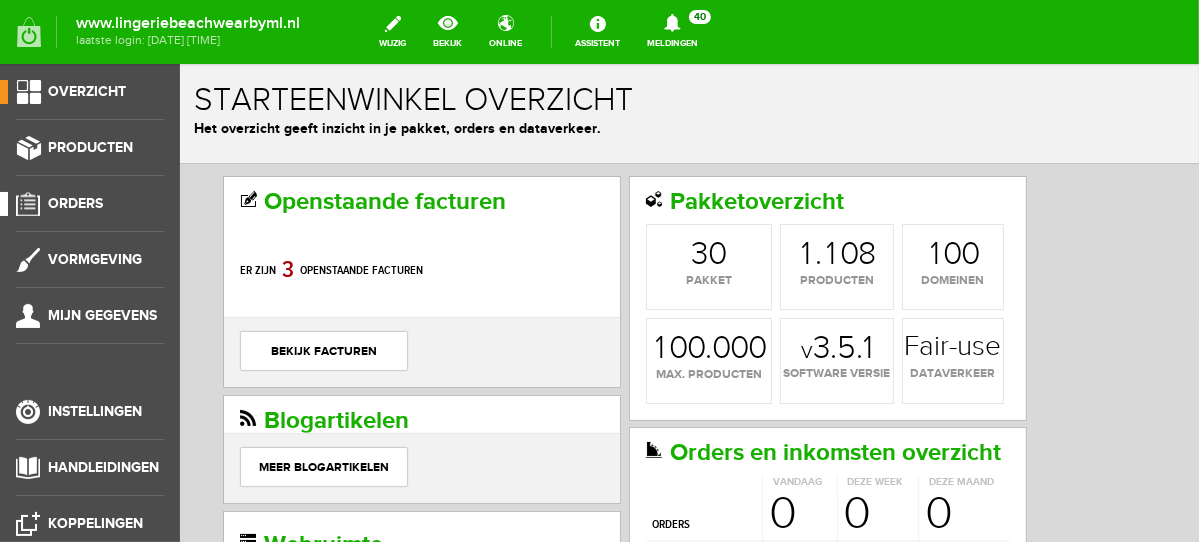 click on "Orders" at bounding box center (75, 203) 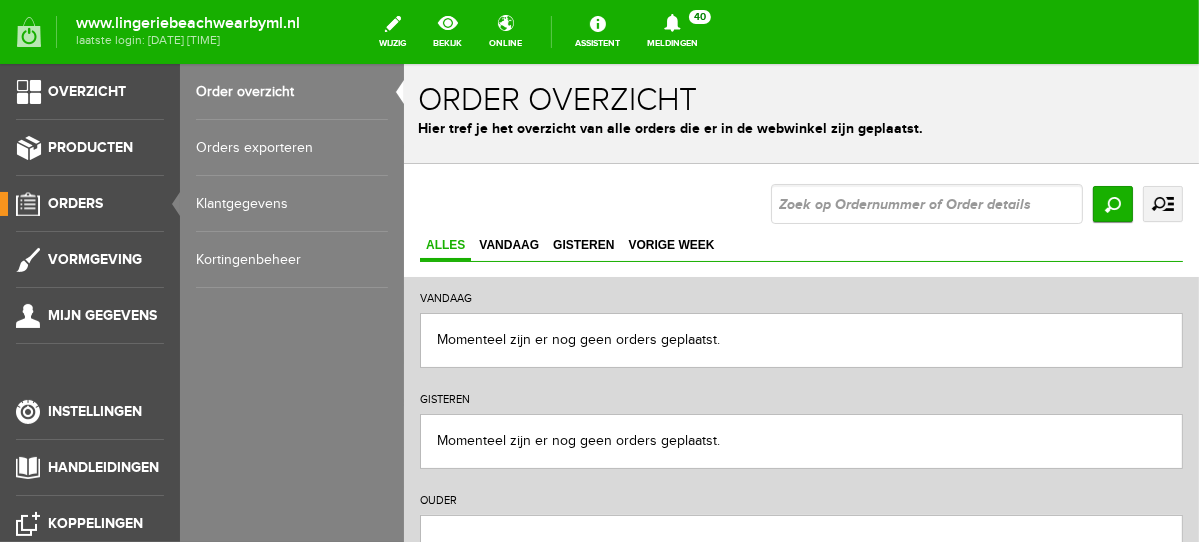 scroll, scrollTop: 0, scrollLeft: 0, axis: both 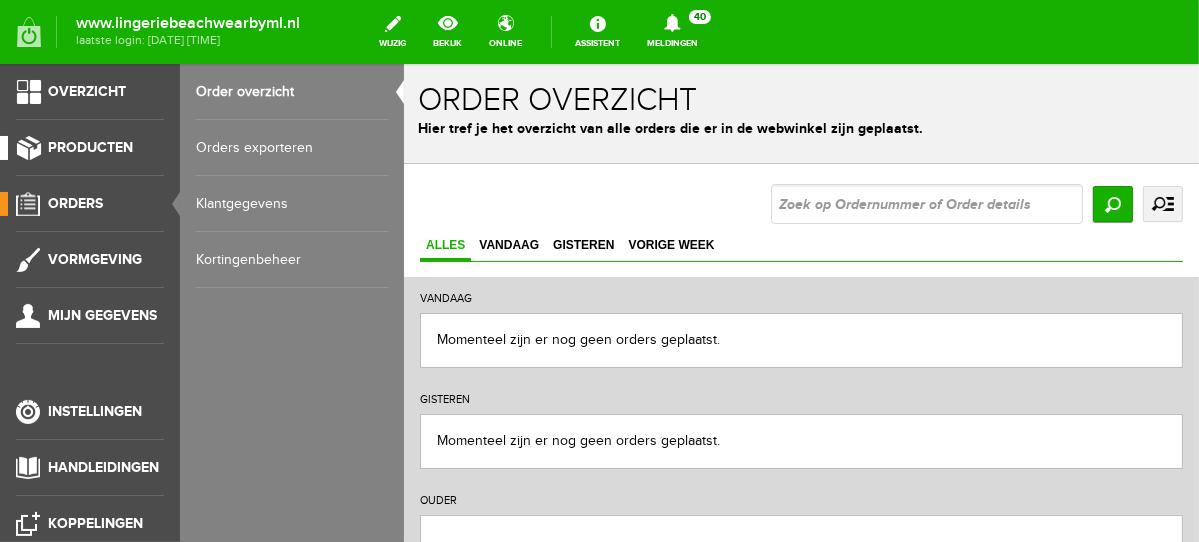 click on "Producten" at bounding box center (90, 147) 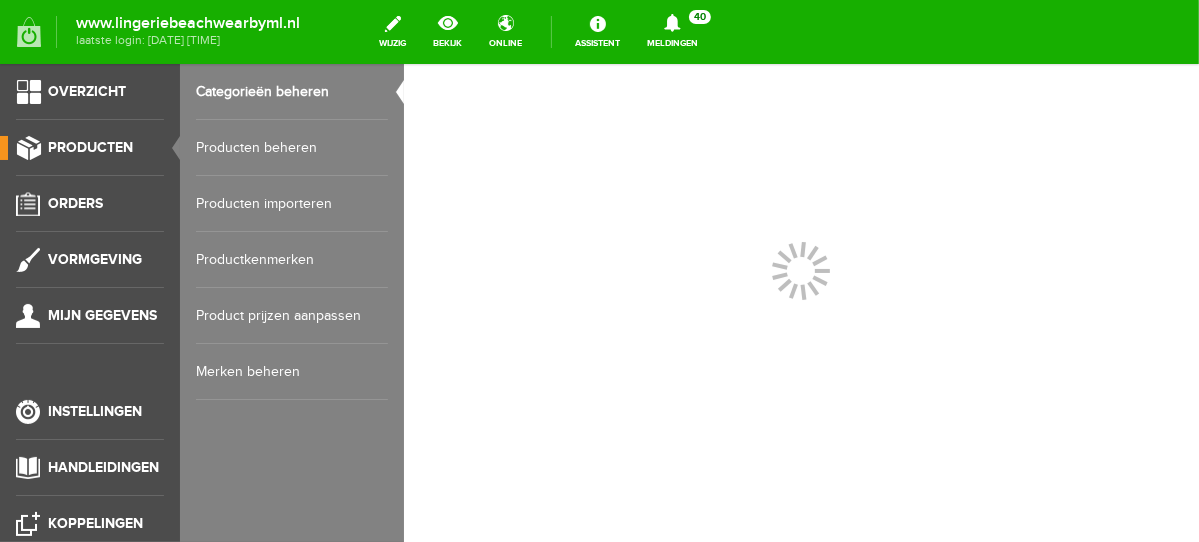 scroll, scrollTop: 0, scrollLeft: 0, axis: both 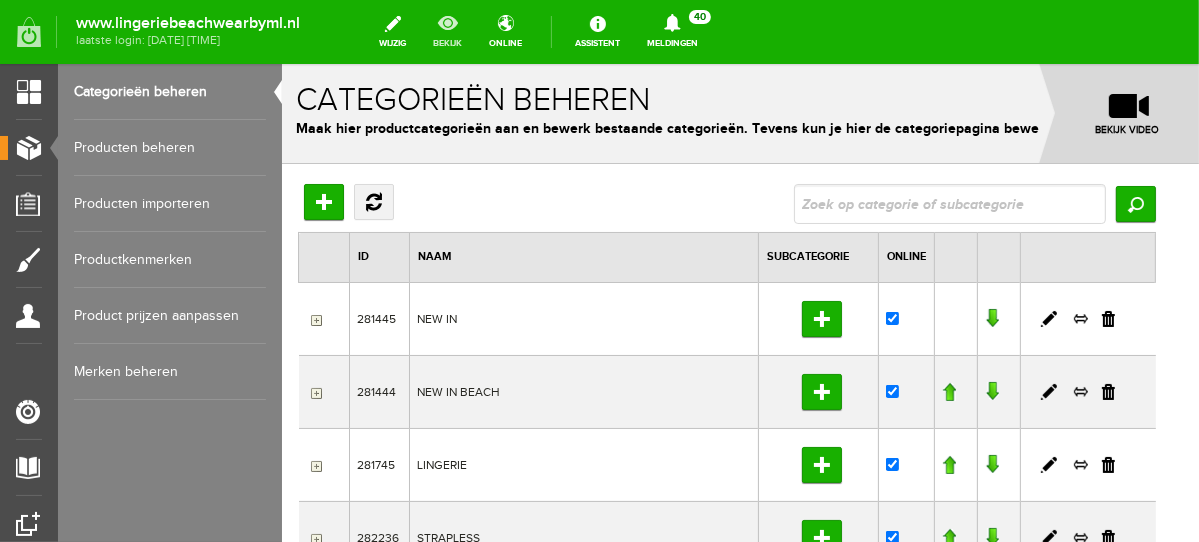 click on "bekijk" at bounding box center [447, 32] 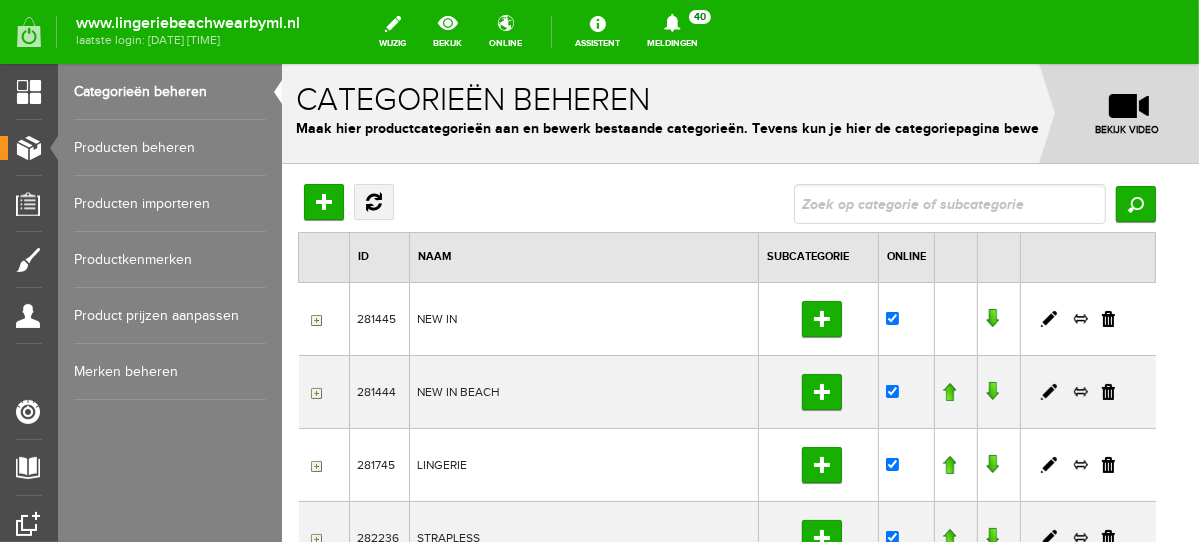 click on "Producten beheren" at bounding box center [170, 148] 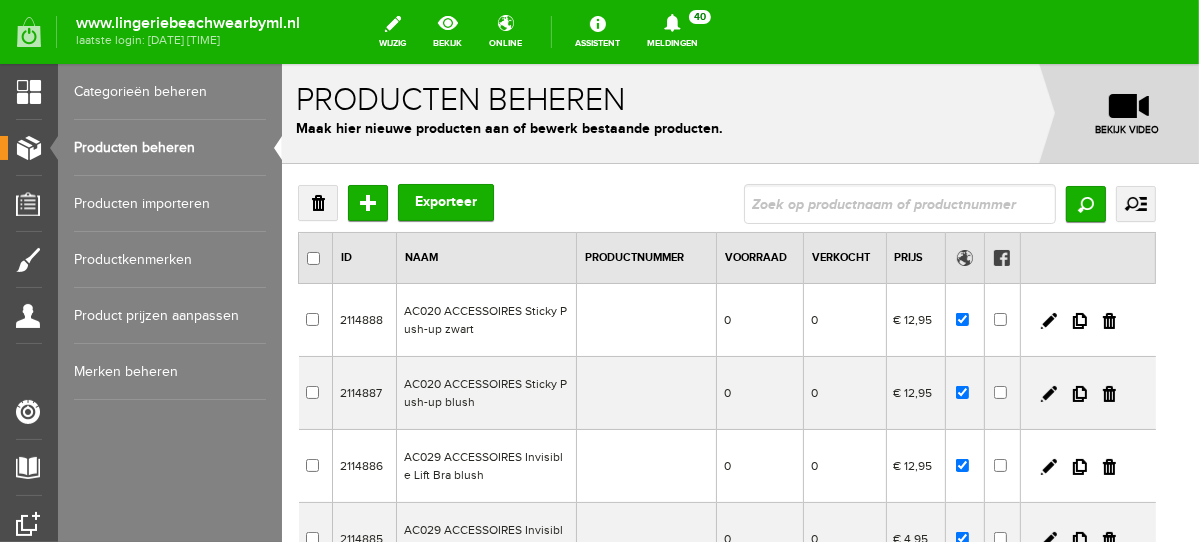 scroll, scrollTop: 0, scrollLeft: 0, axis: both 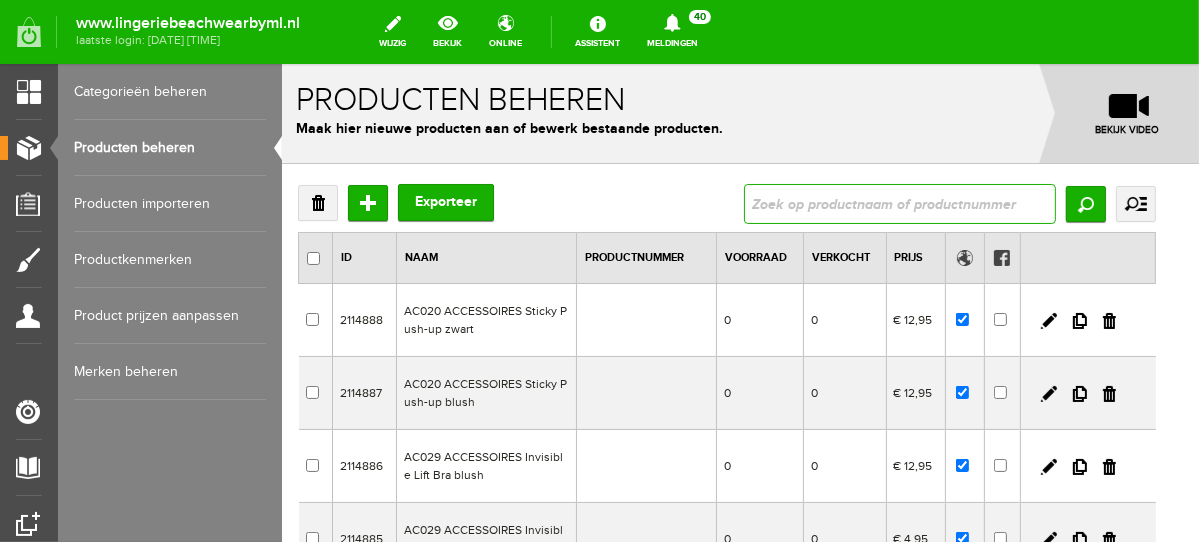 click at bounding box center [899, 203] 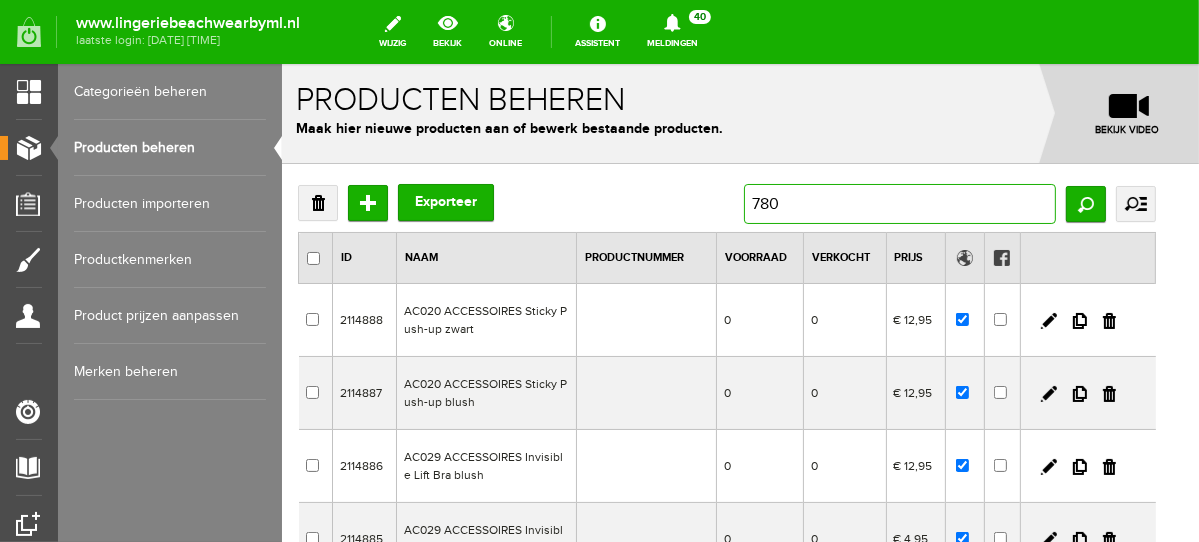 type on "7803" 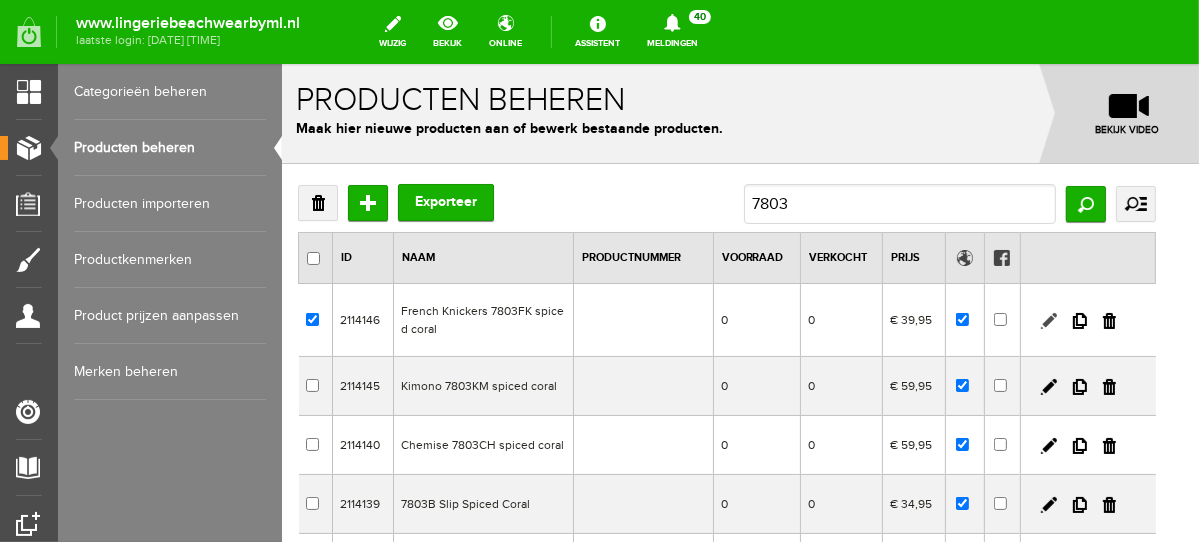 click at bounding box center [1048, 320] 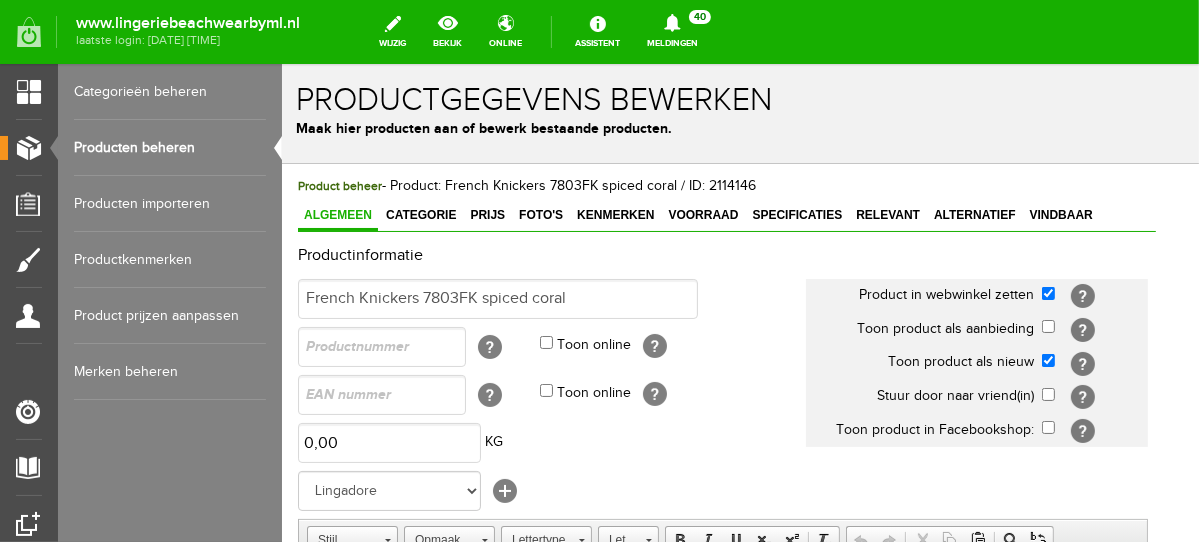 scroll, scrollTop: 0, scrollLeft: 0, axis: both 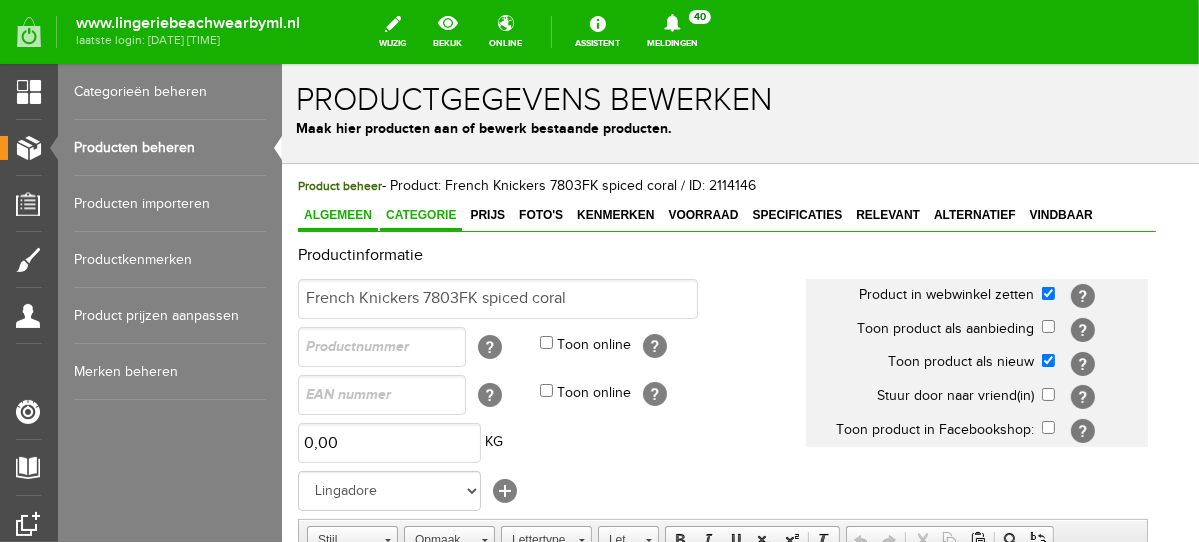click on "Categorie" at bounding box center [420, 215] 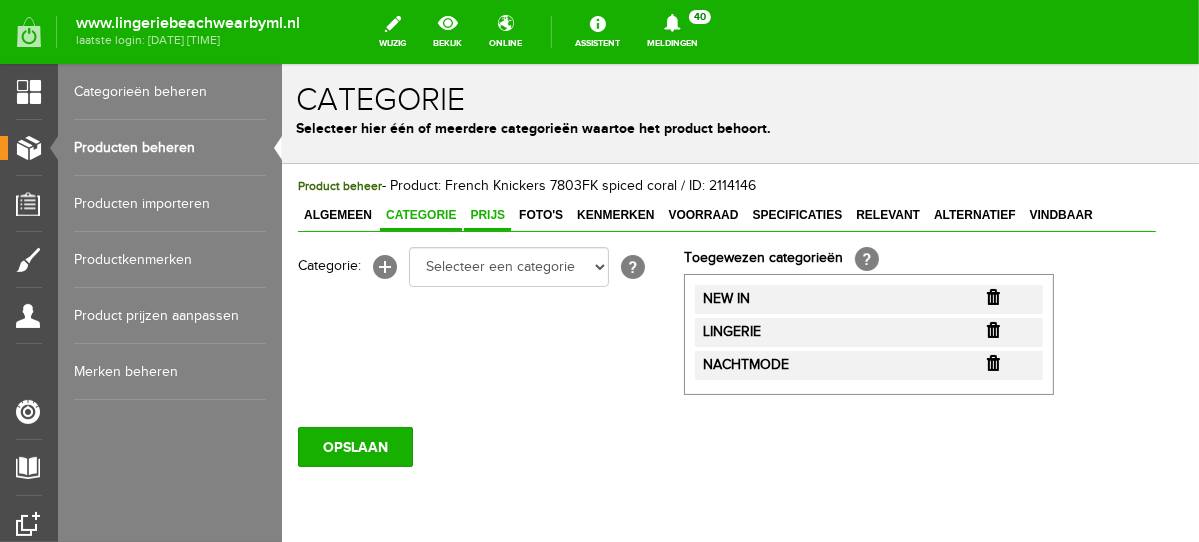 click on "Prijs" at bounding box center [486, 214] 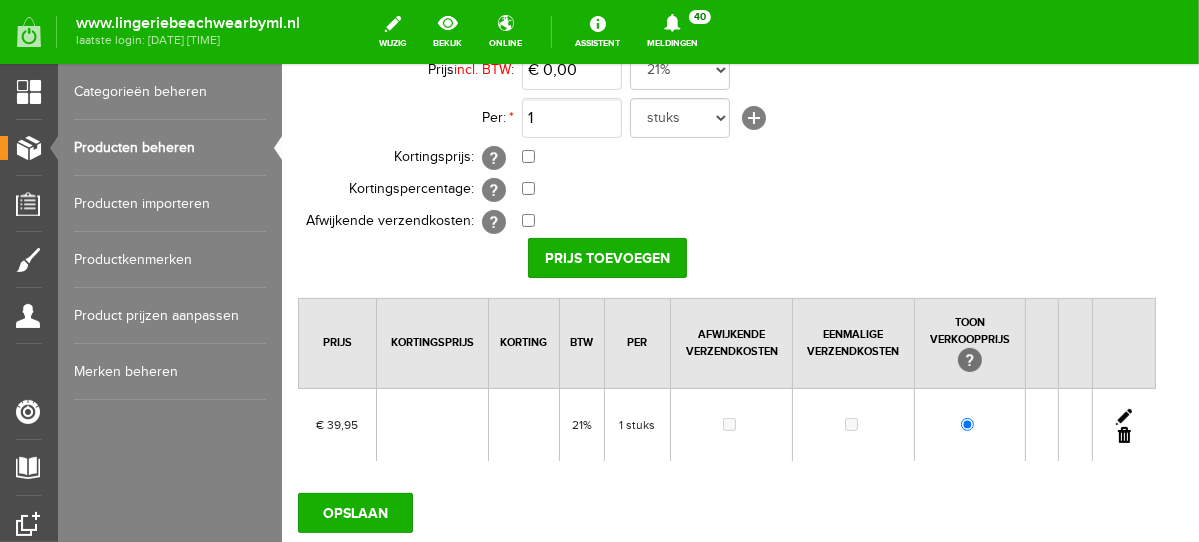scroll, scrollTop: 305, scrollLeft: 0, axis: vertical 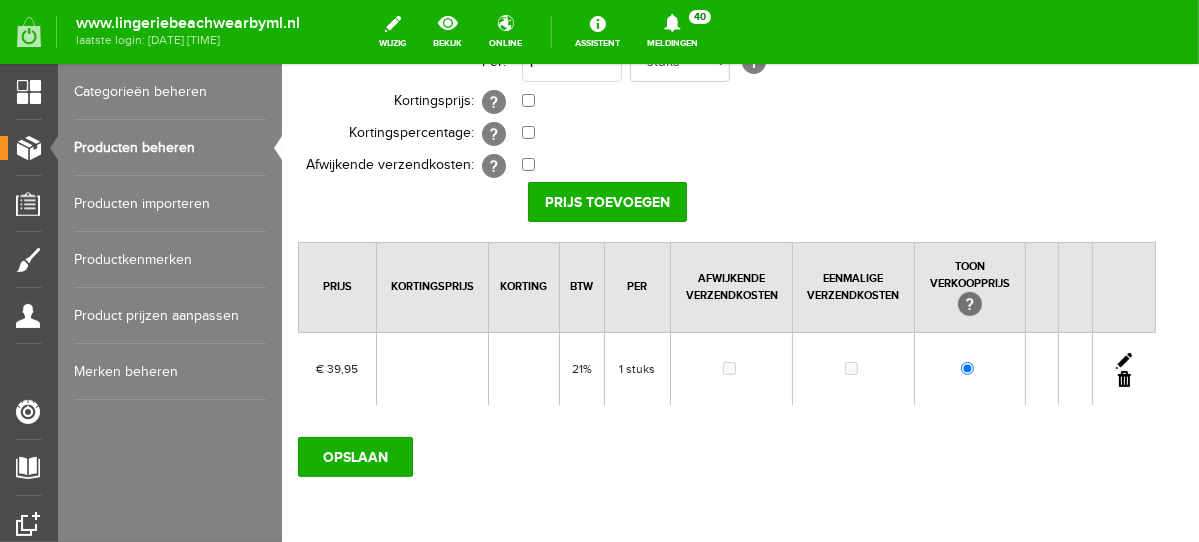 click at bounding box center [1123, 360] 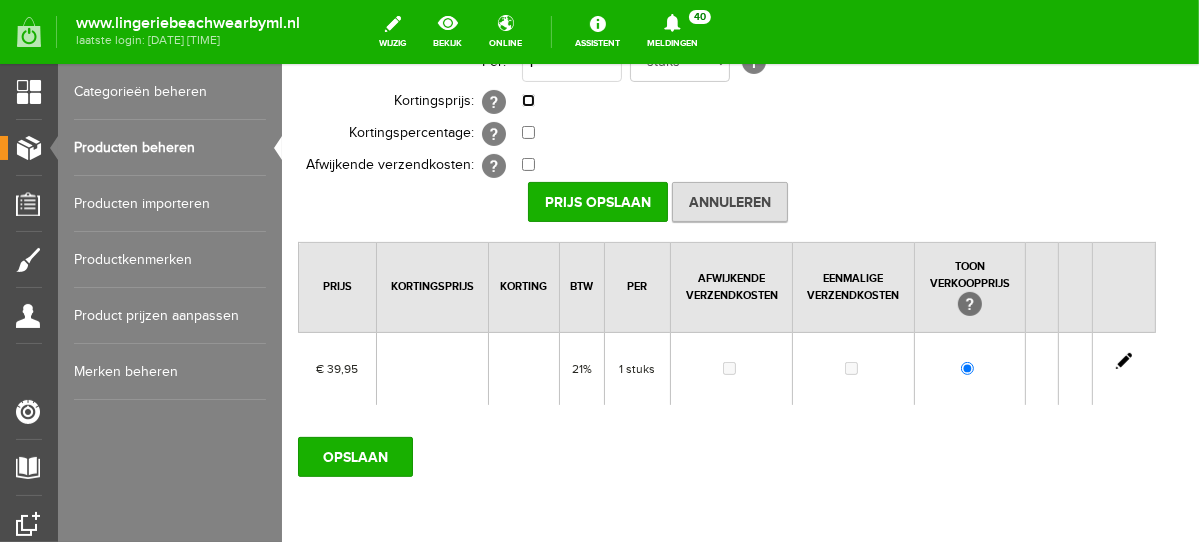 click at bounding box center [527, 99] 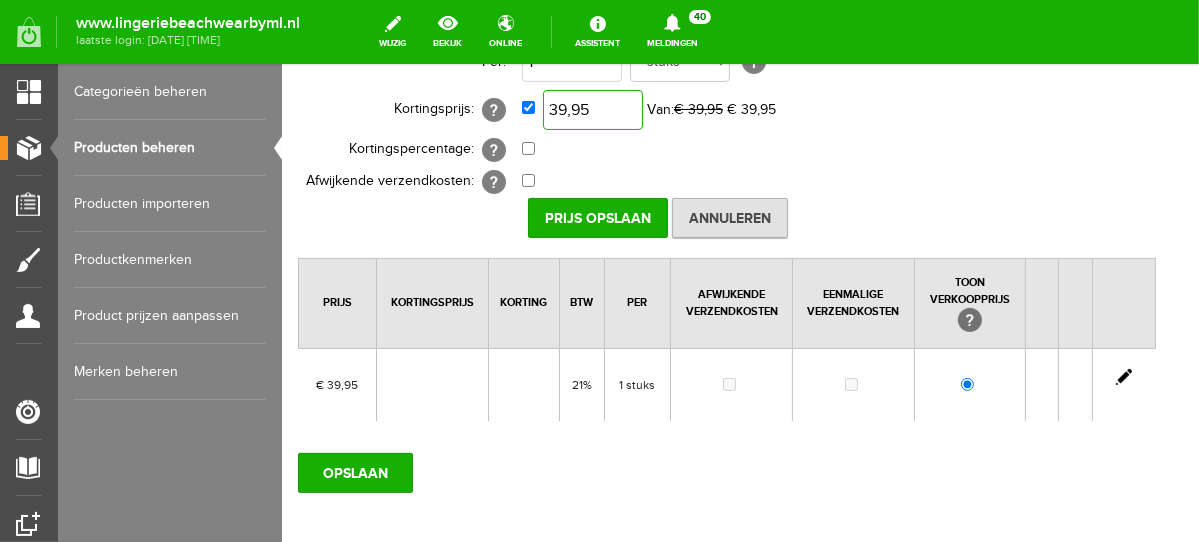 click on "39,95" at bounding box center [592, 109] 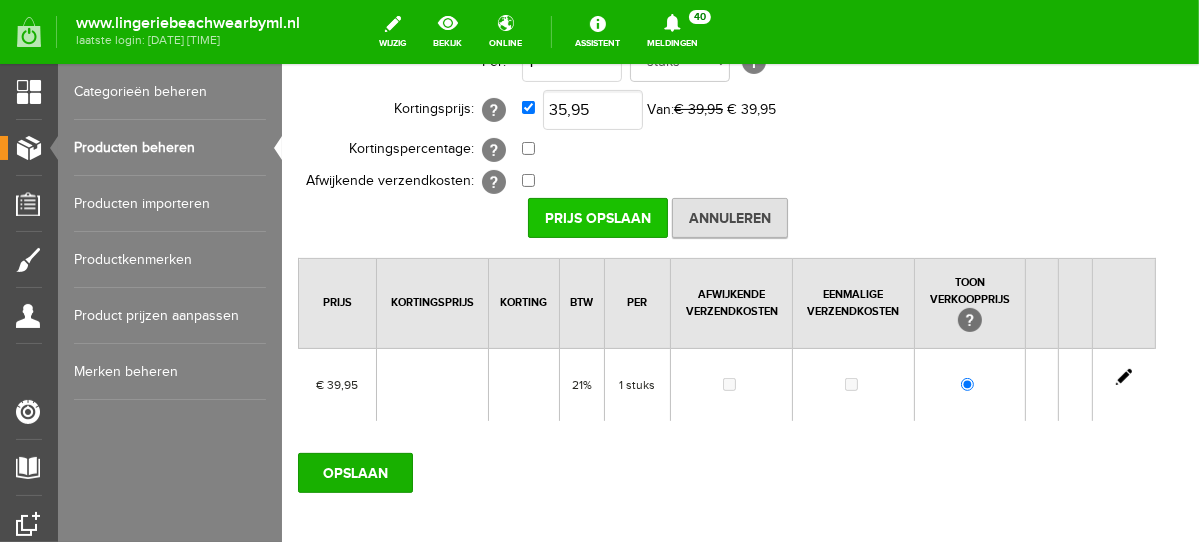 type on "€ 35,95" 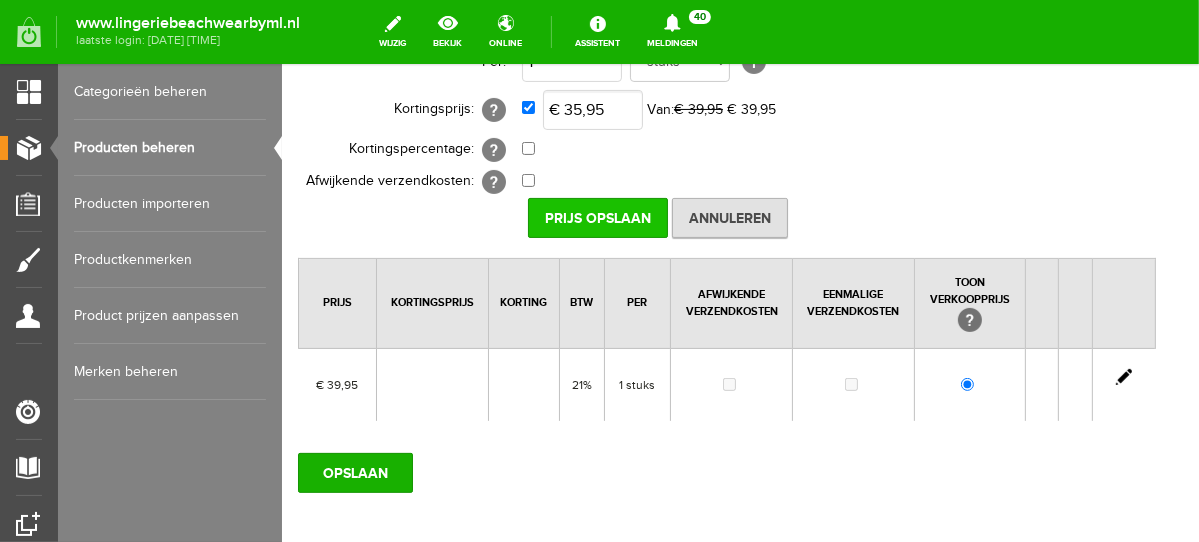 click on "Prijs Opslaan" at bounding box center (597, 217) 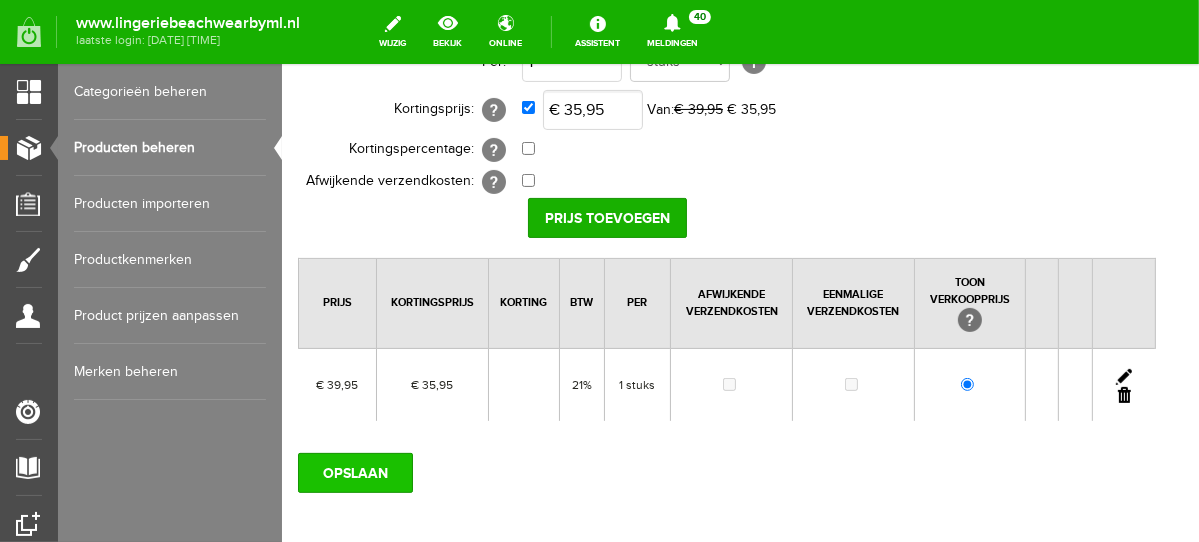 click on "OPSLAAN" at bounding box center [354, 472] 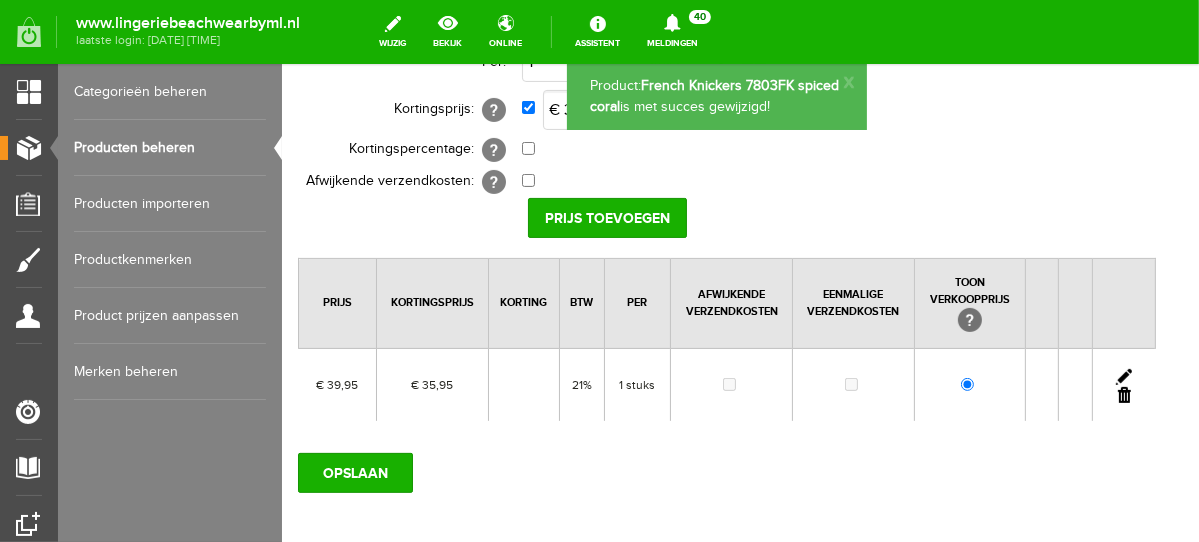 scroll, scrollTop: 0, scrollLeft: 0, axis: both 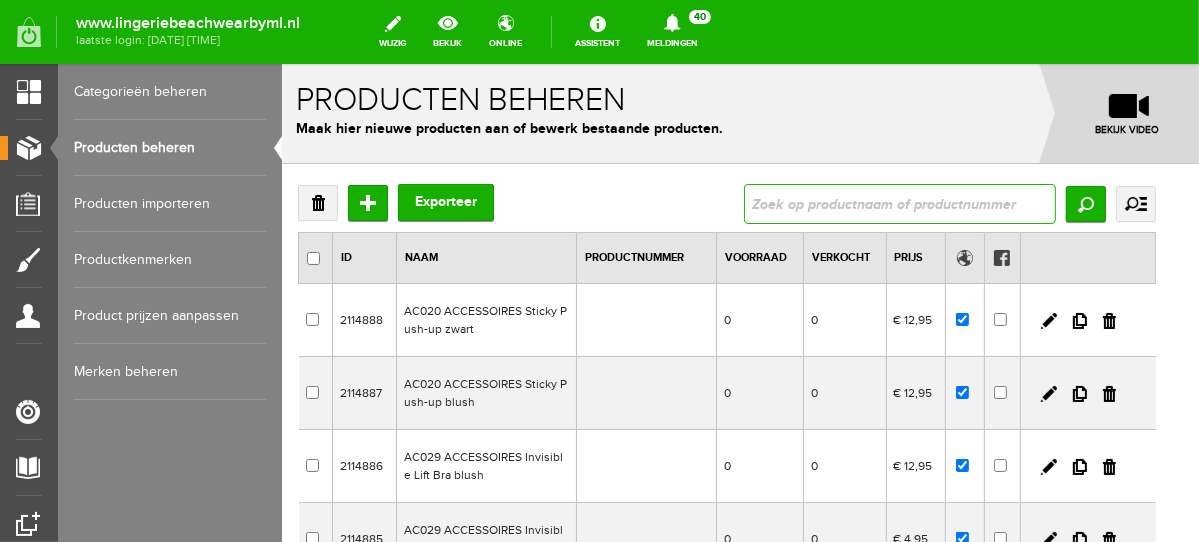 click at bounding box center (899, 203) 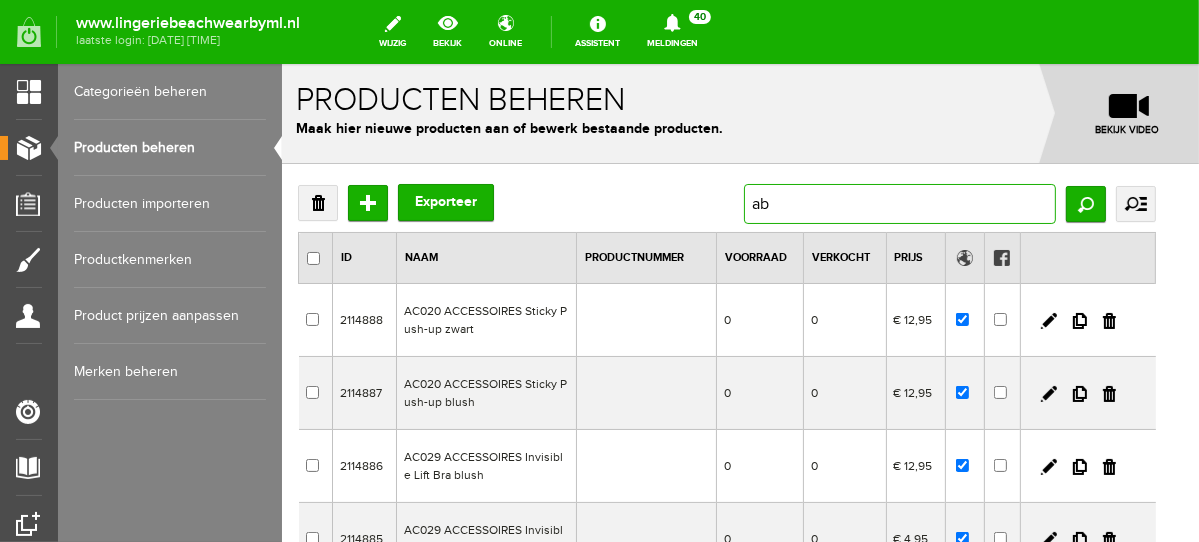 type on "a" 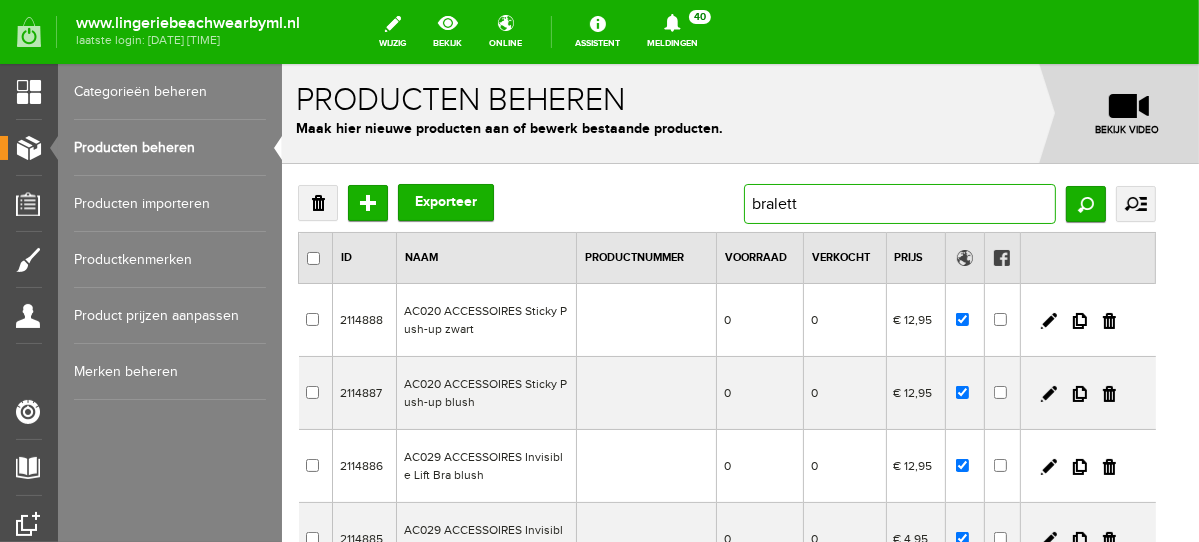 type on "bralette" 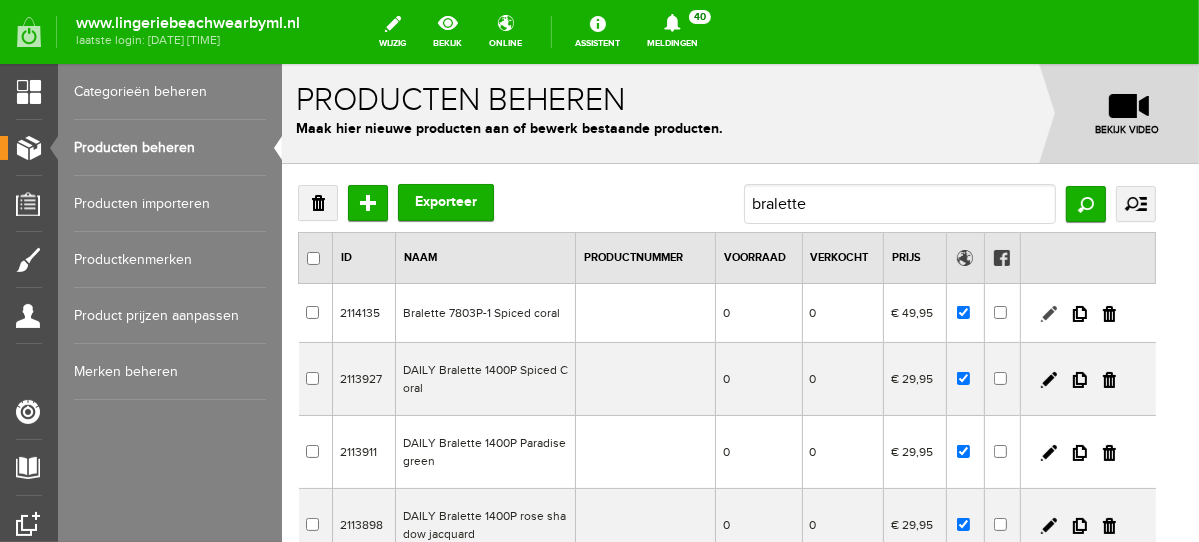 click at bounding box center [1048, 313] 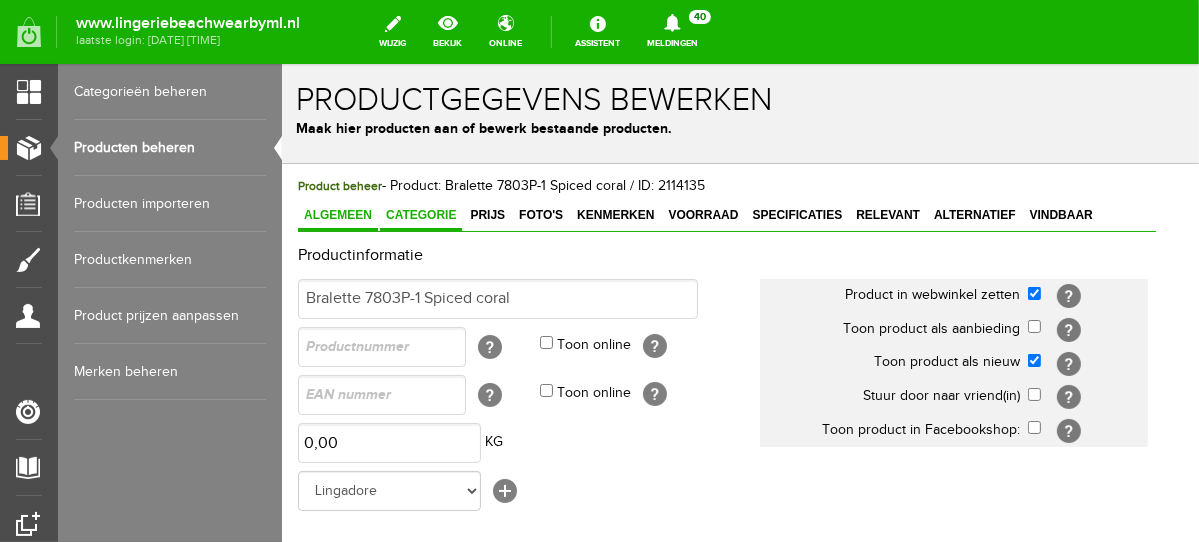 scroll, scrollTop: 0, scrollLeft: 0, axis: both 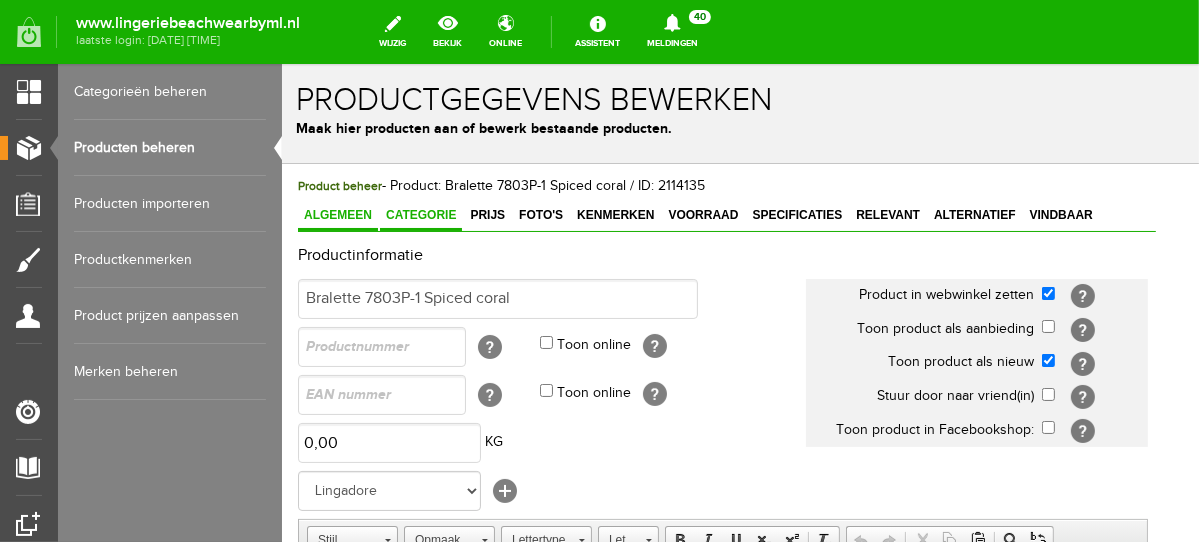 click on "Categorie" at bounding box center (420, 214) 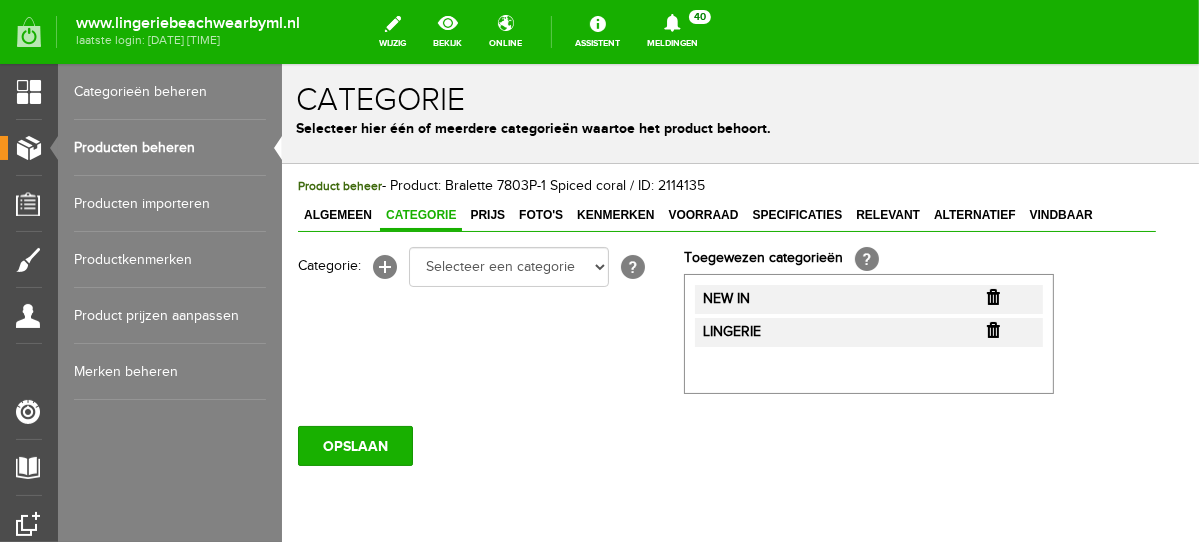 click at bounding box center (992, 296) 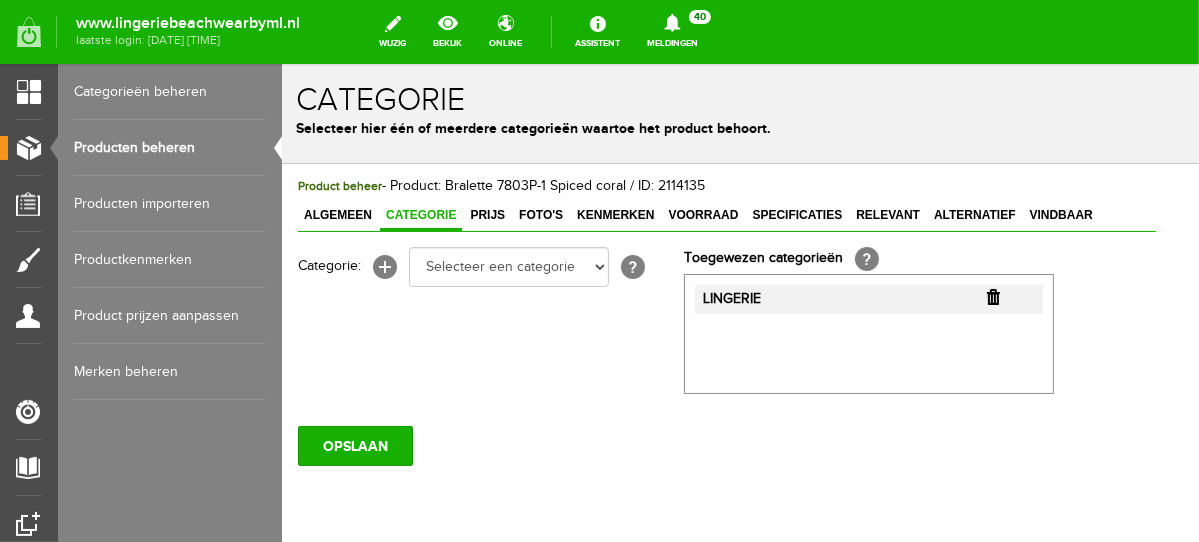 click at bounding box center [992, 296] 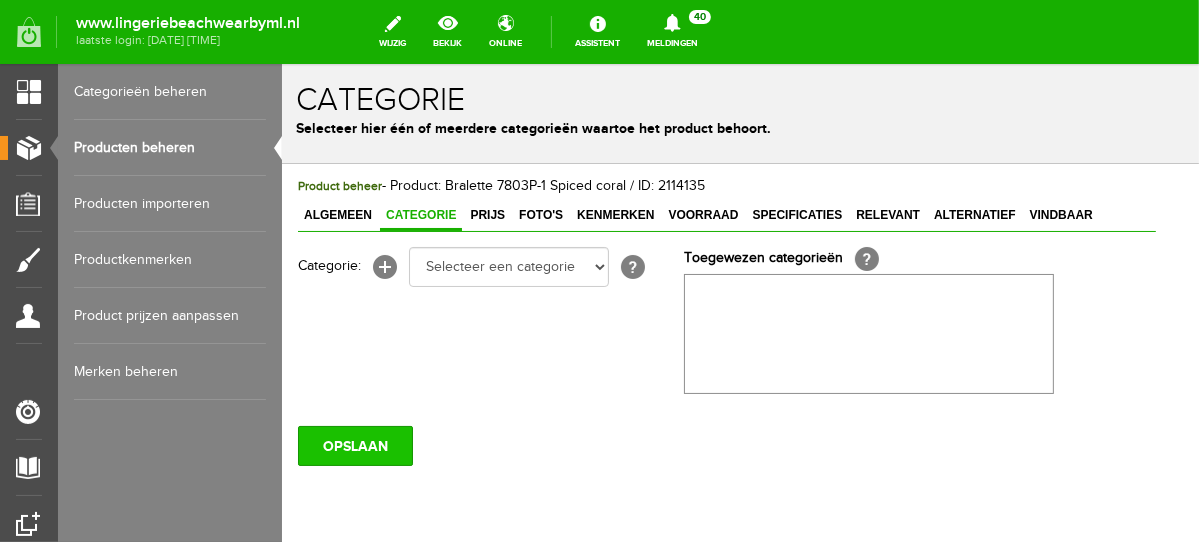 click on "OPSLAAN" at bounding box center [354, 445] 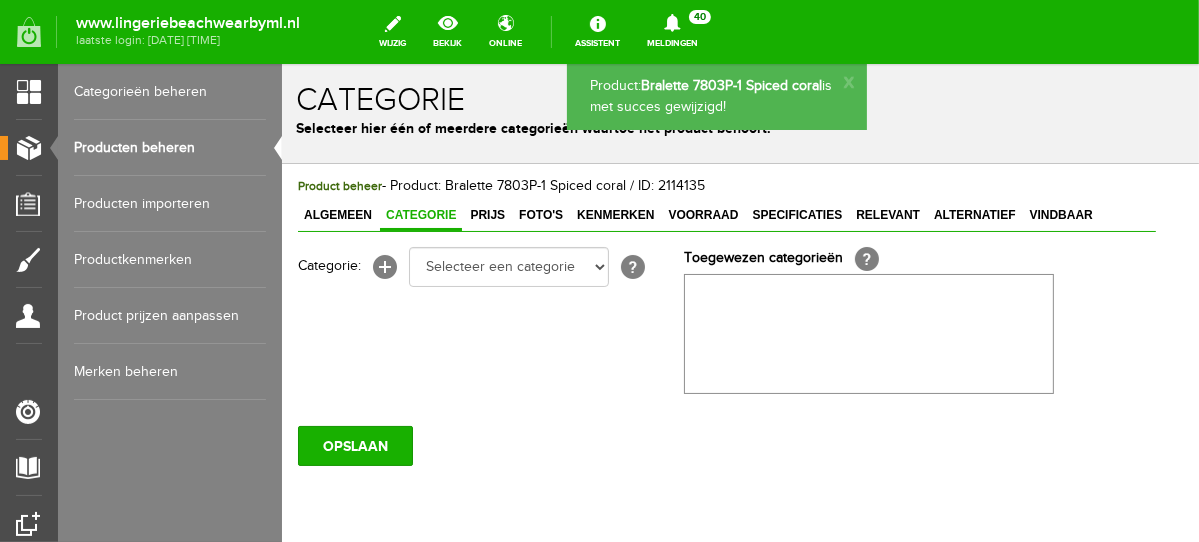 click on "Categorie" at bounding box center (420, 215) 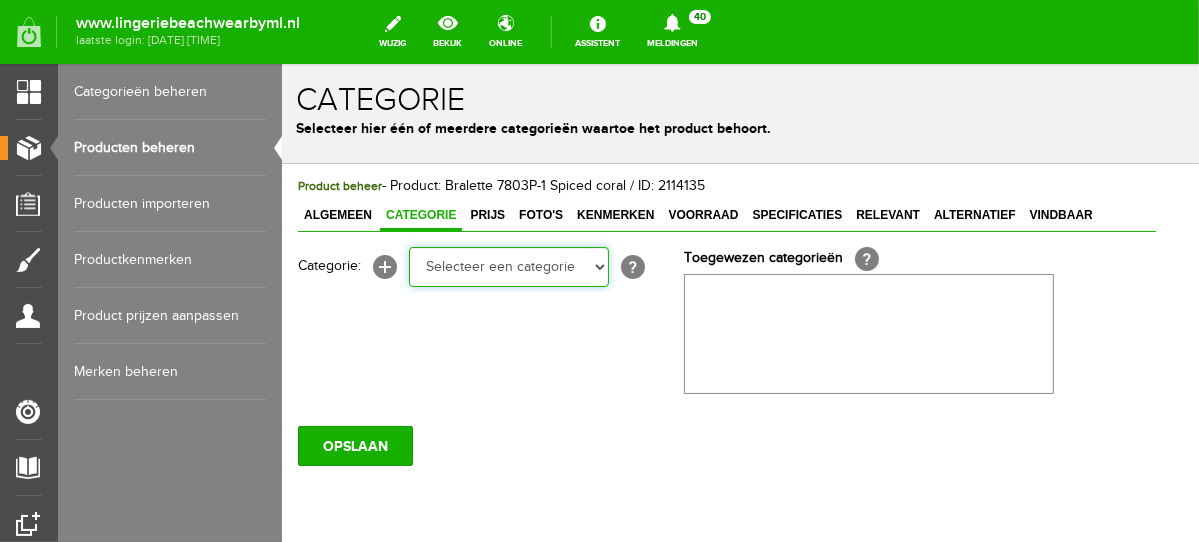 click on "Selecteer een categorie
NEW IN
LINGERIE
NACHTMODE
HOMEWEAR
BADMODE
BODY
NEW IN BEACH
Bikinitop moulded (niet voorgev.)
Bikinitop voorgevormd
Shorty
Badpakken
Strandaccessoires
Rio slip
Slip
Hoge slip
Niet voorgevormd
Voorgevormd
One Shoulder
Push Up
Bandeau
Halter
Triangel
LINGERIE
SUMMER COLOURS
BH ZONDER BEUGEL
PLUSSIZE
STRAPLESS
SEXY
STRAPLESS
BASICS
HOMEWEAR
JUMPSUITS
BADJASSEN
NACHTMODE
PYJAMA SETS
PYJAMA JURKEN
KIMONO'S
SLIPDRESSES
SATIJNEN PYAMA
HEREN
SHAPEWEAR
BODY'S" at bounding box center (508, 266) 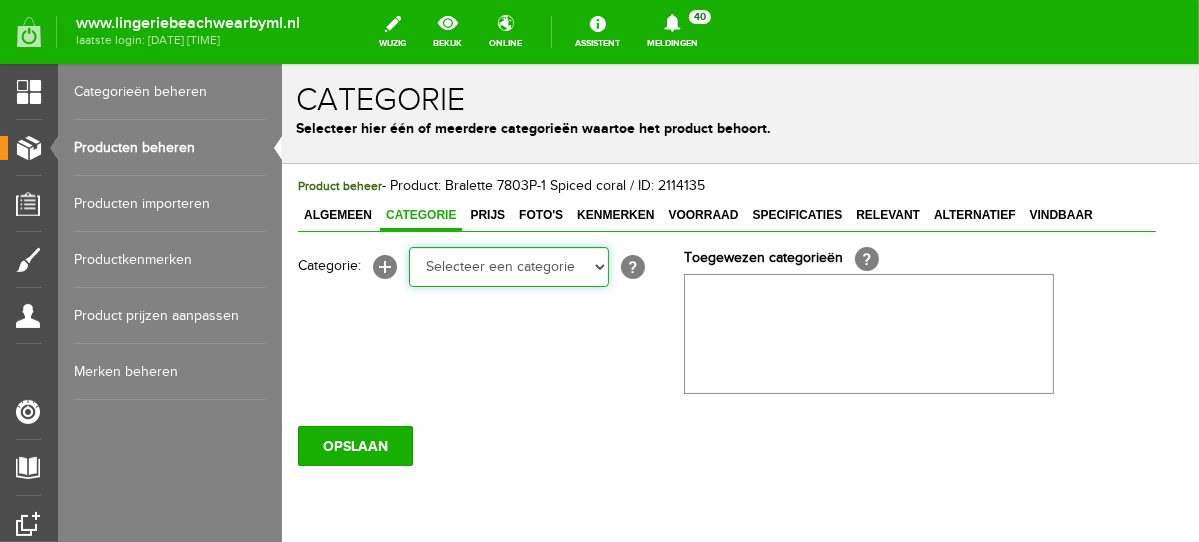select on "281445" 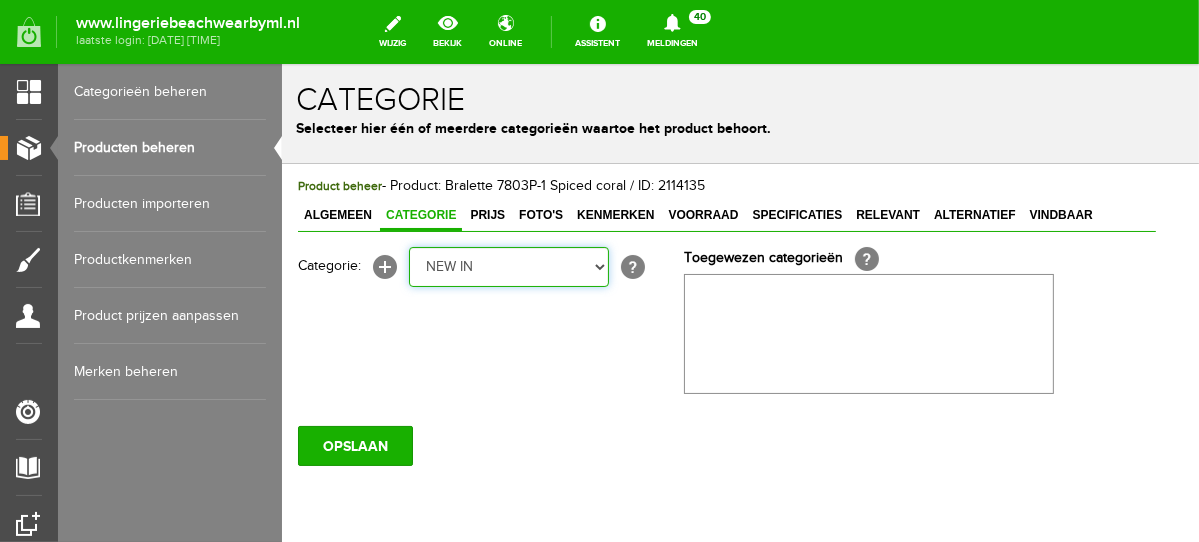 click on "Selecteer een categorie
NEW IN
LINGERIE
NACHTMODE
HOMEWEAR
BADMODE
BODY
NEW IN BEACH
Bikinitop moulded (niet voorgev.)
Bikinitop voorgevormd
Shorty
Badpakken
Strandaccessoires
Rio slip
Slip
Hoge slip
Niet voorgevormd
Voorgevormd
One Shoulder
Push Up
Bandeau
Halter
Triangel
LINGERIE
SUMMER COLOURS
BH ZONDER BEUGEL
PLUSSIZE
STRAPLESS
SEXY
STRAPLESS
BASICS
HOMEWEAR
JUMPSUITS
BADJASSEN
NACHTMODE
PYJAMA SETS
PYJAMA JURKEN
KIMONO'S
SLIPDRESSES
SATIJNEN PYAMA
HEREN
SHAPEWEAR
BODY'S" at bounding box center [508, 266] 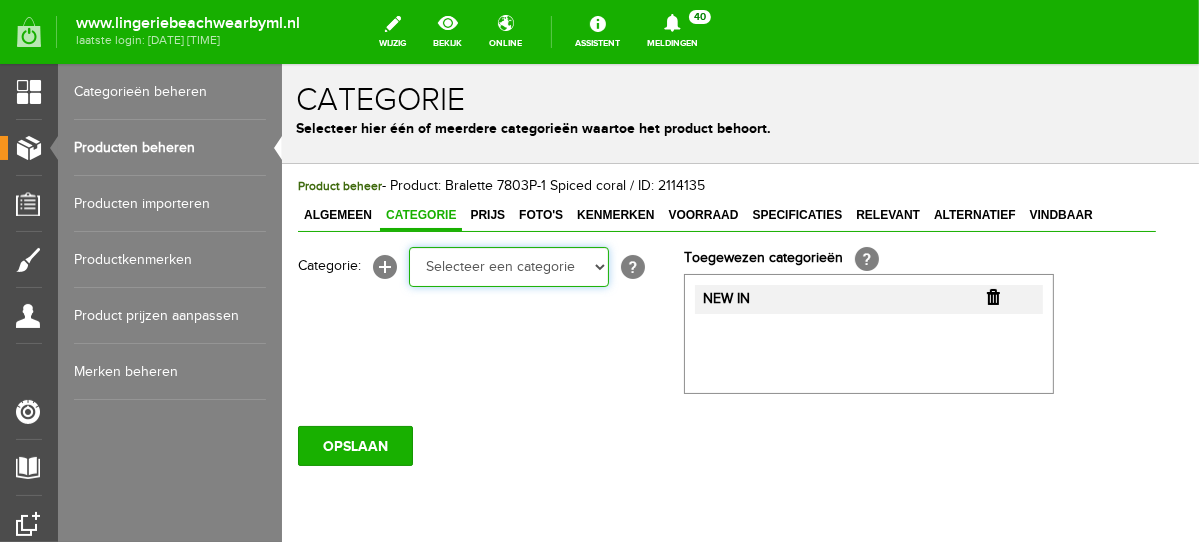 click on "Selecteer een categorie
NEW IN
LINGERIE
NACHTMODE
HOMEWEAR
BADMODE
BODY
NEW IN BEACH
Bikinitop moulded (niet voorgev.)
Bikinitop voorgevormd
Shorty
Badpakken
Strandaccessoires
Rio slip
Slip
Hoge slip
Niet voorgevormd
Voorgevormd
One Shoulder
Push Up
Bandeau
Halter
Triangel
LINGERIE
SUMMER COLOURS
BH ZONDER BEUGEL
PLUSSIZE
STRAPLESS
SEXY
STRAPLESS
BASICS
HOMEWEAR
JUMPSUITS
BADJASSEN
NACHTMODE
PYJAMA SETS
PYJAMA JURKEN
KIMONO'S
SLIPDRESSES
SATIJNEN PYAMA
HEREN
SHAPEWEAR
BODY'S
ACCESSOIRES
PANTY'S
SPORT
SALE BEACH
SALE LINGERIE
D Cup" at bounding box center (508, 266) 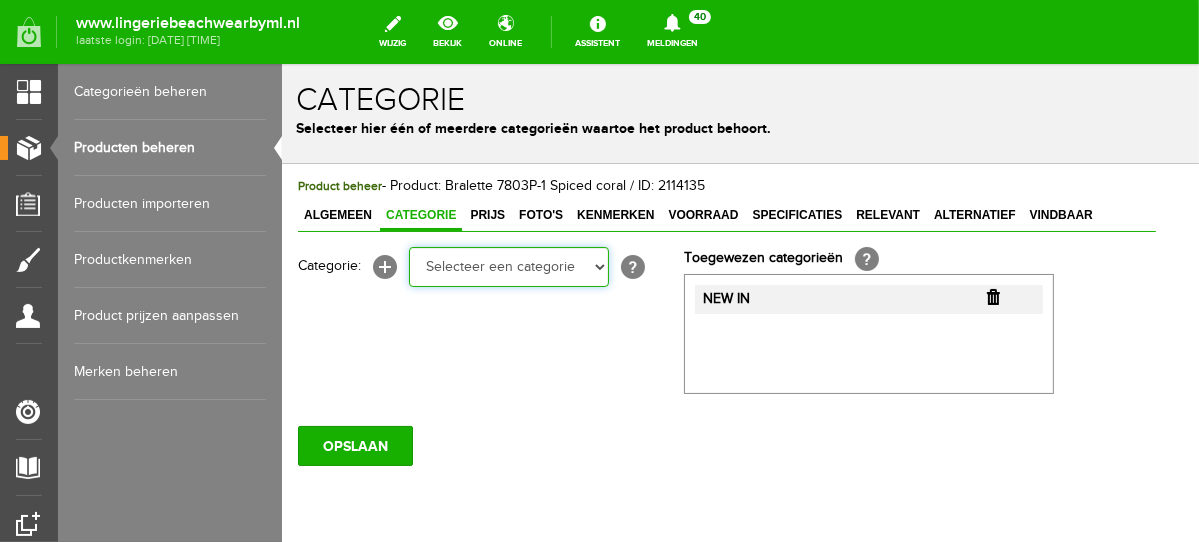 select on "281702" 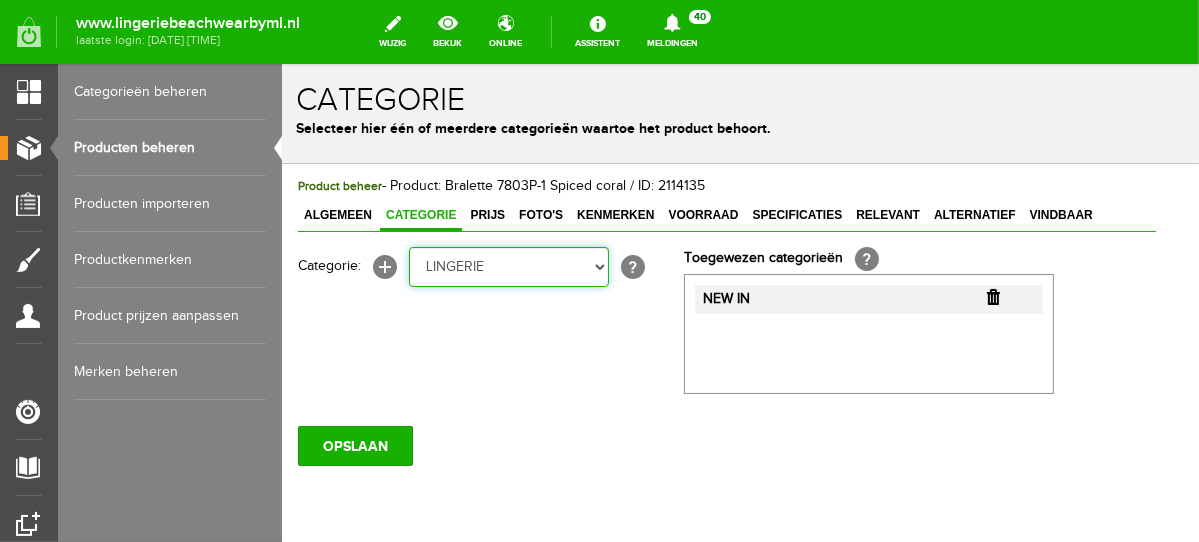 click on "Selecteer een categorie
NEW IN
LINGERIE
NACHTMODE
HOMEWEAR
BADMODE
BODY
NEW IN BEACH
Bikinitop moulded (niet voorgev.)
Bikinitop voorgevormd
Shorty
Badpakken
Strandaccessoires
Rio slip
Slip
Hoge slip
Niet voorgevormd
Voorgevormd
One Shoulder
Push Up
Bandeau
Halter
Triangel
LINGERIE
SUMMER COLOURS
BH ZONDER BEUGEL
PLUSSIZE
STRAPLESS
SEXY
STRAPLESS
BASICS
HOMEWEAR
JUMPSUITS
BADJASSEN
NACHTMODE
PYJAMA SETS
PYJAMA JURKEN
KIMONO'S
SLIPDRESSES
SATIJNEN PYAMA
HEREN
SHAPEWEAR
BODY'S
ACCESSOIRES
PANTY'S
SPORT
SALE BEACH
SALE LINGERIE
D Cup" at bounding box center (508, 266) 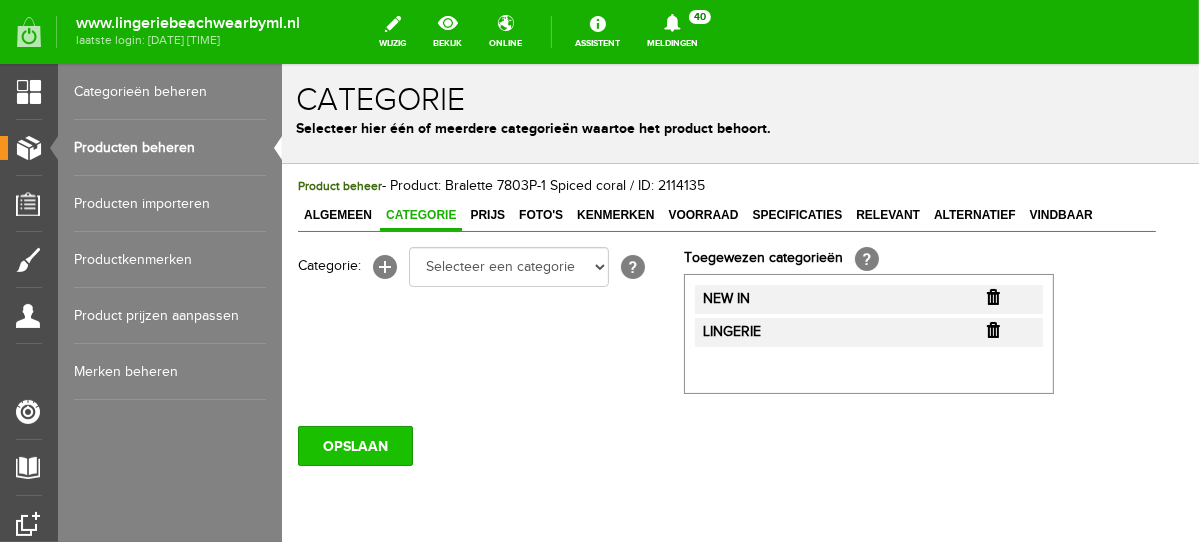 click on "OPSLAAN" at bounding box center (354, 445) 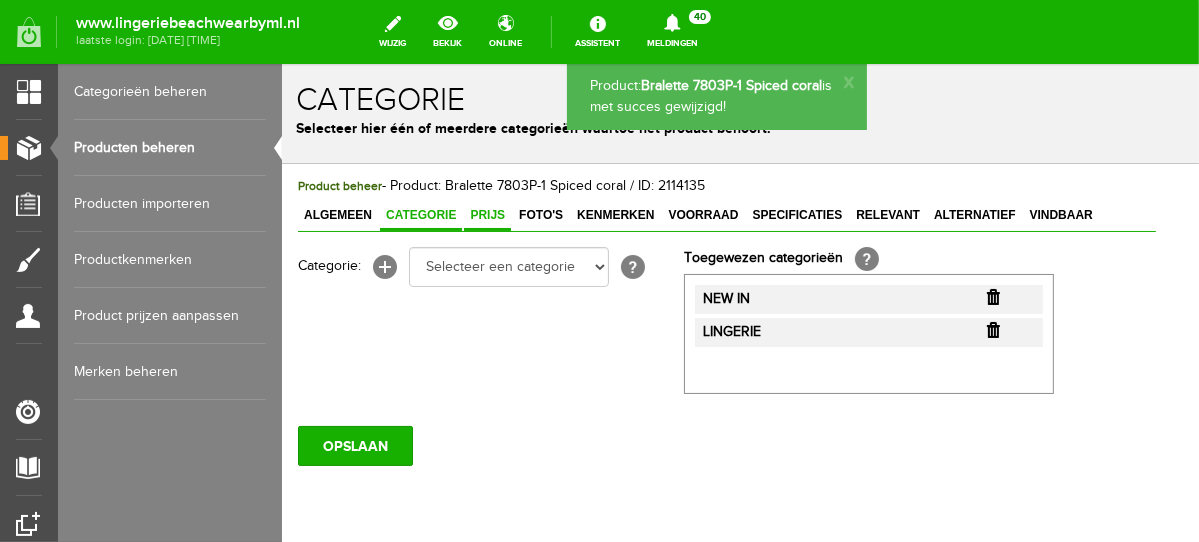 click on "Prijs" at bounding box center (486, 214) 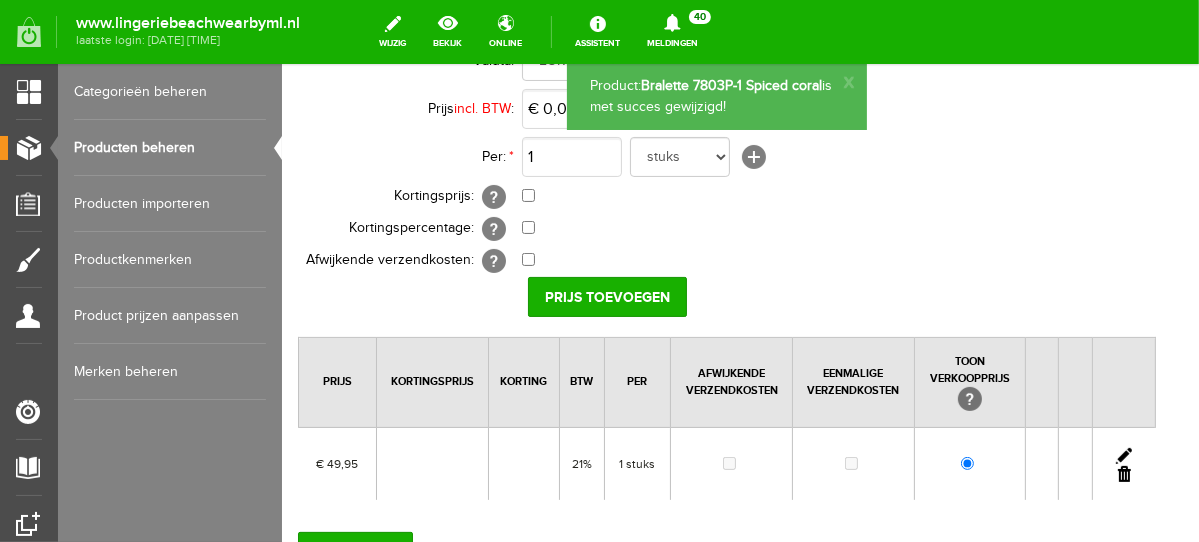 scroll, scrollTop: 213, scrollLeft: 0, axis: vertical 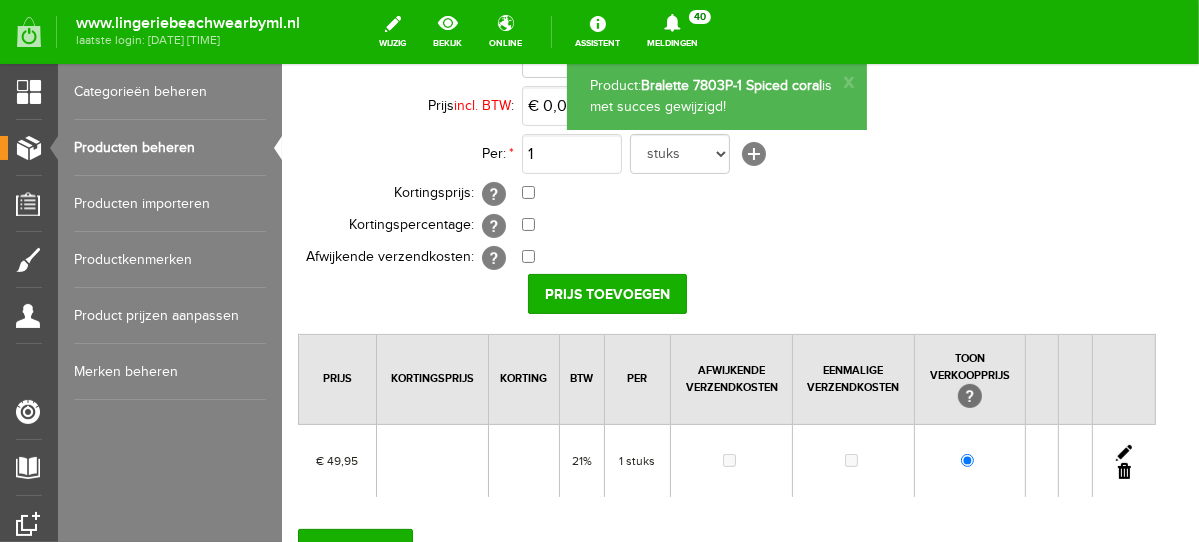 click at bounding box center (1123, 452) 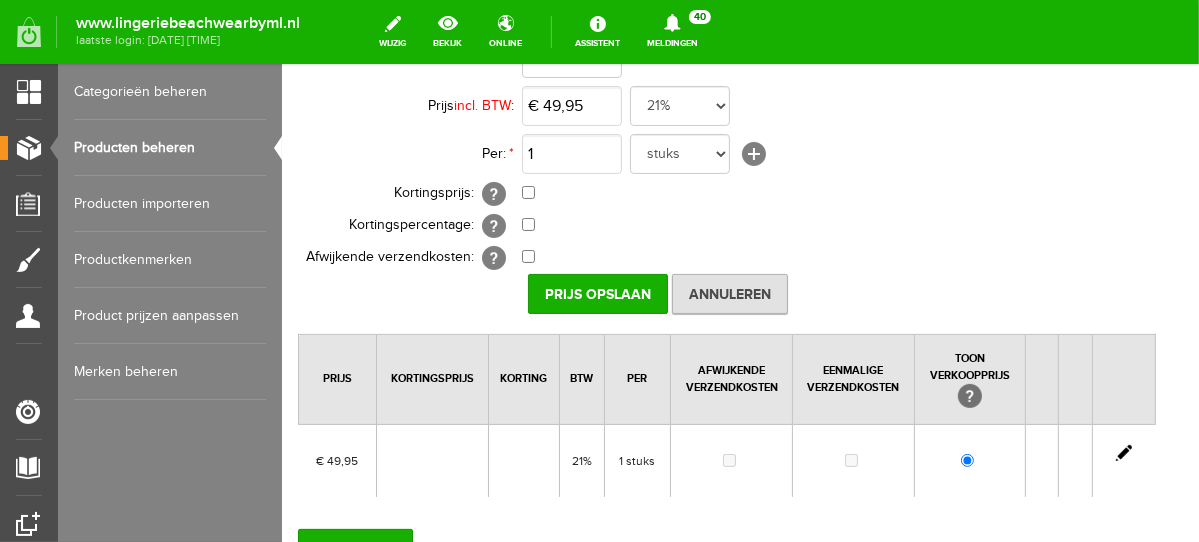 click on "€ 49,95
Van:  € 49,95   € 49,95" at bounding box center (838, 193) 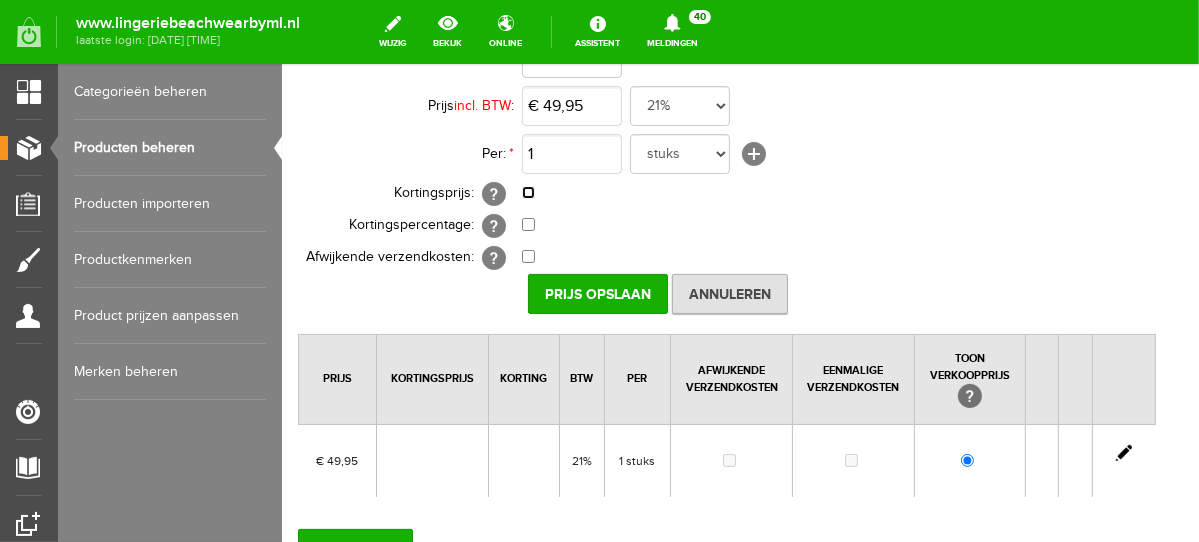 click at bounding box center [527, 191] 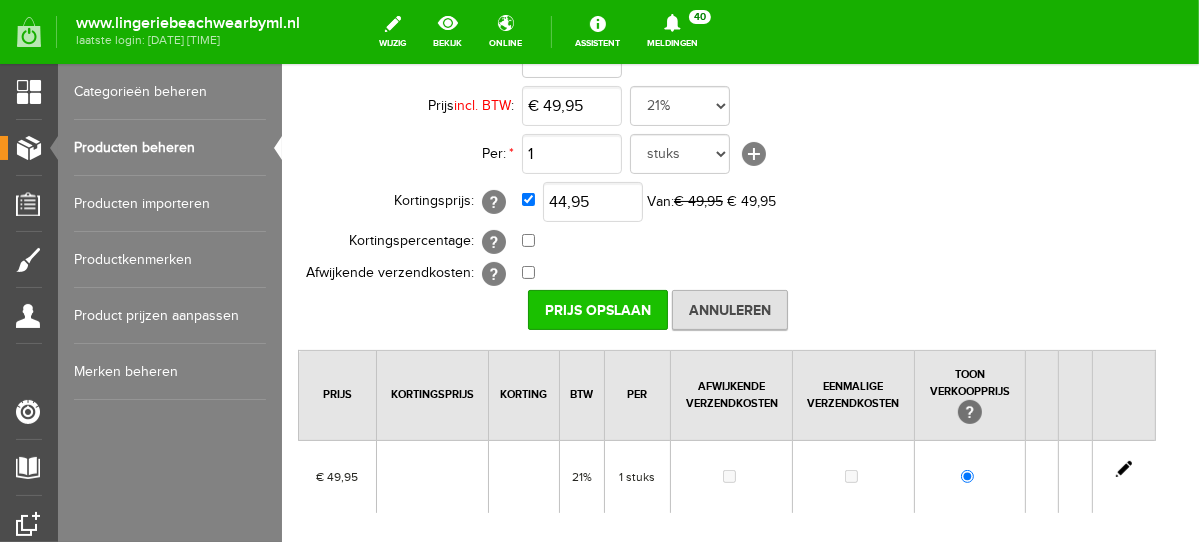 type on "€ 44,95" 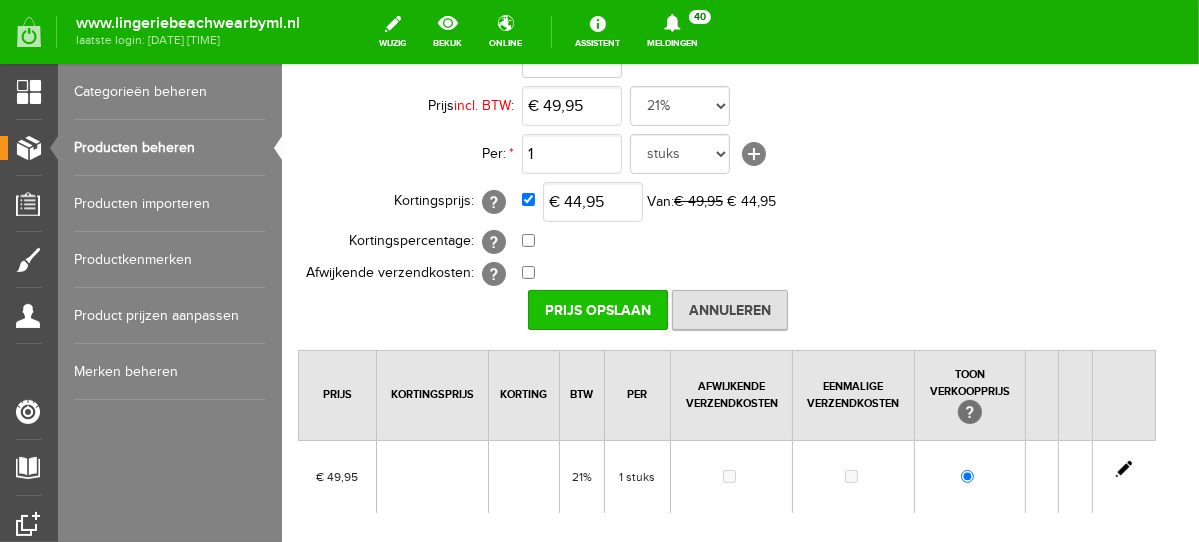 click on "Prijs Opslaan" at bounding box center (597, 309) 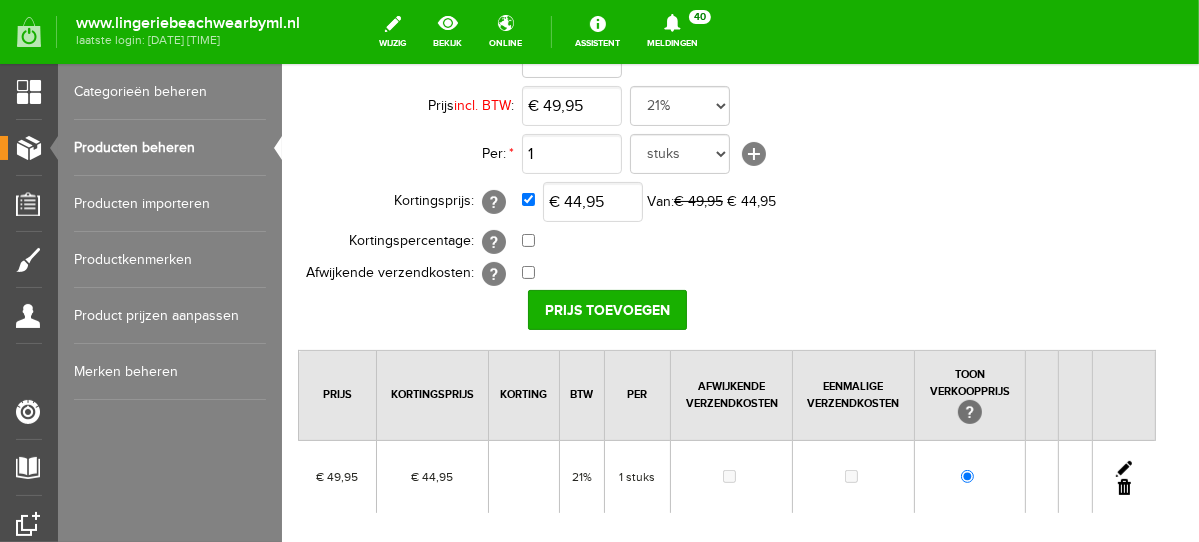 scroll, scrollTop: 363, scrollLeft: 0, axis: vertical 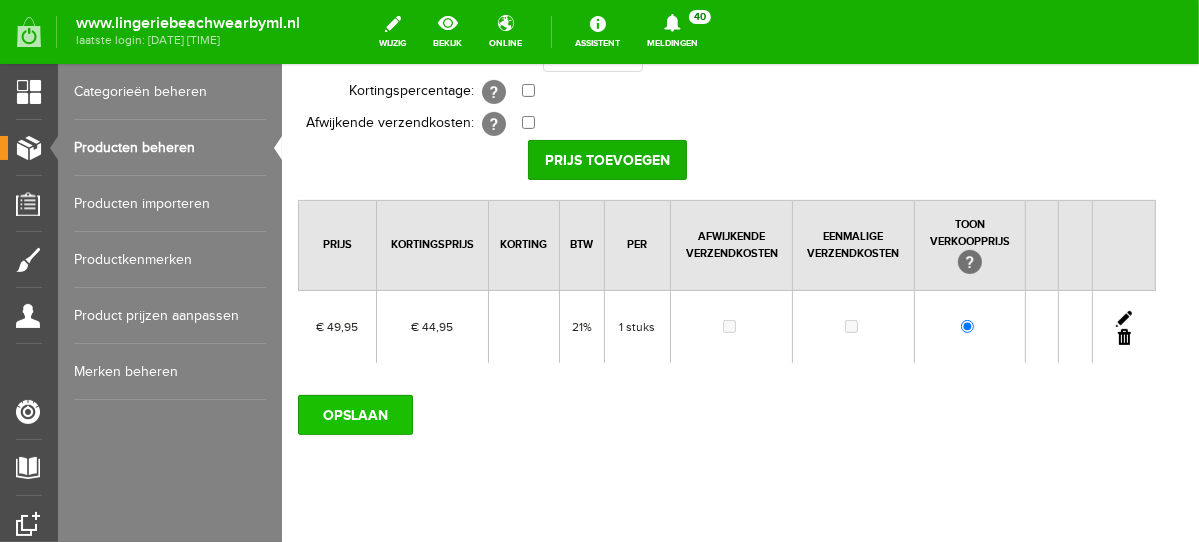 click on "OPSLAAN" at bounding box center [354, 414] 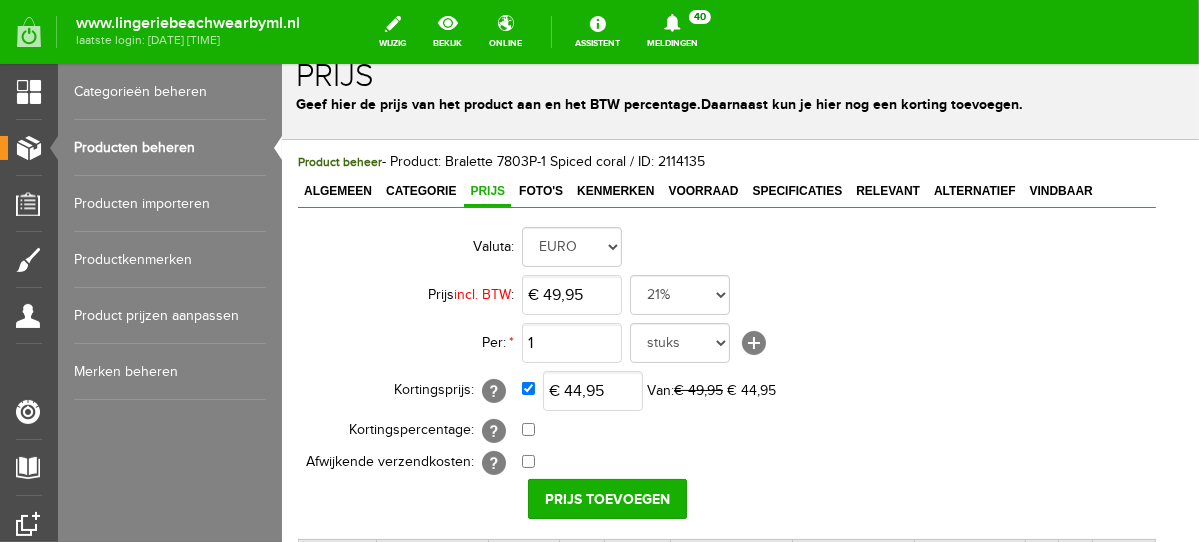 scroll, scrollTop: 0, scrollLeft: 0, axis: both 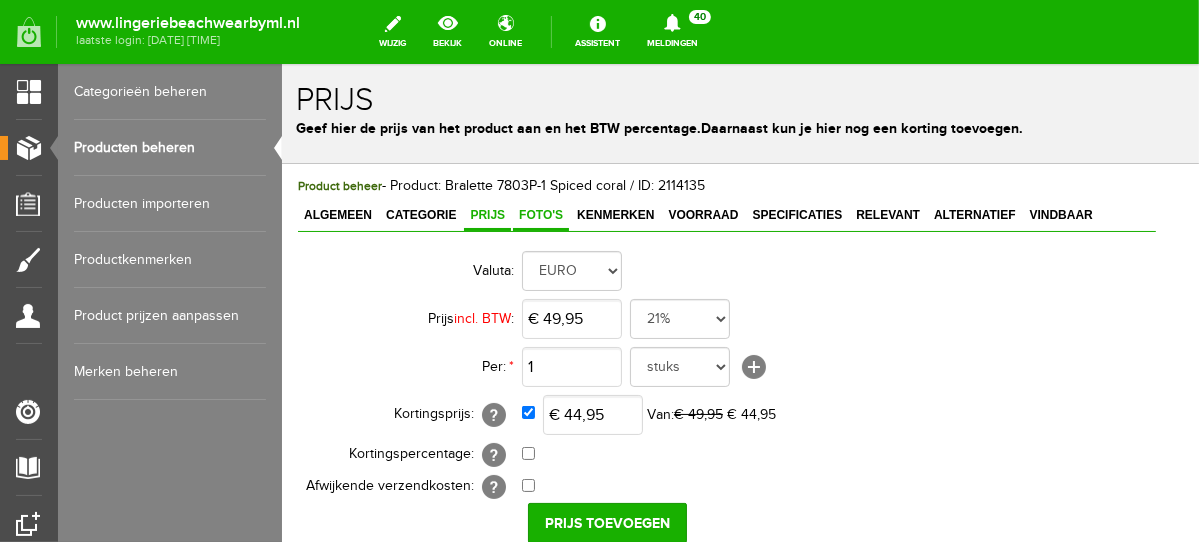 click on "Foto's" at bounding box center [540, 215] 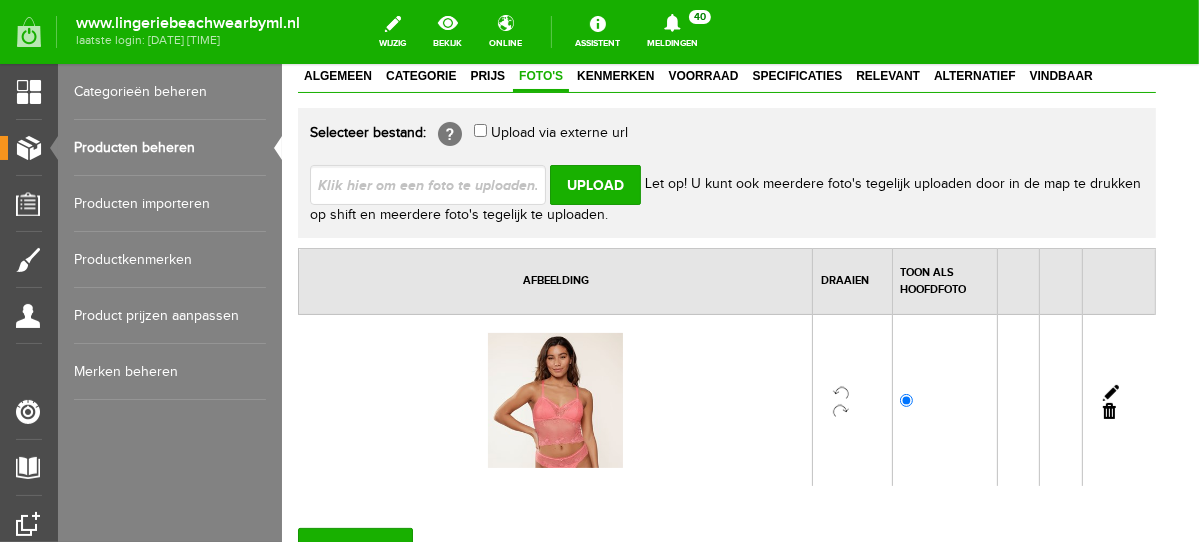 scroll, scrollTop: 151, scrollLeft: 0, axis: vertical 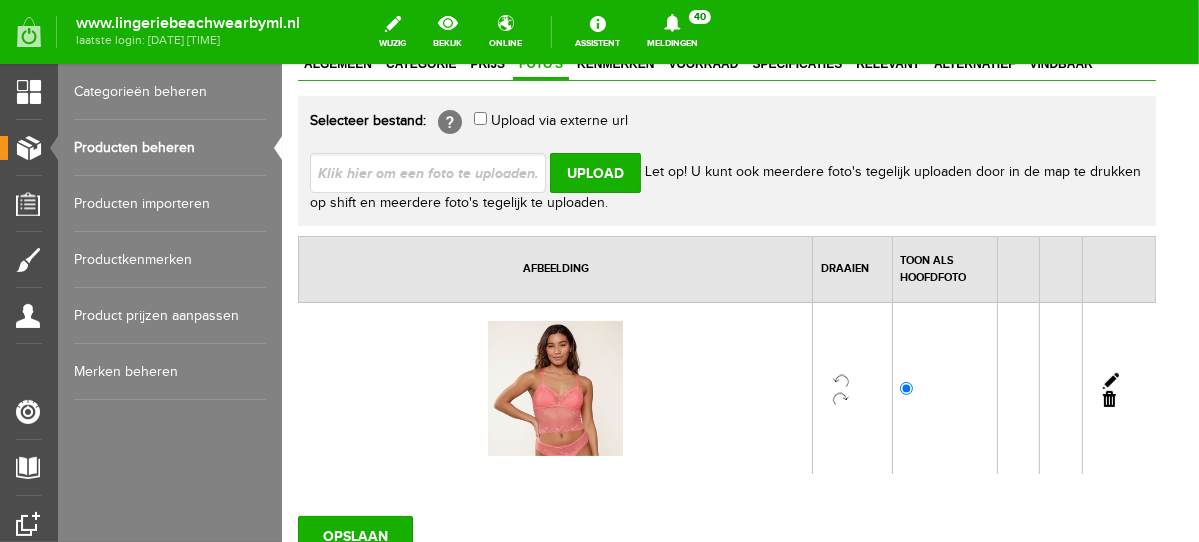 drag, startPoint x: 1120, startPoint y: 393, endPoint x: 931, endPoint y: 123, distance: 329.577 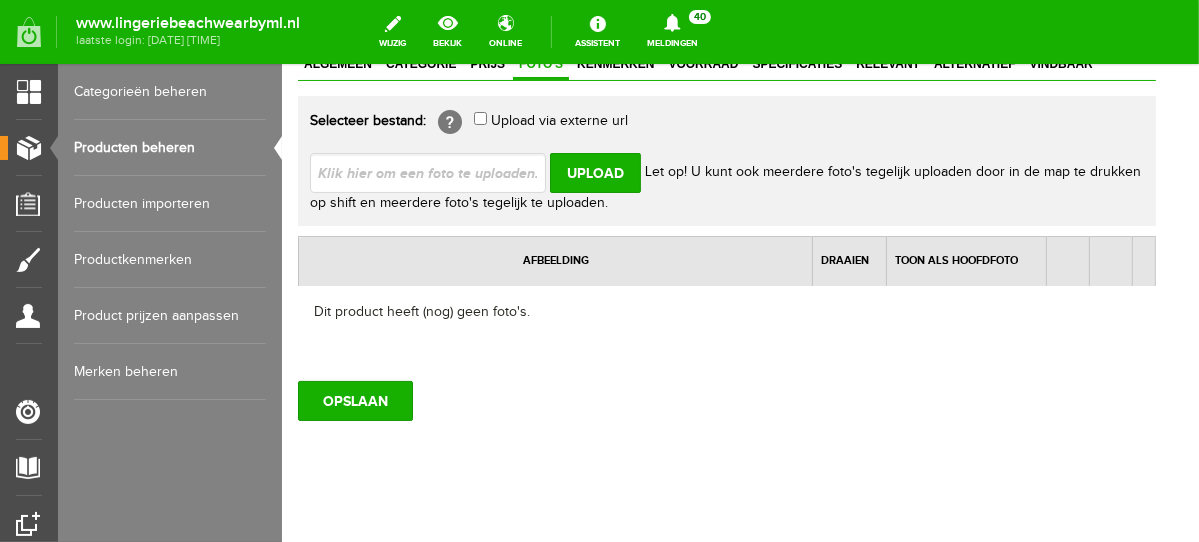 click at bounding box center (435, 171) 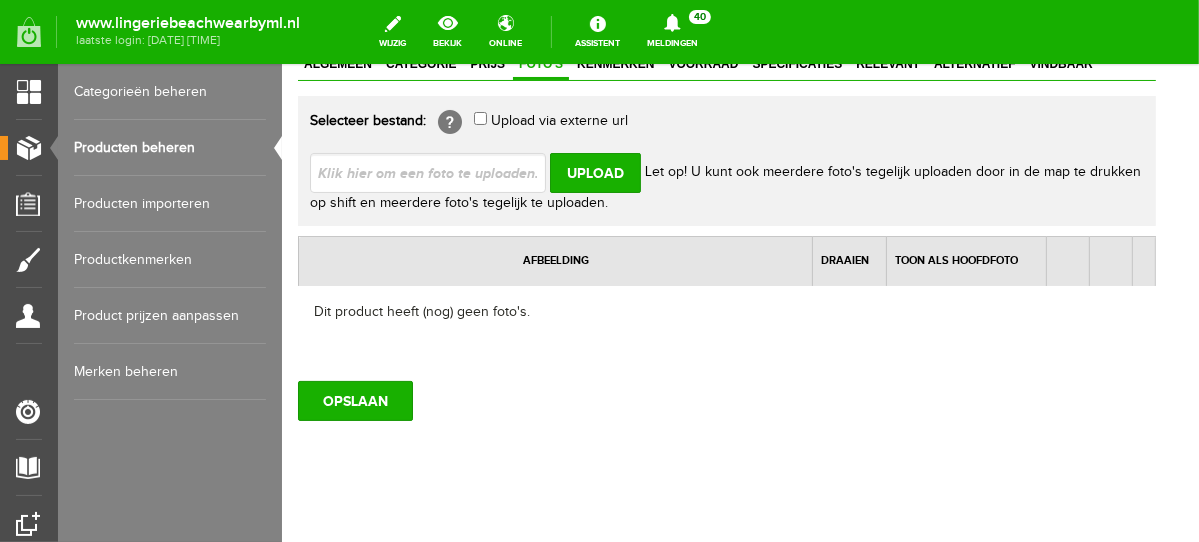 type on "C:\fakepath\[FILENAME]" 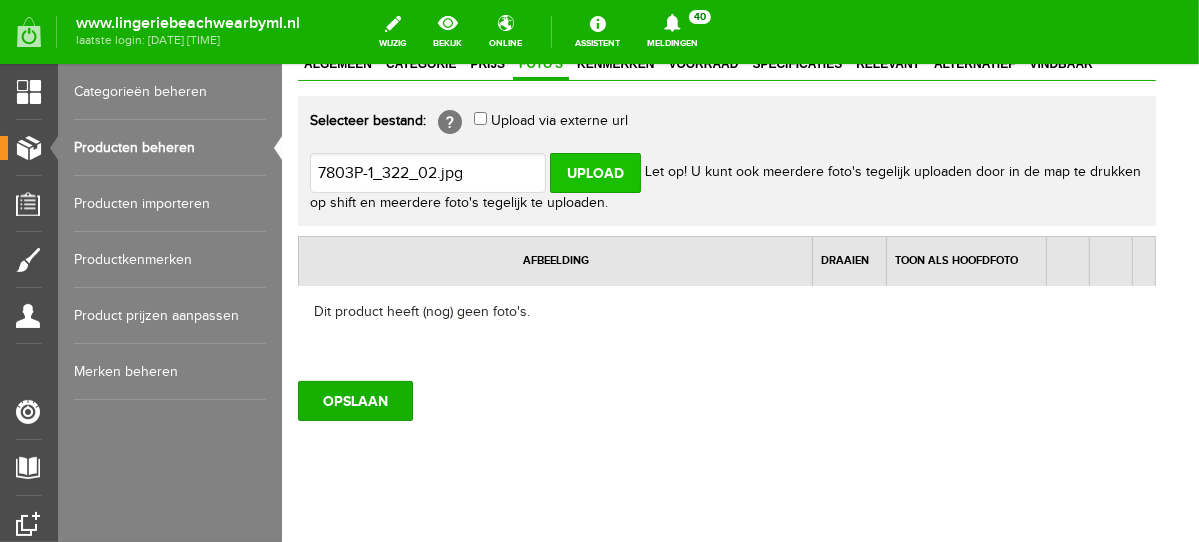 click on "Upload" at bounding box center (594, 172) 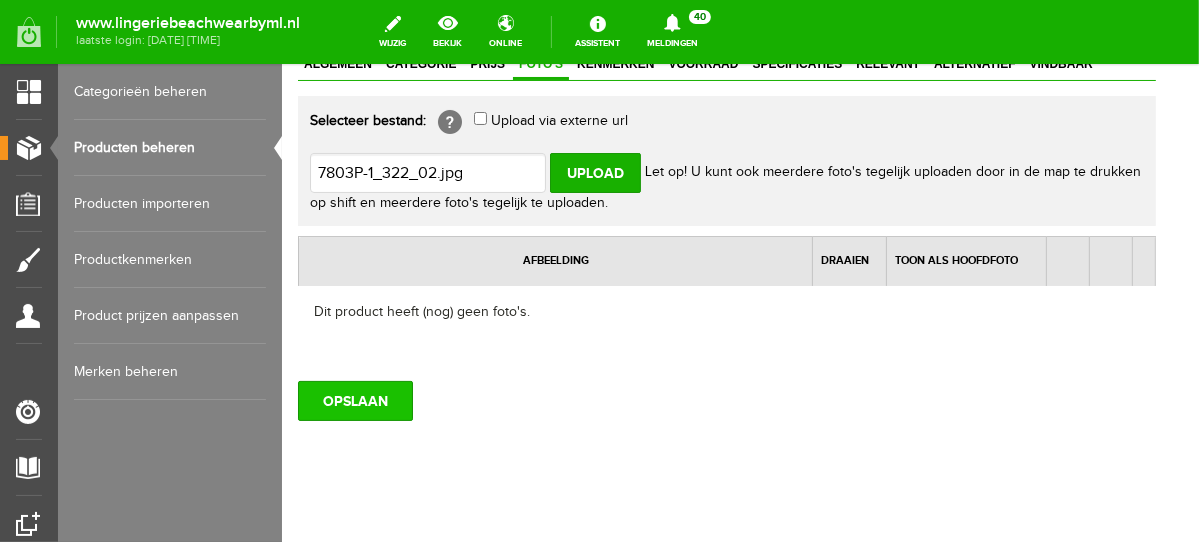 click on "OPSLAAN" at bounding box center (354, 400) 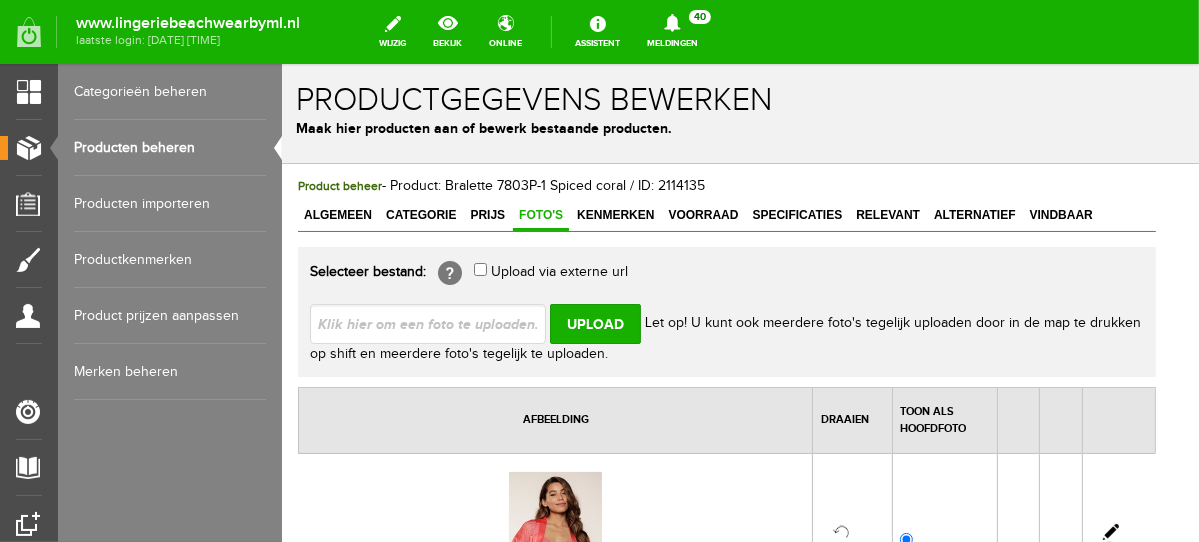 scroll, scrollTop: 0, scrollLeft: 0, axis: both 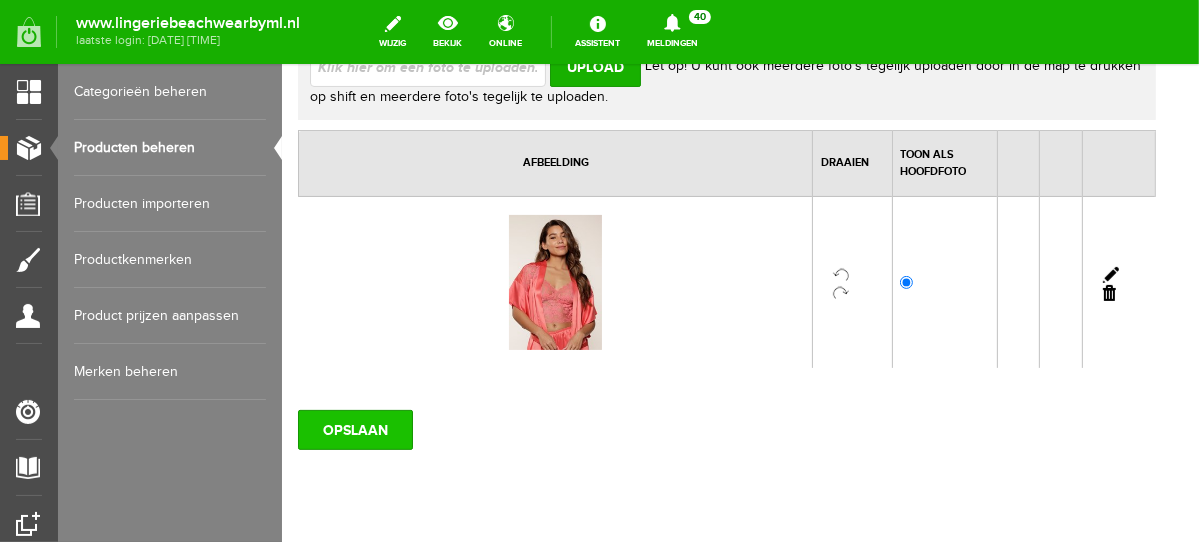 click on "OPSLAAN" at bounding box center (354, 429) 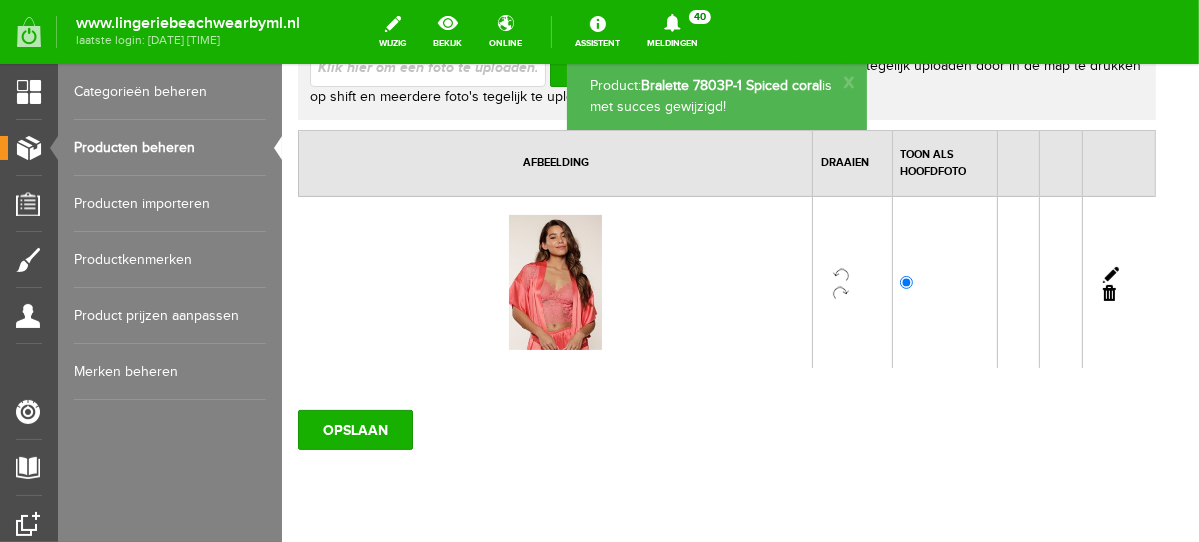 click on "Producten beheren" at bounding box center (170, 148) 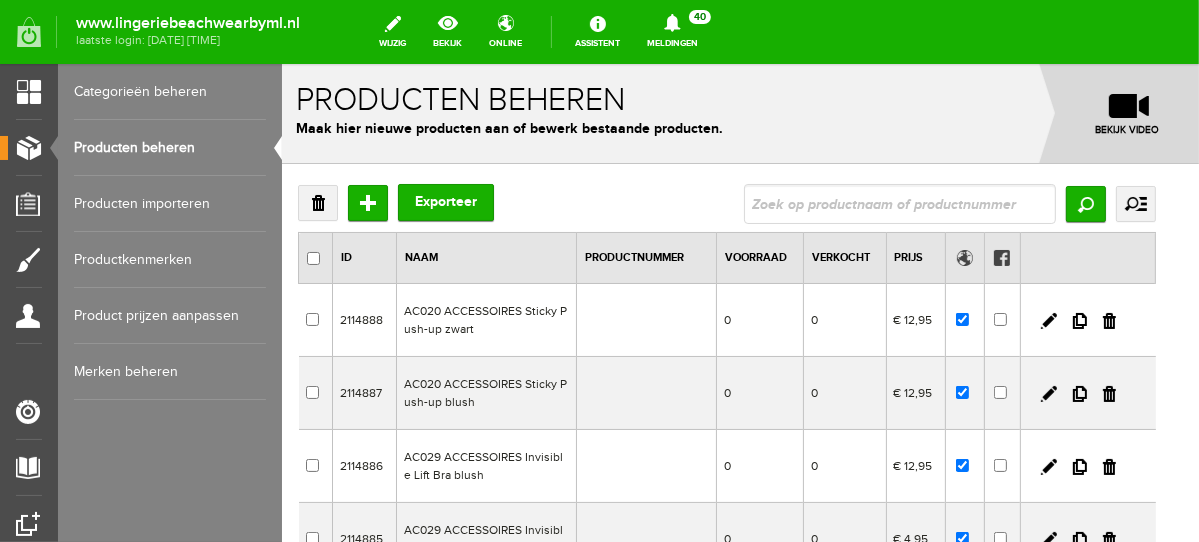 scroll, scrollTop: 0, scrollLeft: 0, axis: both 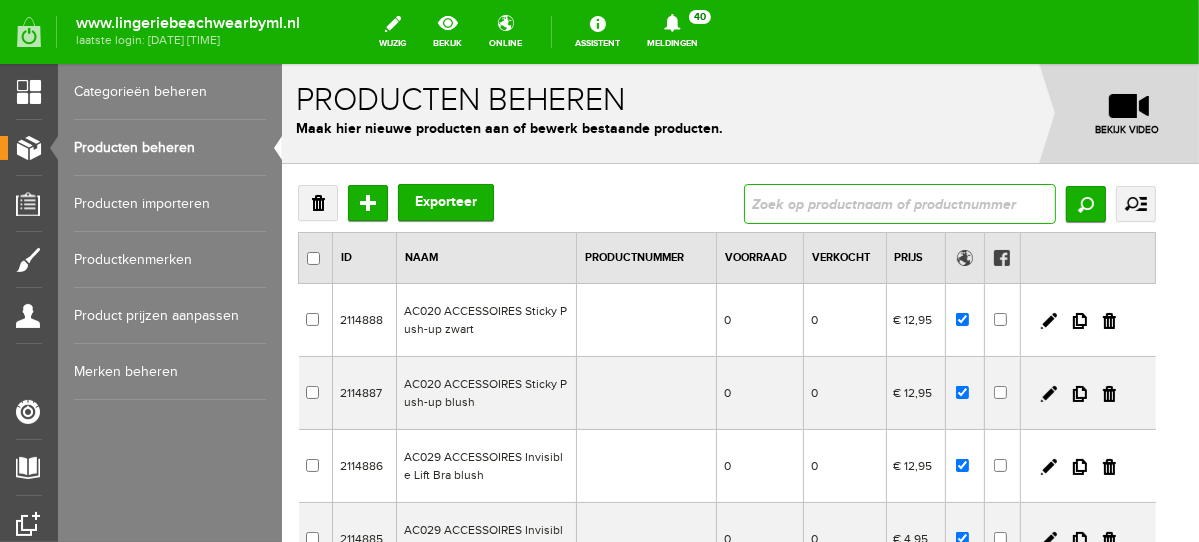 click at bounding box center (899, 203) 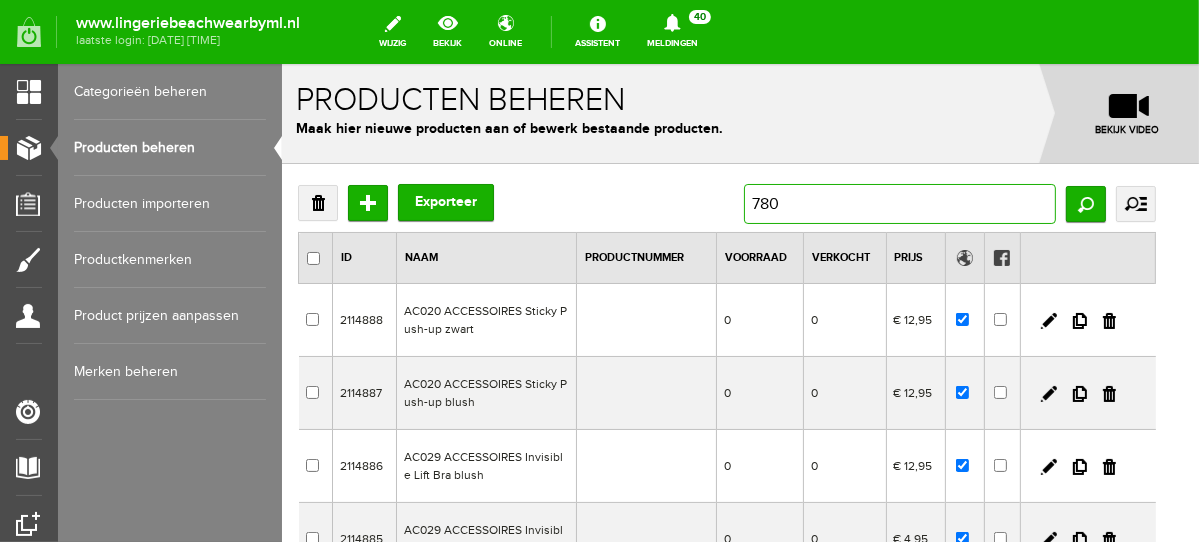 type on "7803" 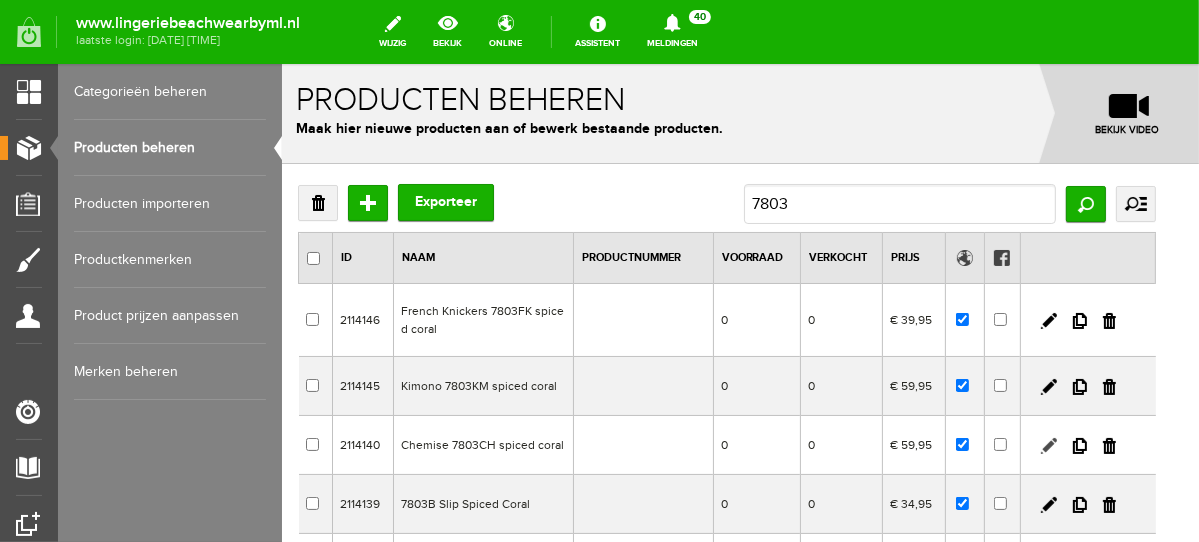 click at bounding box center [1048, 445] 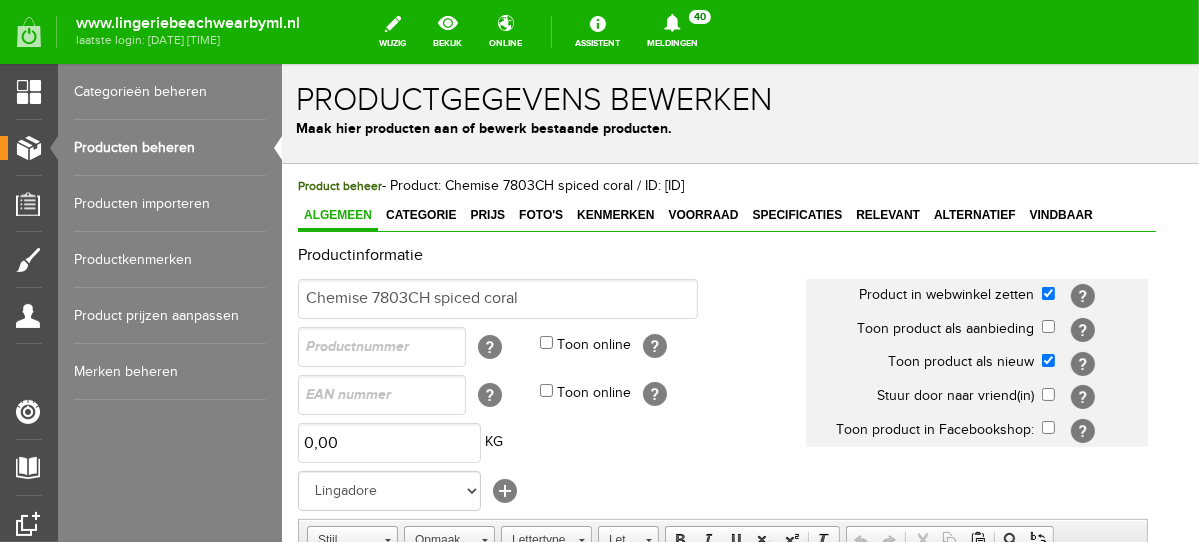 scroll, scrollTop: 0, scrollLeft: 0, axis: both 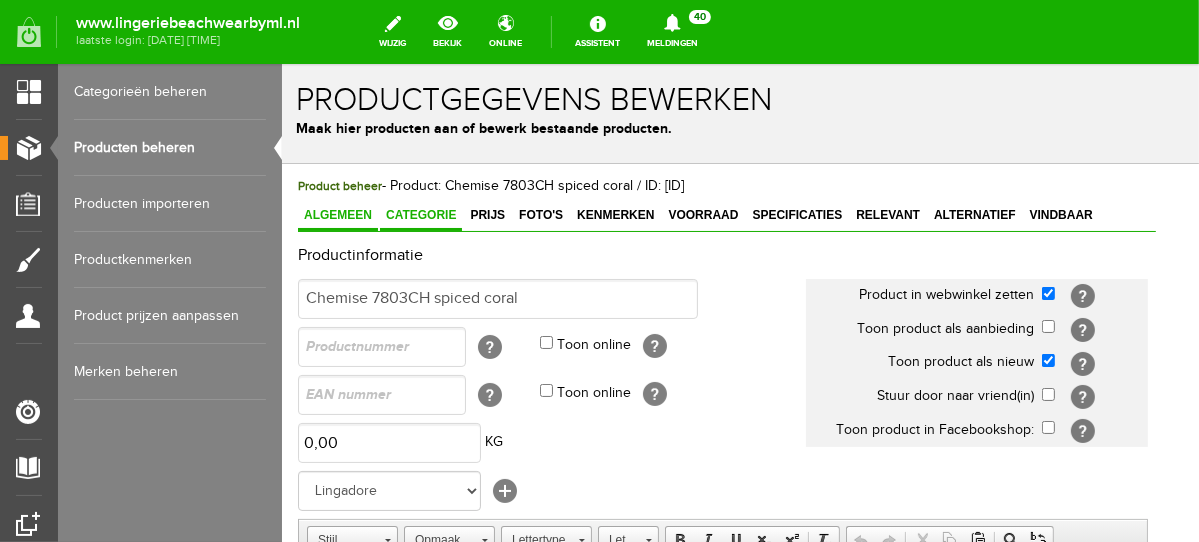 click on "Categorie" at bounding box center (420, 215) 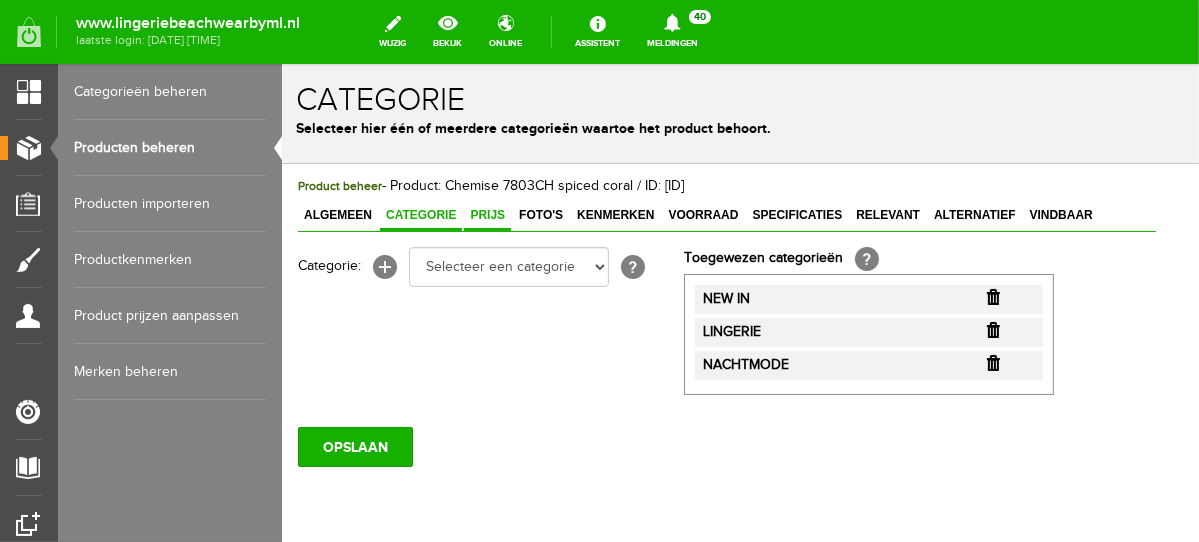 click on "Prijs" at bounding box center [486, 214] 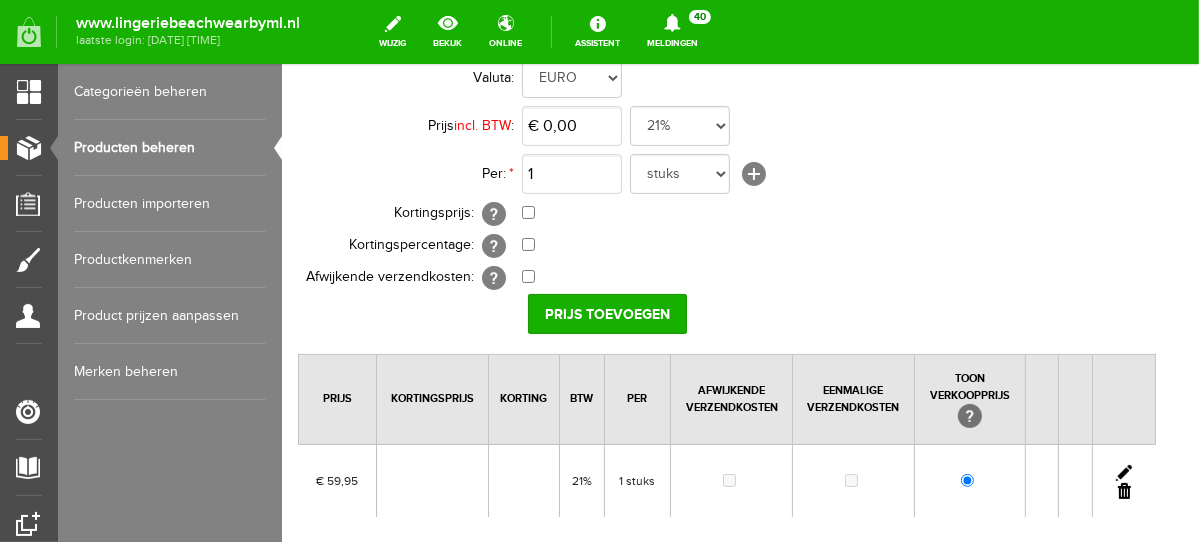scroll, scrollTop: 194, scrollLeft: 0, axis: vertical 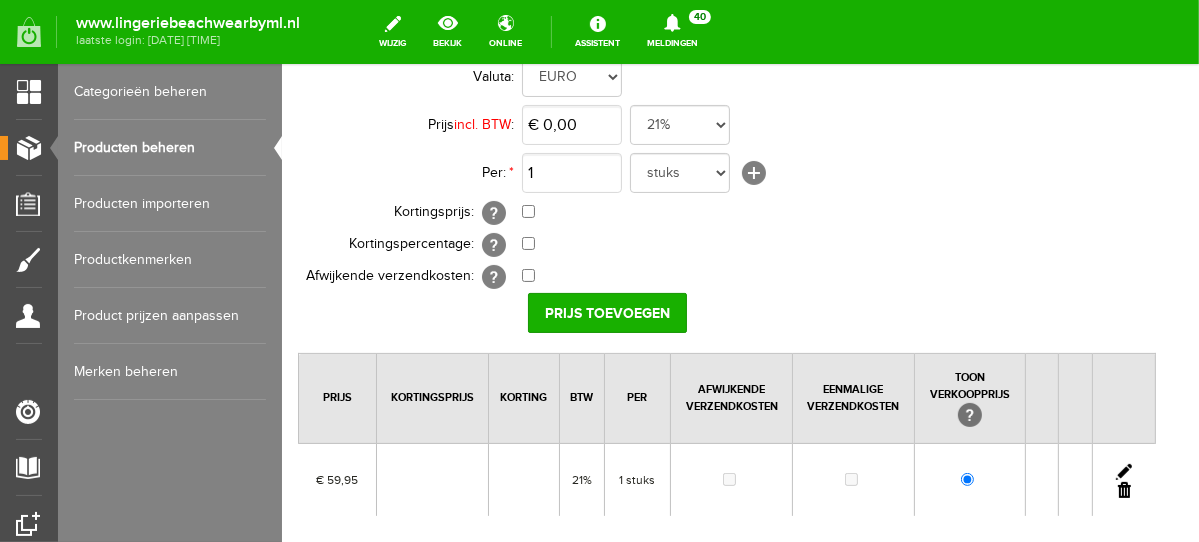 click at bounding box center [1123, 471] 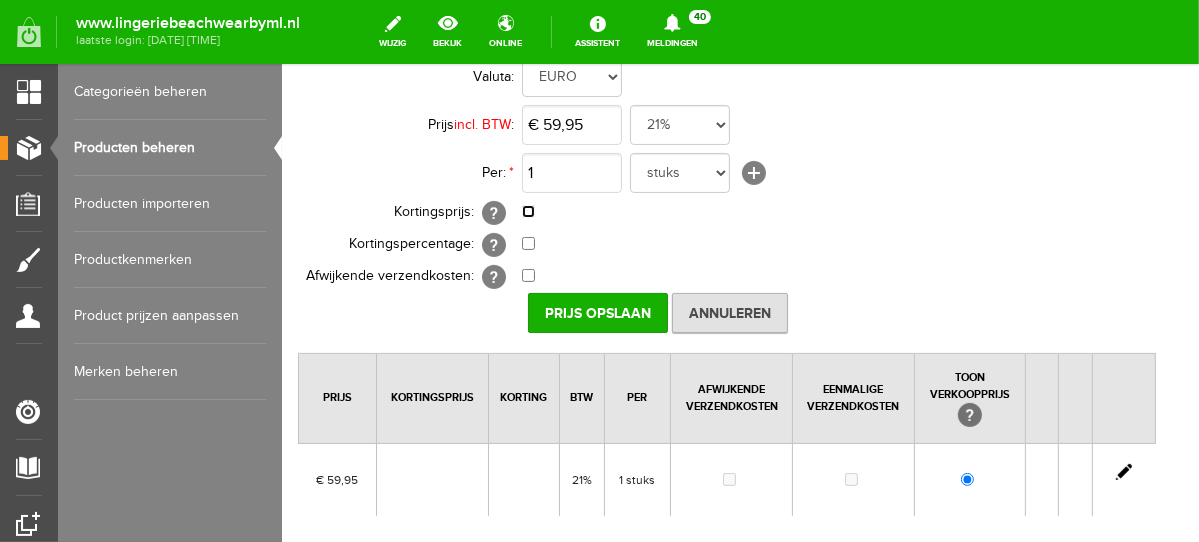 click at bounding box center [527, 210] 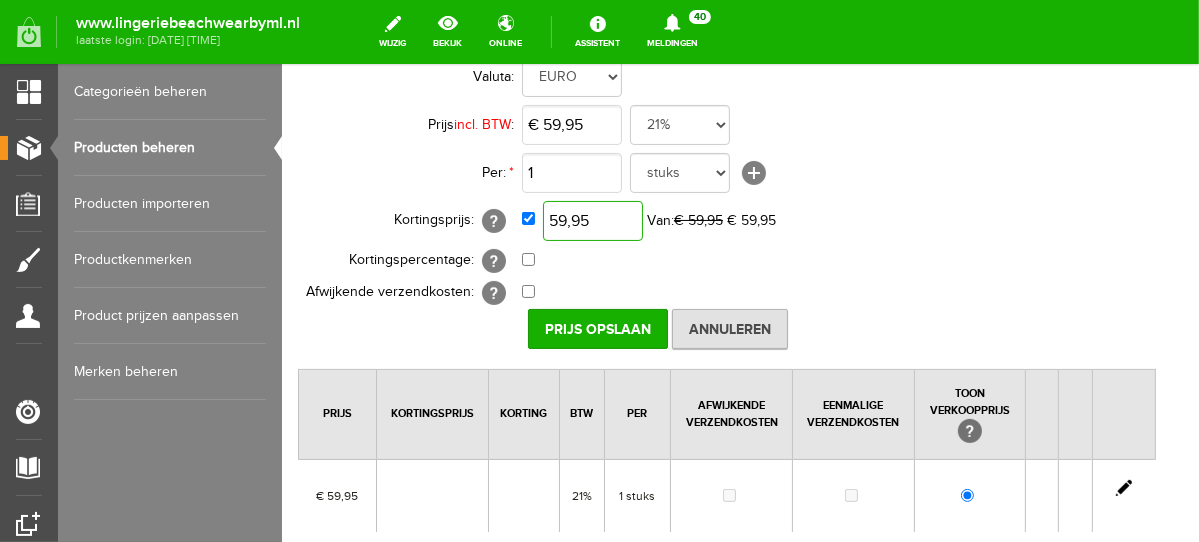 click on "59,95" at bounding box center (592, 220) 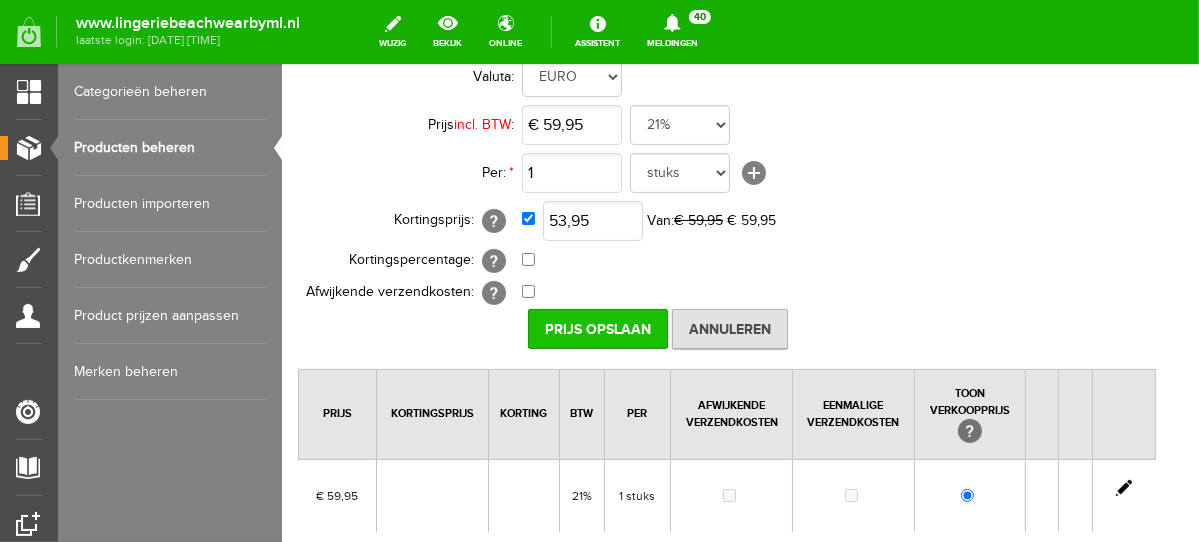 type on "€ 53,95" 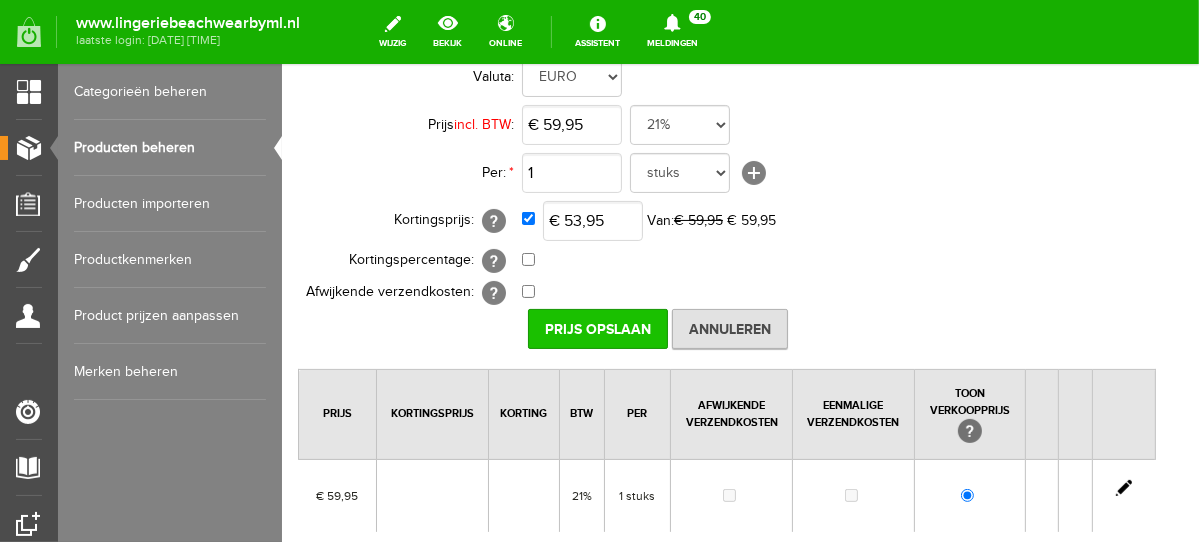 click on "Prijs Opslaan" at bounding box center (597, 328) 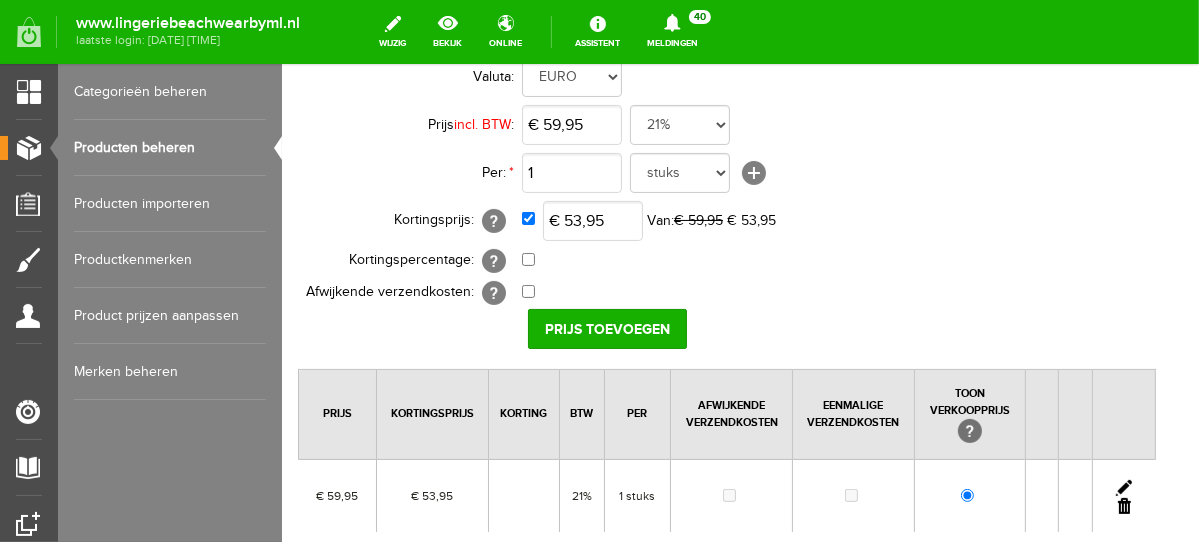 scroll, scrollTop: 401, scrollLeft: 0, axis: vertical 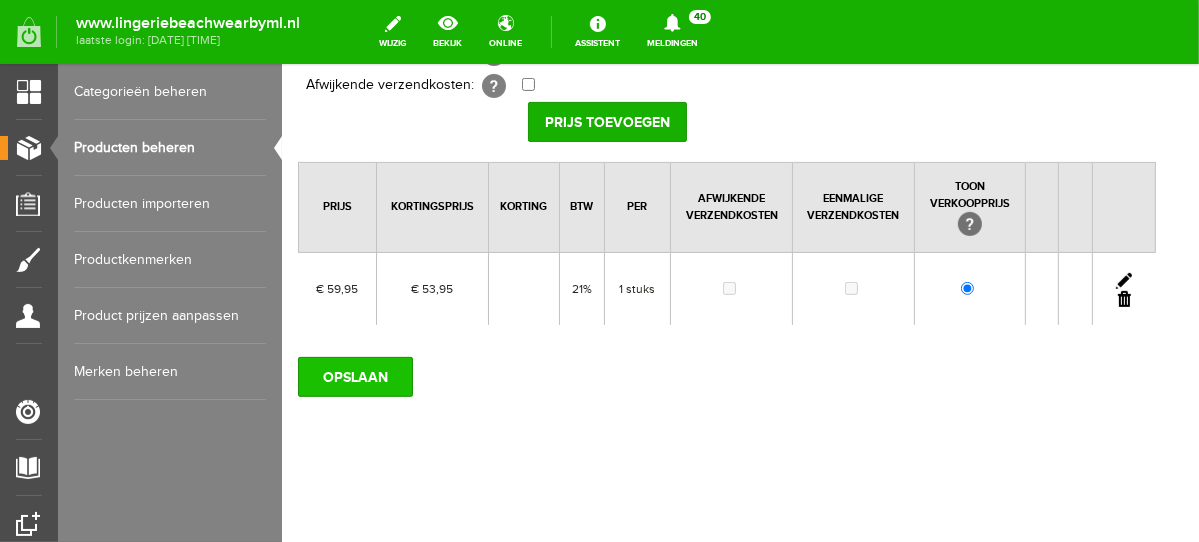 click on "OPSLAAN" at bounding box center (354, 376) 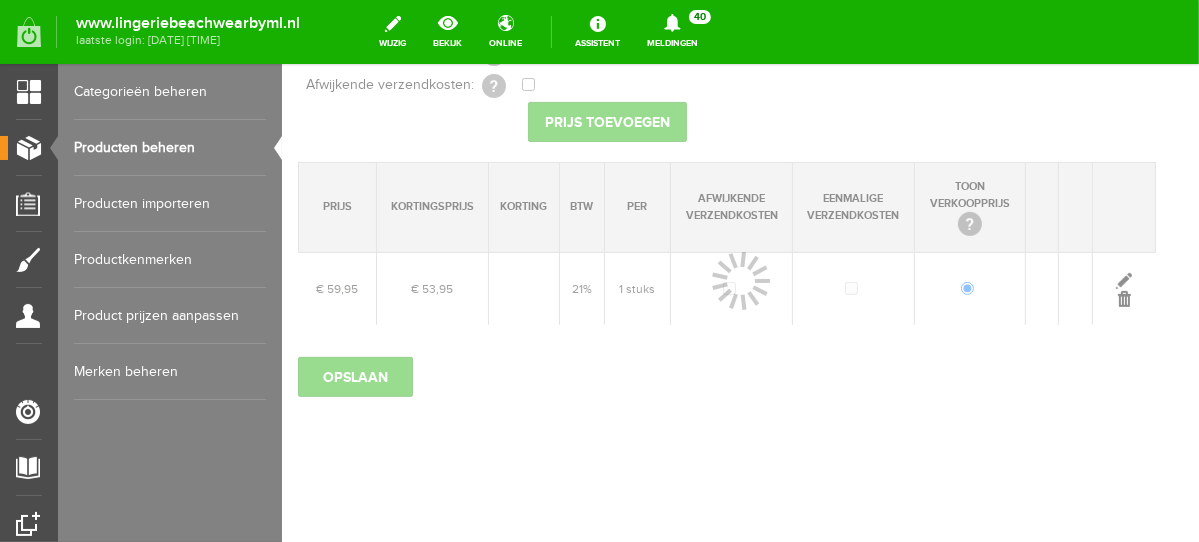 click on "Producten beheren" at bounding box center (170, 148) 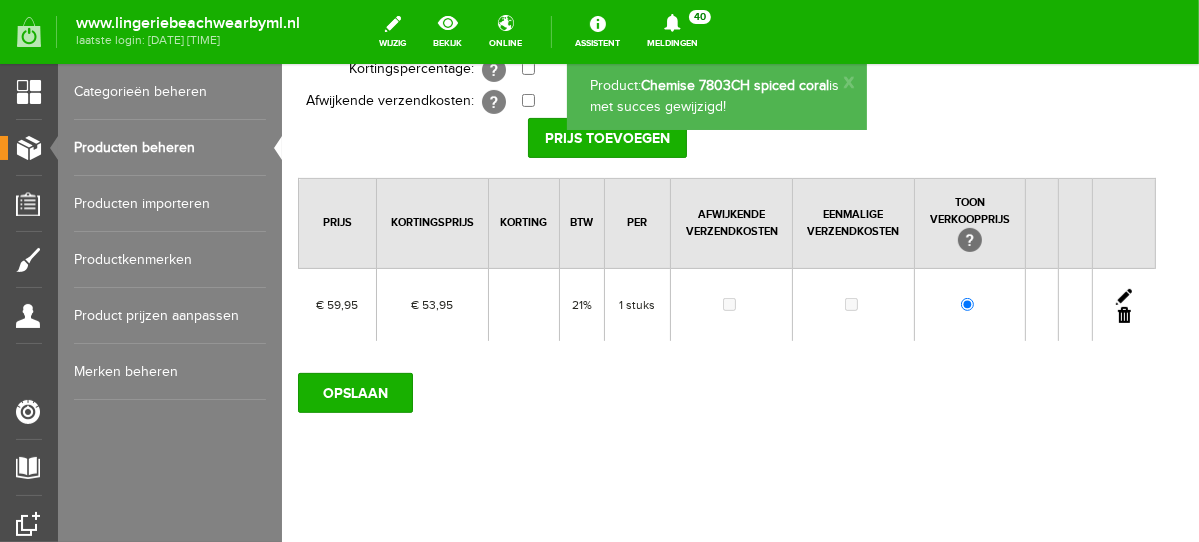 scroll, scrollTop: 0, scrollLeft: 0, axis: both 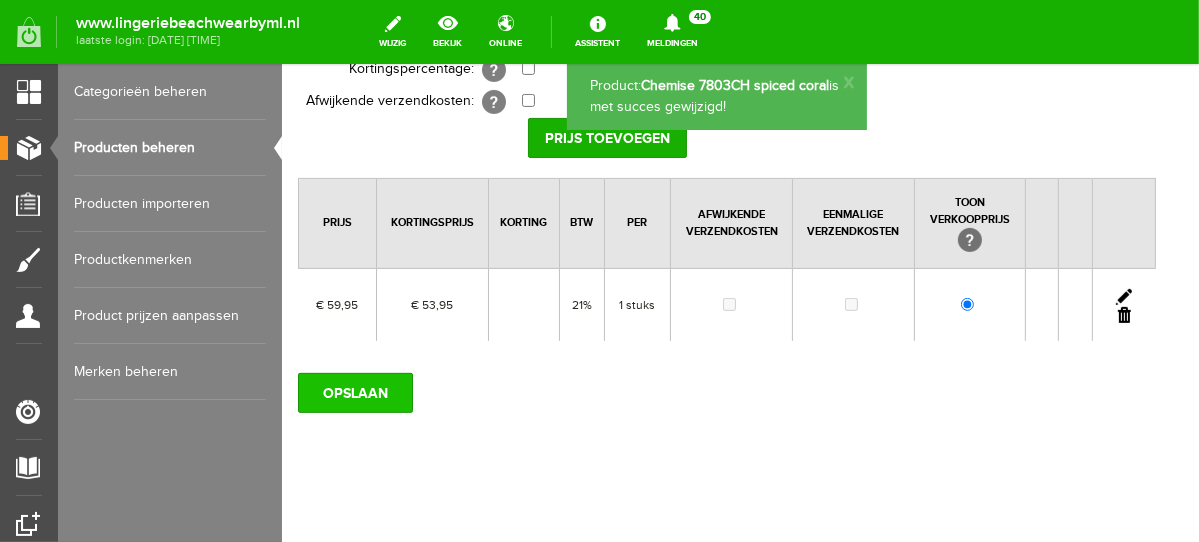 click on "OPSLAAN" at bounding box center (354, 392) 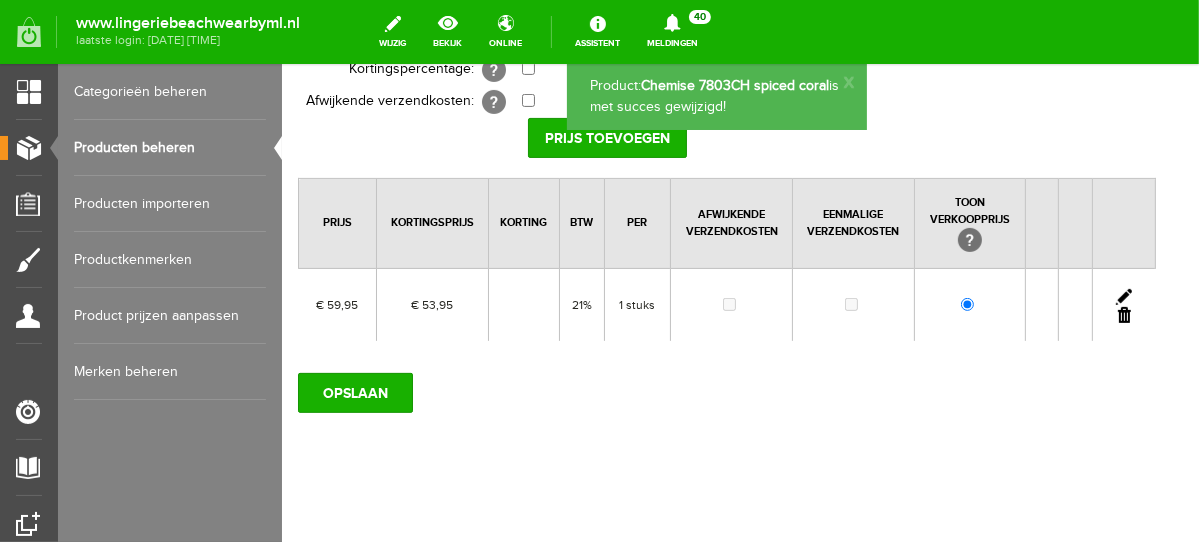 scroll, scrollTop: 0, scrollLeft: 0, axis: both 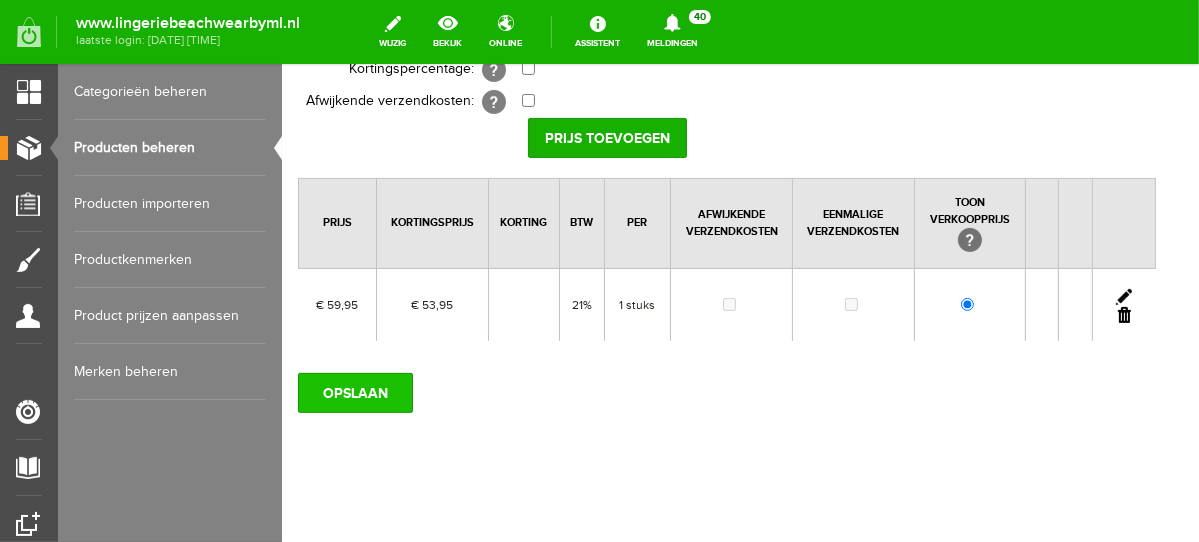 click on "OPSLAAN" at bounding box center [354, 392] 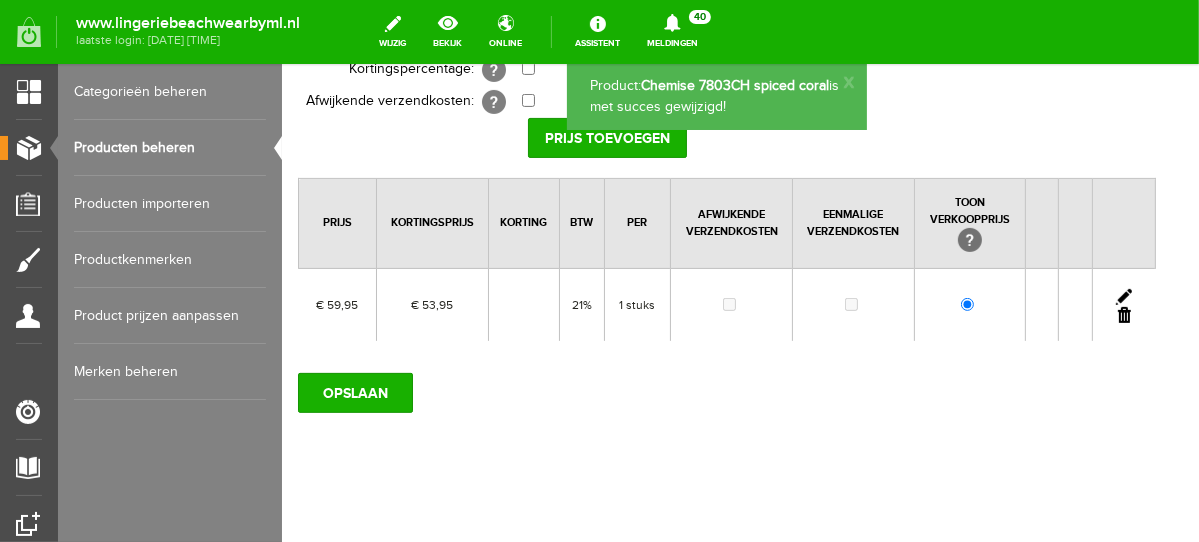 scroll, scrollTop: 0, scrollLeft: 0, axis: both 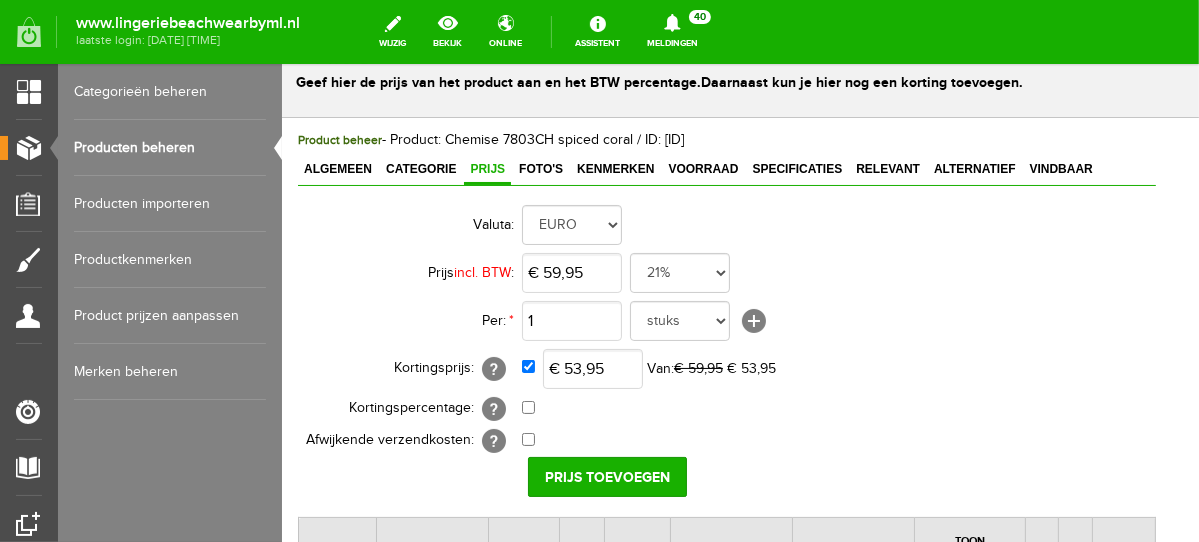 click on "Producten beheren" at bounding box center (170, 148) 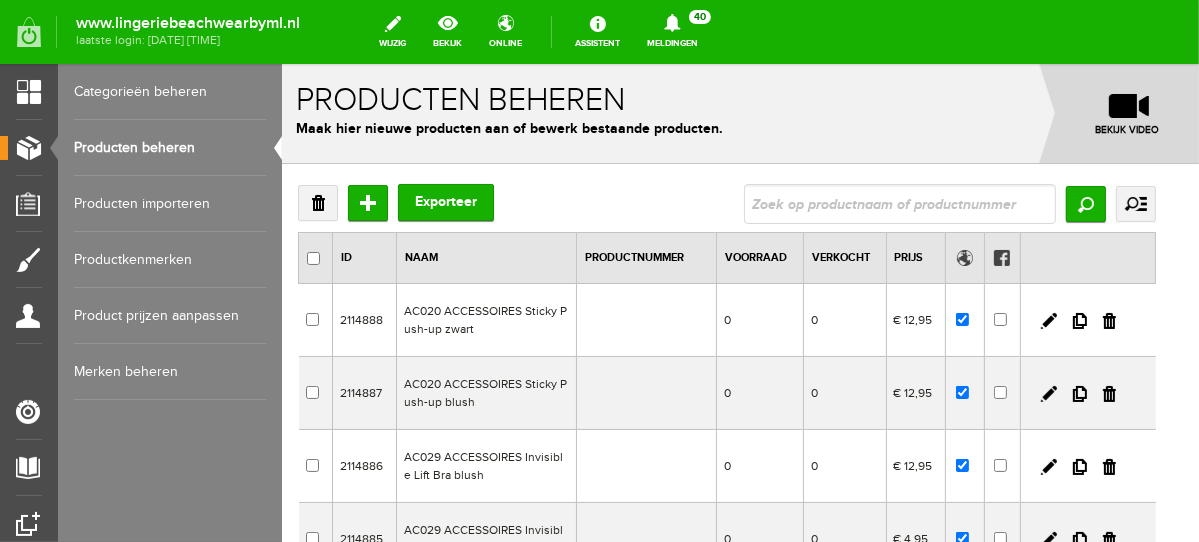 scroll, scrollTop: 0, scrollLeft: 0, axis: both 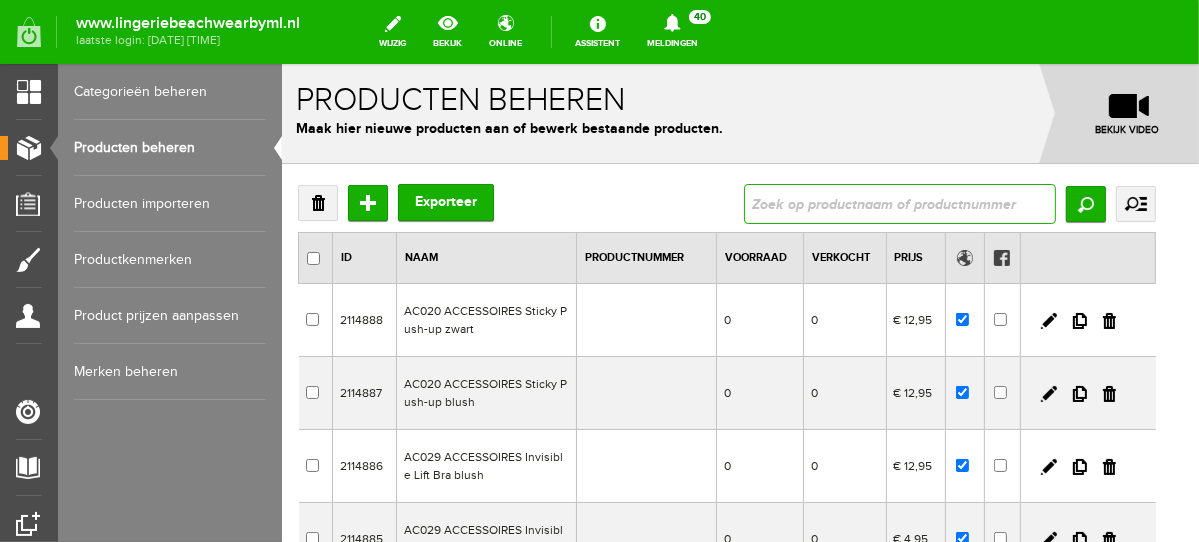 click at bounding box center (899, 203) 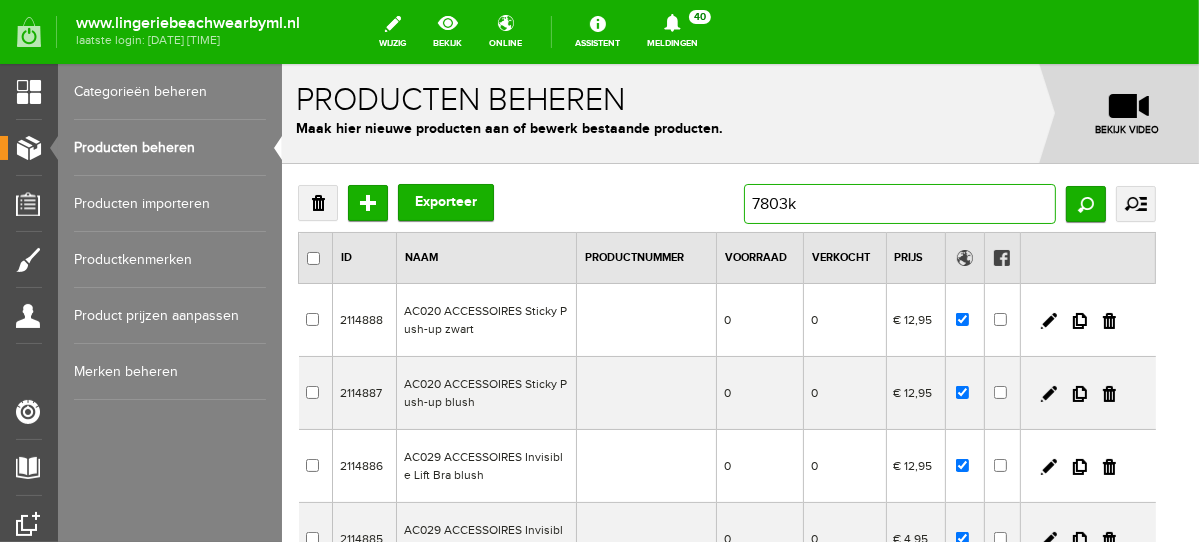 type on "7803km" 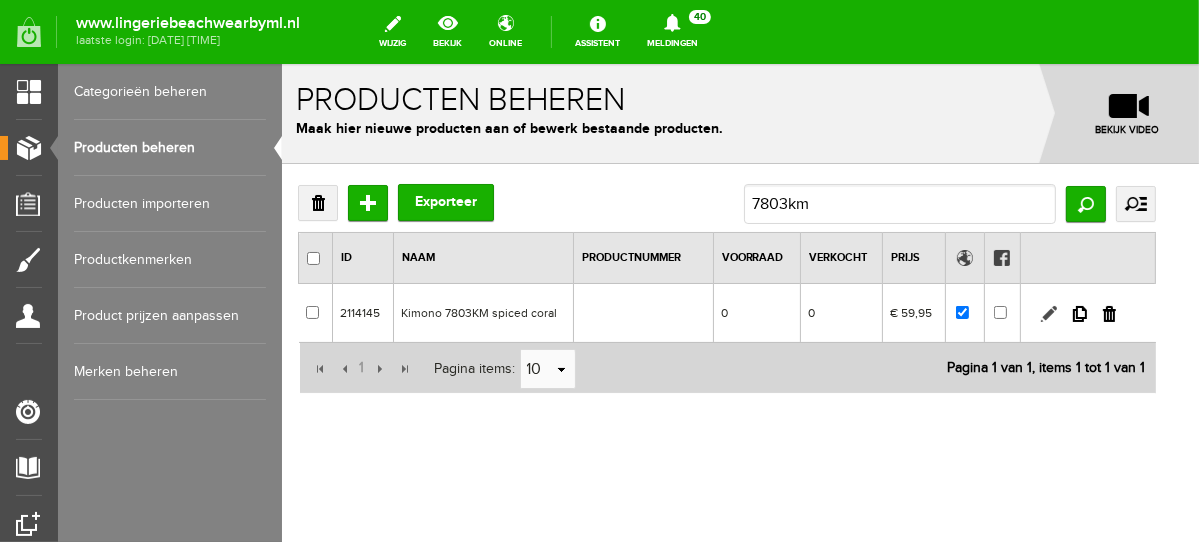click at bounding box center [1048, 313] 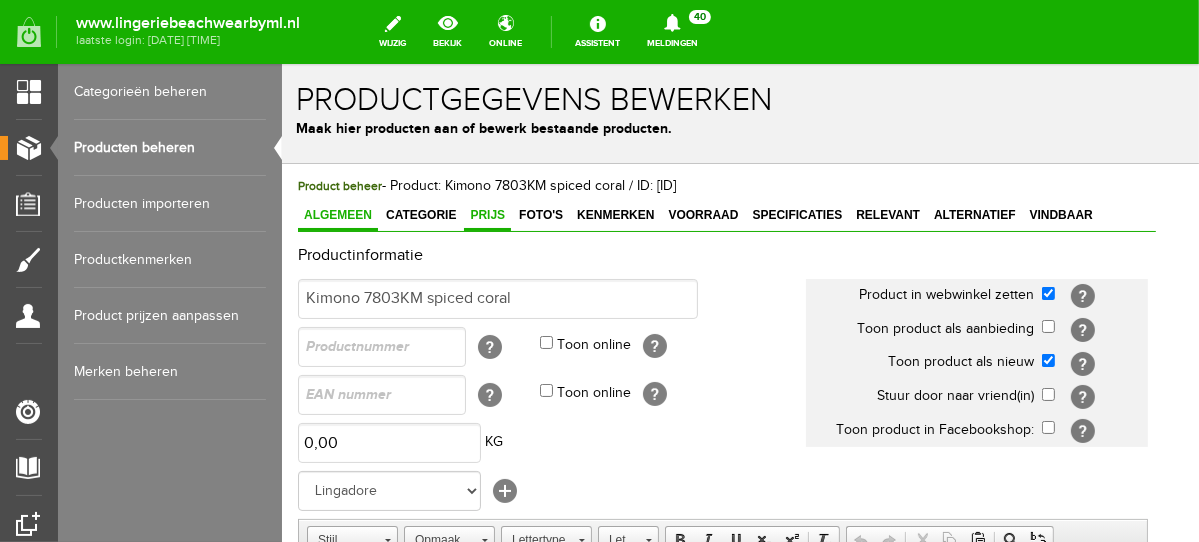 scroll, scrollTop: 0, scrollLeft: 0, axis: both 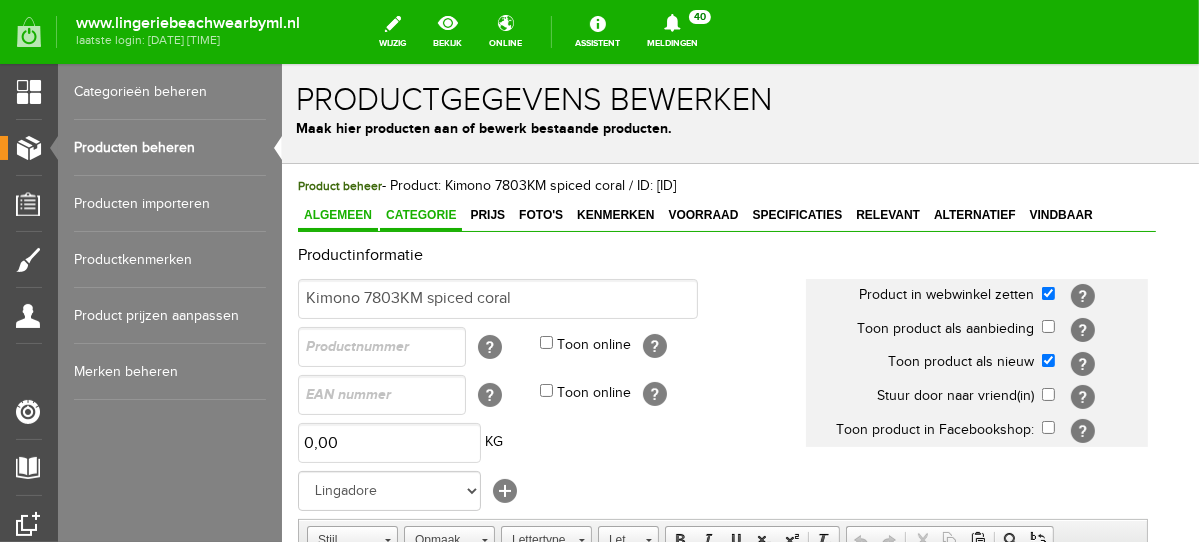 click on "Categorie" at bounding box center [420, 214] 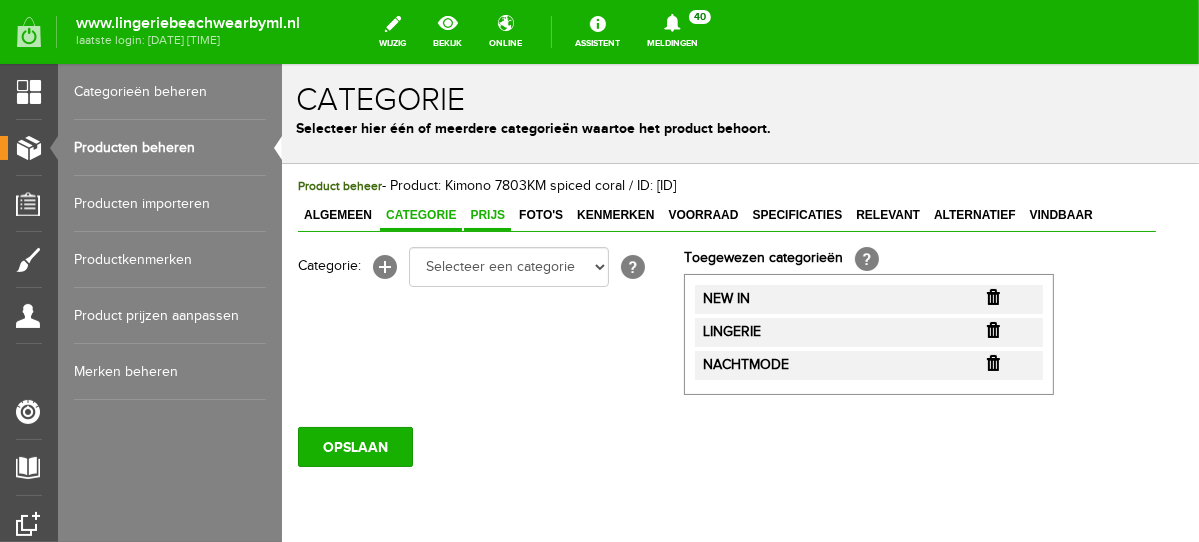 click on "Prijs" at bounding box center (486, 214) 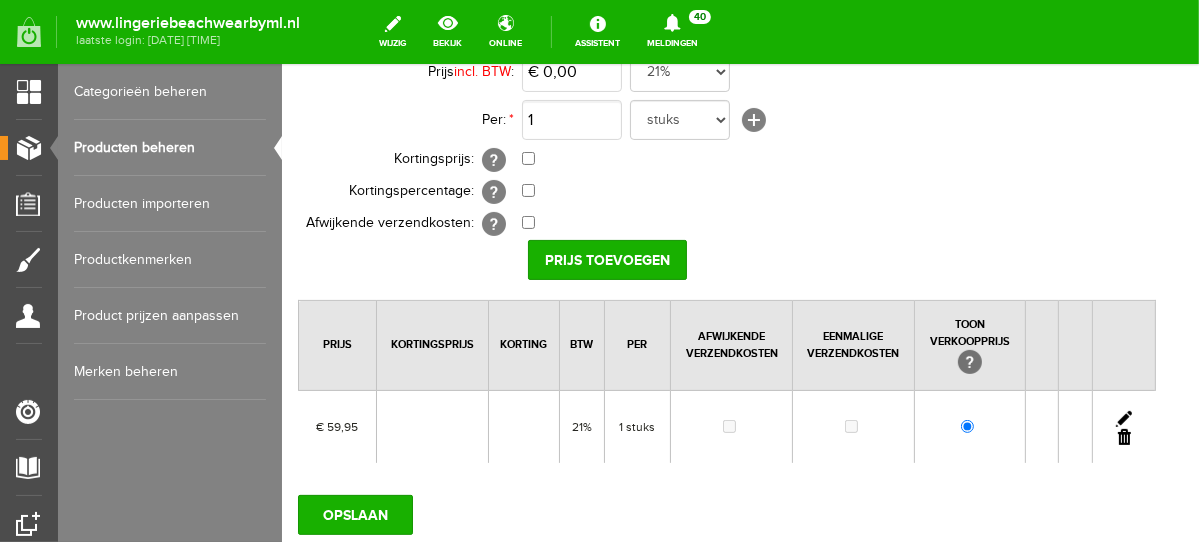 scroll, scrollTop: 265, scrollLeft: 0, axis: vertical 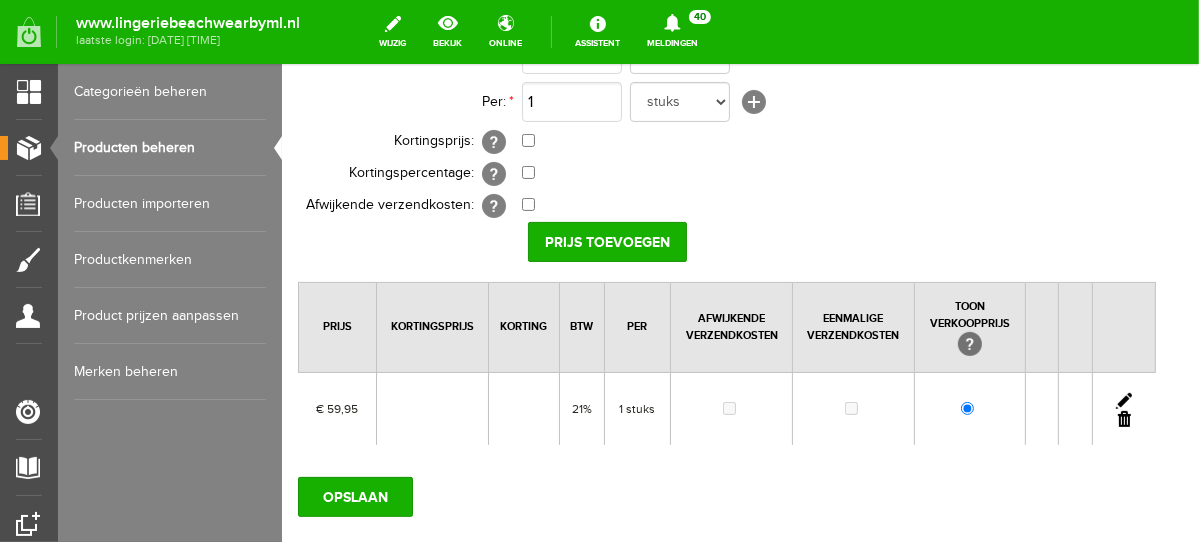 click at bounding box center (1123, 400) 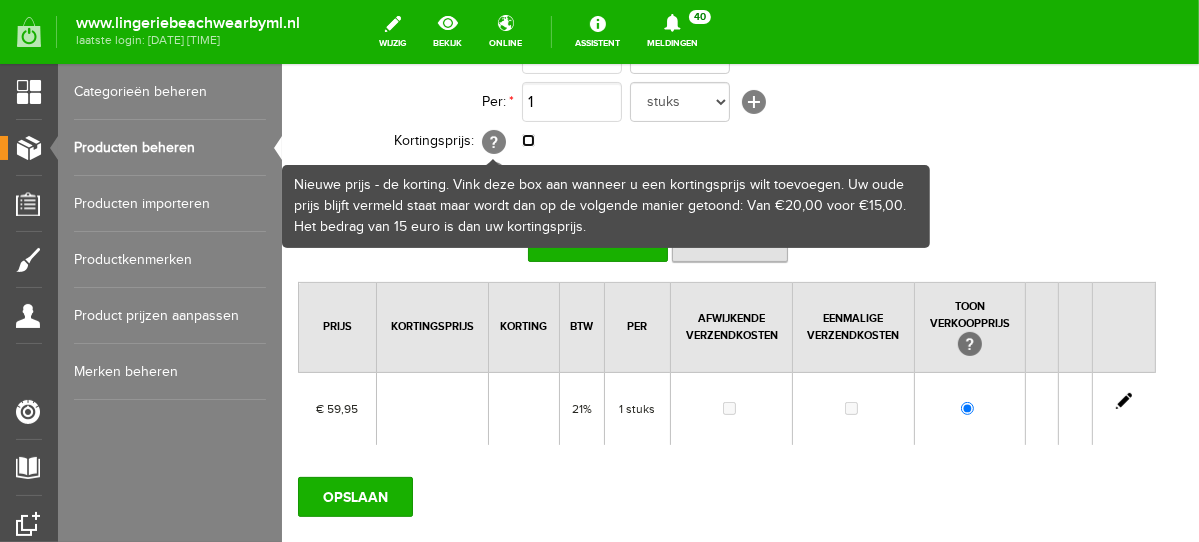 click at bounding box center (527, 139) 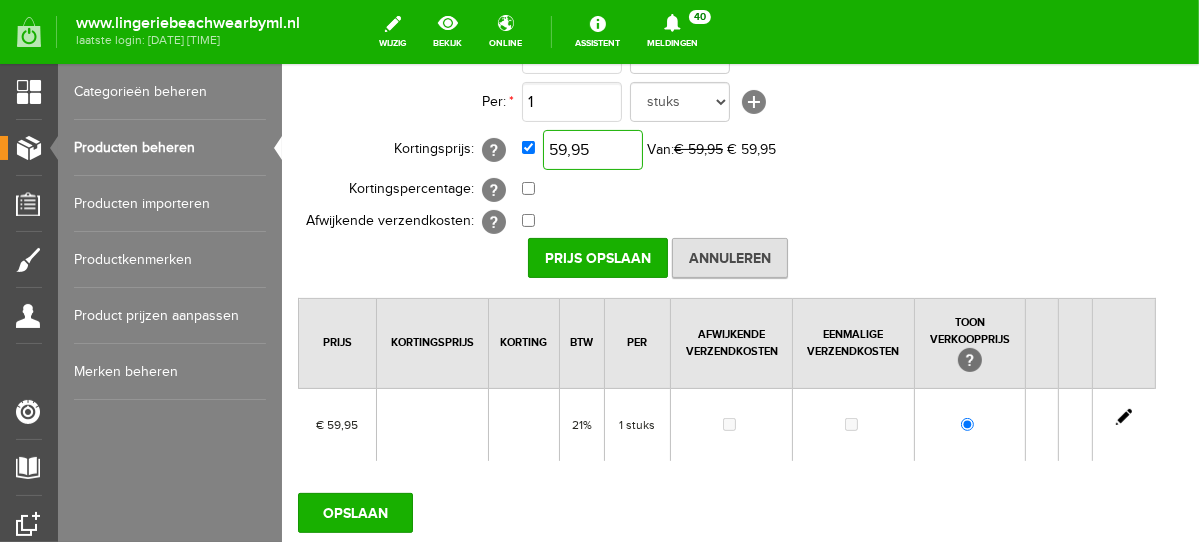 click on "59,95" at bounding box center (592, 149) 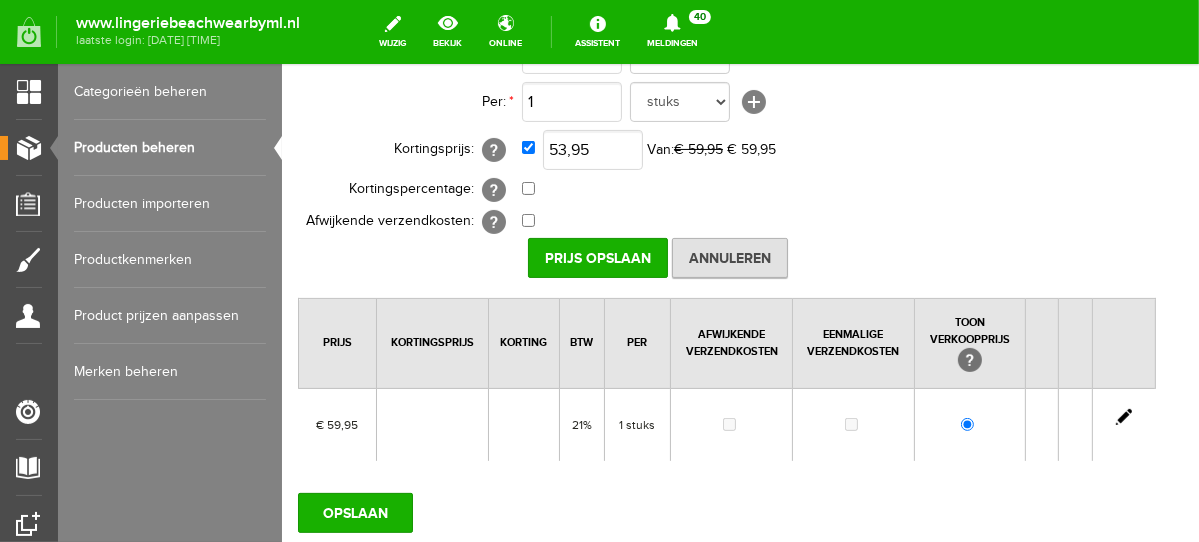 type on "€ 53,95" 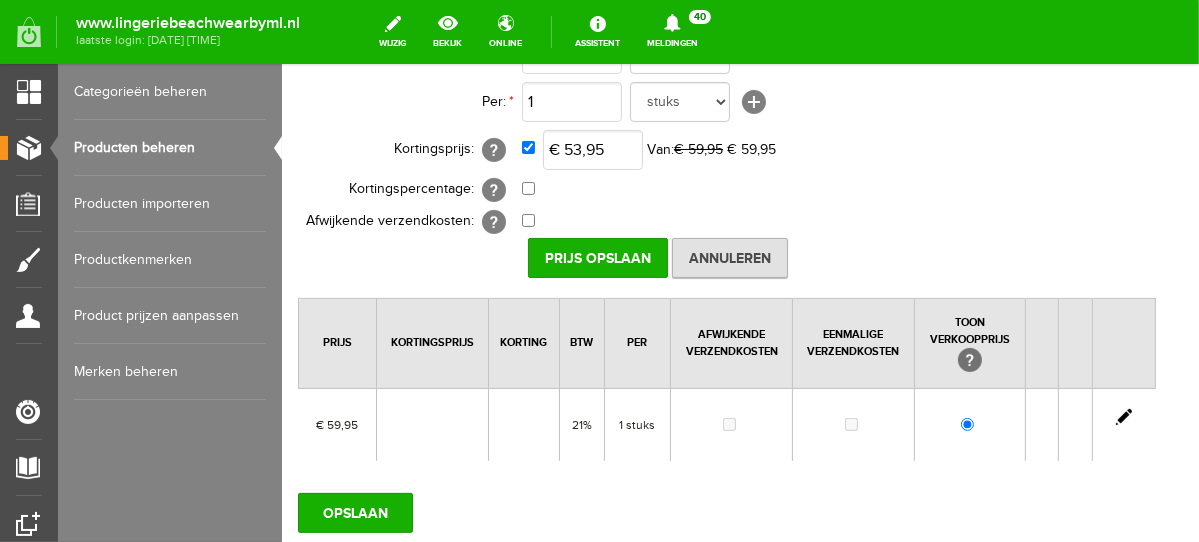 click on "€ 0,00
[?]
Eenmalige verzendkosten
[?]" at bounding box center (838, 221) 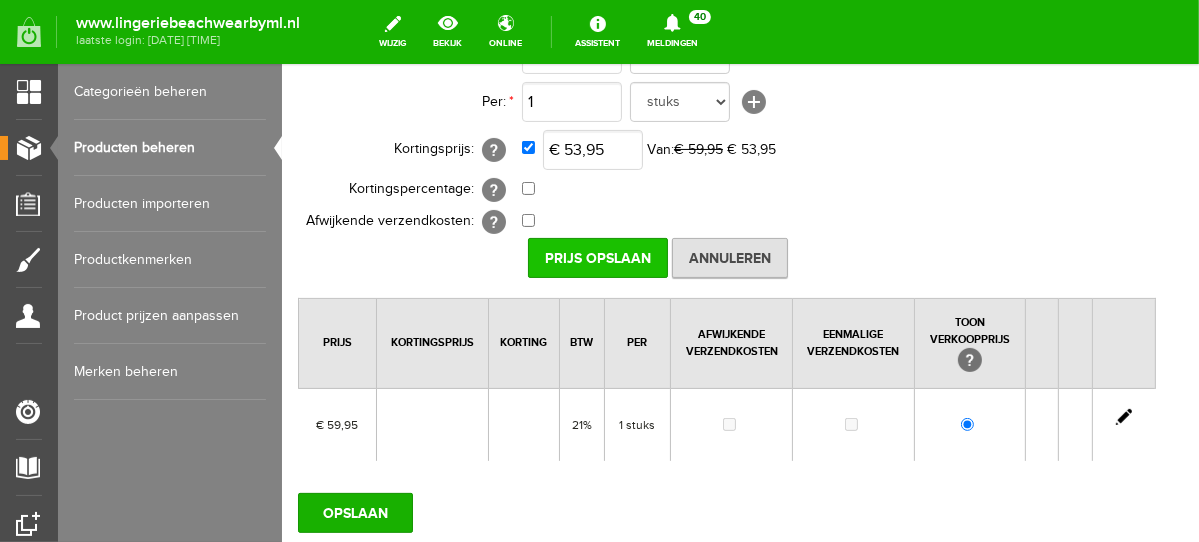 click on "Prijs Opslaan" at bounding box center [597, 257] 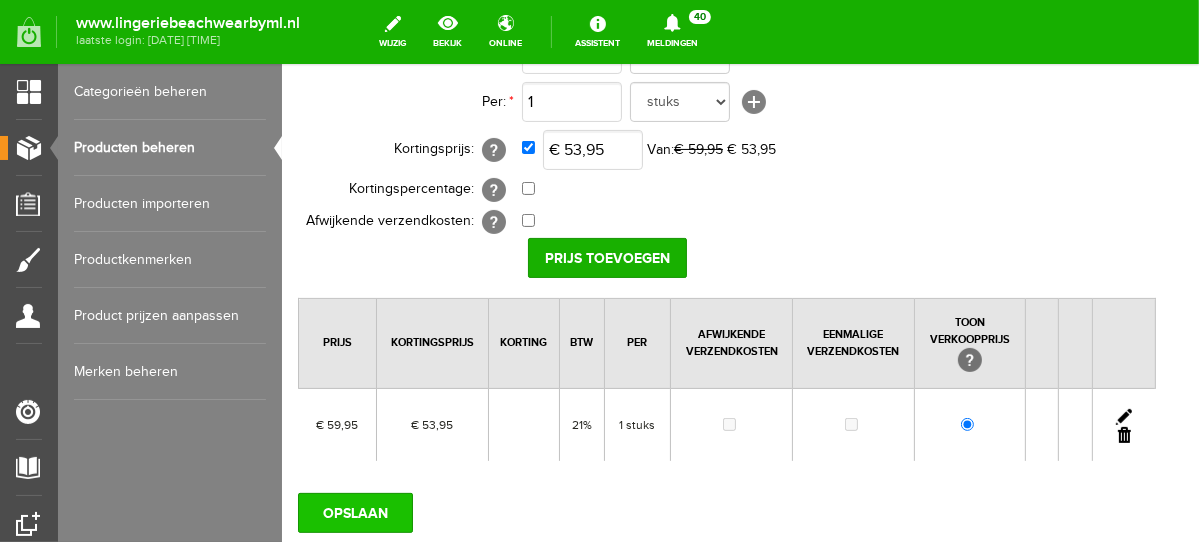 click on "OPSLAAN" at bounding box center [354, 512] 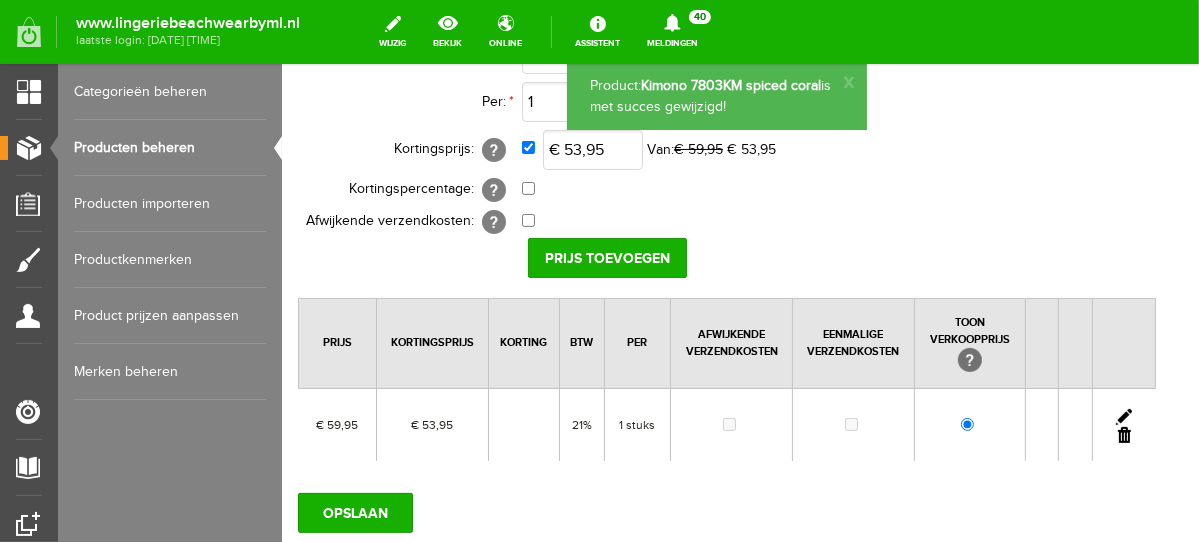 scroll, scrollTop: 0, scrollLeft: 0, axis: both 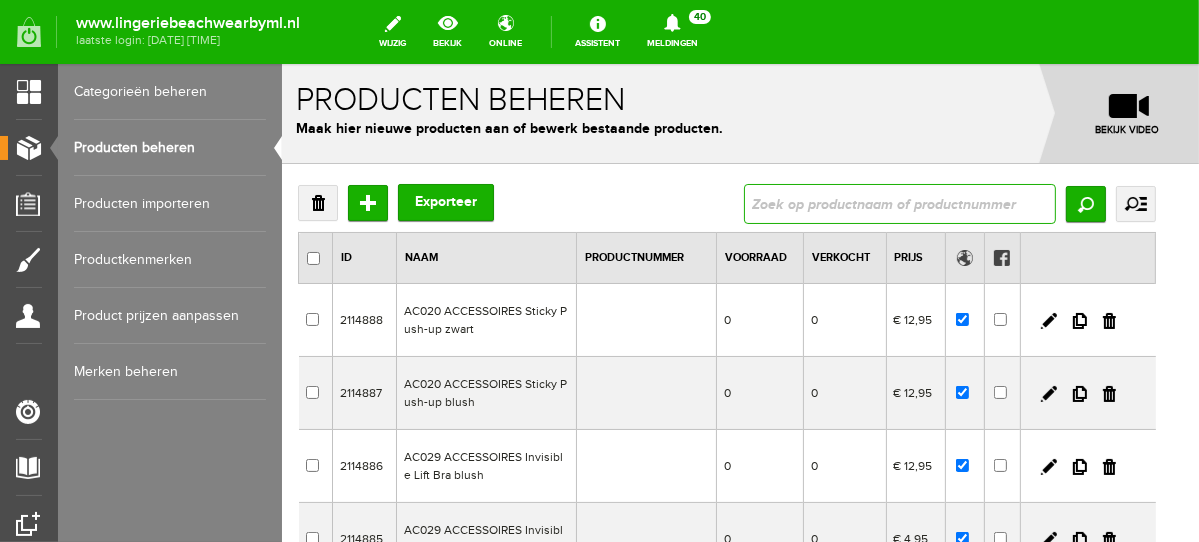 click at bounding box center (899, 203) 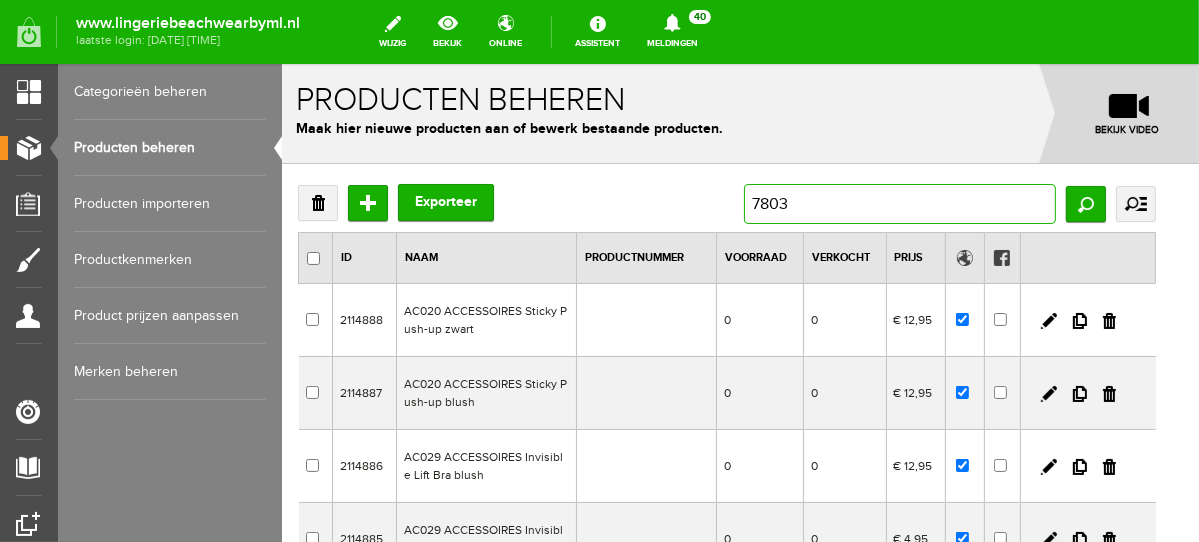 type on "7803b" 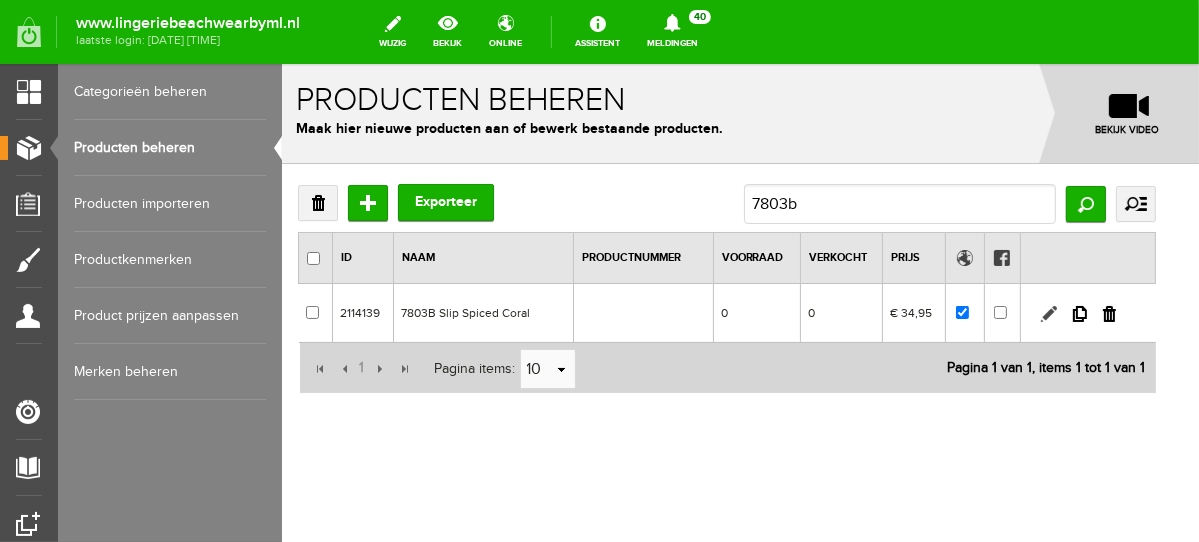 click at bounding box center (1048, 313) 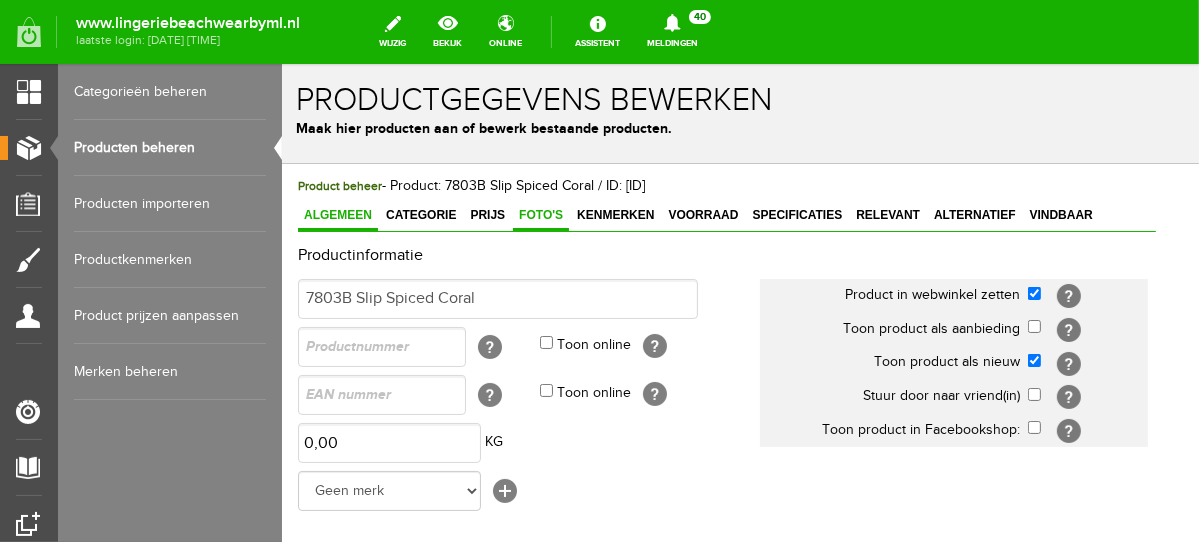 scroll, scrollTop: 0, scrollLeft: 0, axis: both 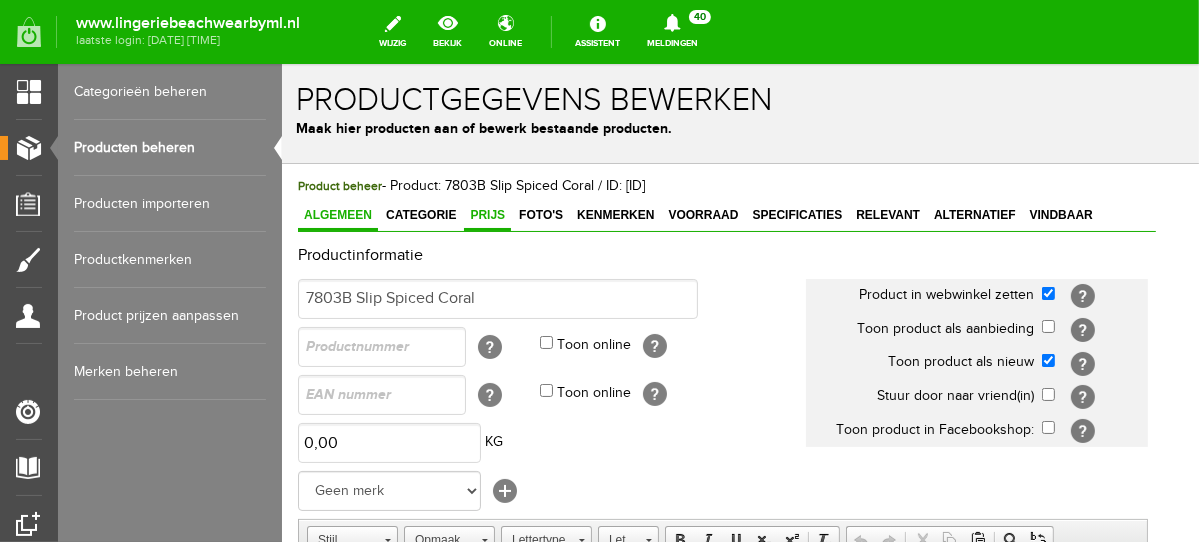 click on "Prijs" at bounding box center [486, 214] 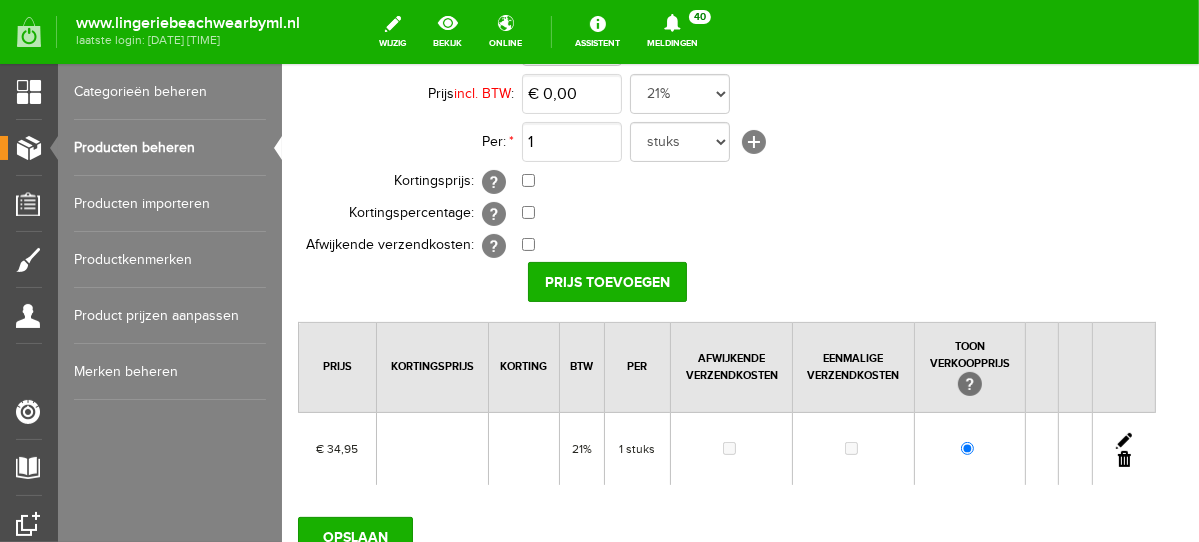 scroll, scrollTop: 243, scrollLeft: 0, axis: vertical 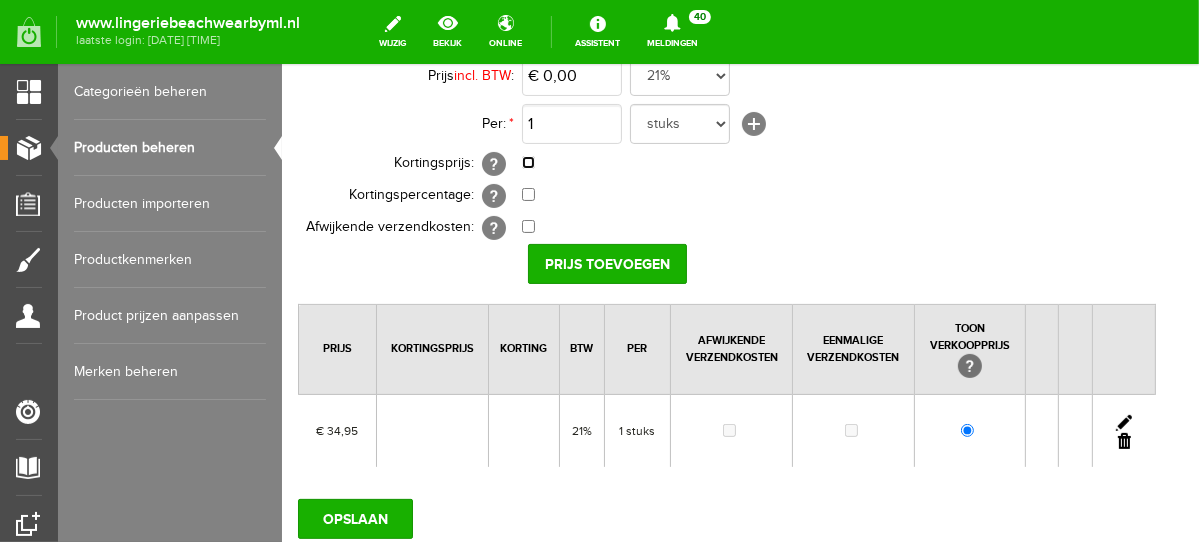 click at bounding box center (527, 161) 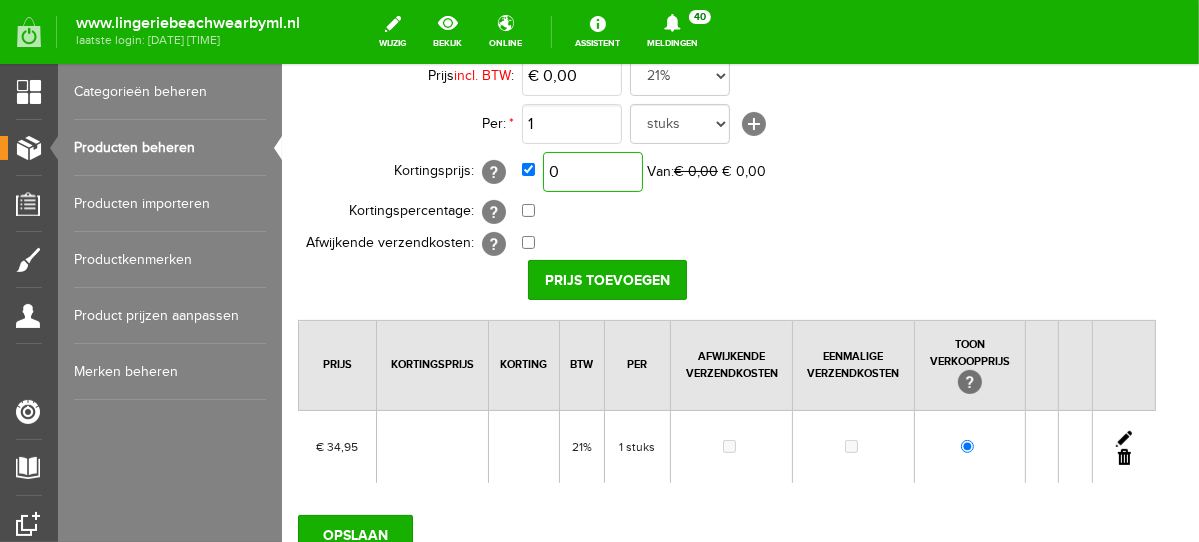click on "0" at bounding box center (592, 171) 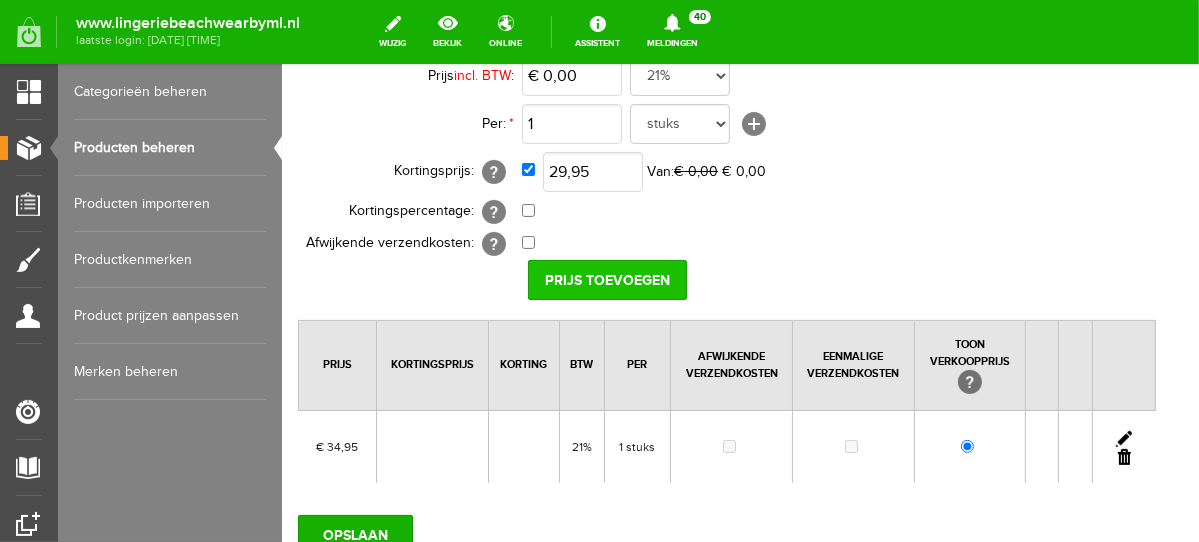 type on "€ 29,95" 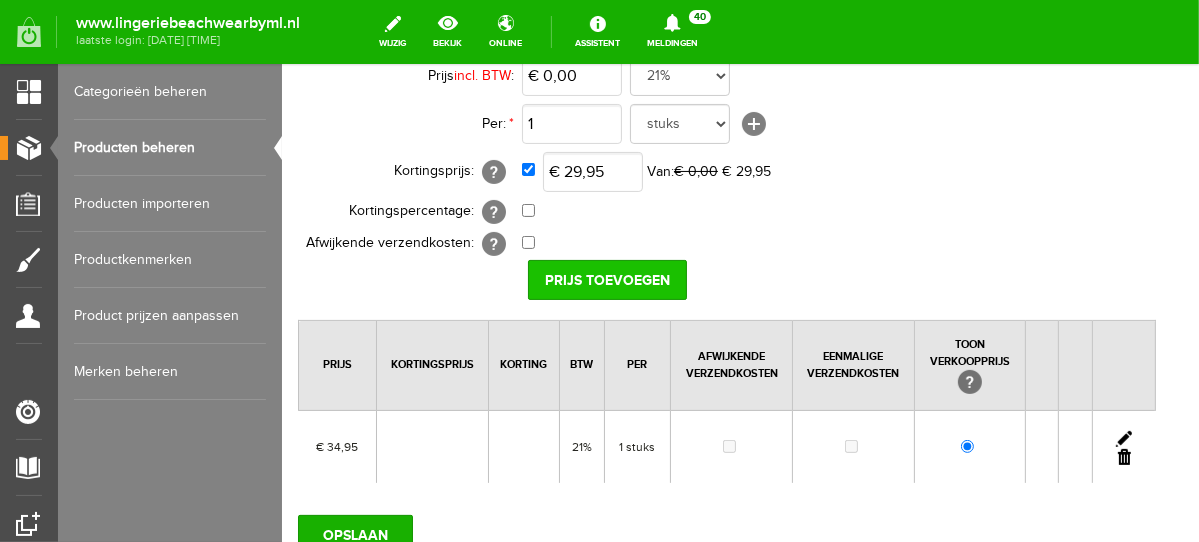 click on "Prijs toevoegen" at bounding box center [606, 279] 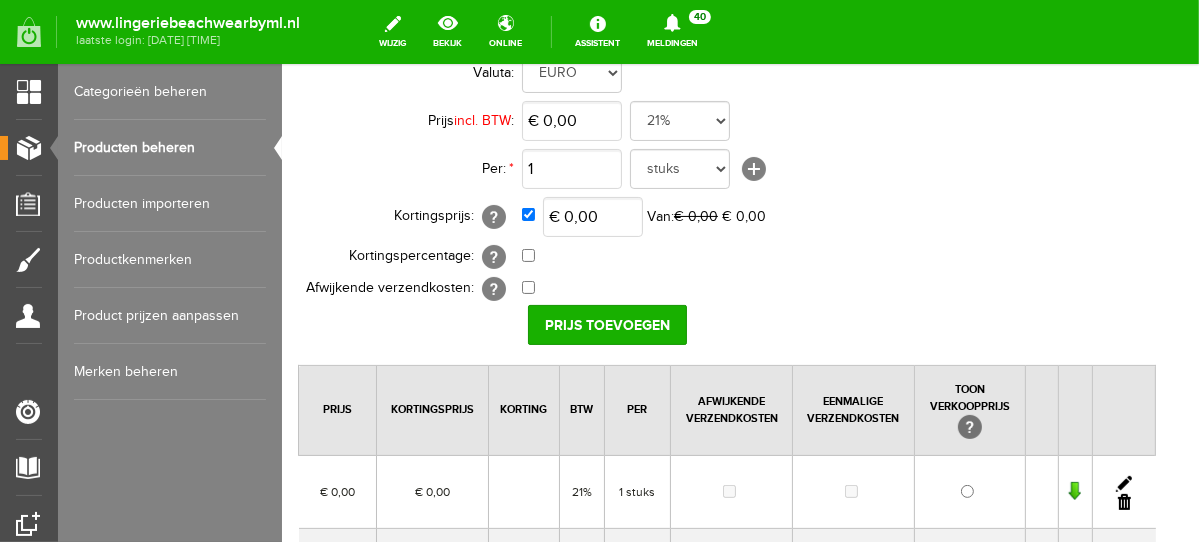 scroll, scrollTop: 170, scrollLeft: 0, axis: vertical 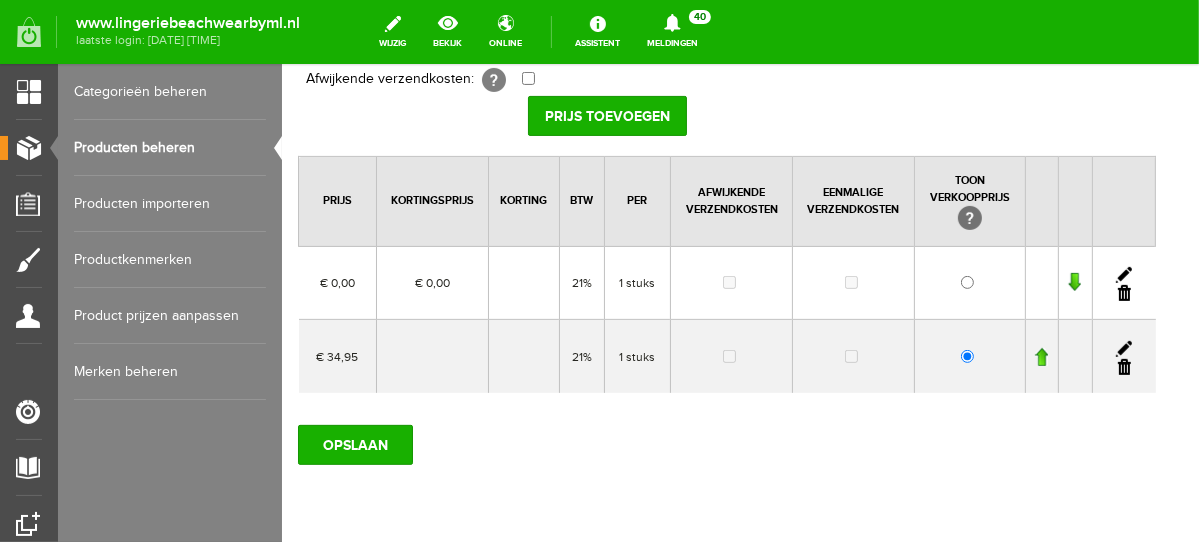 click at bounding box center [1123, 348] 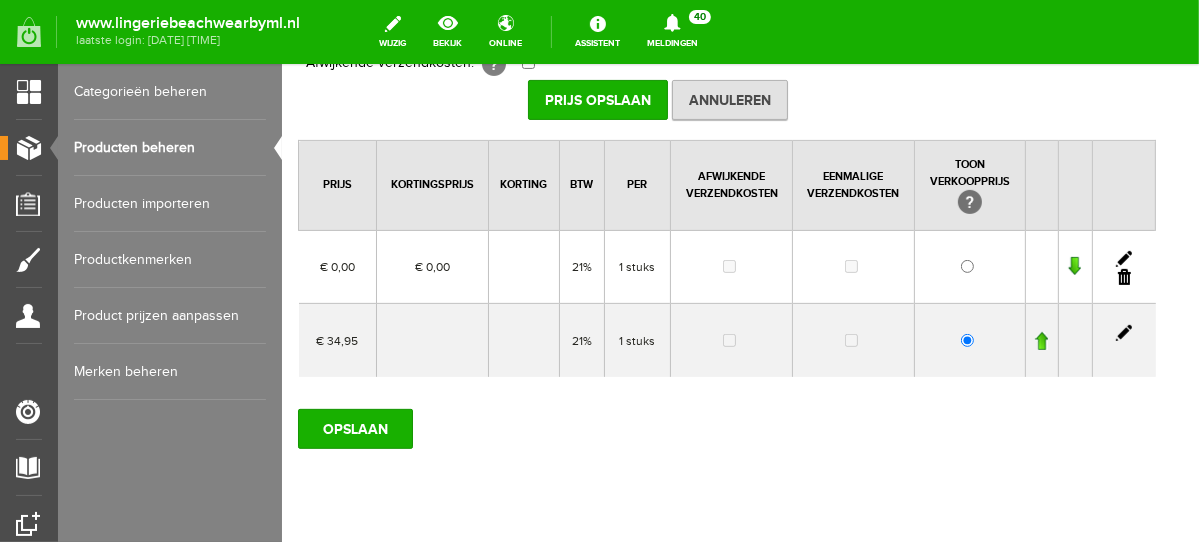 click at bounding box center (1123, 276) 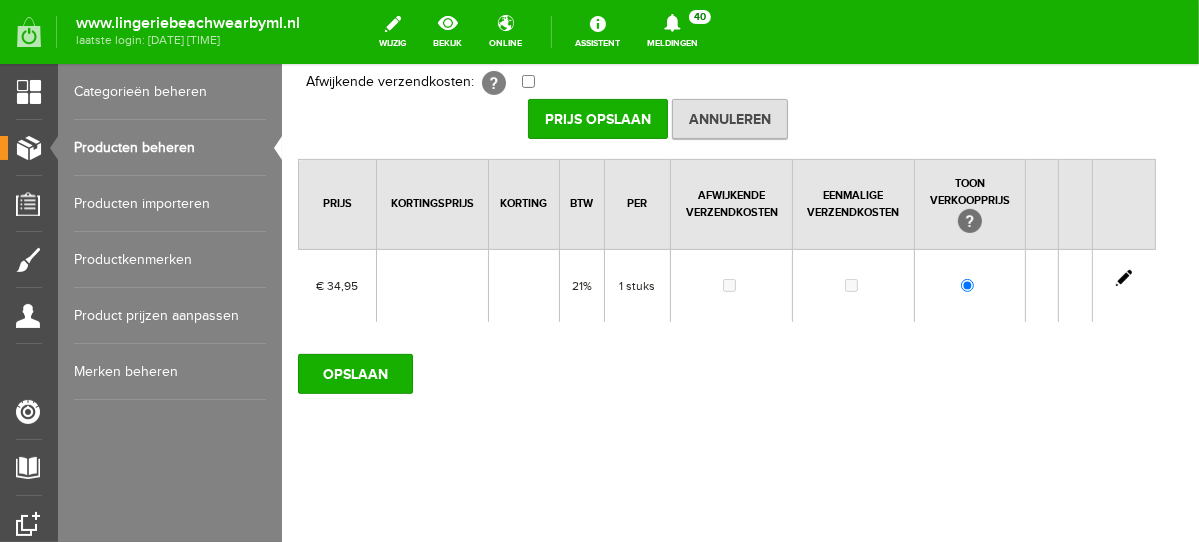 scroll, scrollTop: 385, scrollLeft: 0, axis: vertical 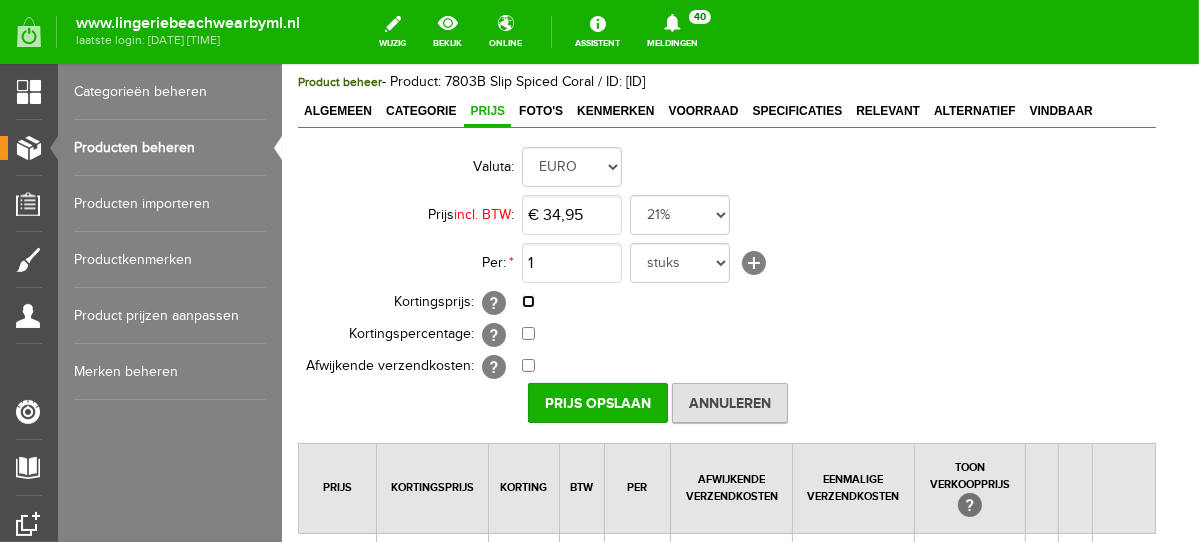 click at bounding box center (527, 300) 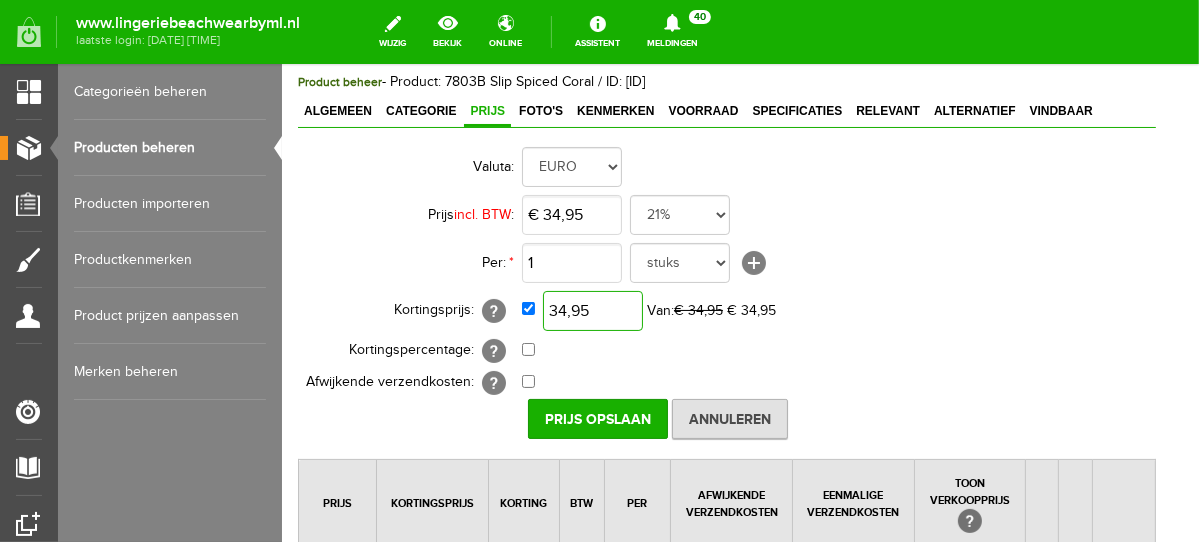 click on "34,95" at bounding box center (592, 310) 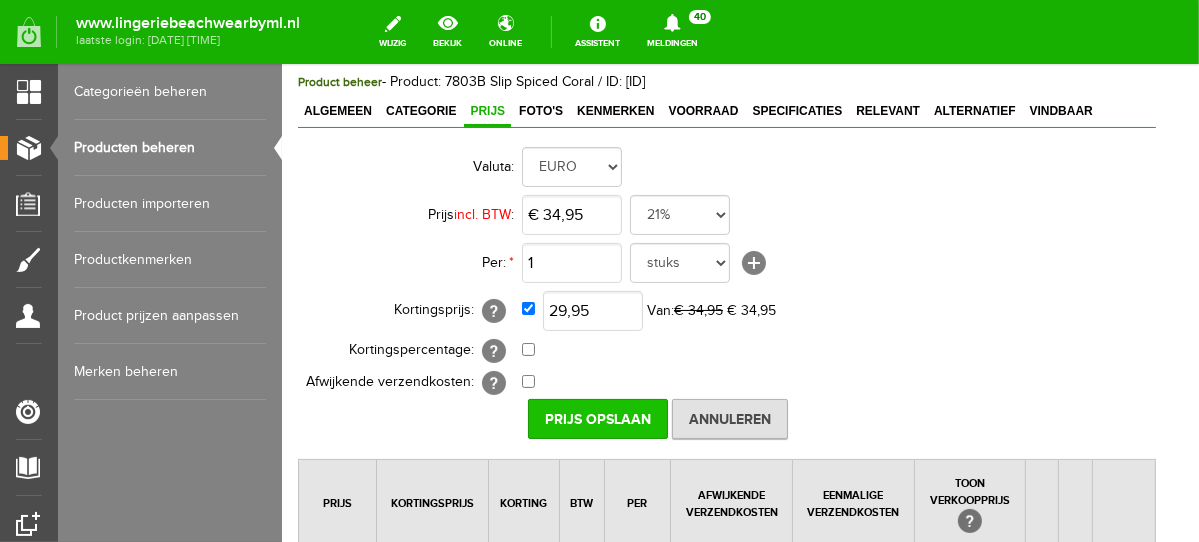 type on "€ 29,95" 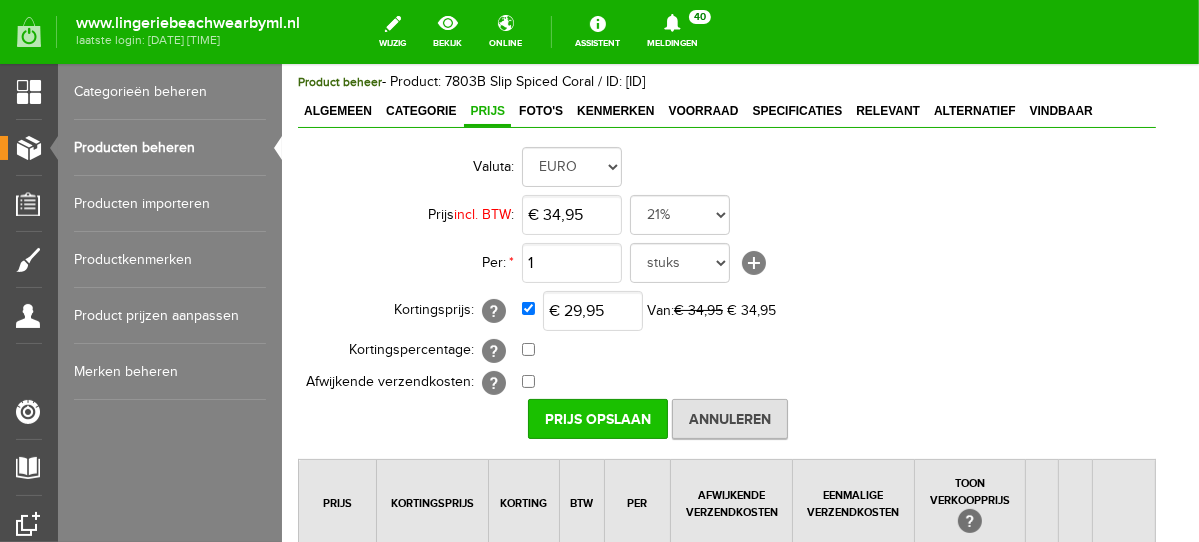 click on "Prijs Opslaan" at bounding box center [597, 418] 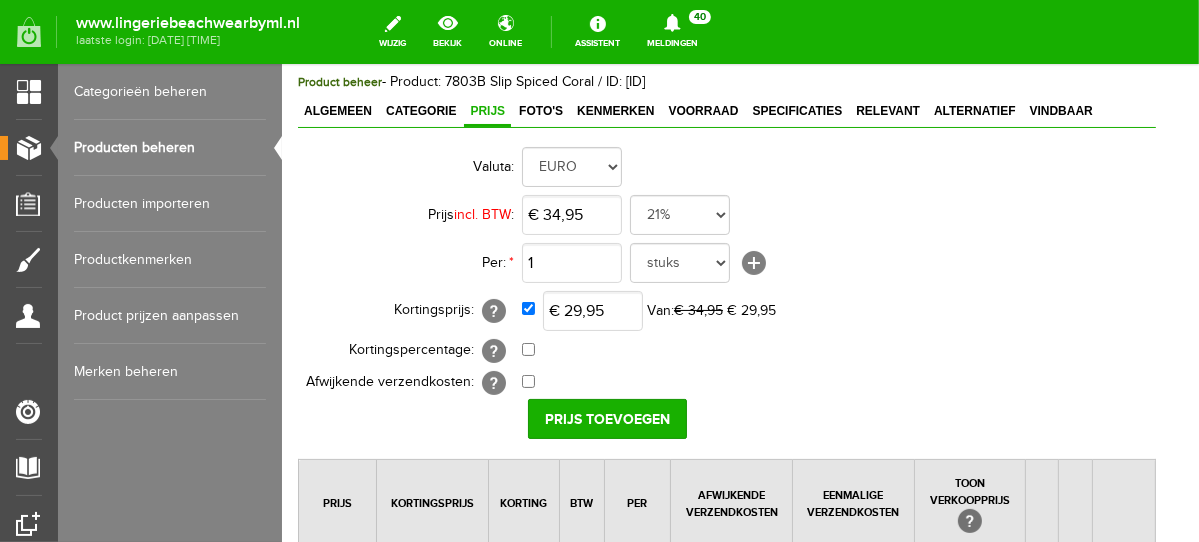 scroll, scrollTop: 335, scrollLeft: 0, axis: vertical 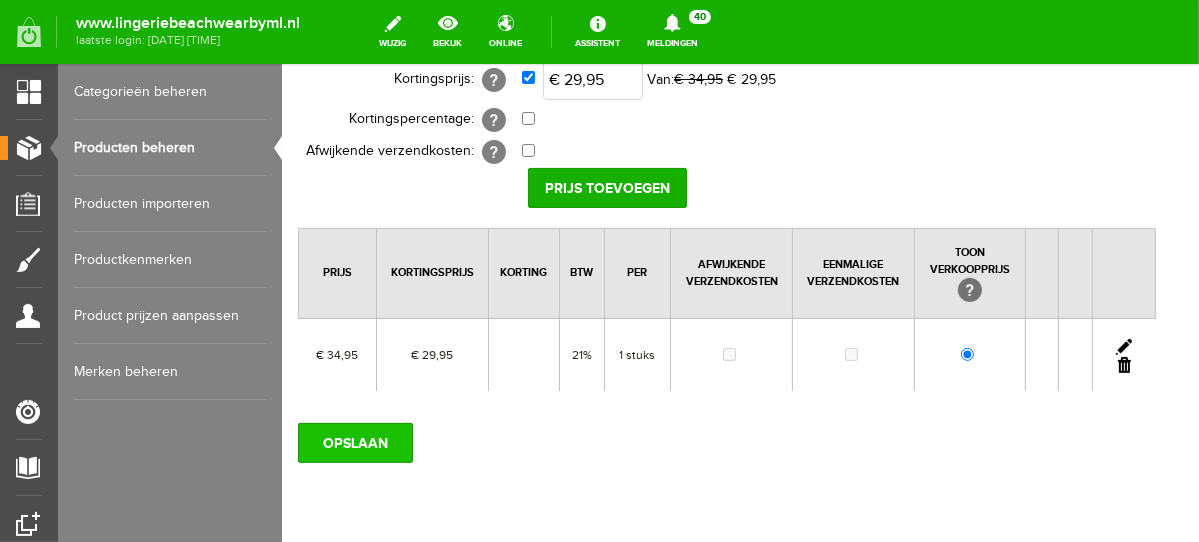 click on "OPSLAAN" at bounding box center (354, 442) 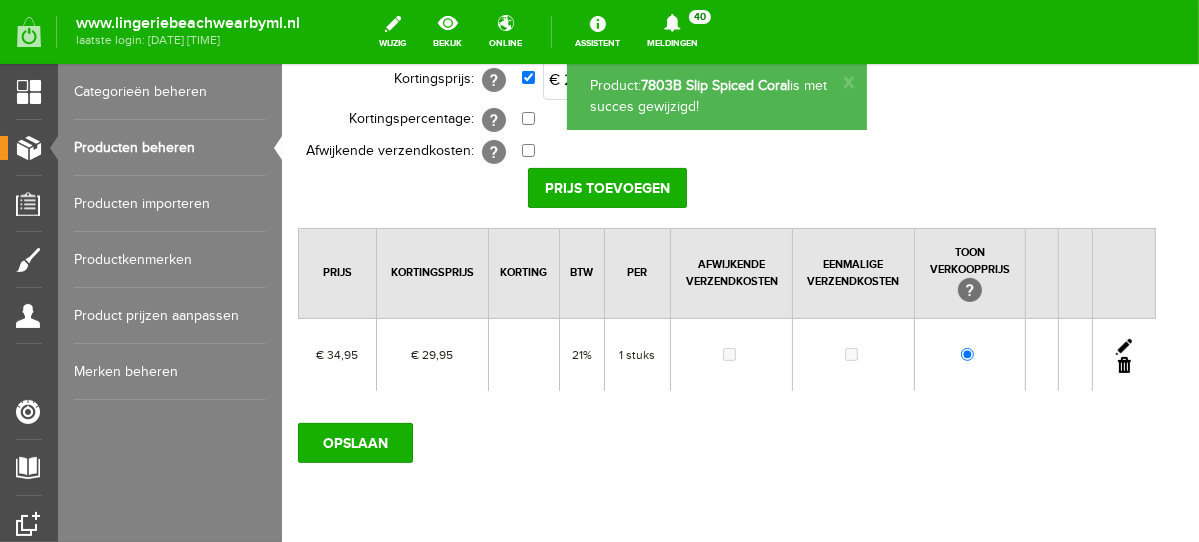 click on "Producten beheren" at bounding box center [170, 148] 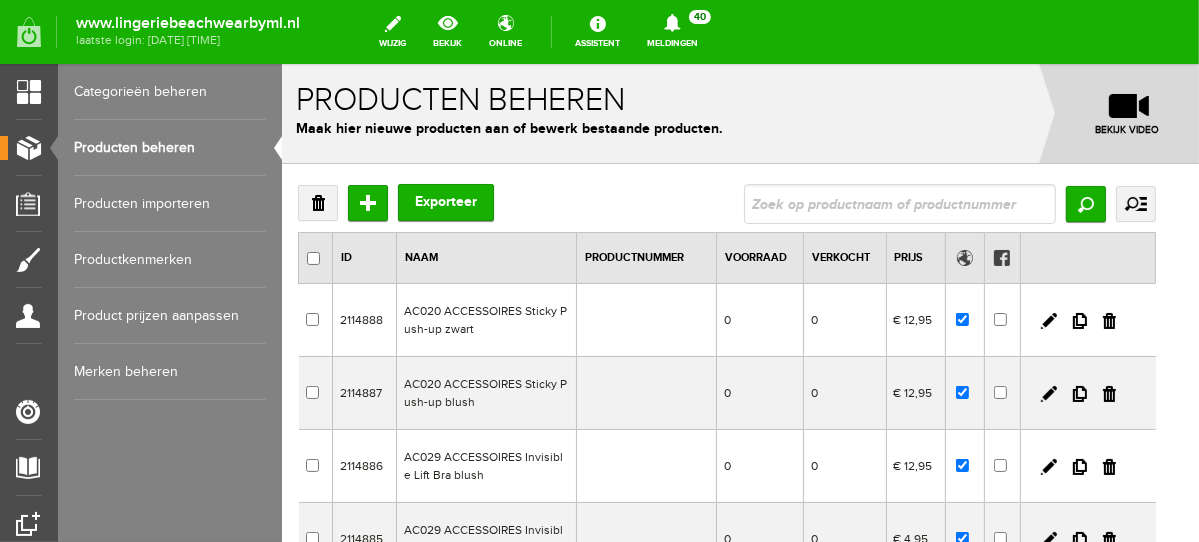 scroll, scrollTop: 0, scrollLeft: 0, axis: both 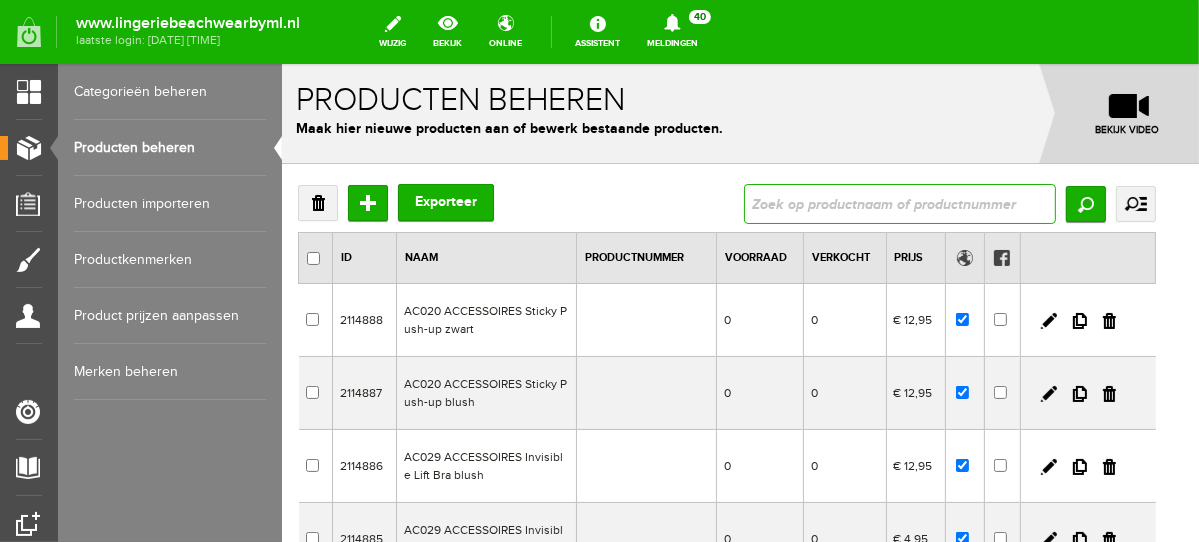click at bounding box center (899, 203) 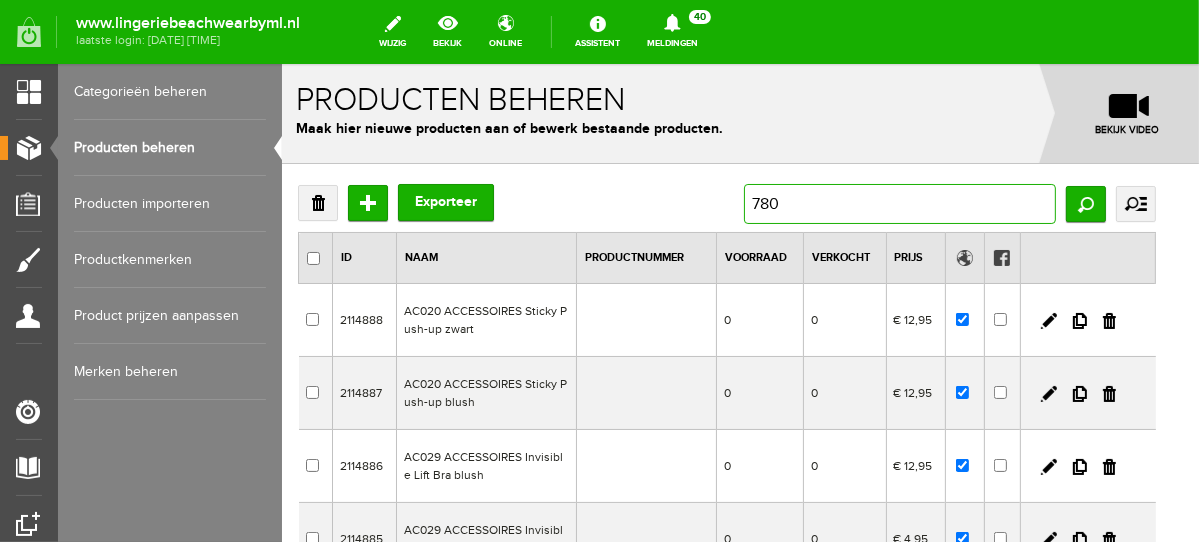 type on "7803" 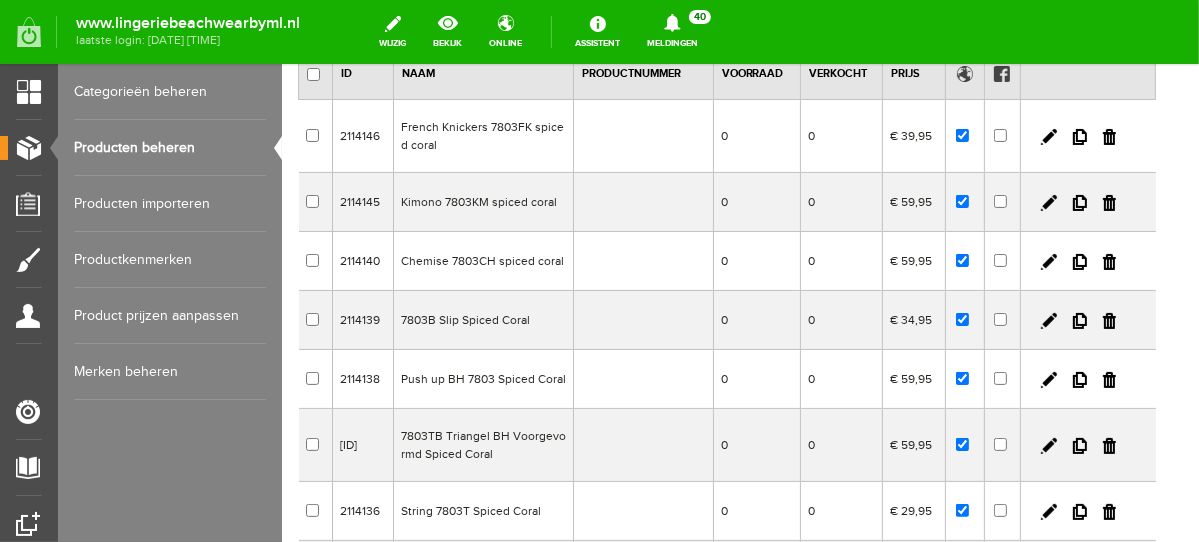 scroll, scrollTop: 185, scrollLeft: 0, axis: vertical 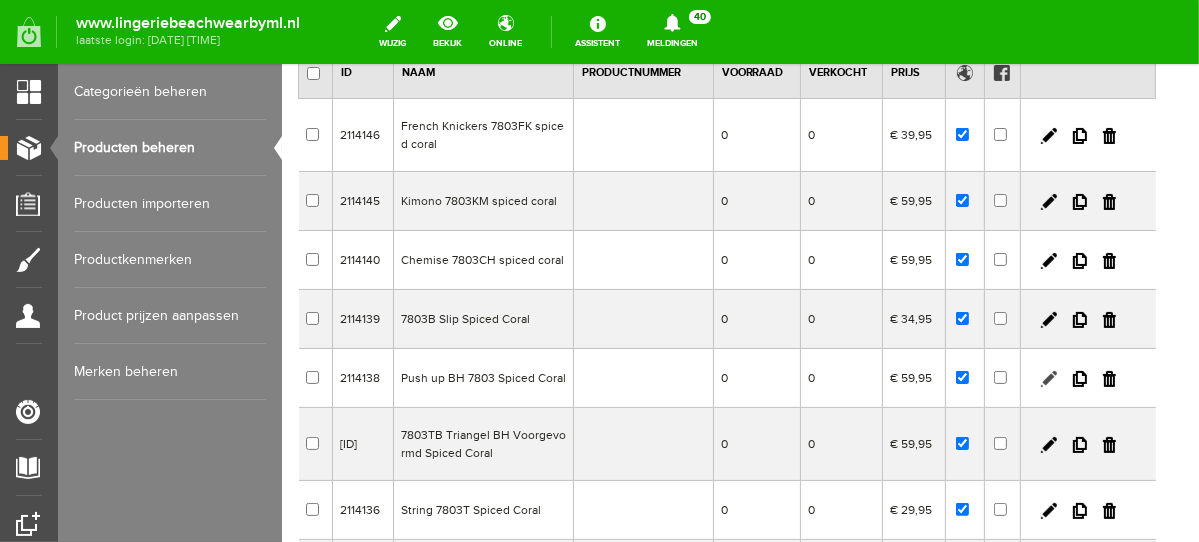 click at bounding box center [1048, 378] 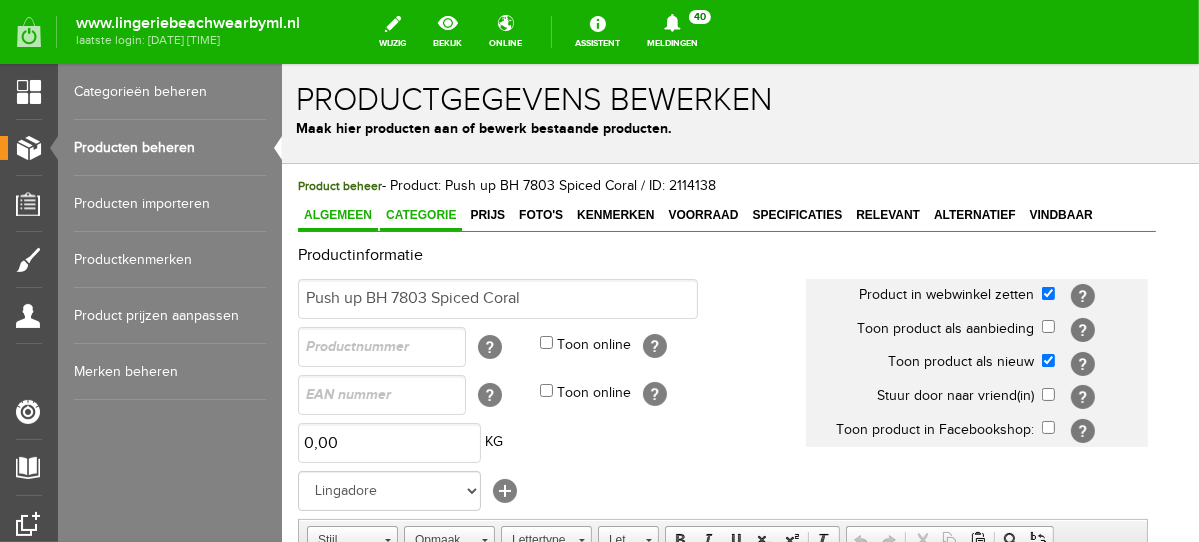 scroll, scrollTop: 0, scrollLeft: 0, axis: both 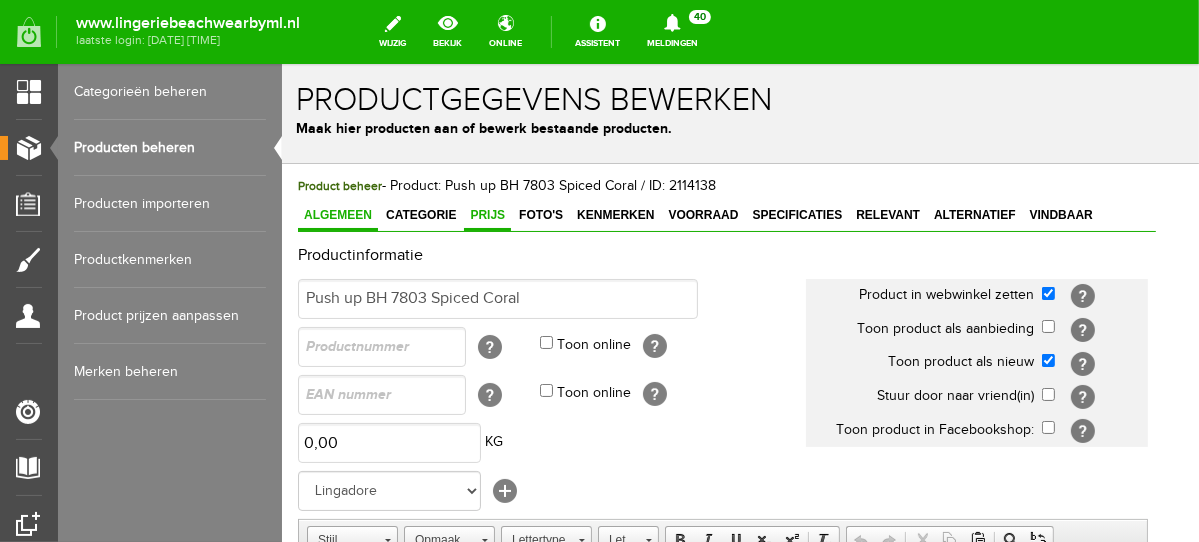 click on "Prijs" at bounding box center (486, 214) 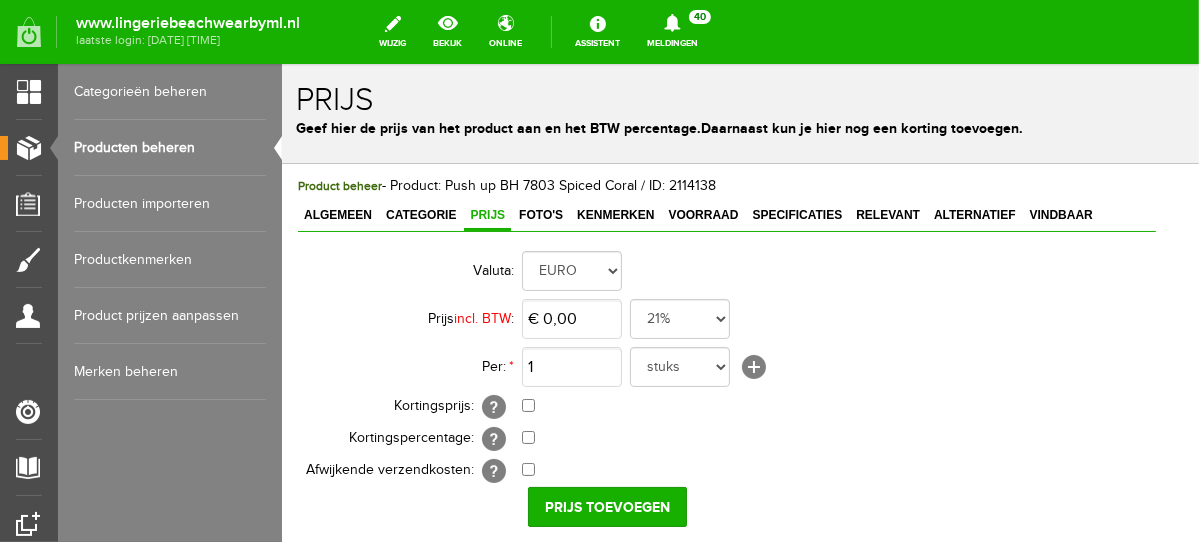scroll, scrollTop: 334, scrollLeft: 0, axis: vertical 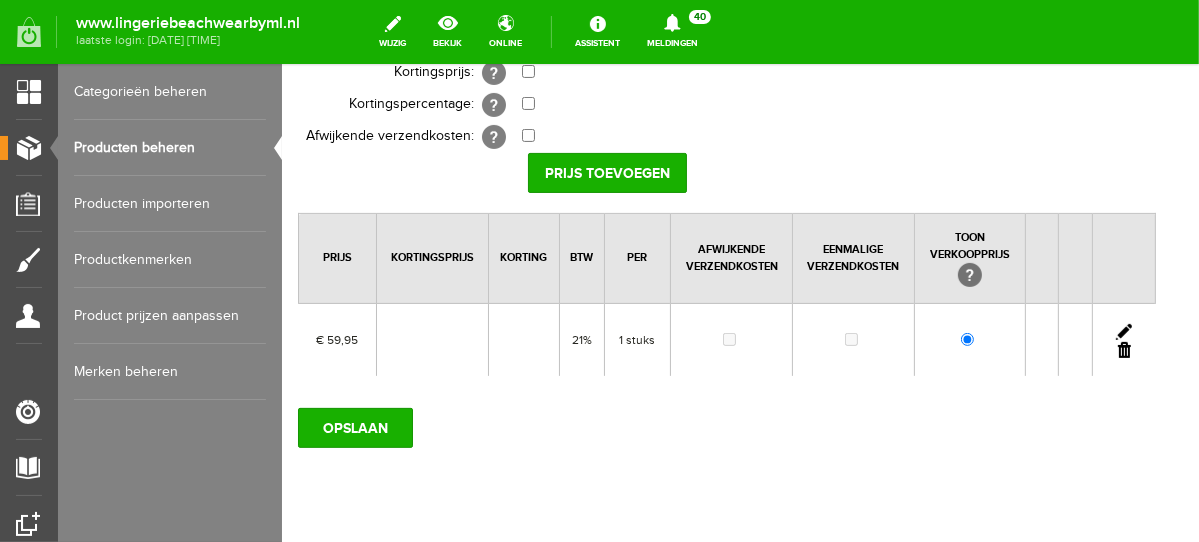 click at bounding box center [1123, 331] 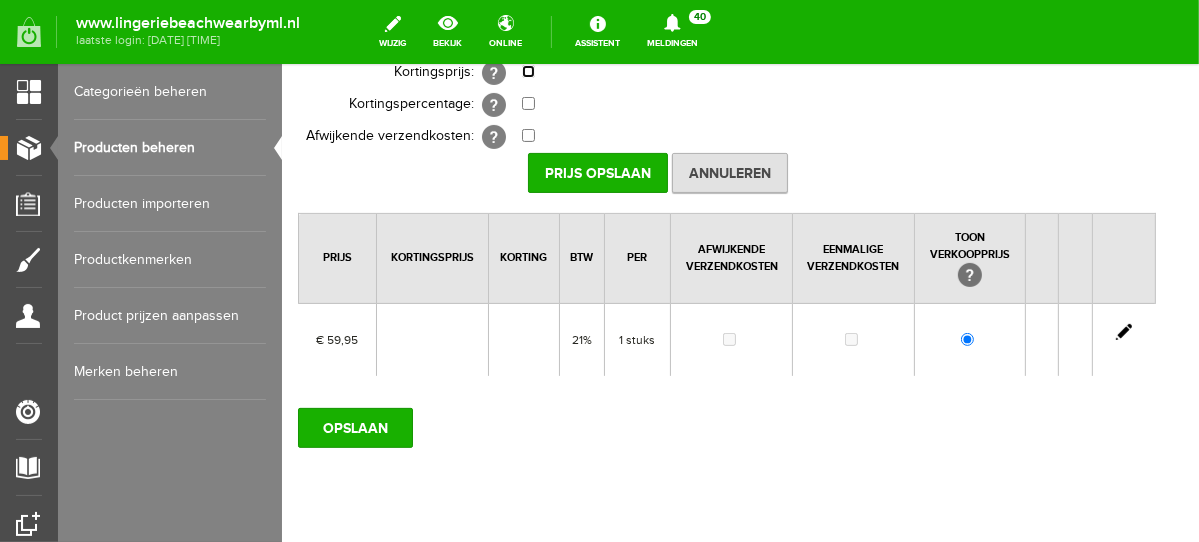 click at bounding box center [527, 70] 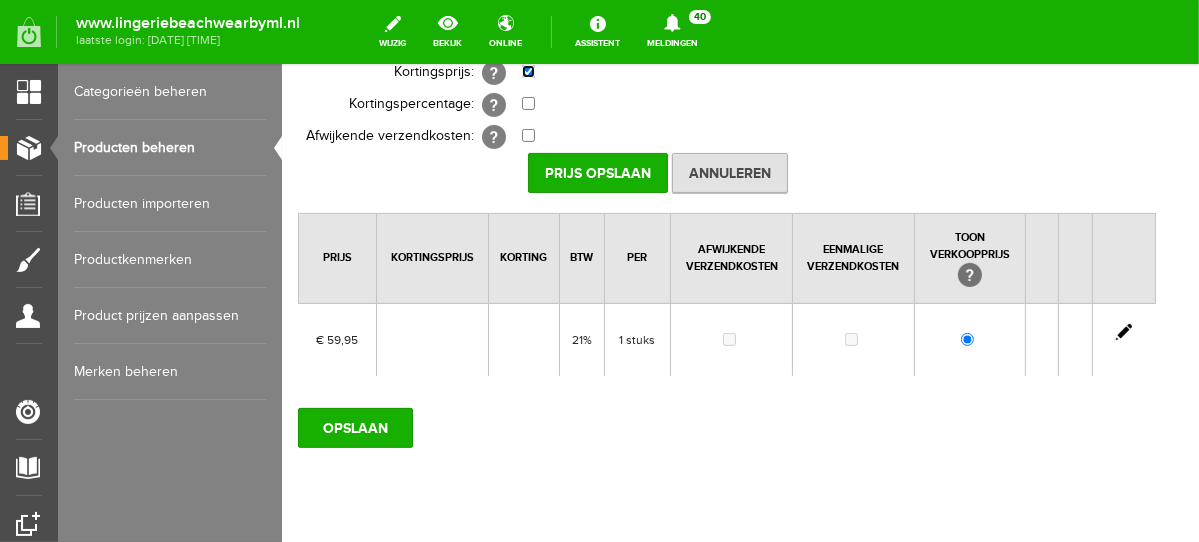 scroll, scrollTop: 341, scrollLeft: 0, axis: vertical 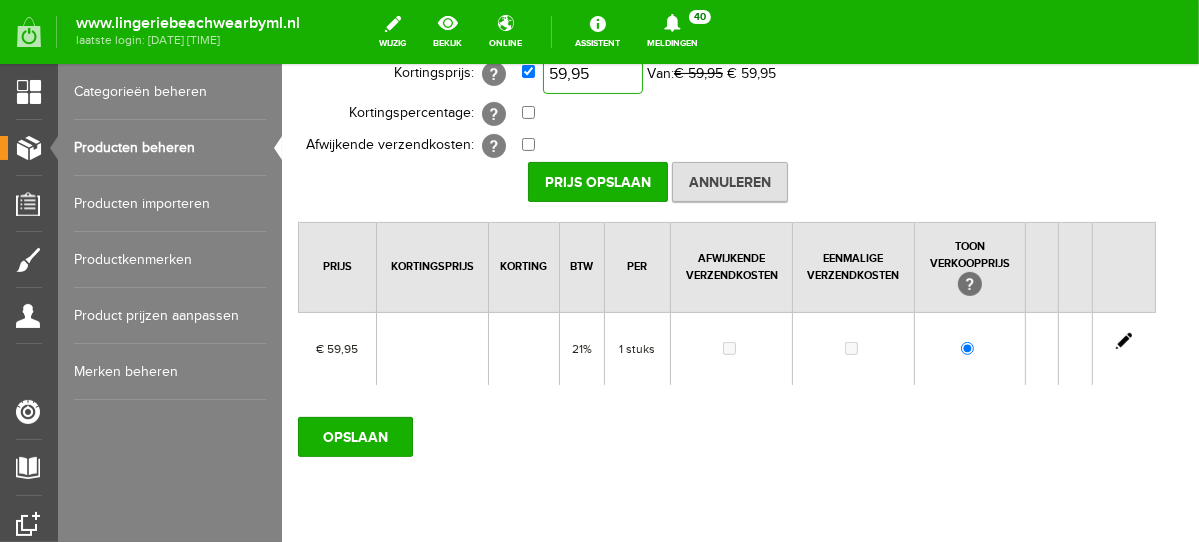 click on "59,95" at bounding box center (592, 73) 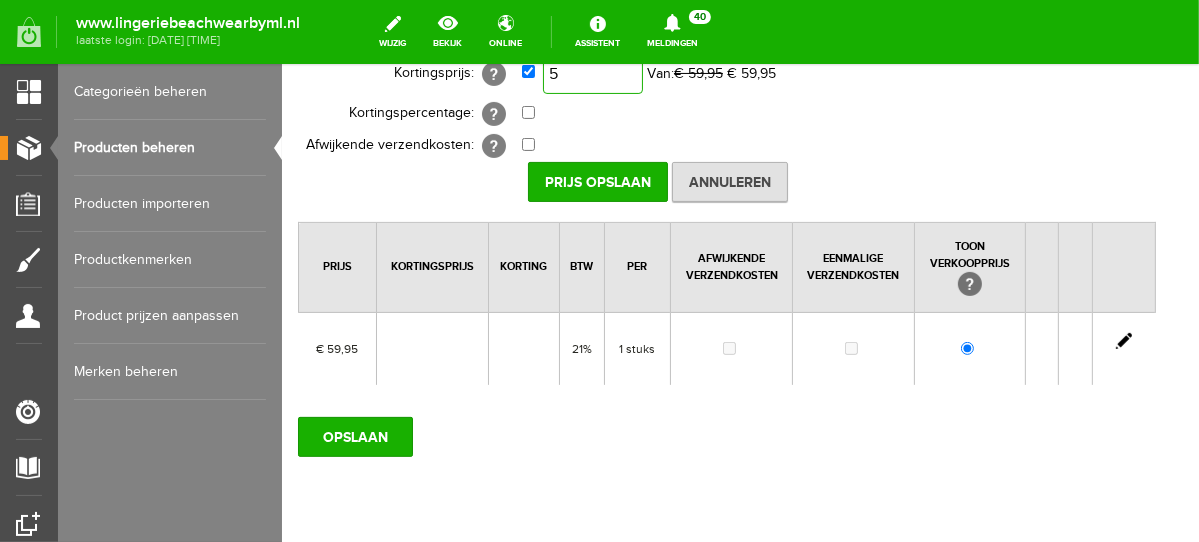 scroll, scrollTop: 340, scrollLeft: 0, axis: vertical 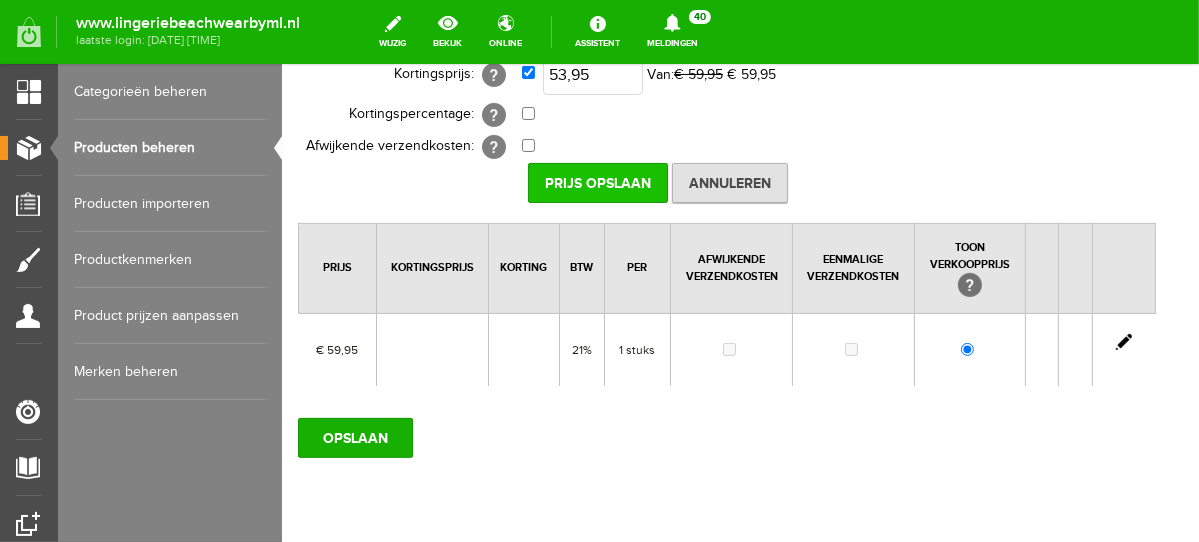 type on "€ 53,95" 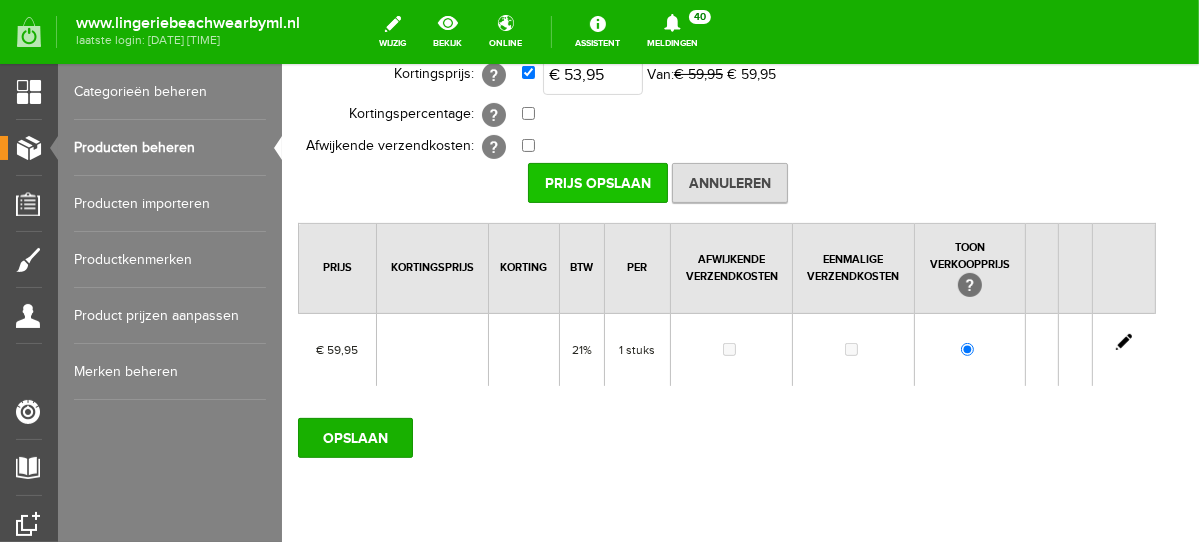 click on "Prijs Opslaan" at bounding box center [597, 182] 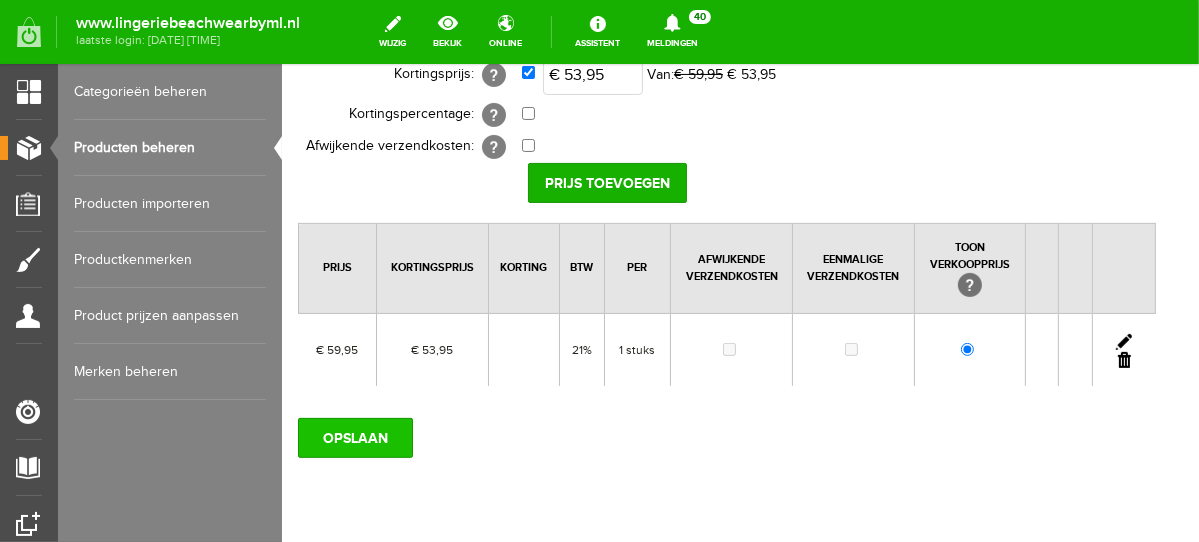 click on "OPSLAAN" at bounding box center [354, 437] 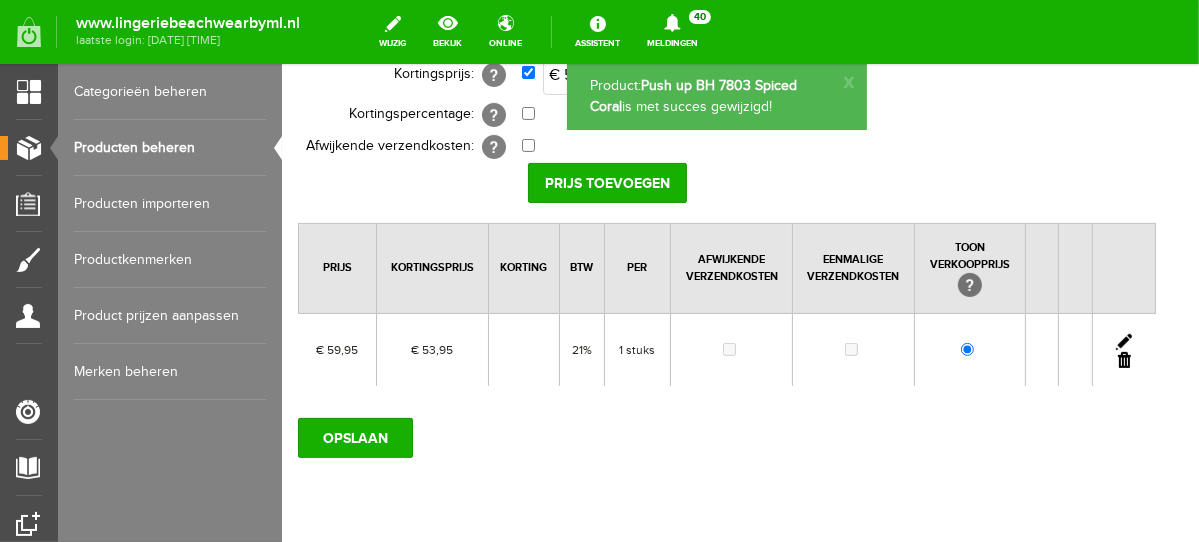 scroll, scrollTop: 0, scrollLeft: 0, axis: both 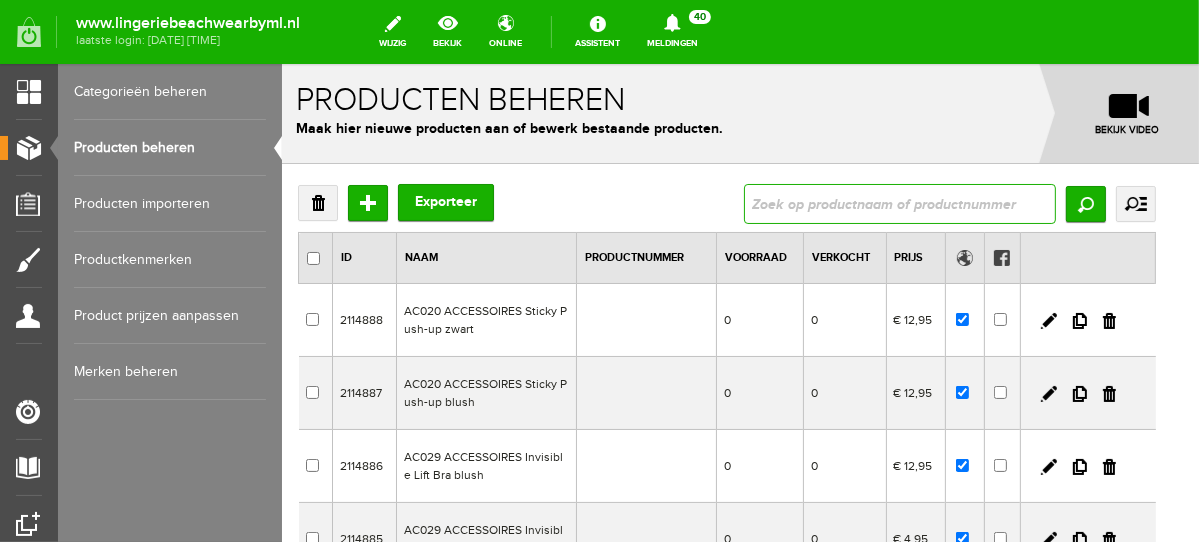 click at bounding box center [899, 203] 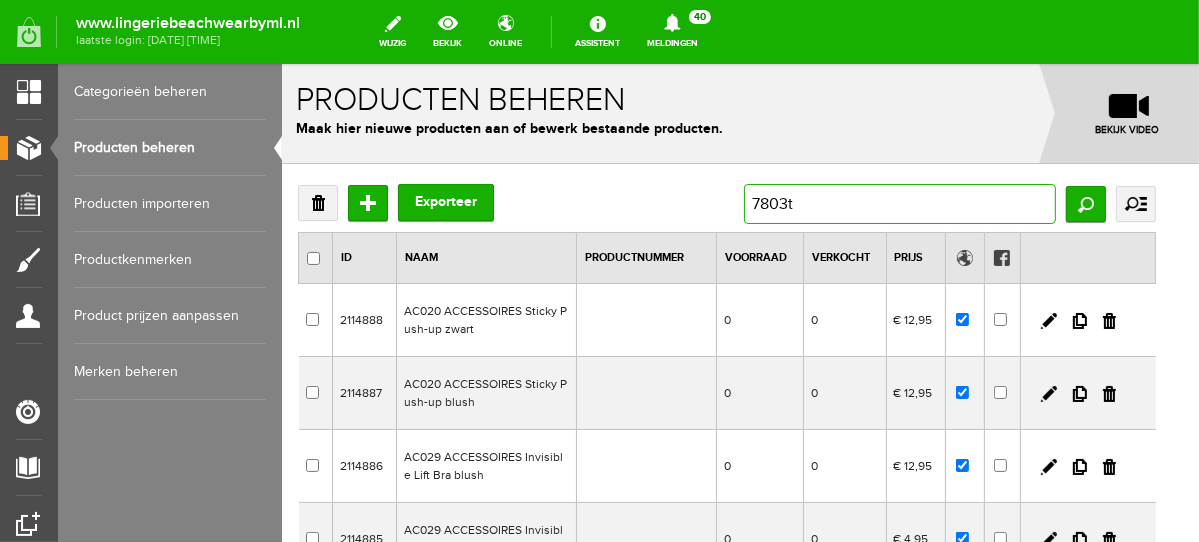 type on "7803tb" 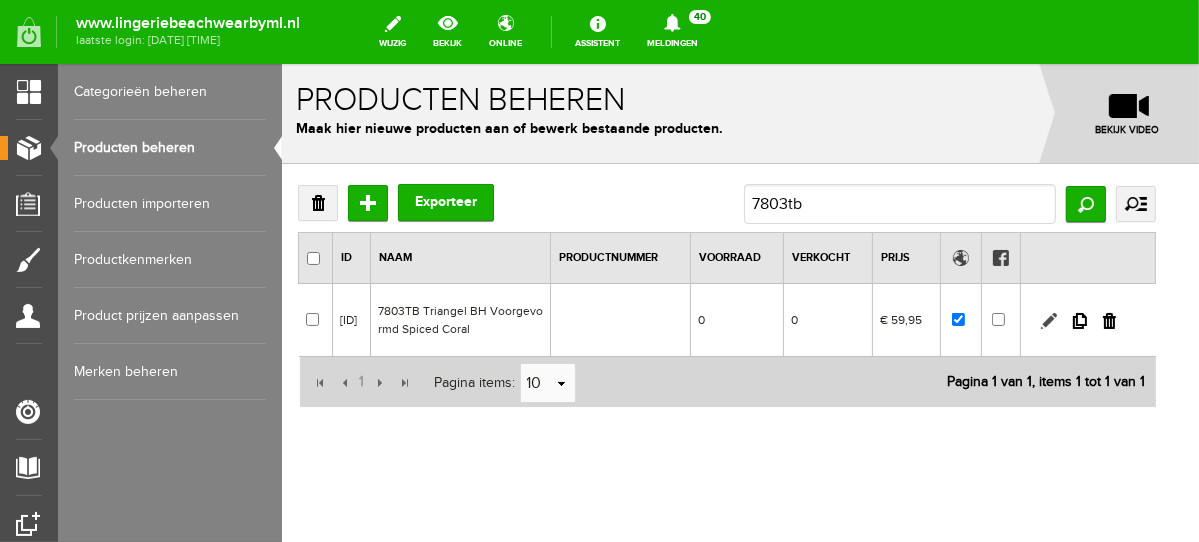 click at bounding box center (1048, 320) 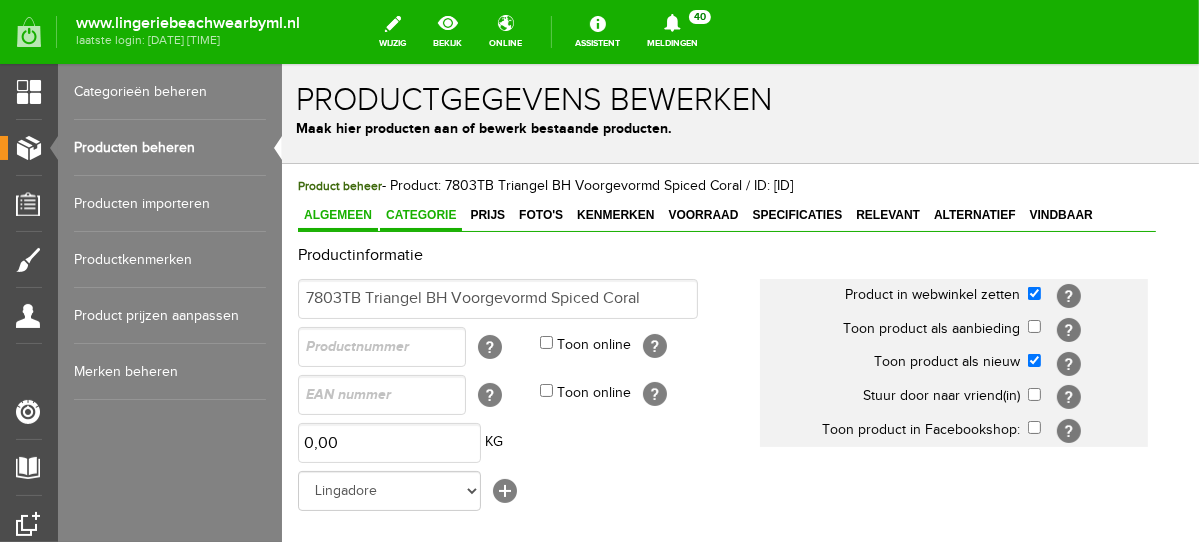 scroll, scrollTop: 0, scrollLeft: 0, axis: both 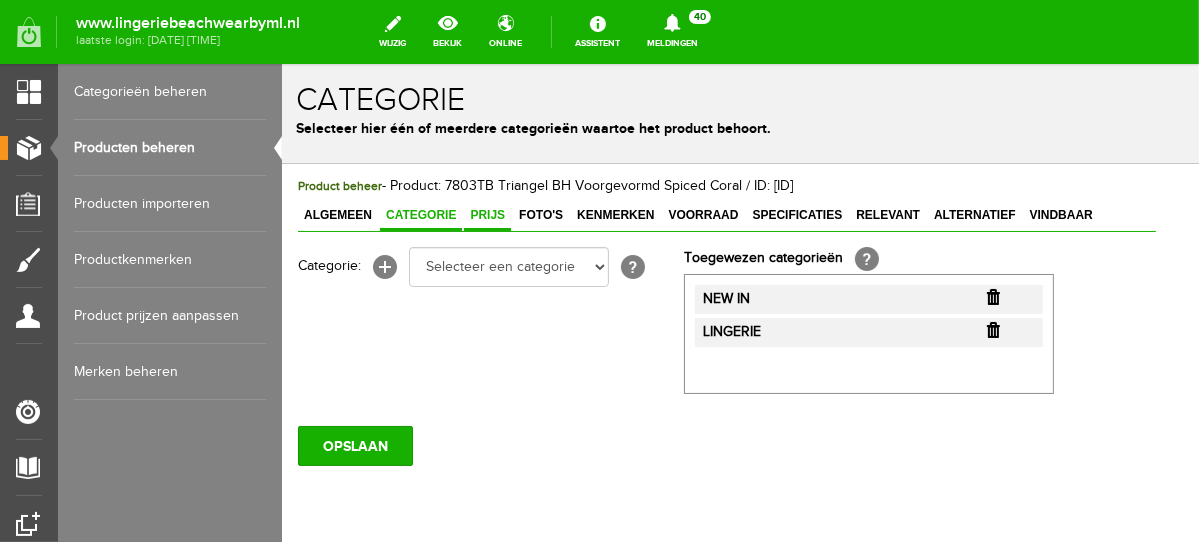 click on "Prijs" at bounding box center [486, 214] 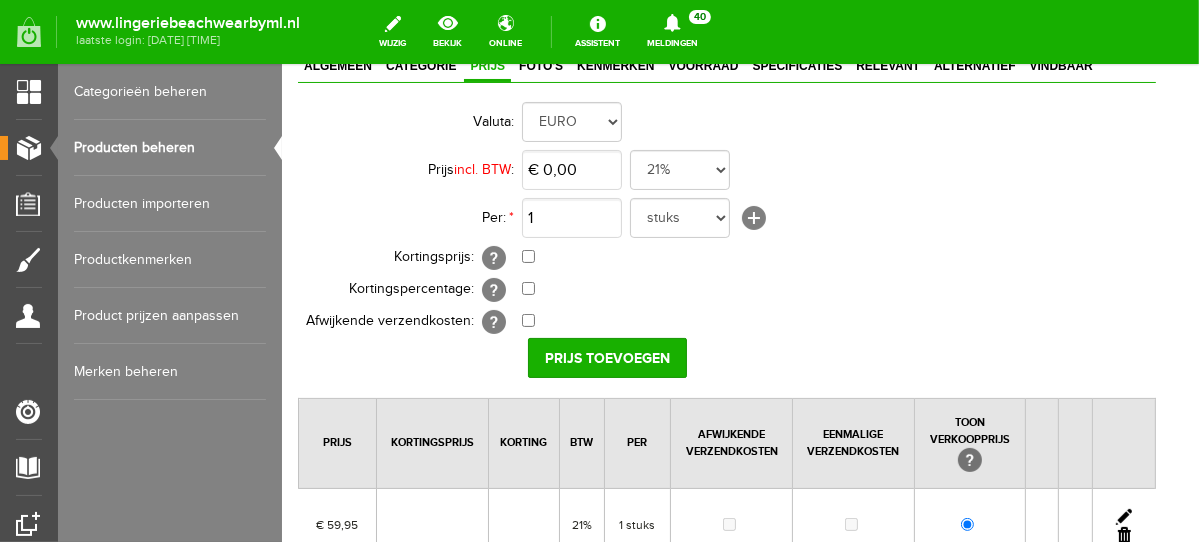 scroll, scrollTop: 249, scrollLeft: 0, axis: vertical 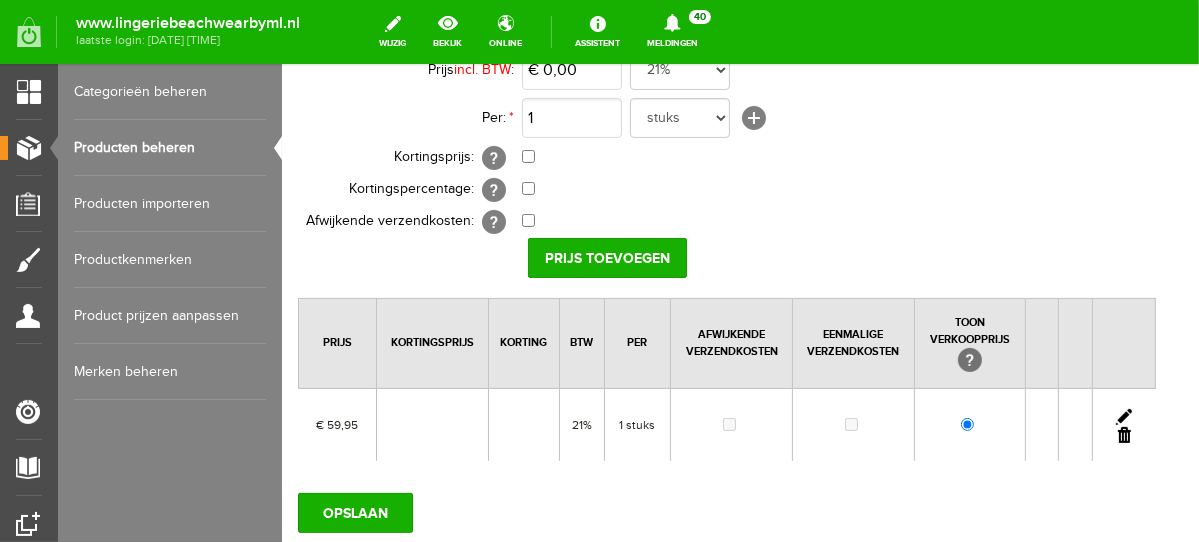 drag, startPoint x: 1188, startPoint y: 126, endPoint x: 1484, endPoint y: 318, distance: 352.81723 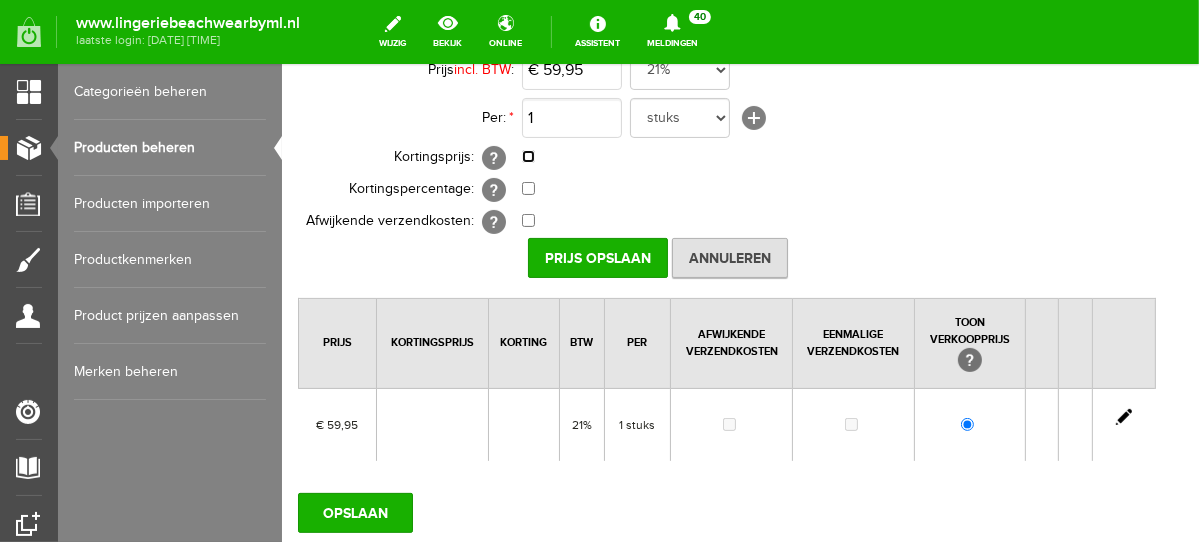 click at bounding box center (527, 155) 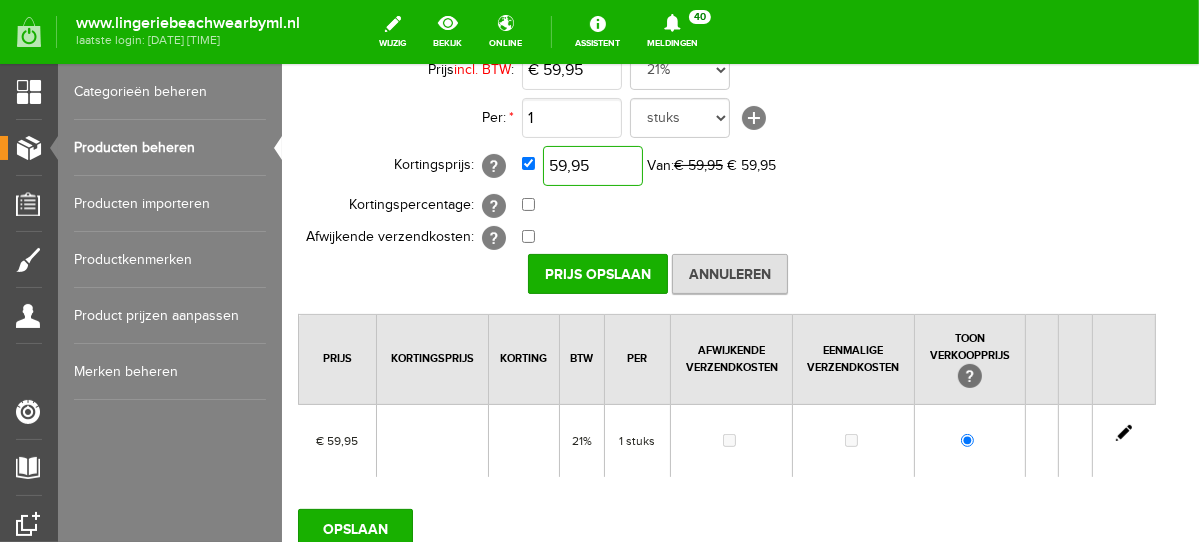 click on "59,95" at bounding box center (592, 165) 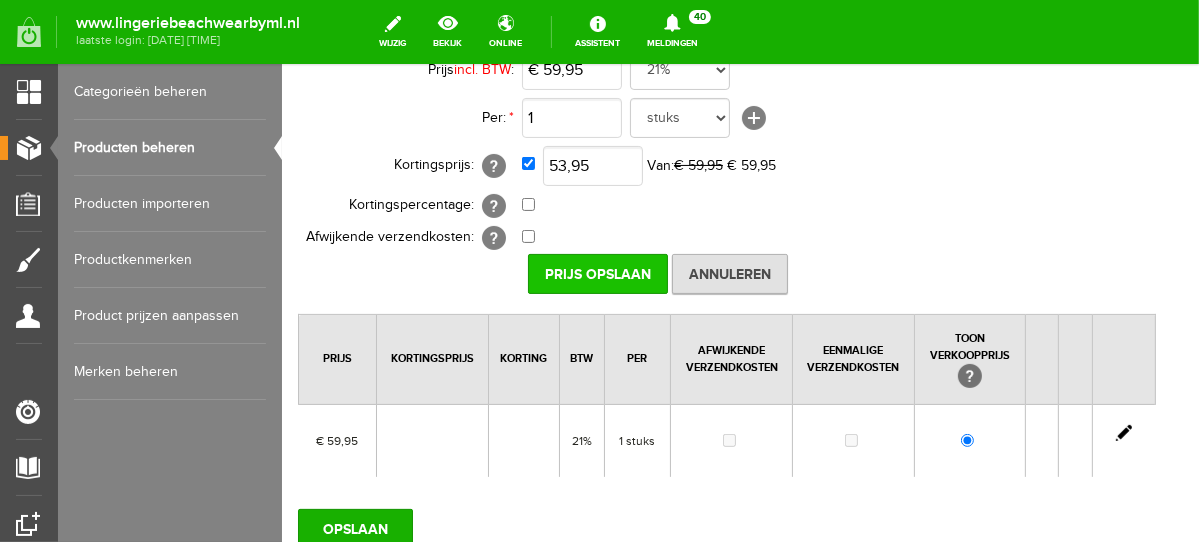 type on "€ 53,95" 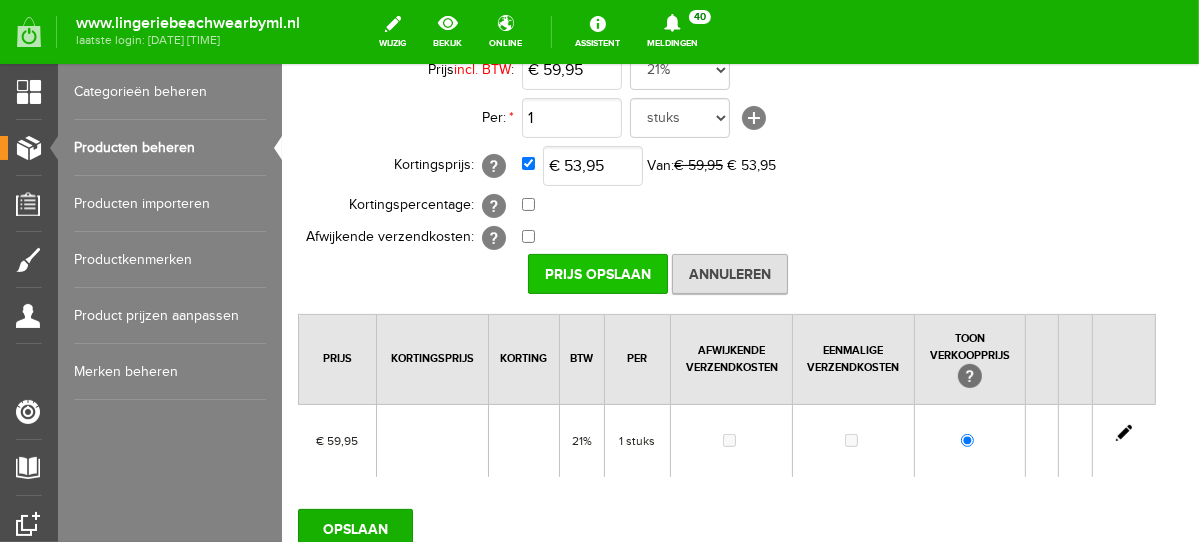 click on "Prijs Opslaan" at bounding box center (597, 273) 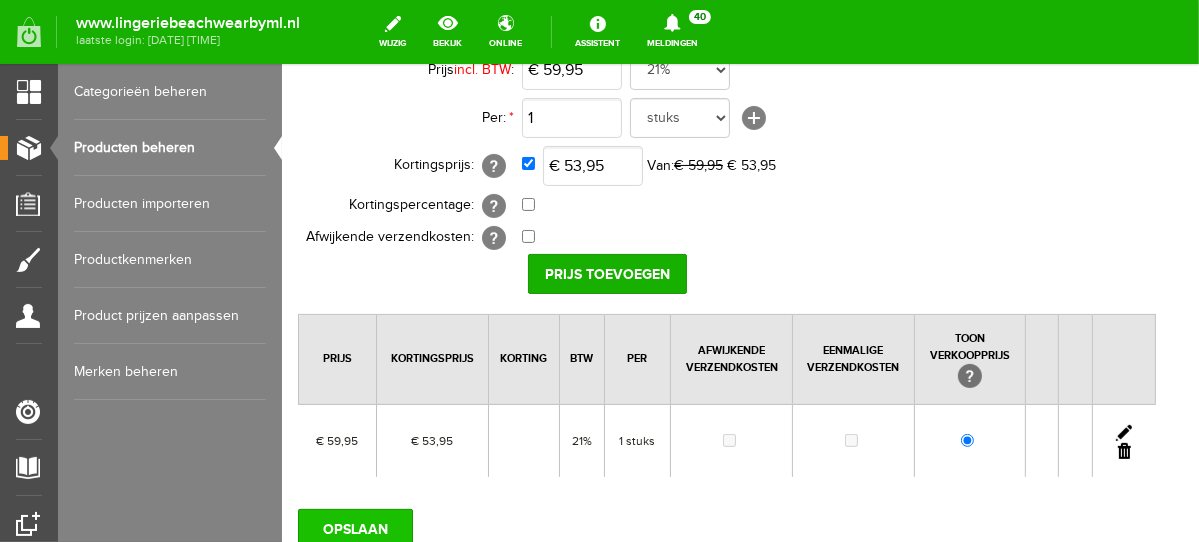 click on "OPSLAAN" at bounding box center [354, 528] 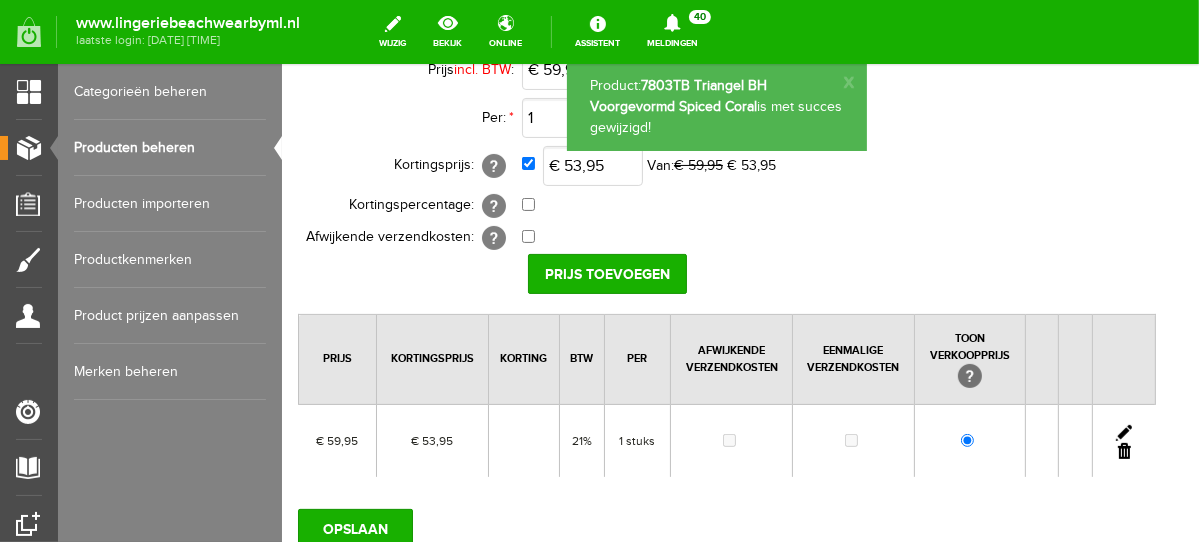 click on "Producten beheren" at bounding box center (170, 148) 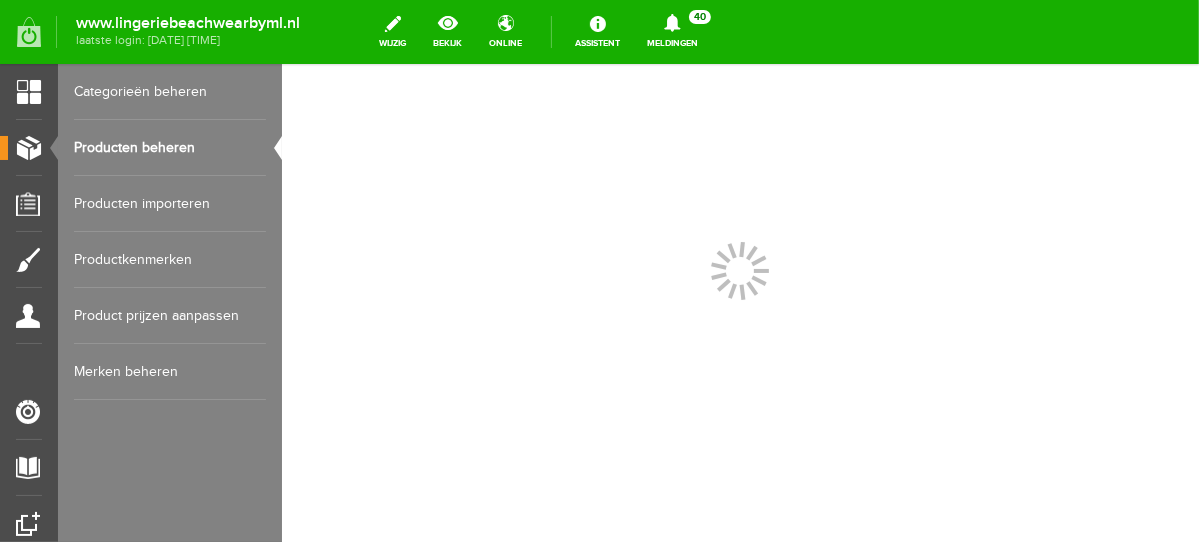 scroll, scrollTop: 0, scrollLeft: 0, axis: both 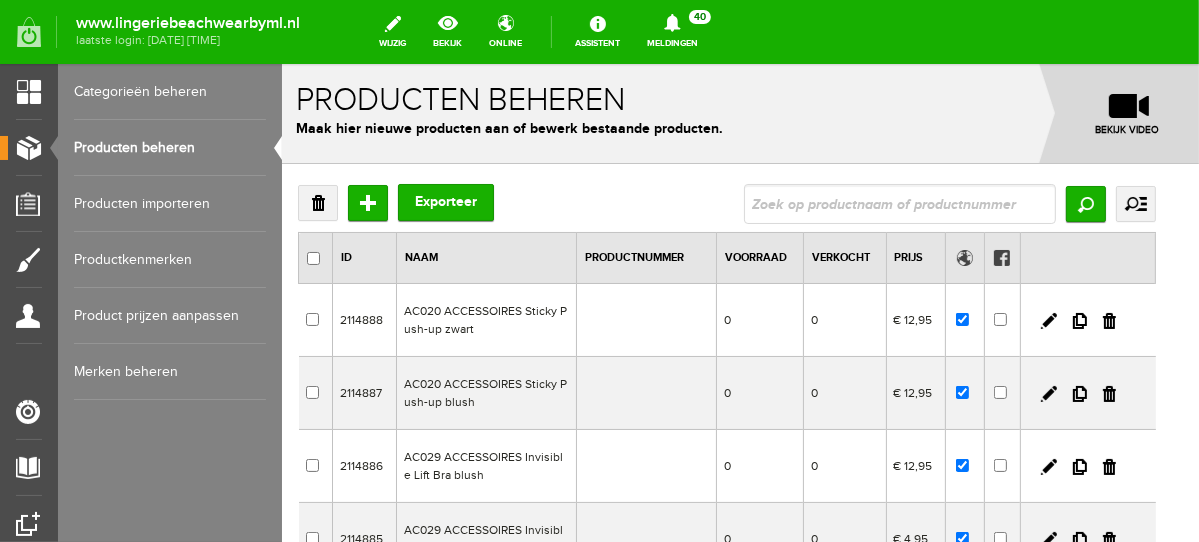 click on "Producten beheren" at bounding box center (170, 148) 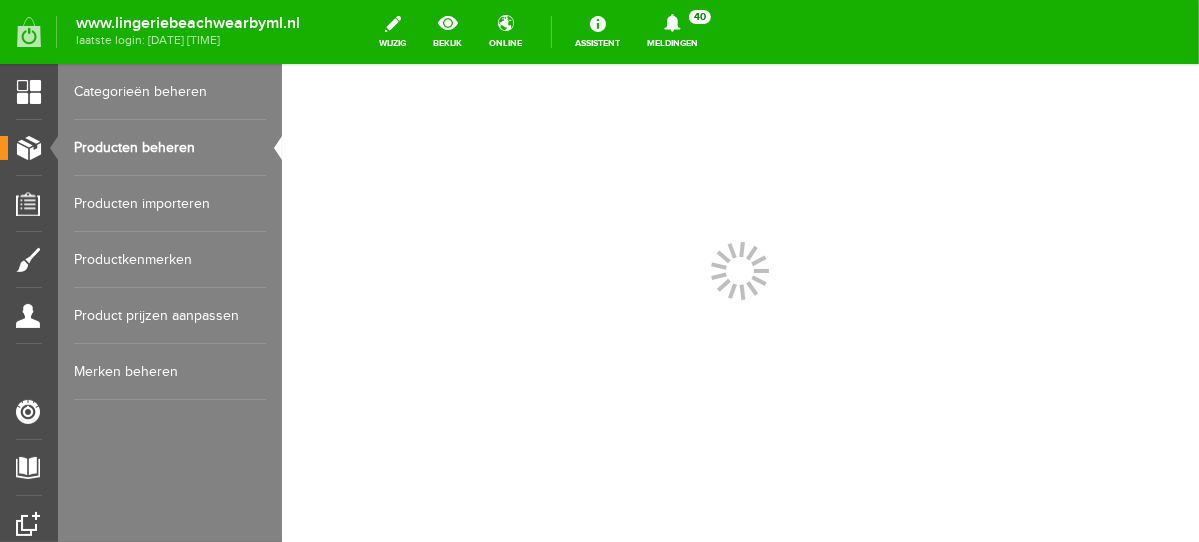 scroll, scrollTop: 0, scrollLeft: 0, axis: both 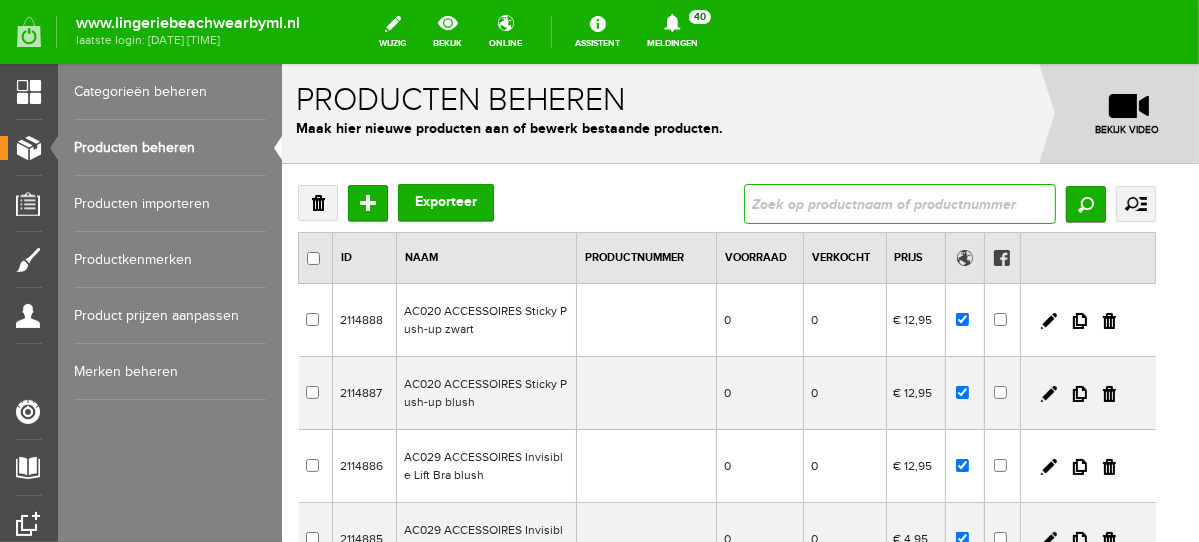 click at bounding box center [899, 203] 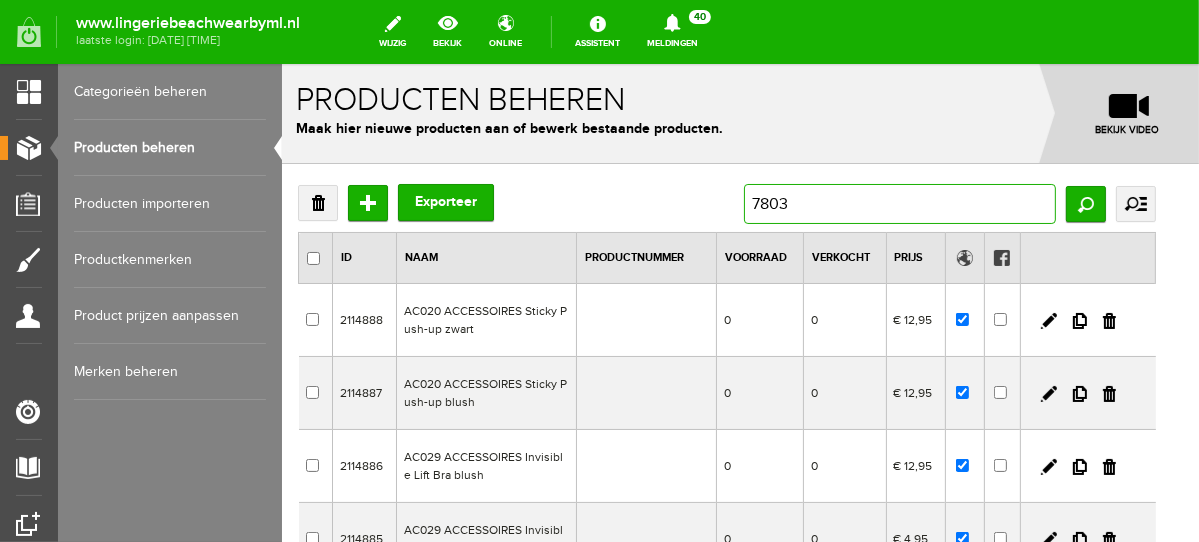 type on "7803T" 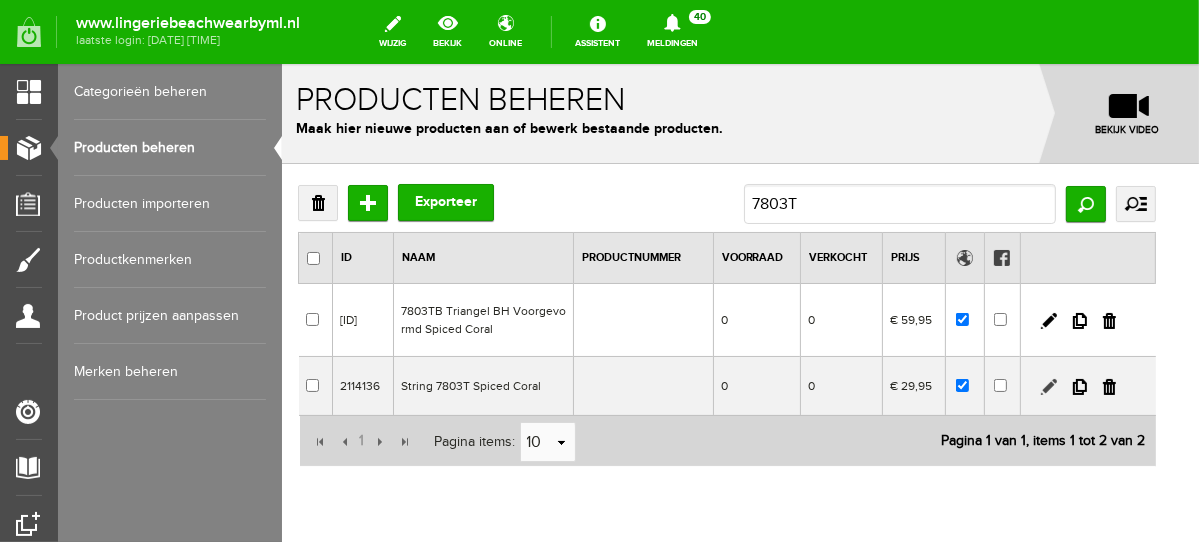 click at bounding box center (1048, 386) 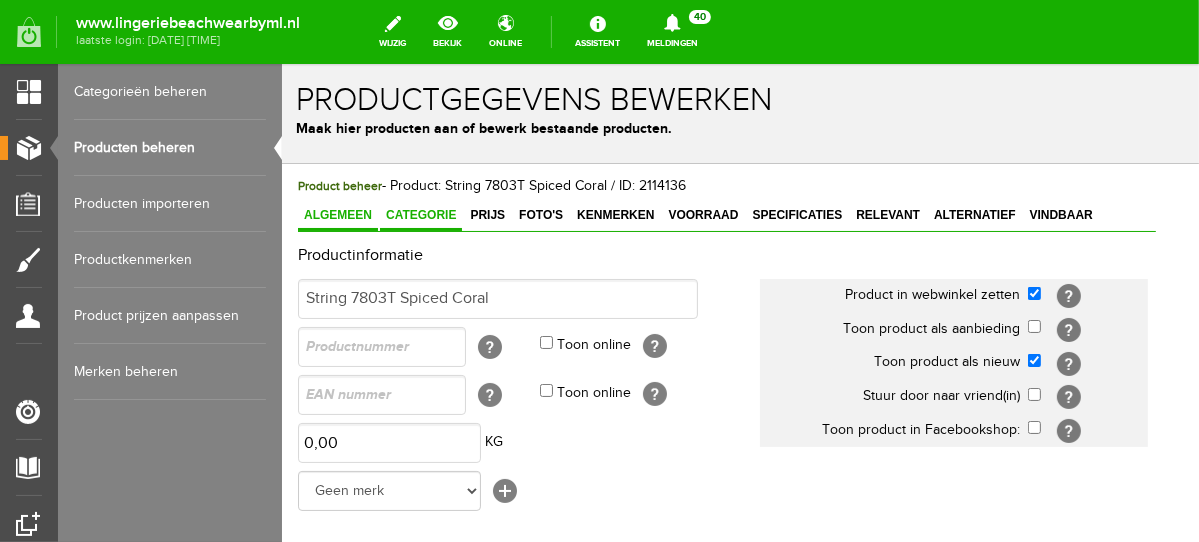 scroll, scrollTop: 0, scrollLeft: 0, axis: both 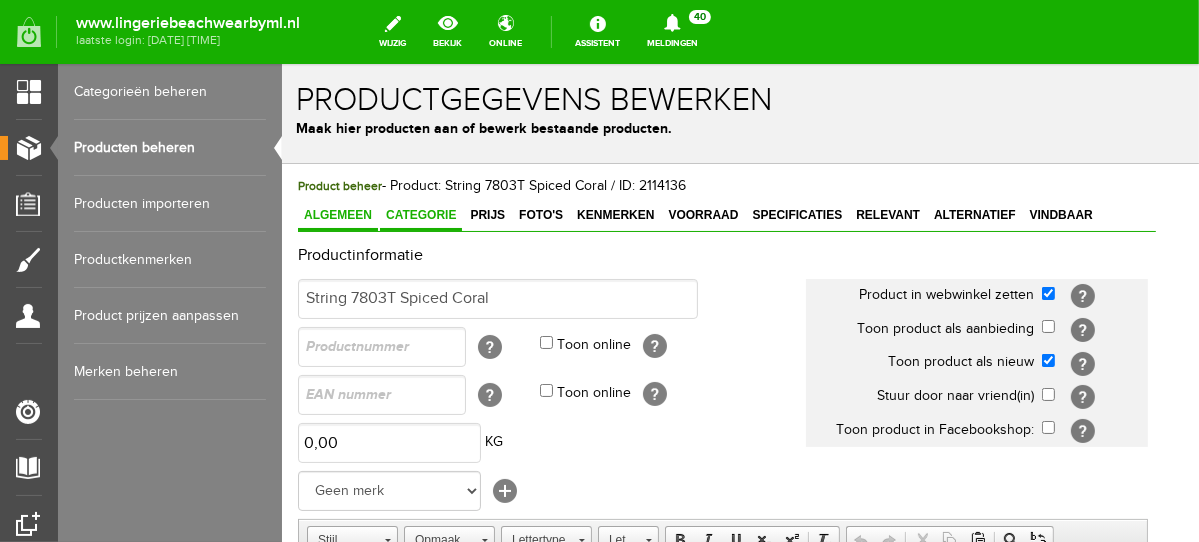 click on "Categorie" at bounding box center [420, 214] 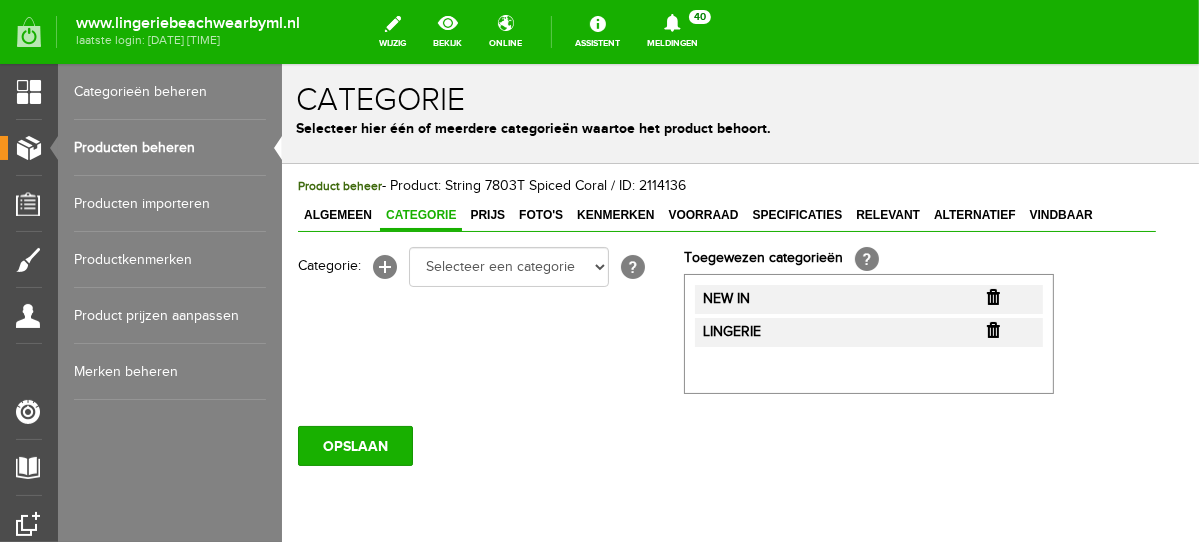 scroll, scrollTop: 70, scrollLeft: 0, axis: vertical 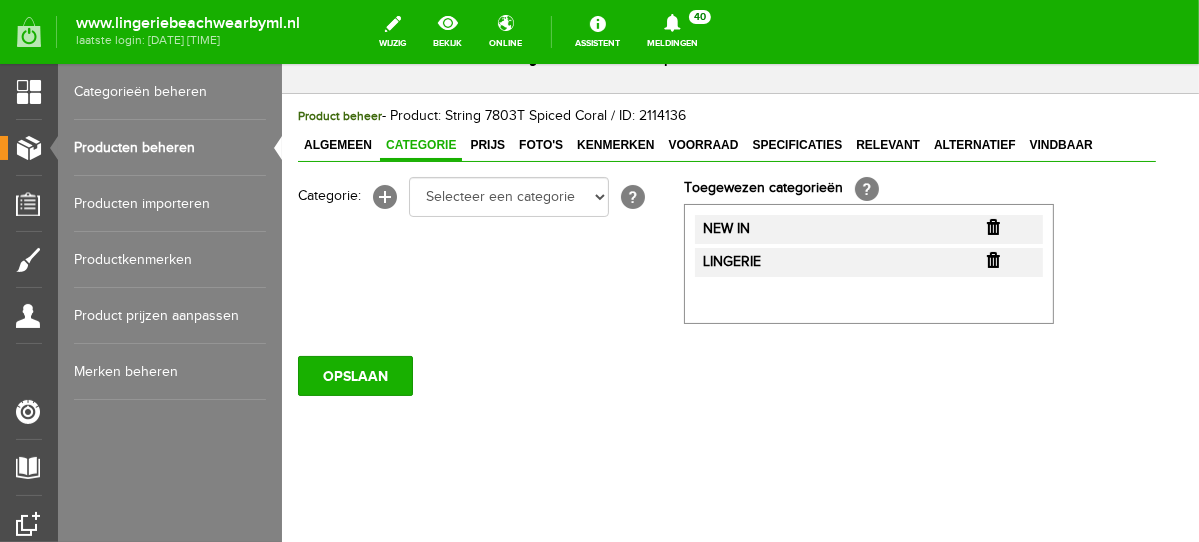 drag, startPoint x: 1189, startPoint y: 192, endPoint x: 1487, endPoint y: 389, distance: 357.2296 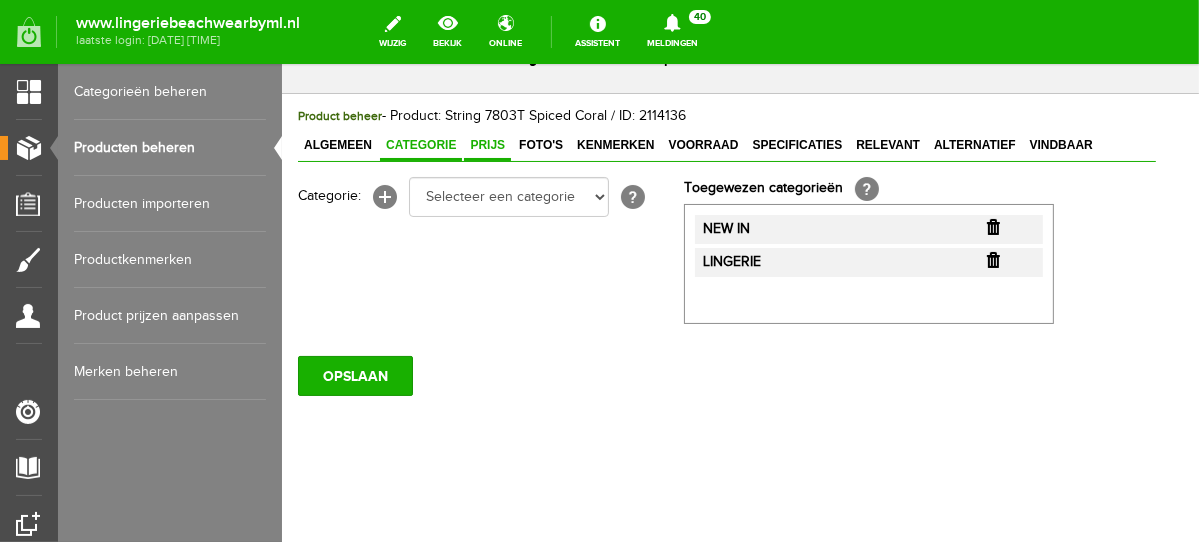 click on "Prijs" at bounding box center [486, 145] 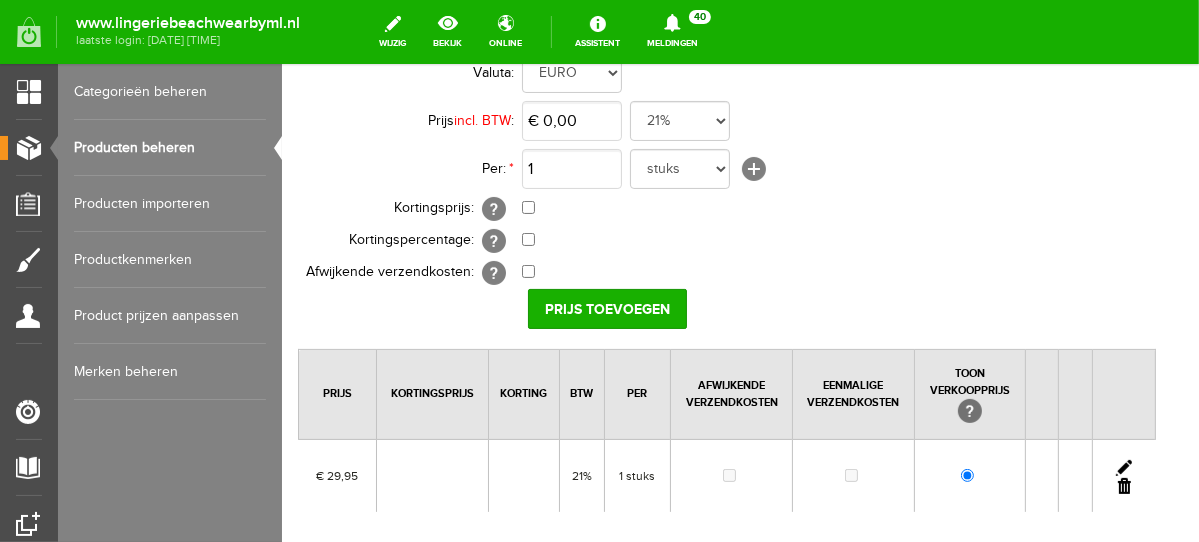 scroll, scrollTop: 266, scrollLeft: 0, axis: vertical 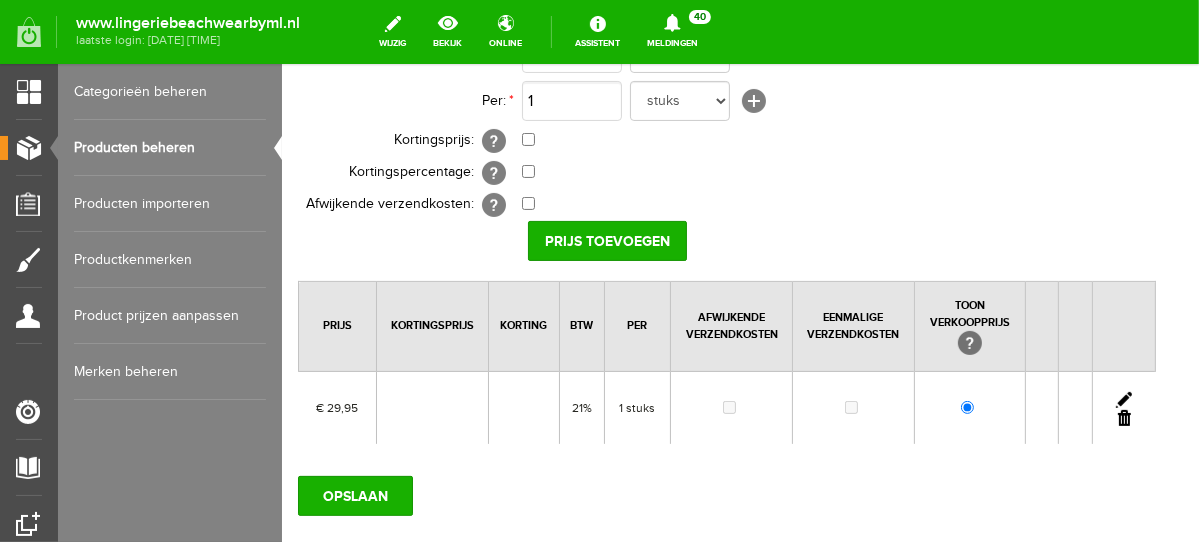 click at bounding box center (1123, 399) 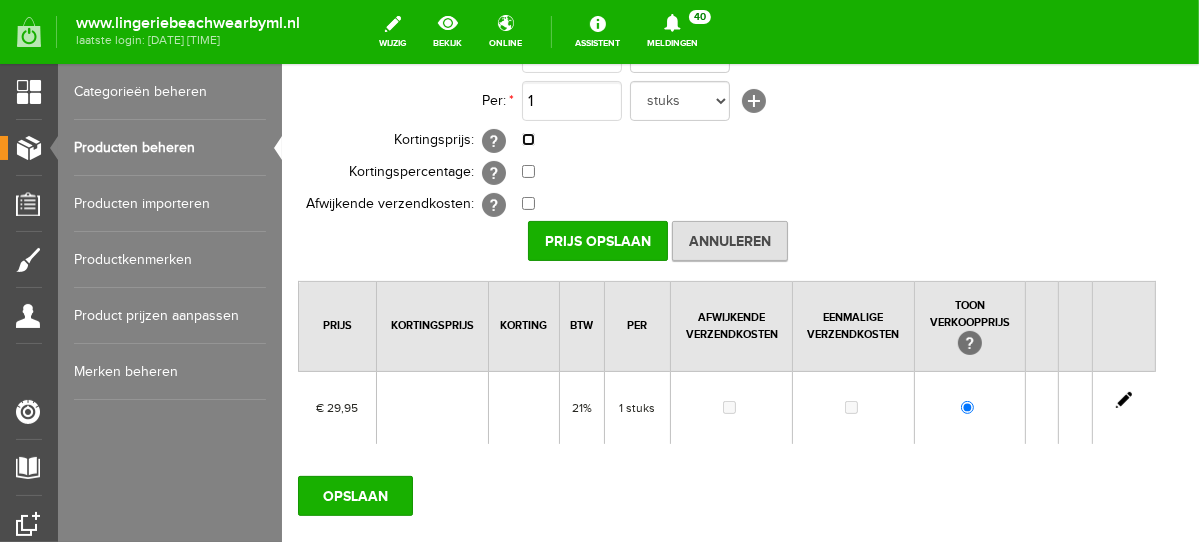 click at bounding box center (527, 138) 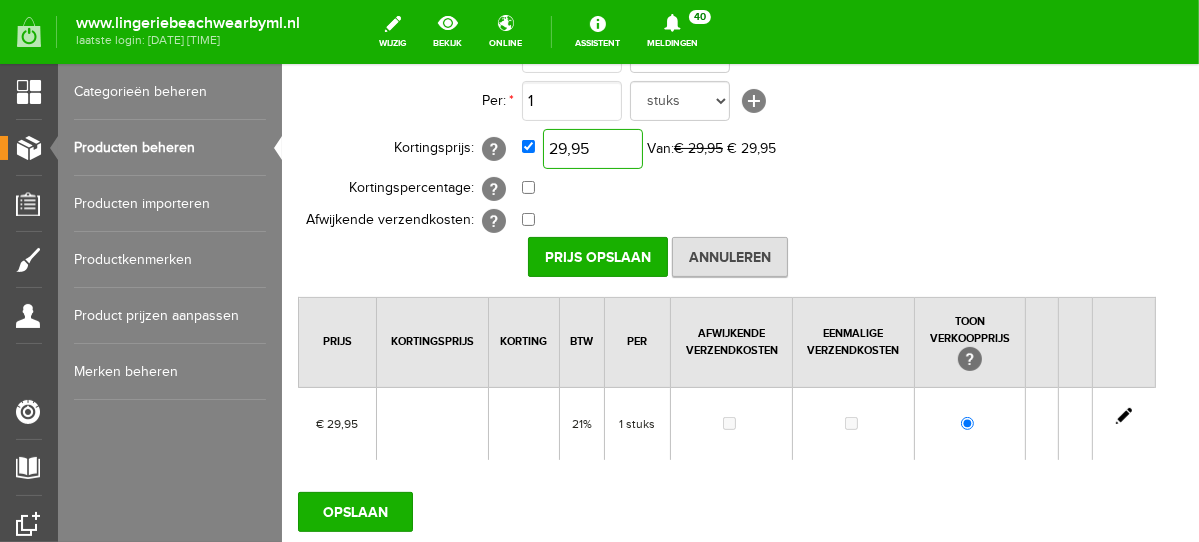click on "29,95" at bounding box center (592, 148) 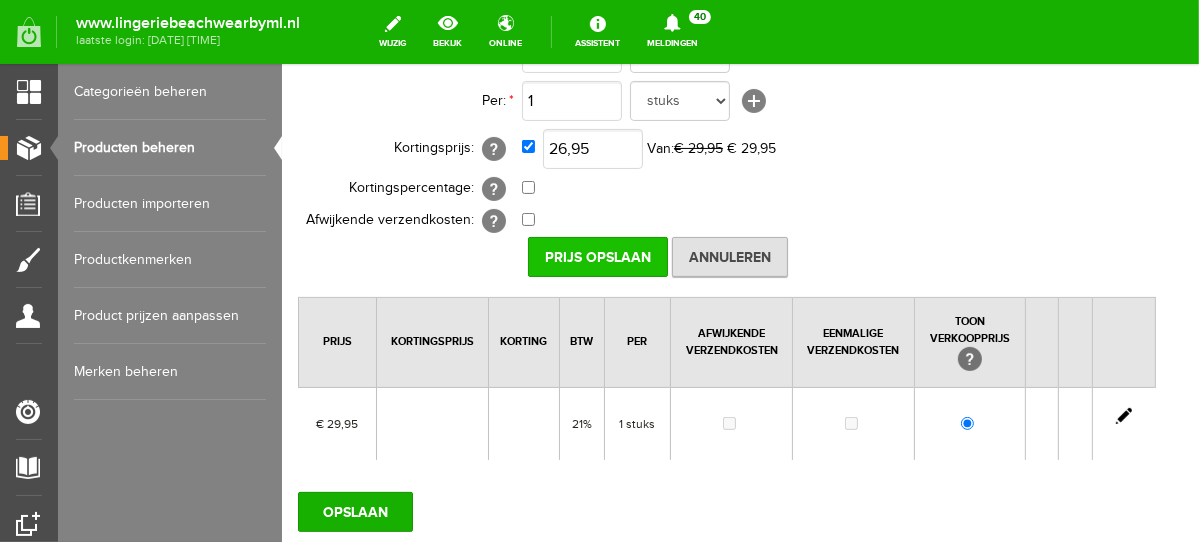 type on "€ 26,95" 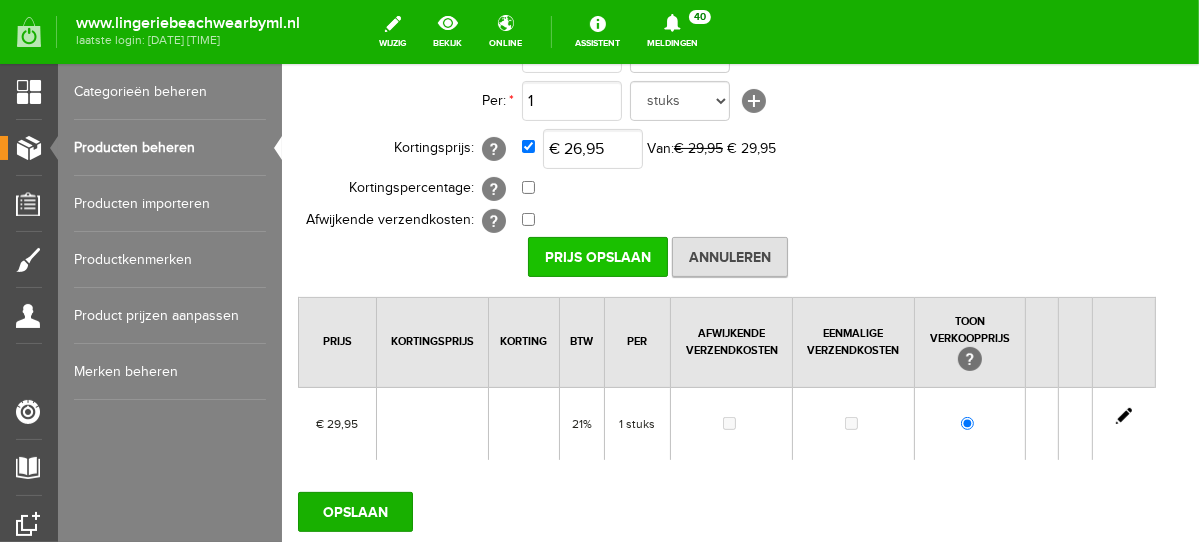 click on "Prijs Opslaan" at bounding box center [597, 256] 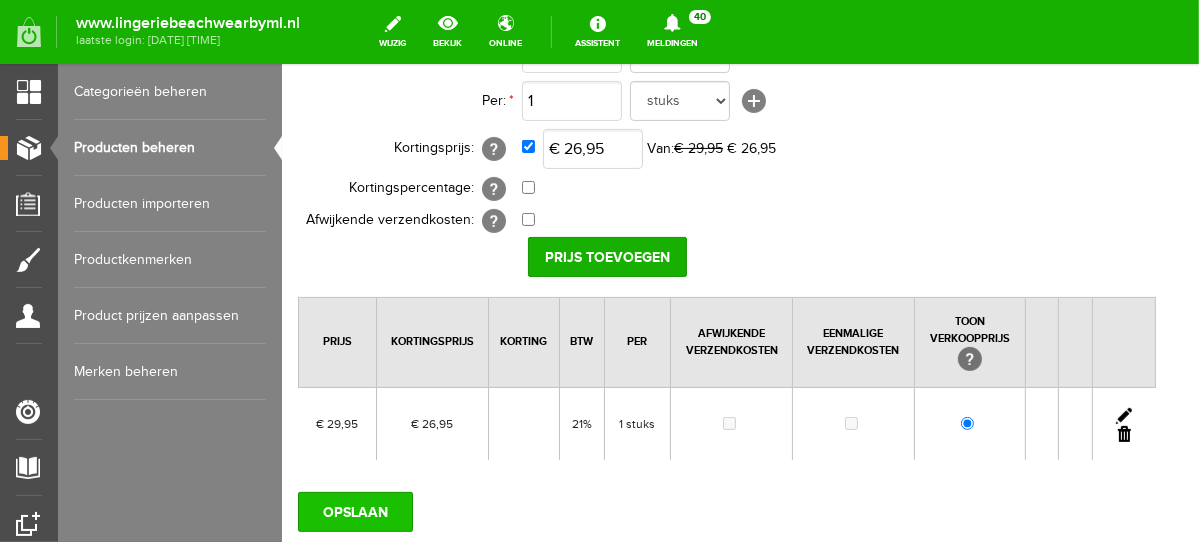 click on "OPSLAAN" at bounding box center [354, 511] 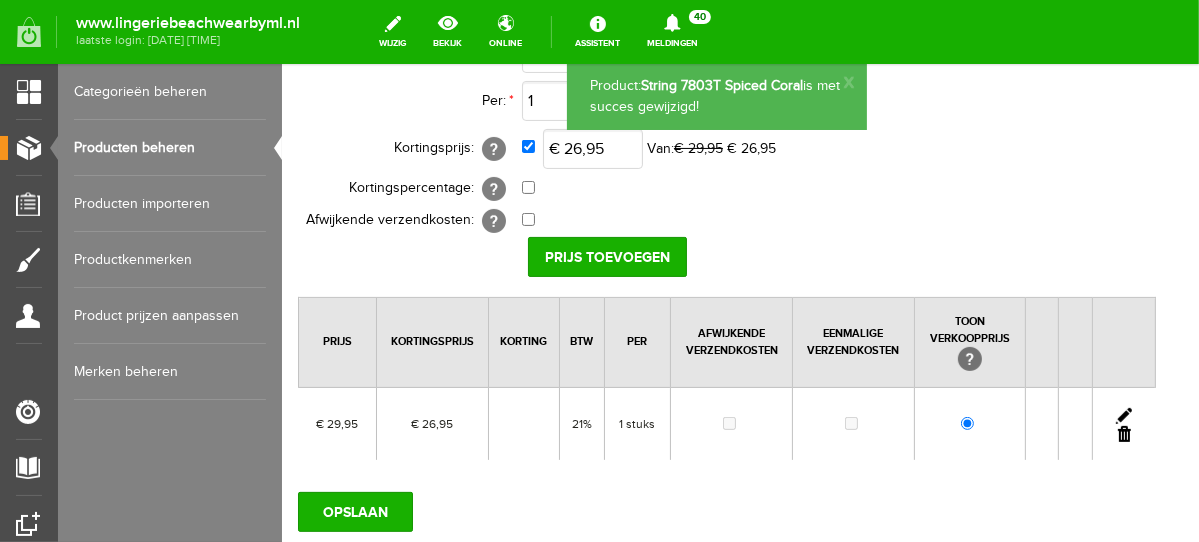 scroll, scrollTop: 0, scrollLeft: 0, axis: both 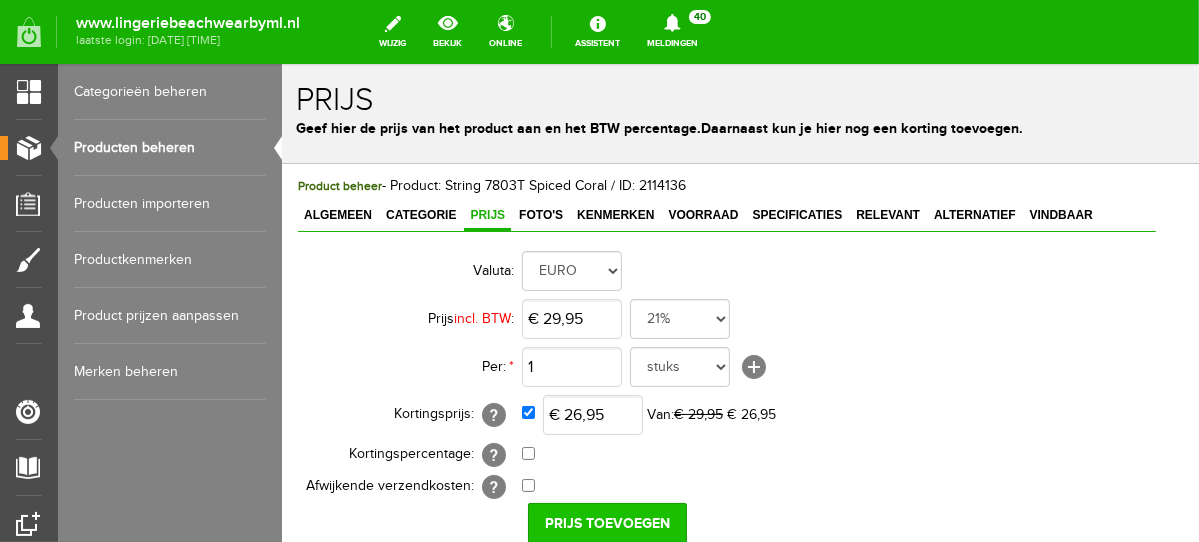 click on "Prijs toevoegen" at bounding box center (606, 522) 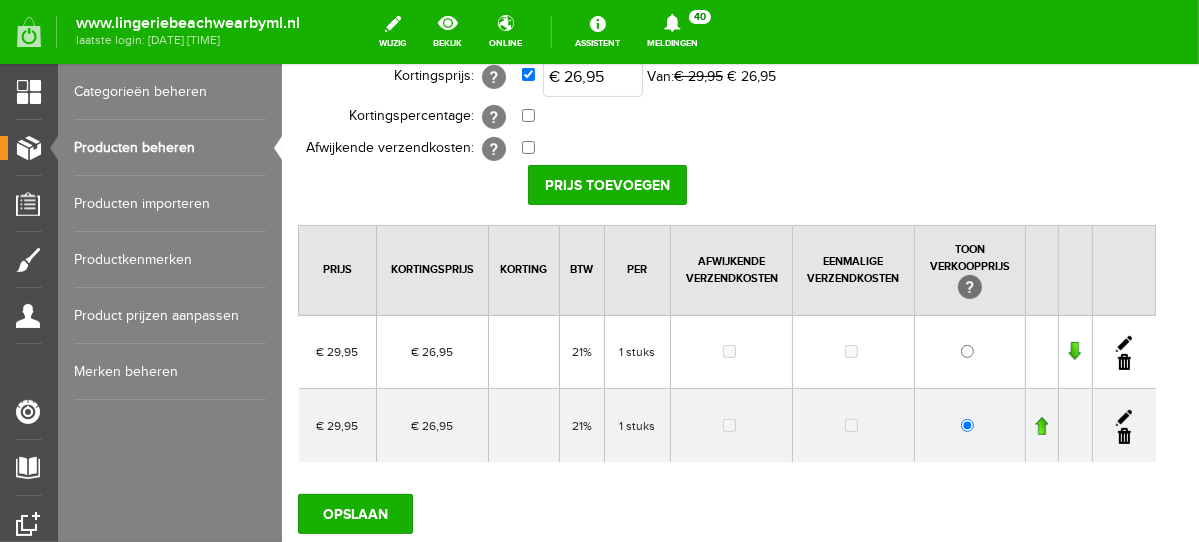 scroll, scrollTop: 356, scrollLeft: 0, axis: vertical 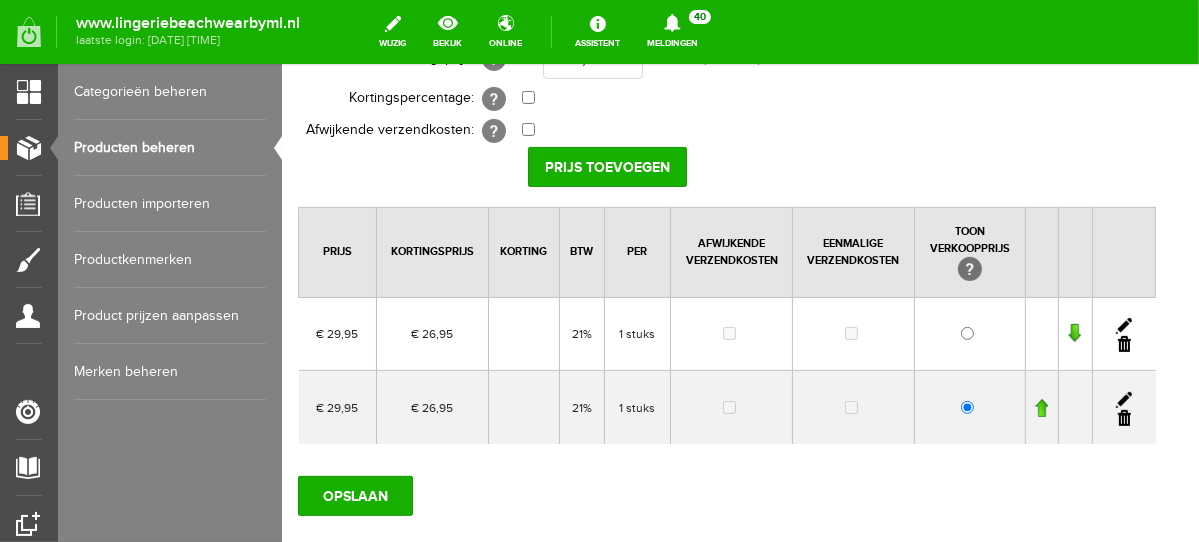 click at bounding box center (1123, 343) 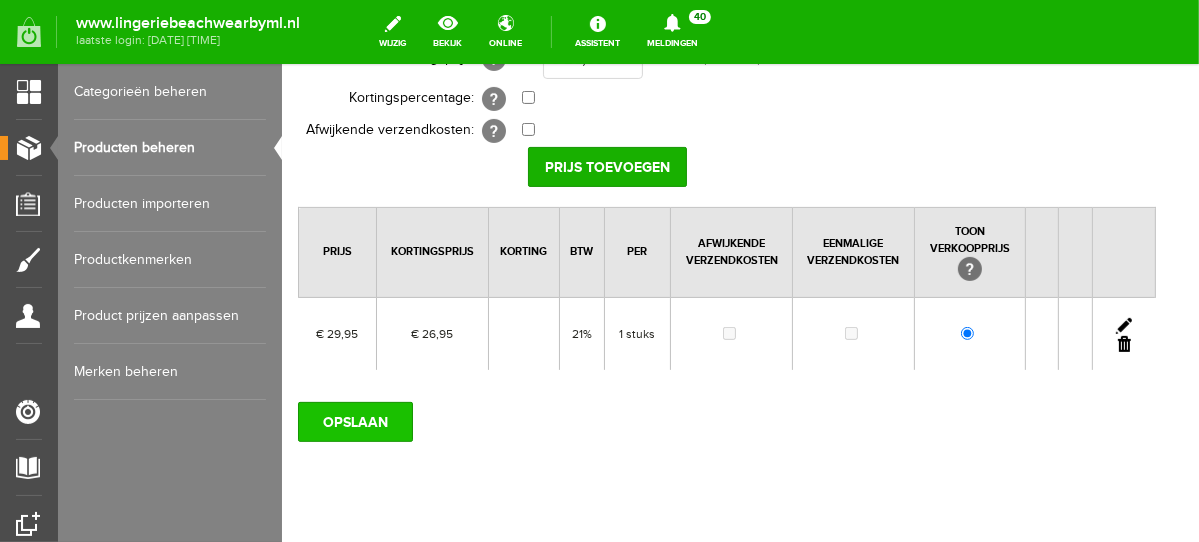 click on "OPSLAAN" at bounding box center [354, 421] 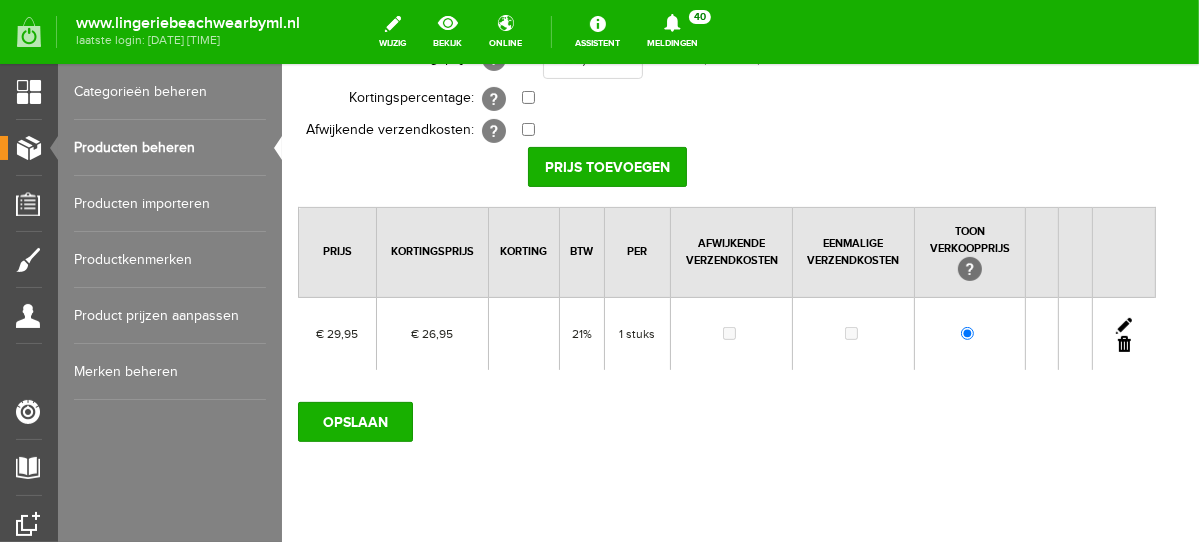 click on "Producten beheren" at bounding box center (170, 148) 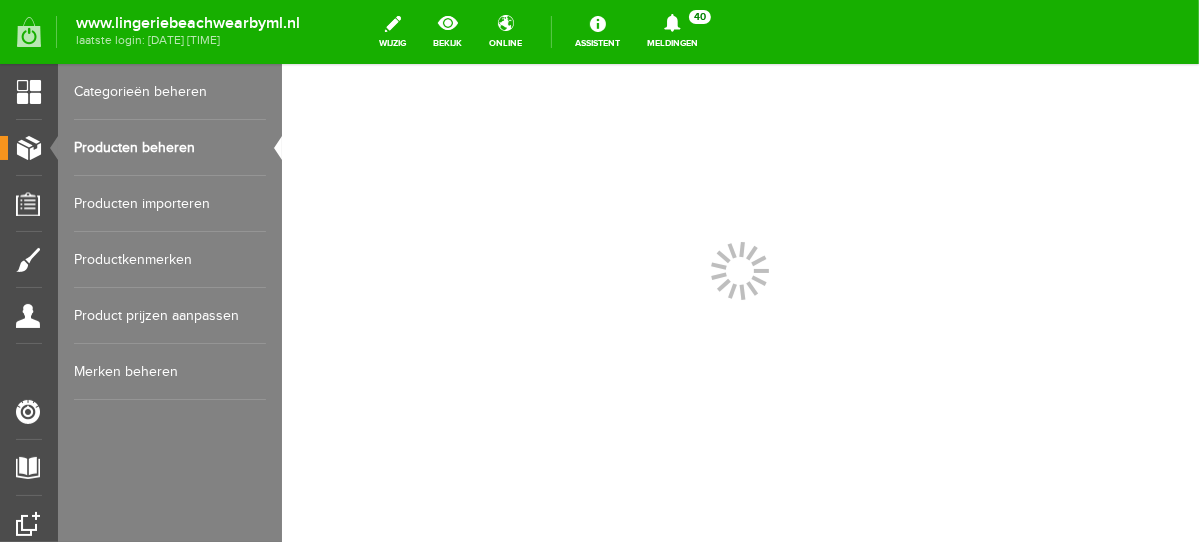 scroll, scrollTop: 0, scrollLeft: 0, axis: both 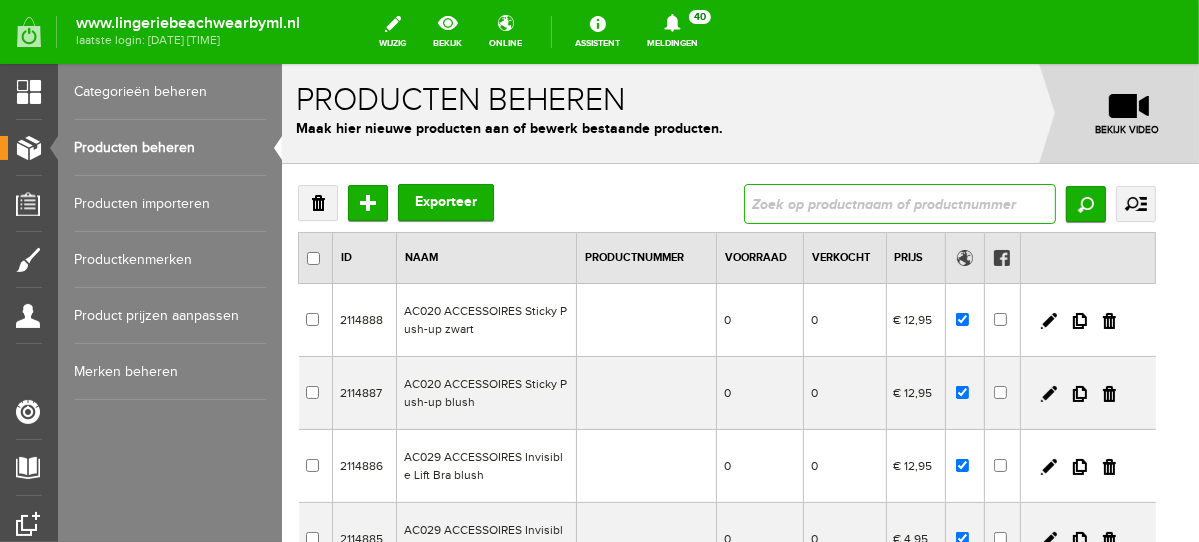click at bounding box center (899, 203) 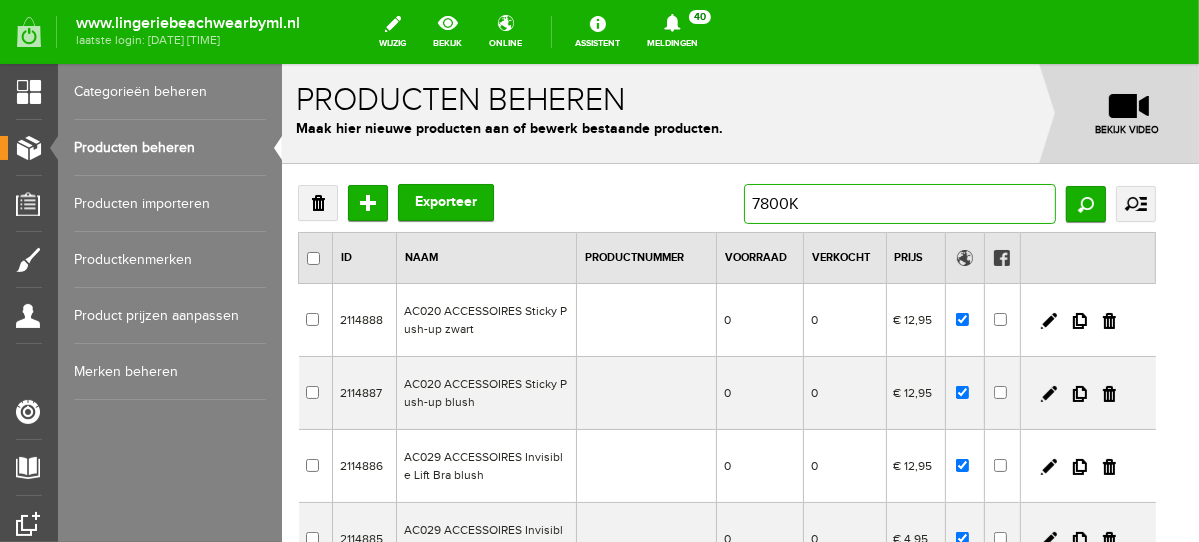 type on "7800KM" 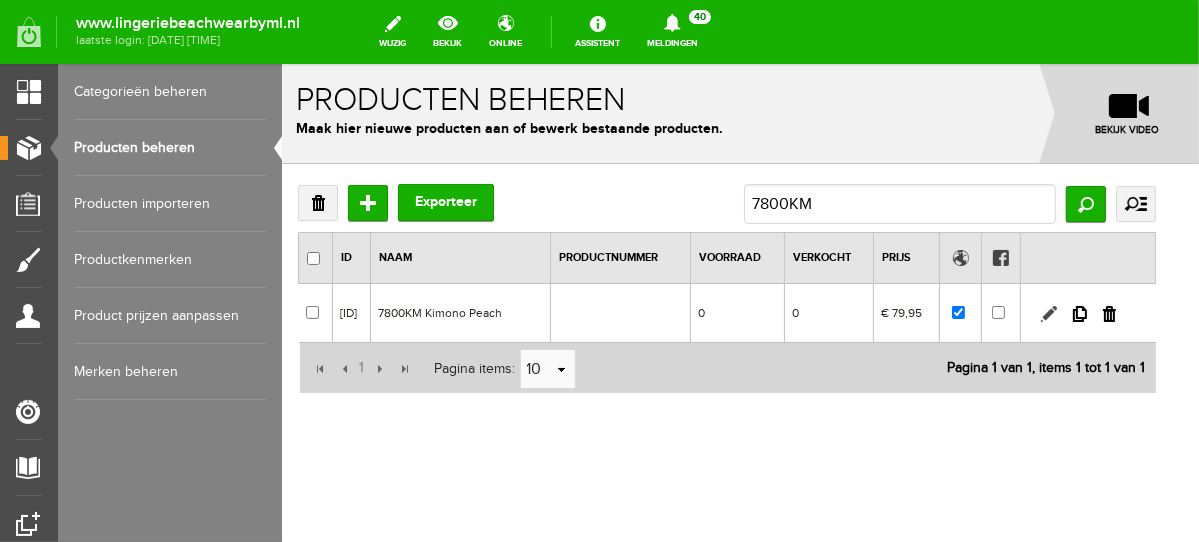 click at bounding box center (1048, 313) 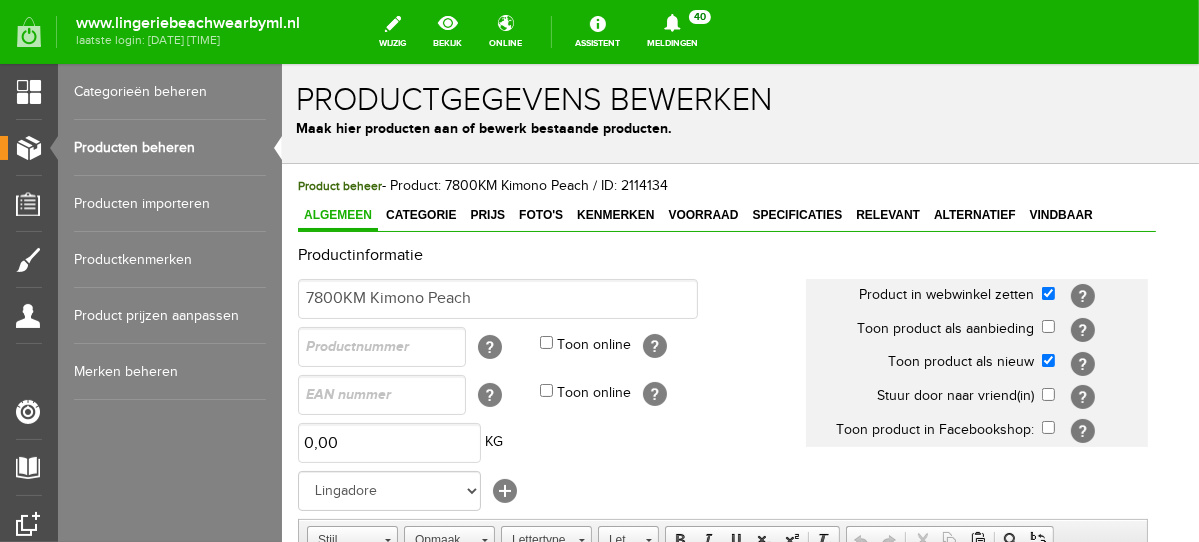 scroll, scrollTop: 0, scrollLeft: 0, axis: both 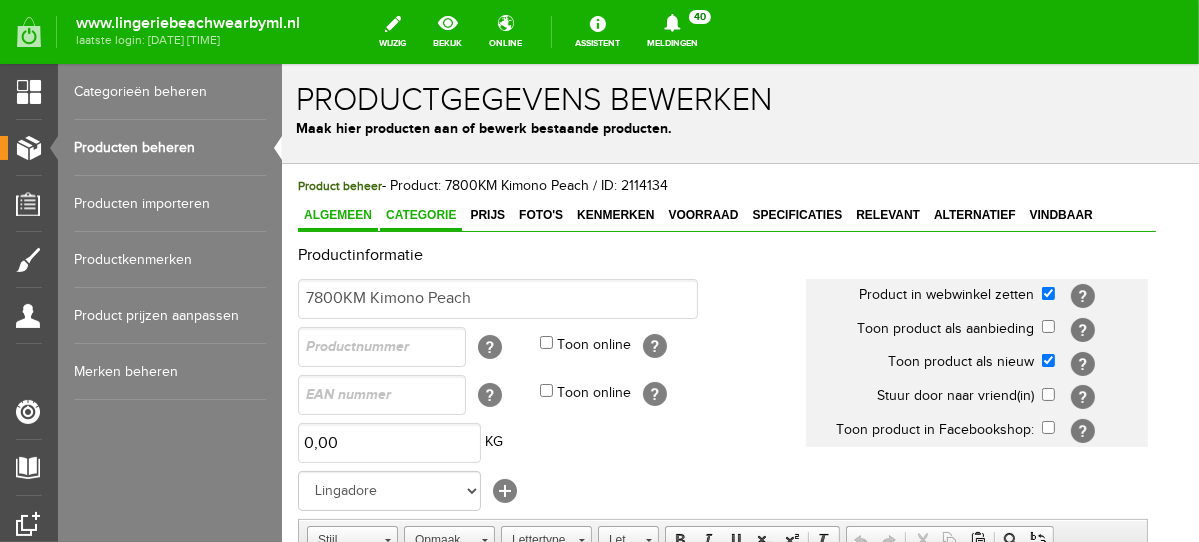 click on "Categorie" at bounding box center [420, 215] 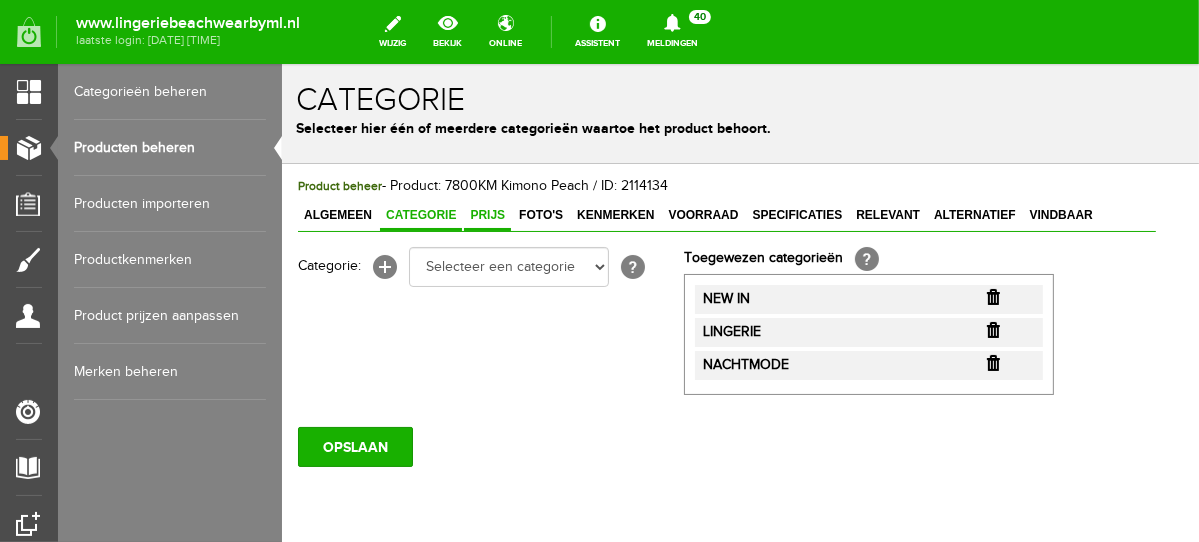 click on "Prijs" at bounding box center [486, 215] 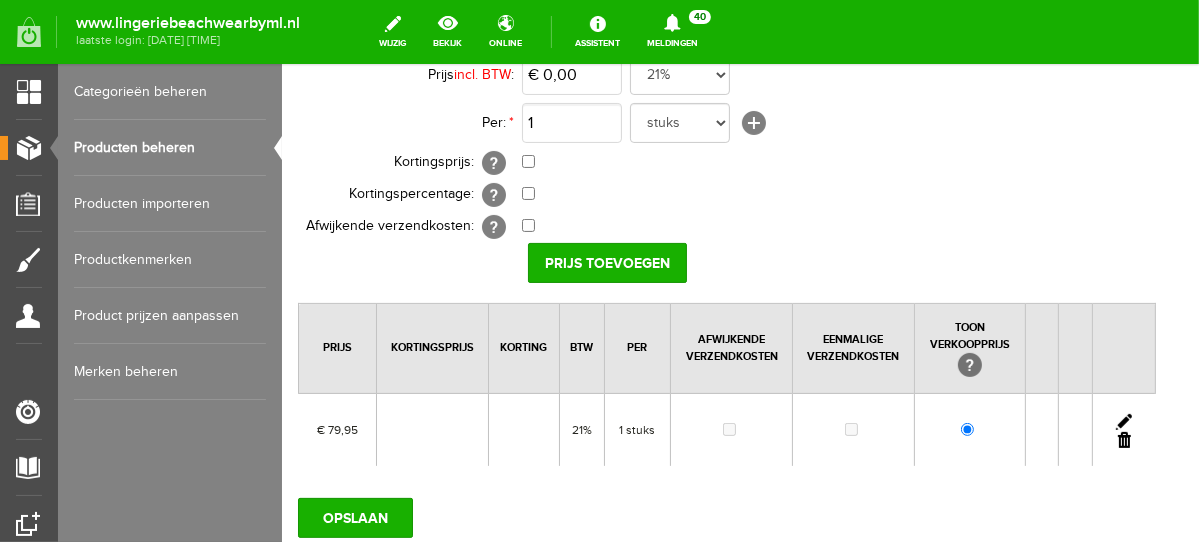 scroll, scrollTop: 282, scrollLeft: 0, axis: vertical 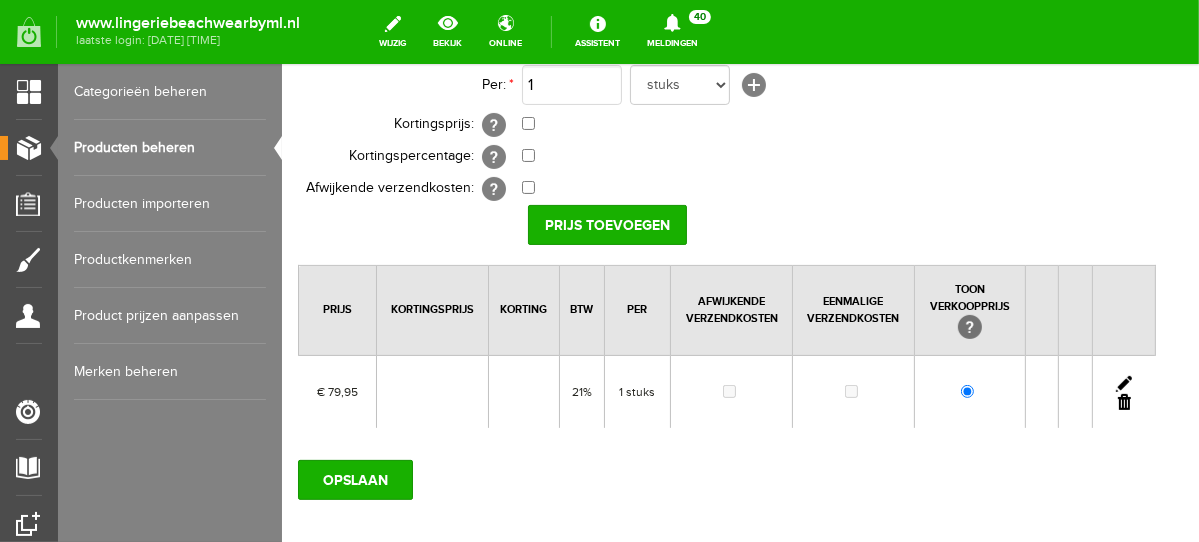 click at bounding box center (1123, 383) 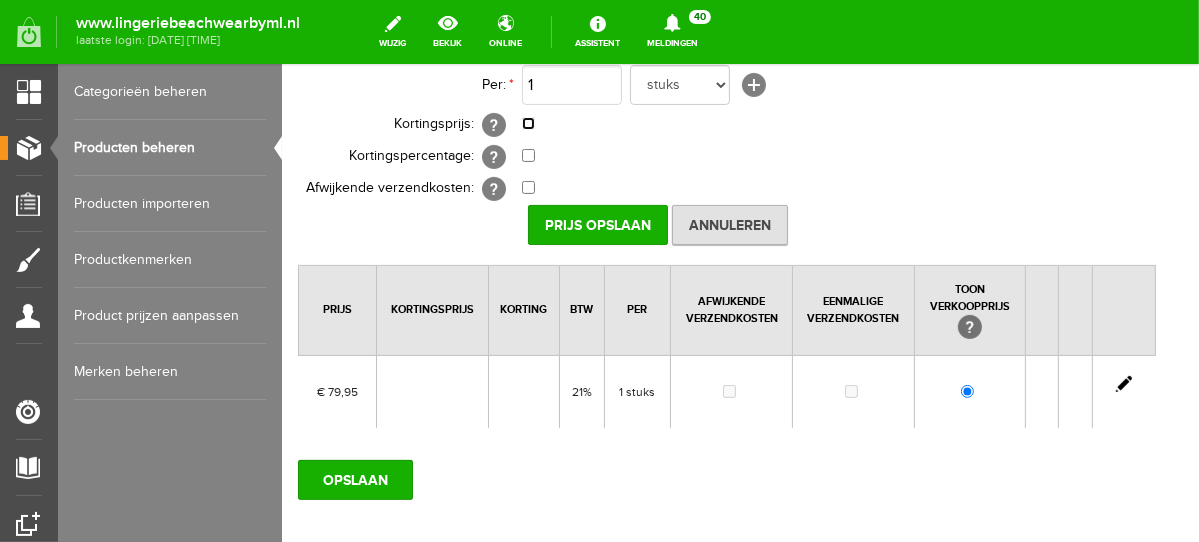 click at bounding box center [527, 122] 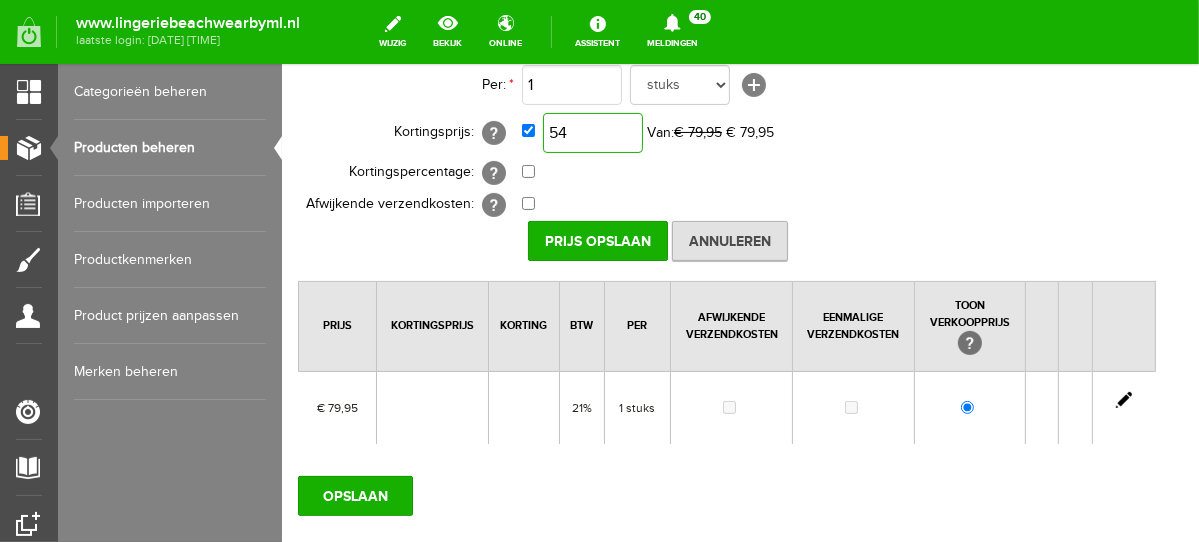 type on "5" 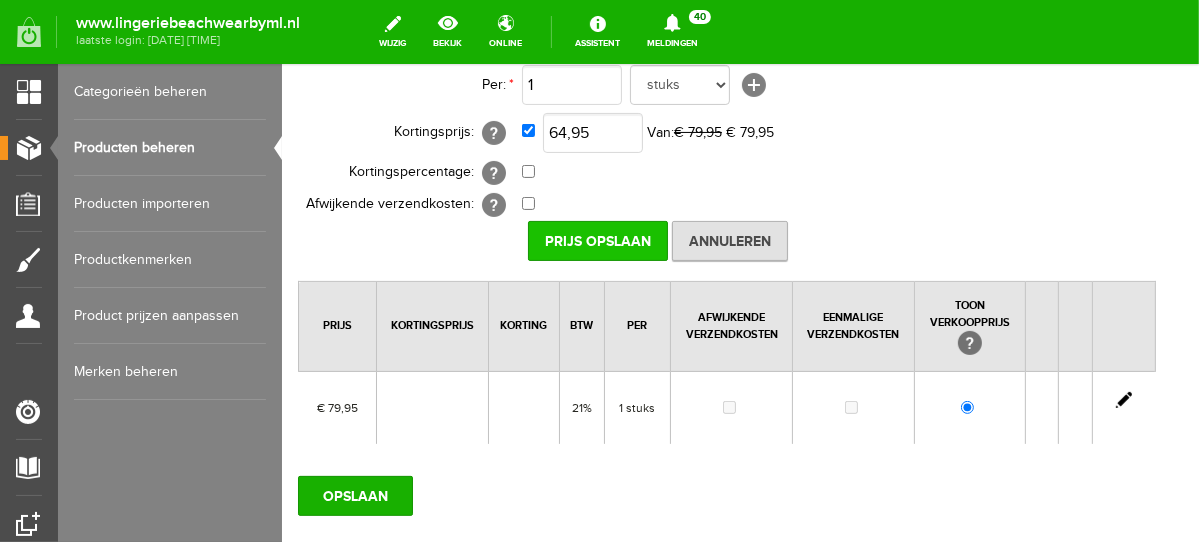 type on "€ 64,95" 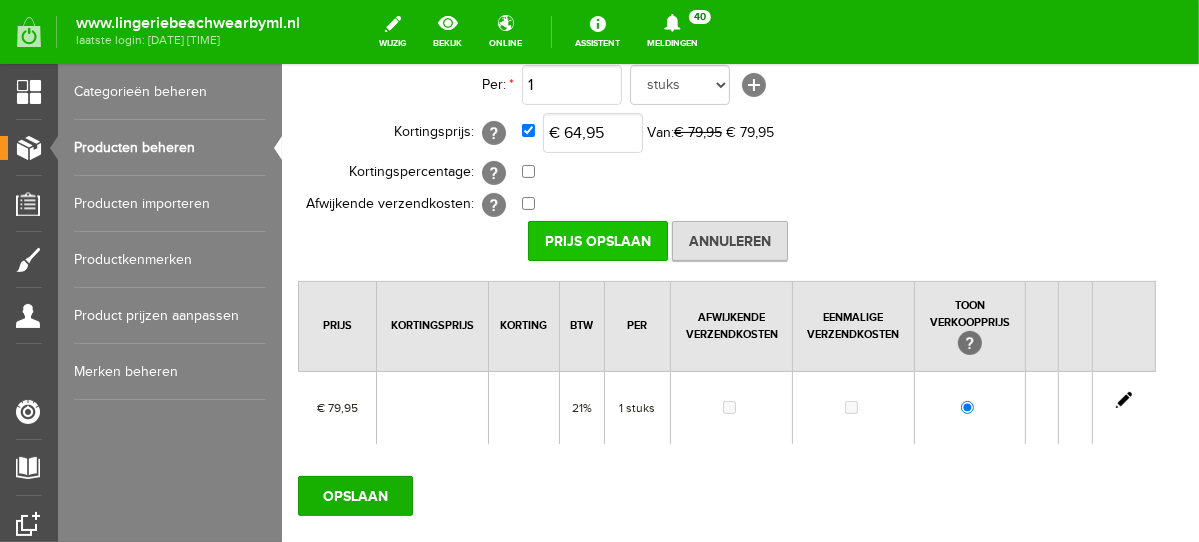 click on "Prijs Opslaan" at bounding box center [597, 240] 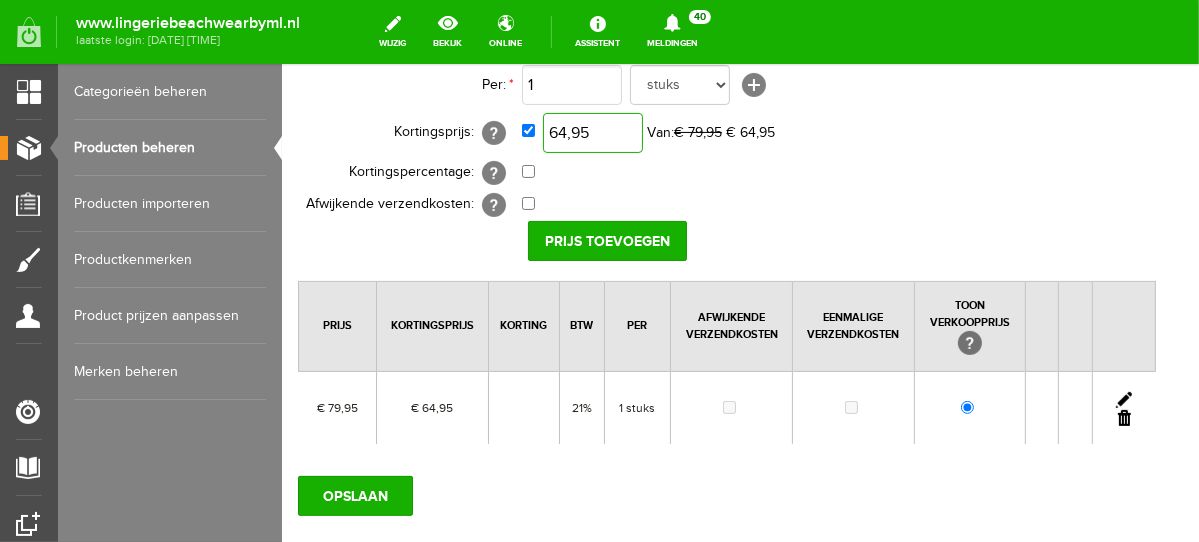 click on "64,95" at bounding box center [592, 132] 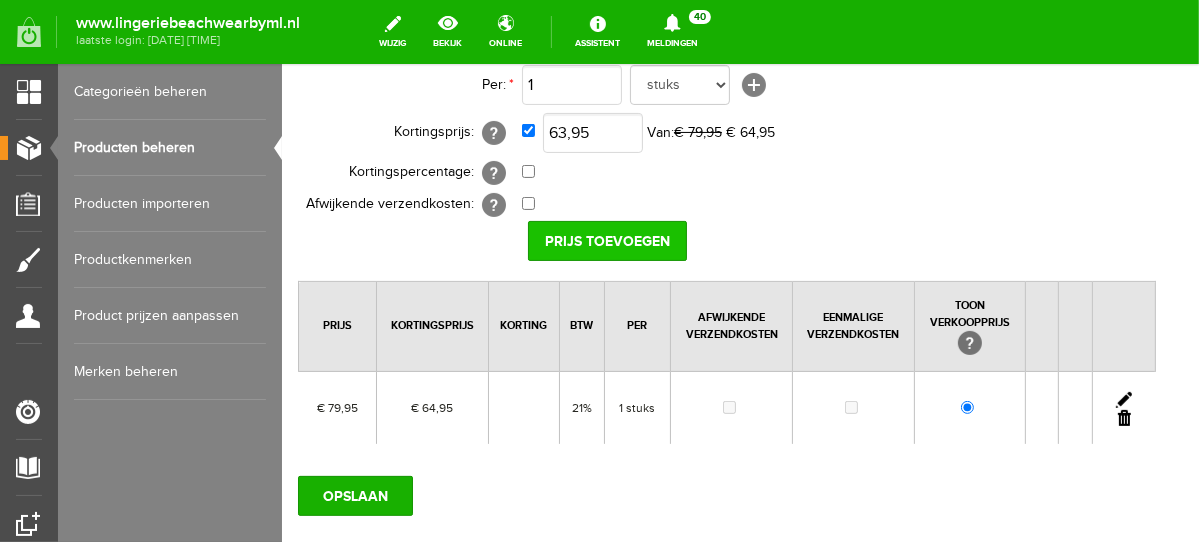 type on "€ 63,95" 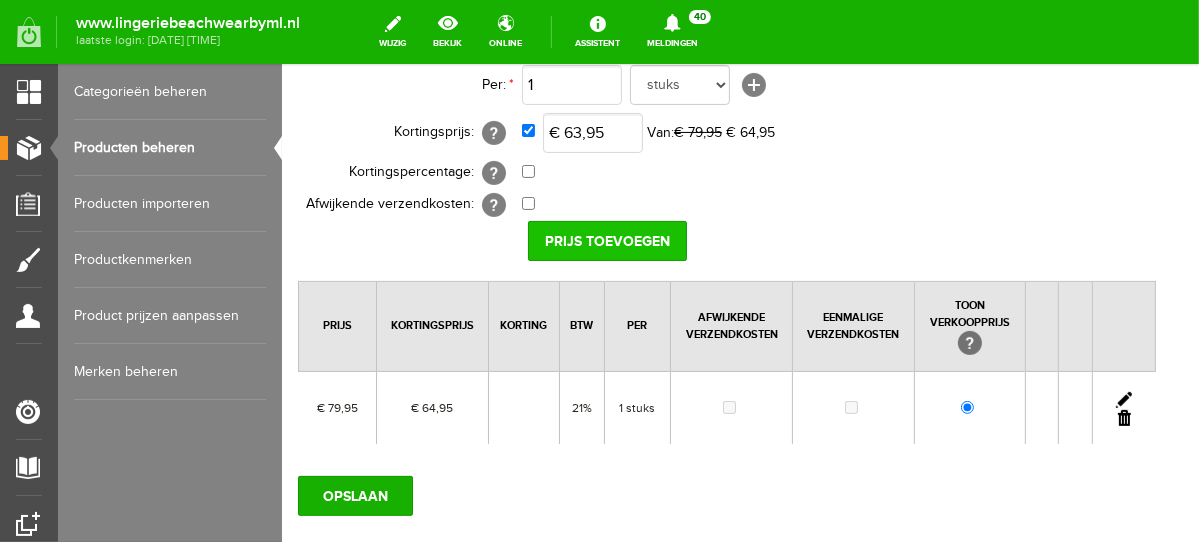 click on "Prijs toevoegen" at bounding box center (606, 240) 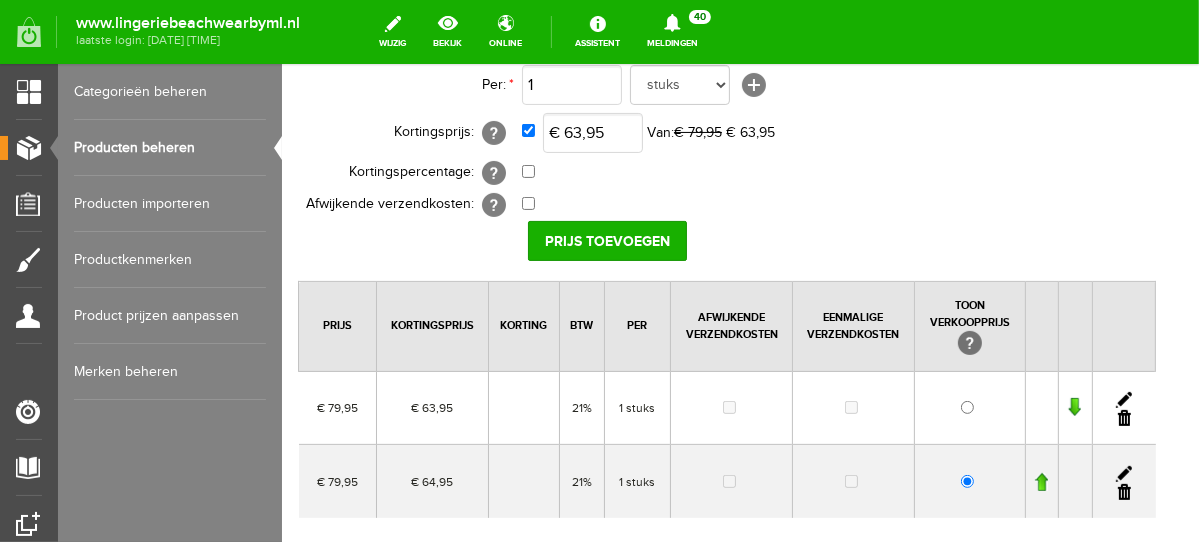 click at bounding box center (1123, 491) 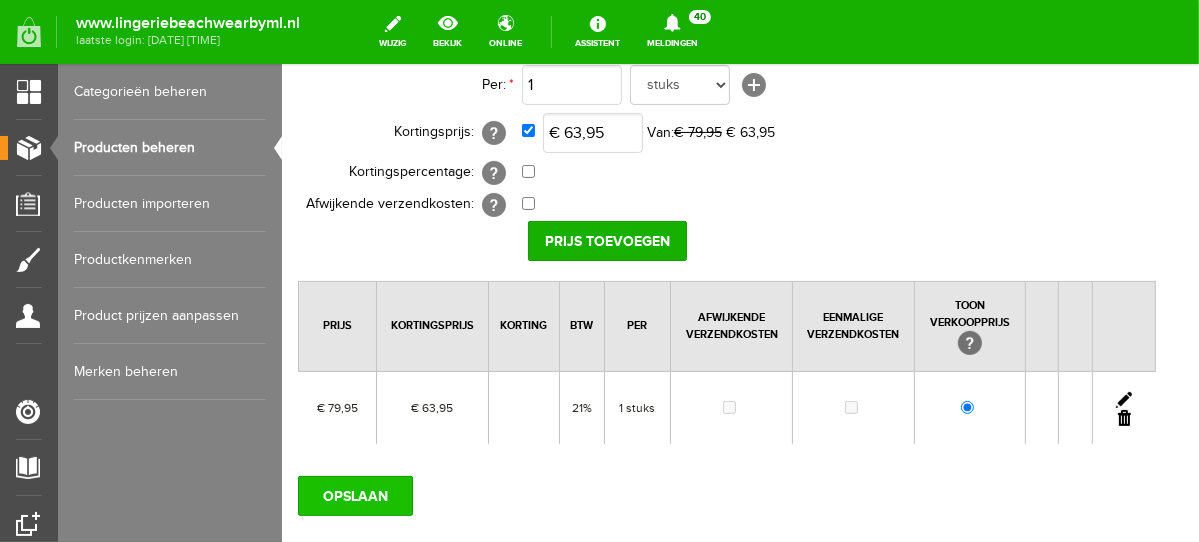 click on "OPSLAAN" at bounding box center [354, 495] 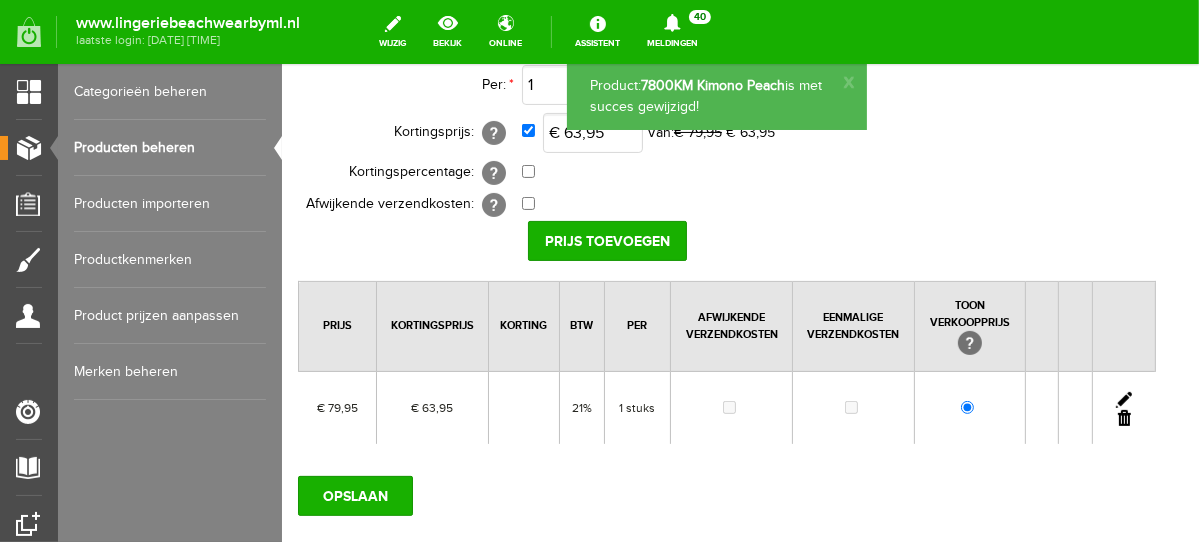 scroll, scrollTop: 0, scrollLeft: 0, axis: both 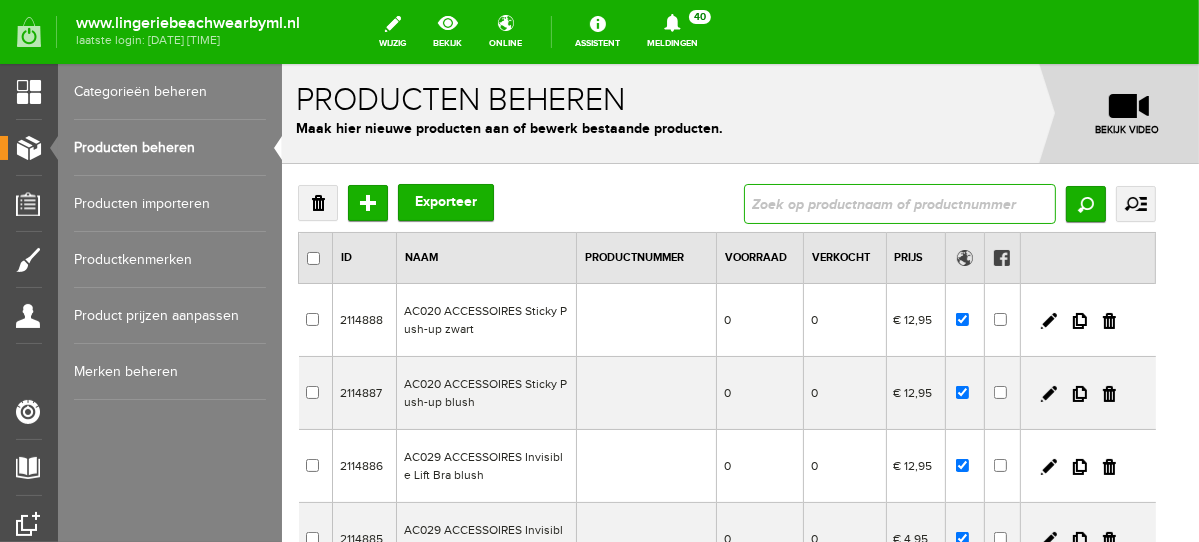 click at bounding box center (899, 203) 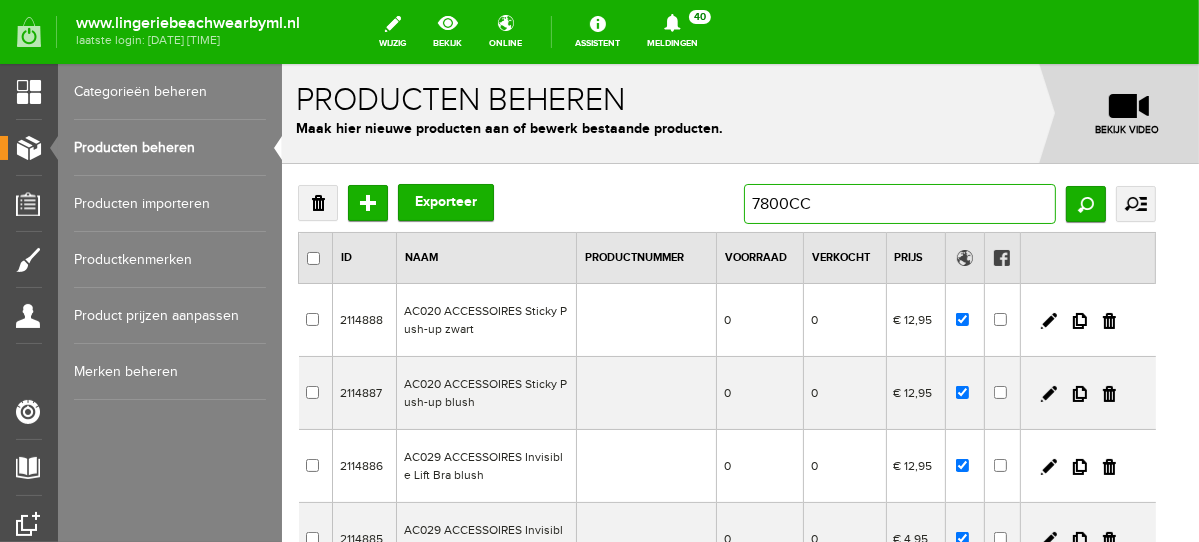 type on "7800CCH" 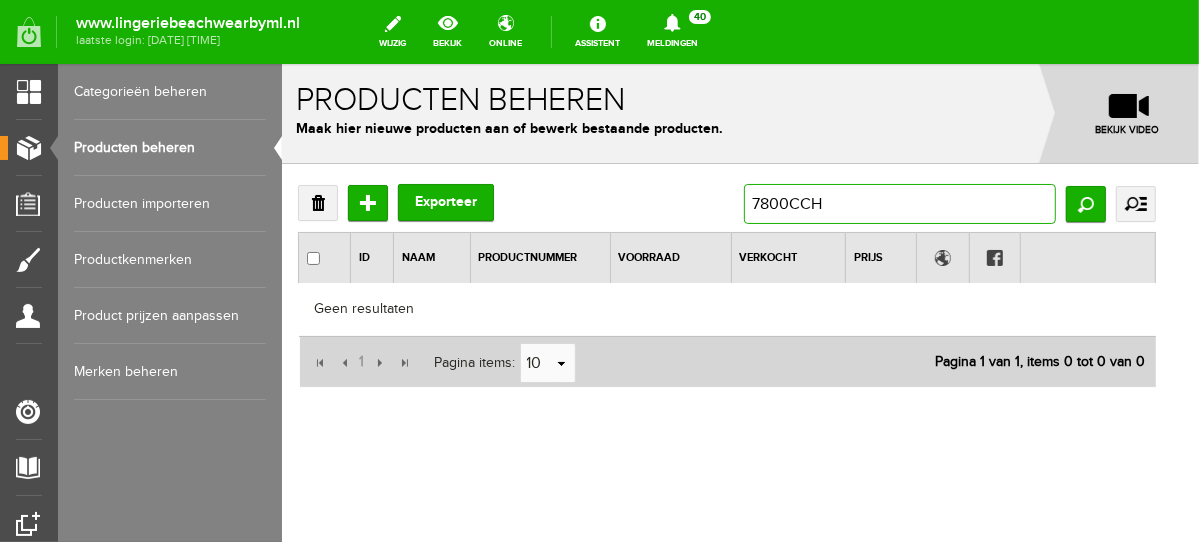 click on "7800CCH" at bounding box center [899, 203] 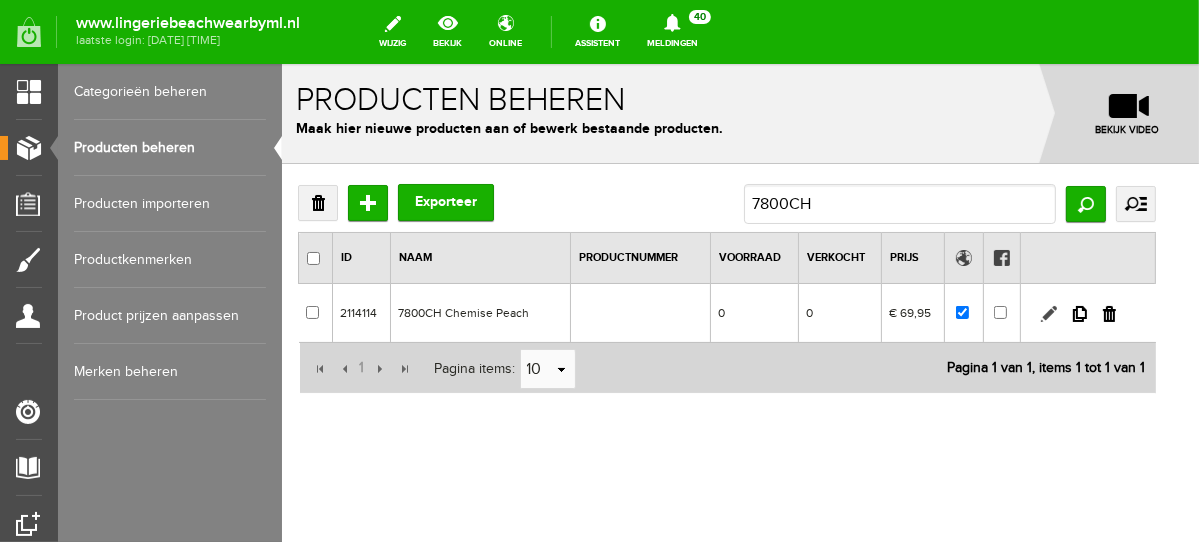 click at bounding box center (1048, 313) 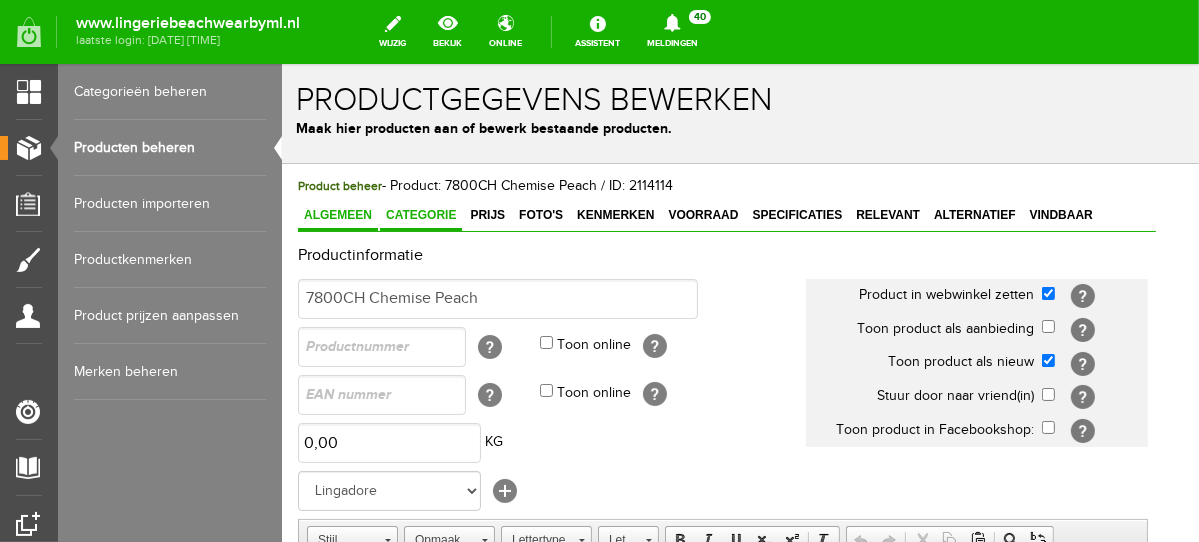 scroll, scrollTop: 0, scrollLeft: 0, axis: both 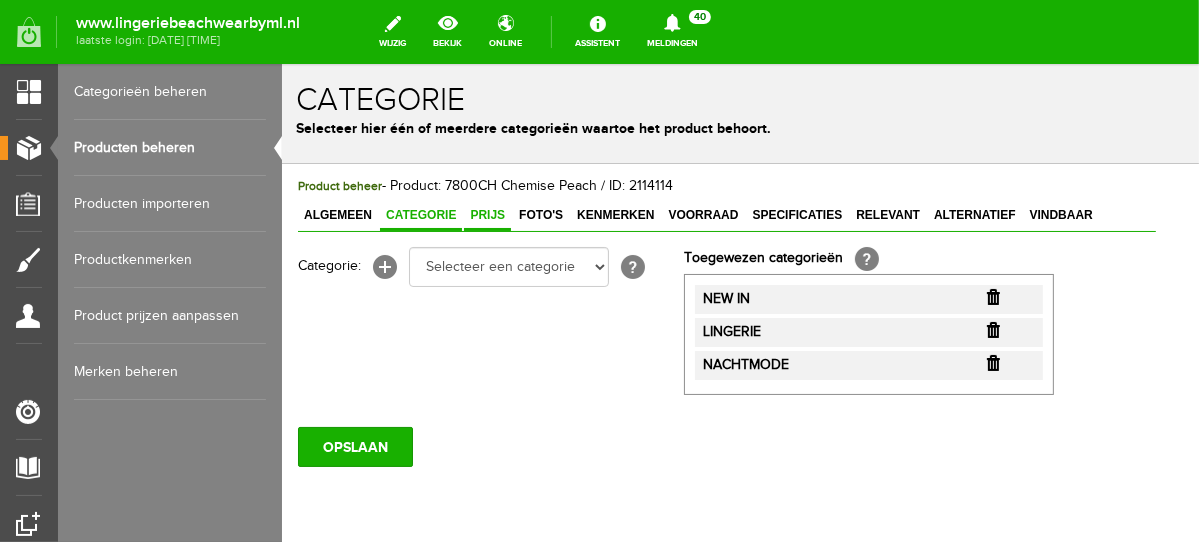 click on "Prijs" at bounding box center [486, 214] 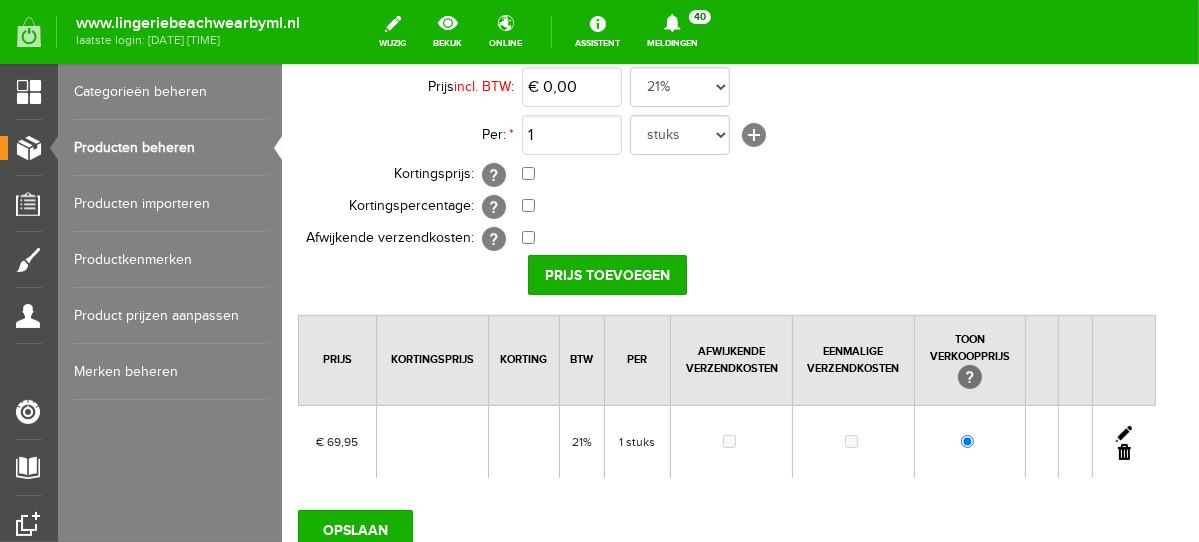 scroll, scrollTop: 241, scrollLeft: 0, axis: vertical 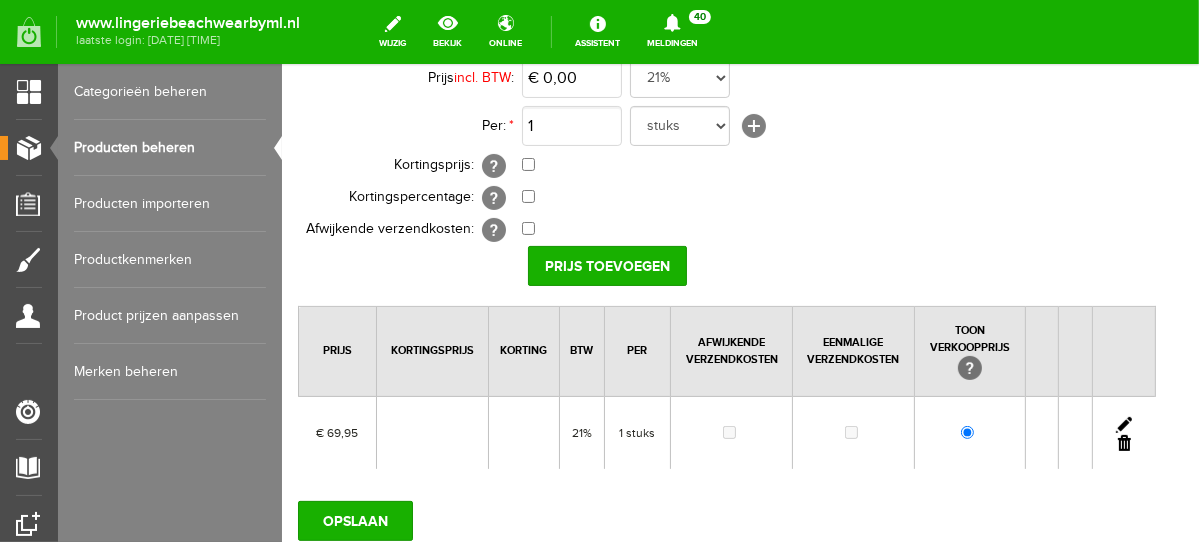 drag, startPoint x: 1187, startPoint y: 221, endPoint x: 1492, endPoint y: 410, distance: 358.81192 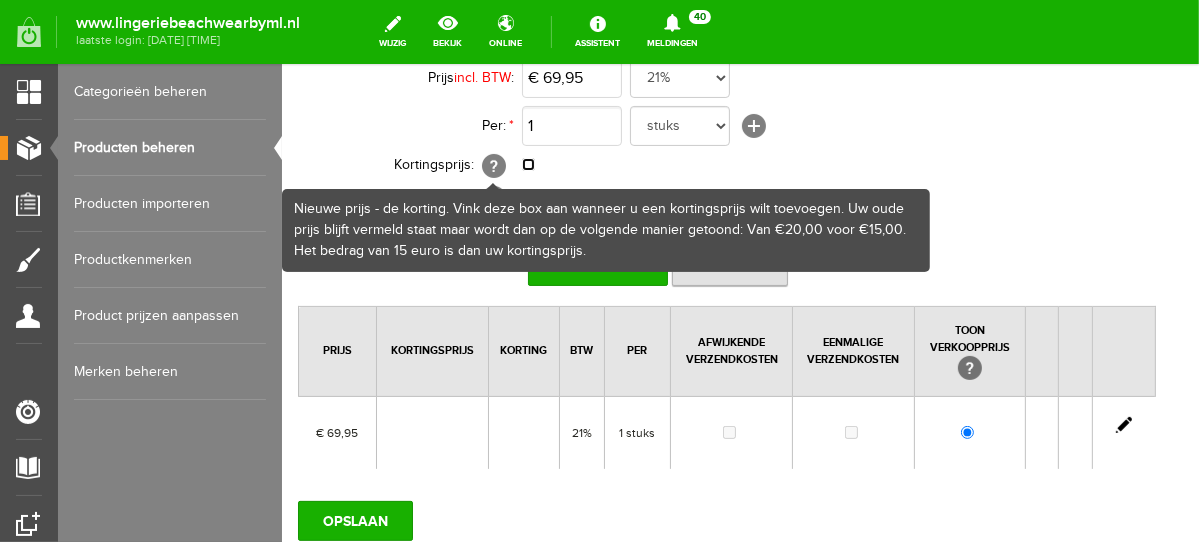 click at bounding box center (527, 163) 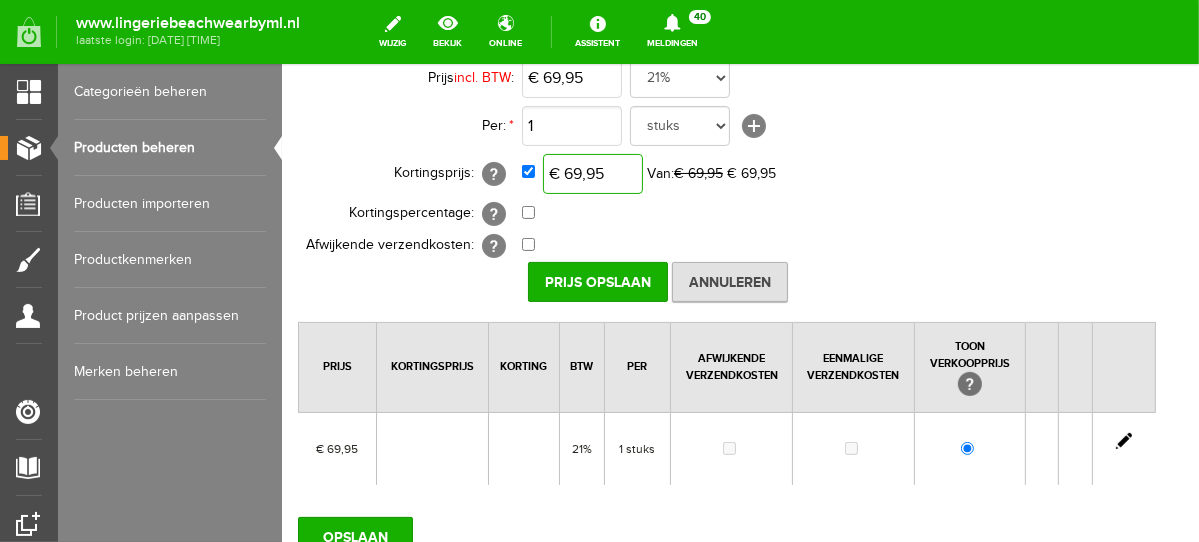 type on "69,95" 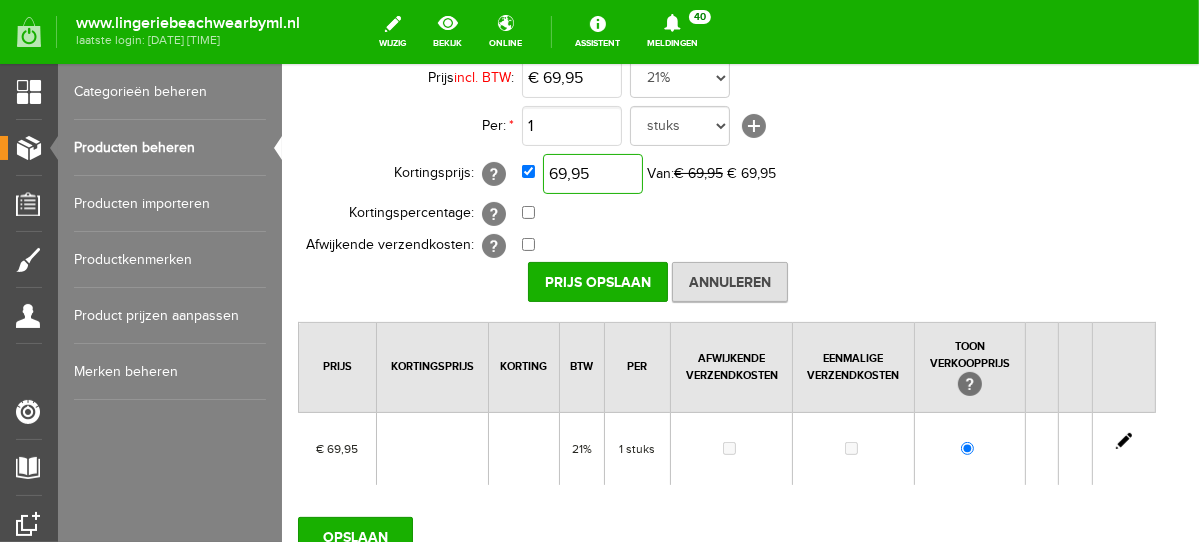 click on "69,95" at bounding box center (592, 173) 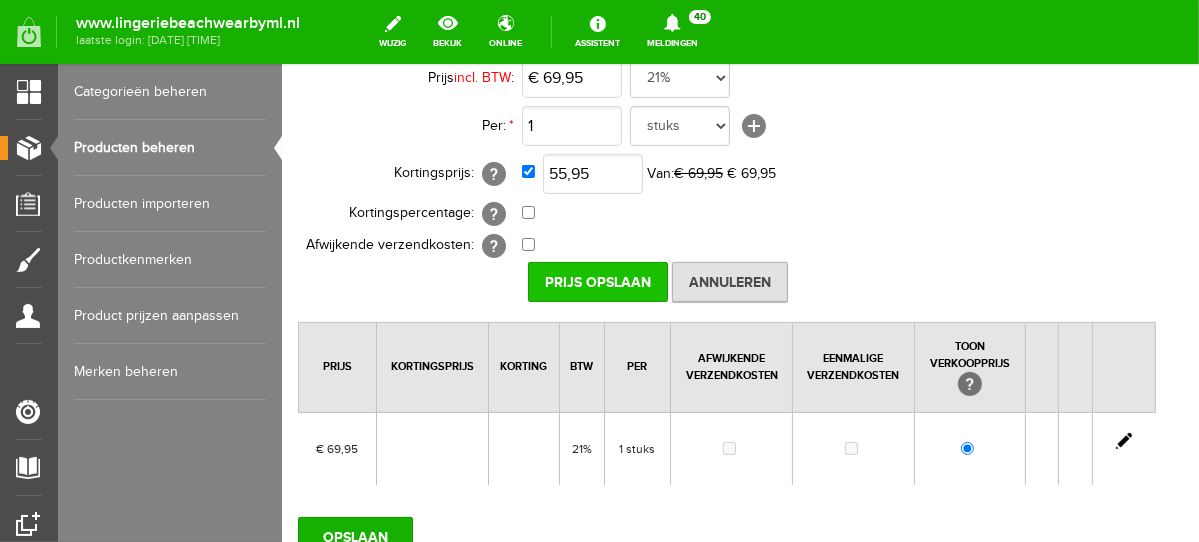 type on "€ 55,95" 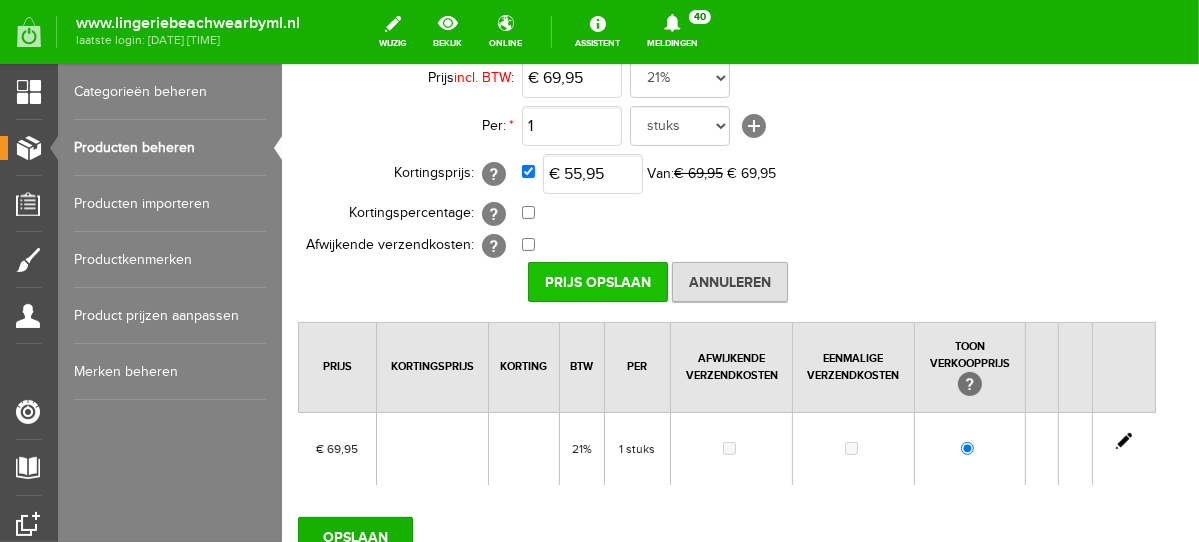click on "Prijs Opslaan" at bounding box center (597, 281) 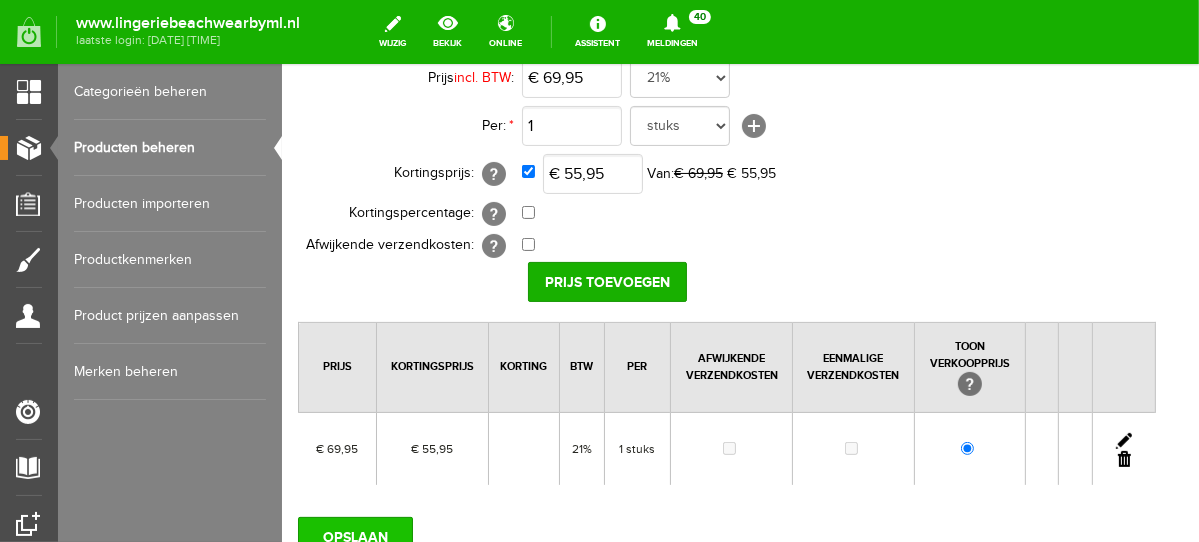 click on "OPSLAAN" at bounding box center [354, 536] 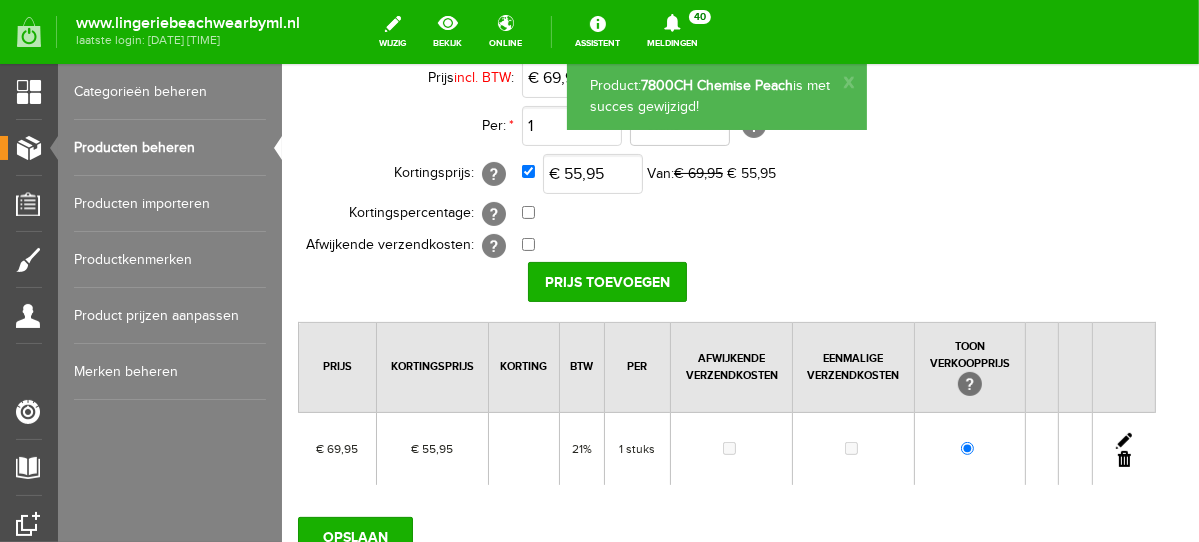scroll, scrollTop: 0, scrollLeft: 0, axis: both 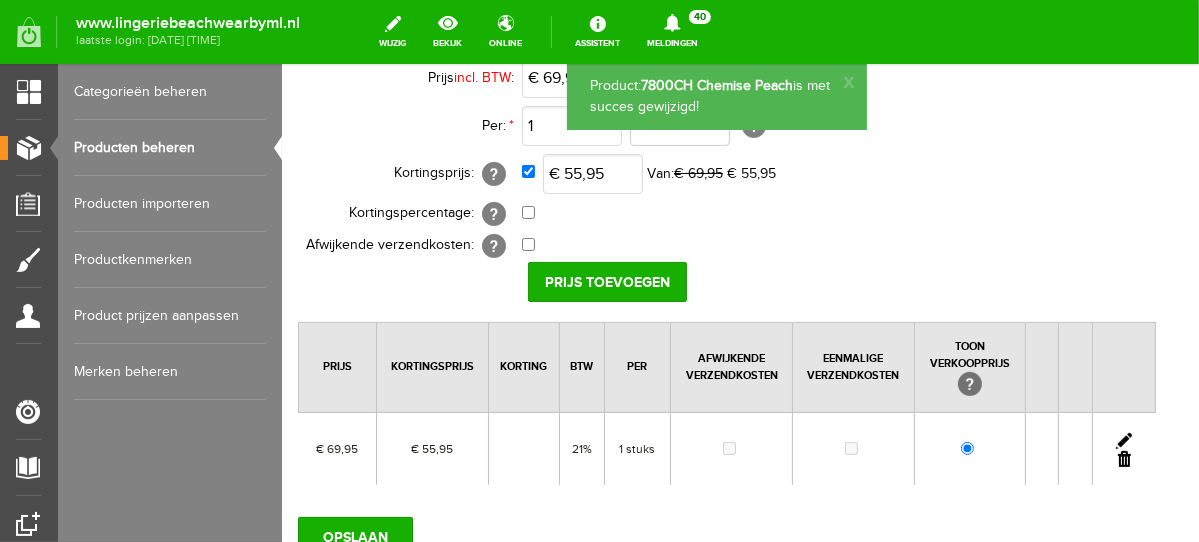 click on "Producten beheren" at bounding box center (170, 148) 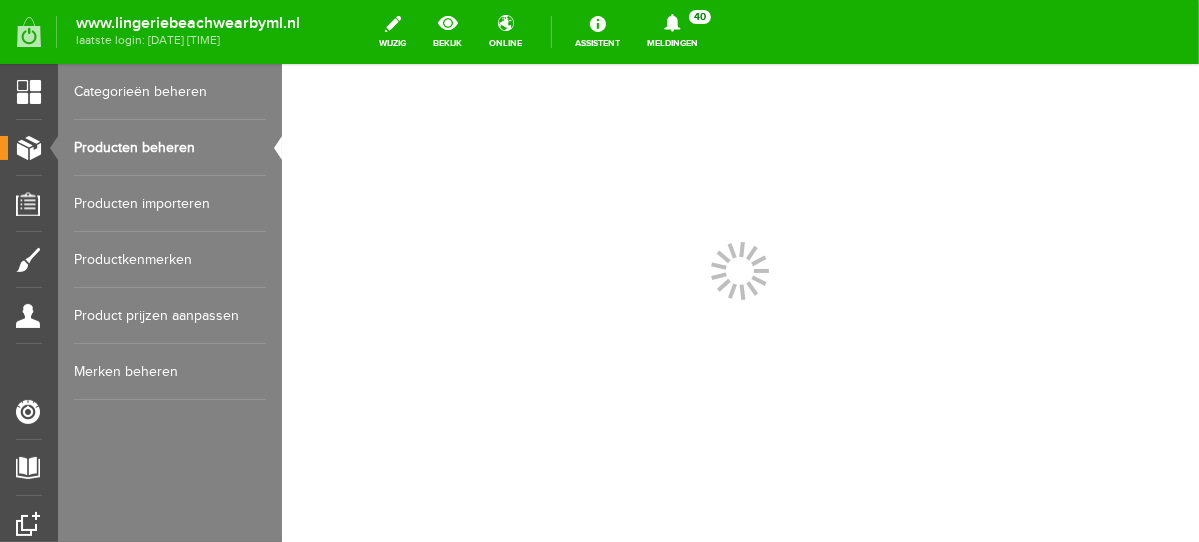 scroll, scrollTop: 0, scrollLeft: 0, axis: both 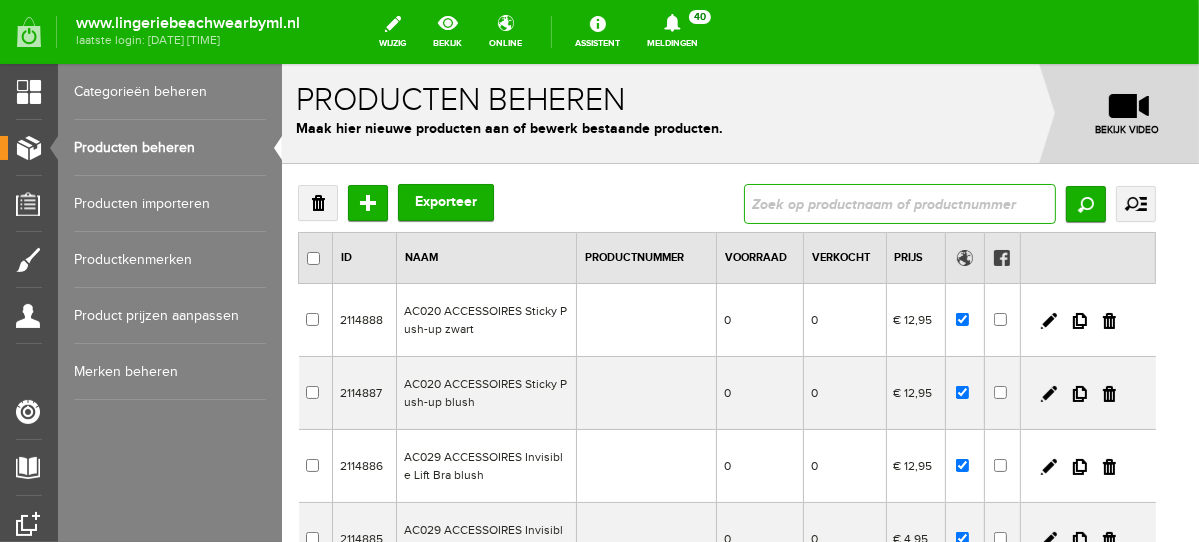 click at bounding box center (899, 203) 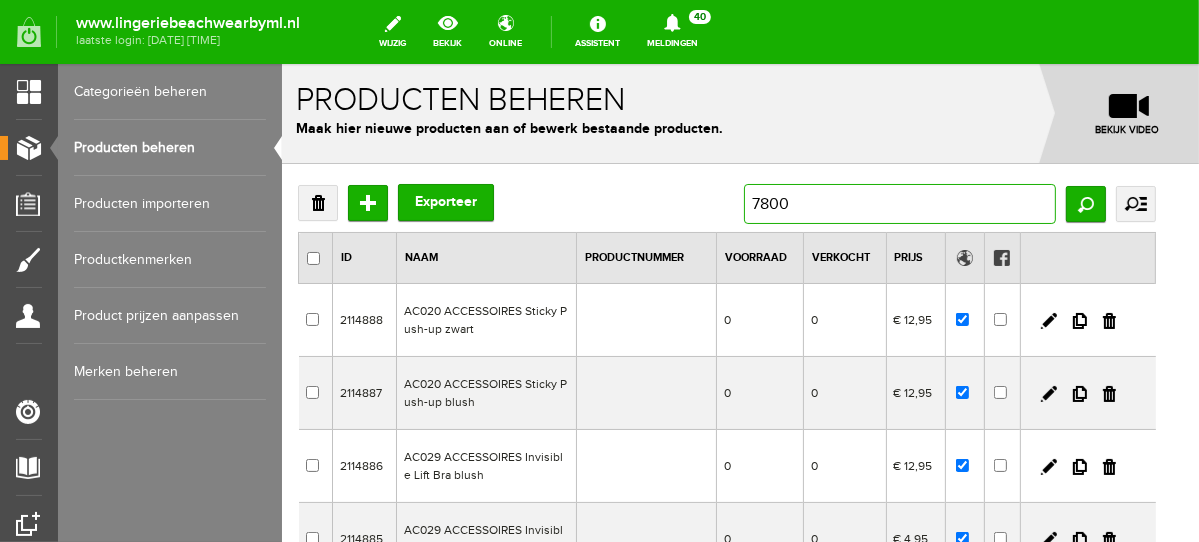 type on "7800S" 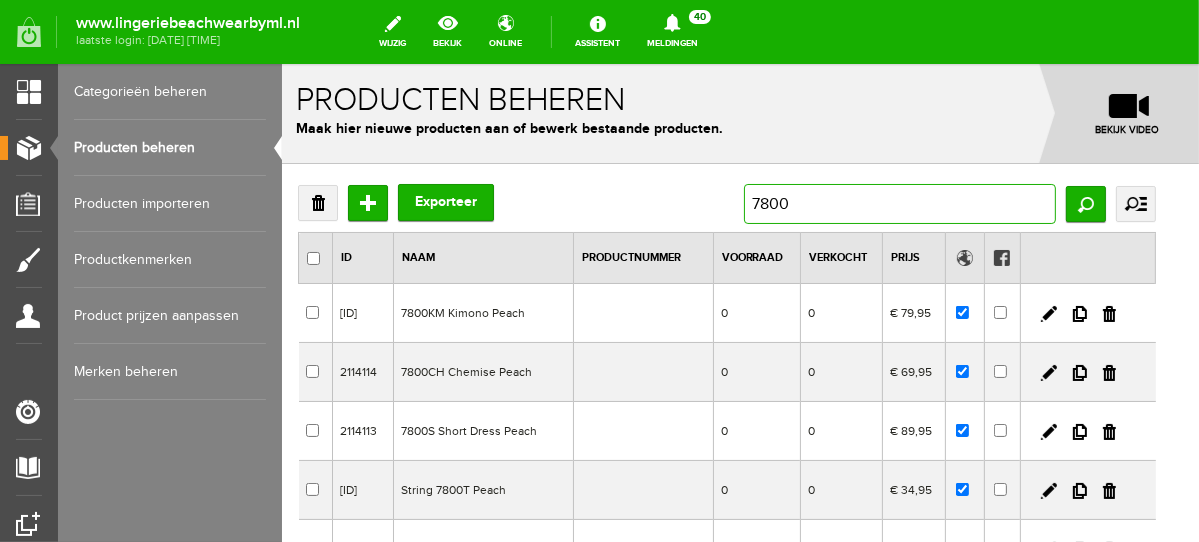 click on "7800" at bounding box center (899, 203) 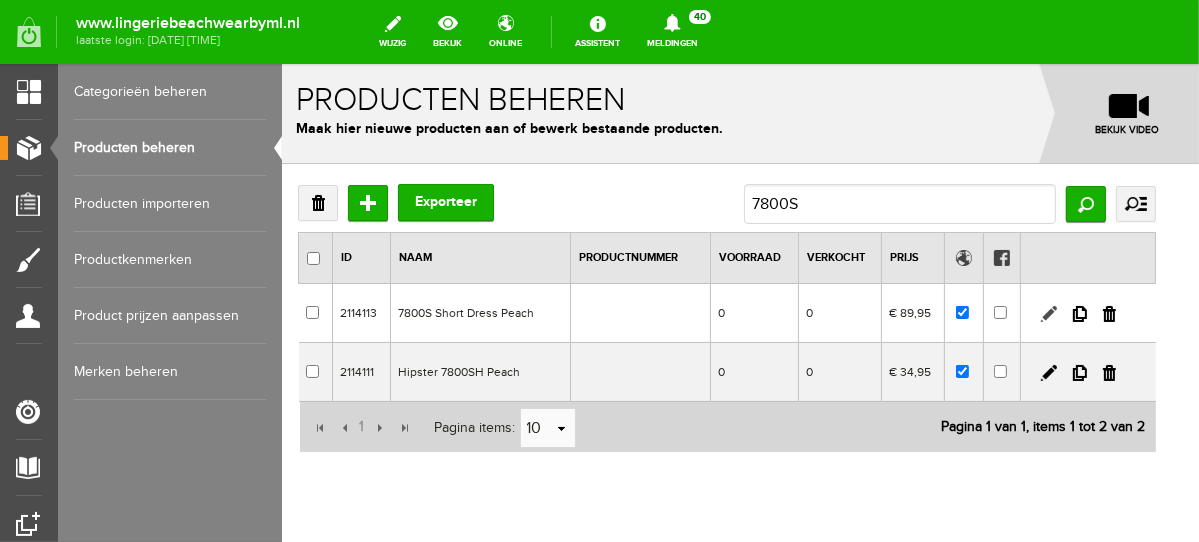 click at bounding box center (1048, 313) 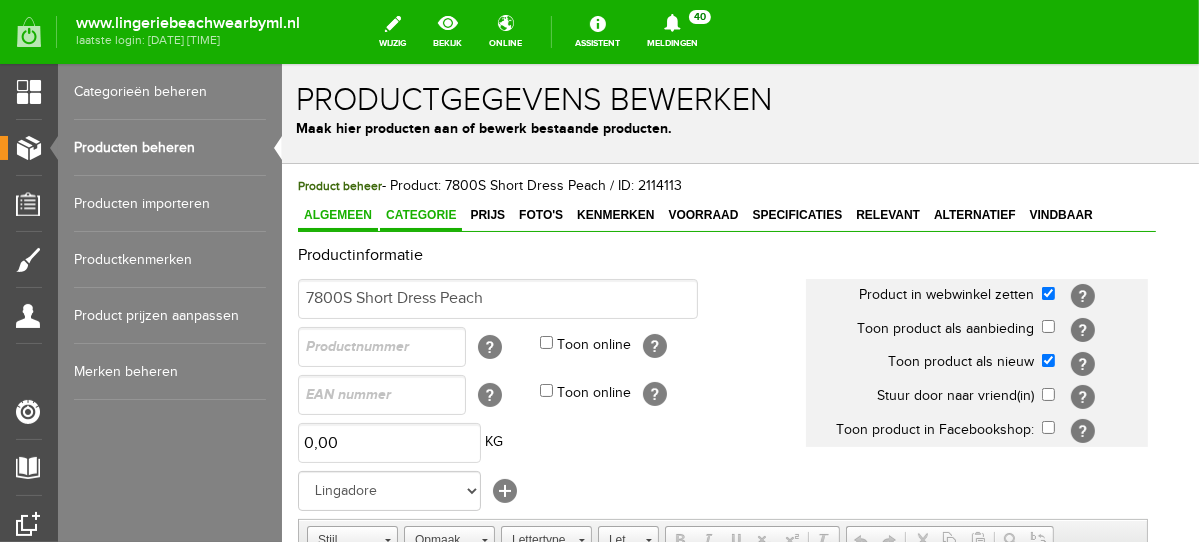 scroll, scrollTop: 0, scrollLeft: 0, axis: both 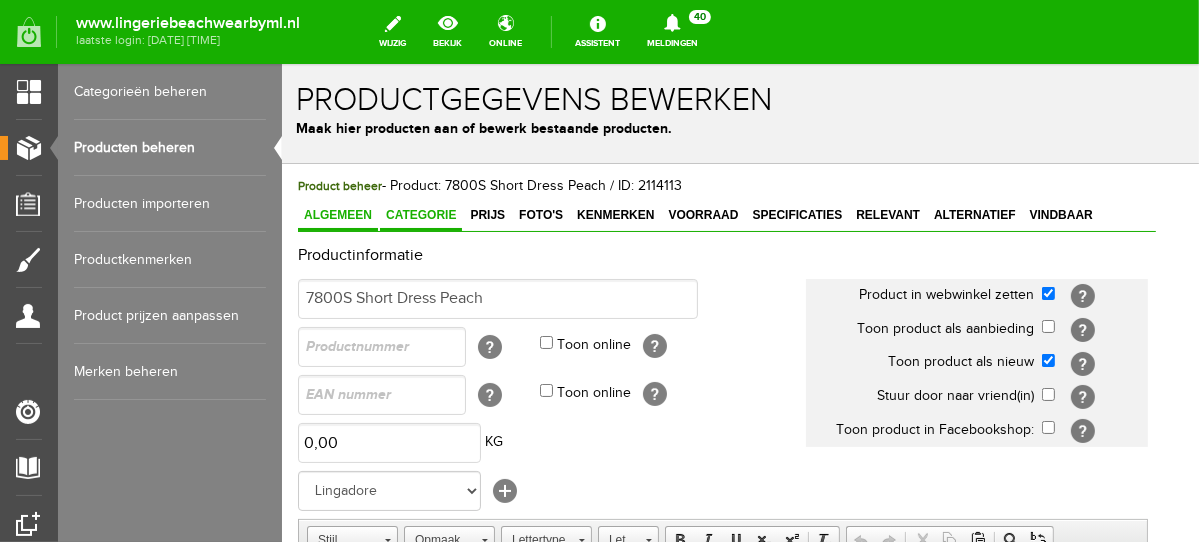 click on "Categorie" at bounding box center (420, 214) 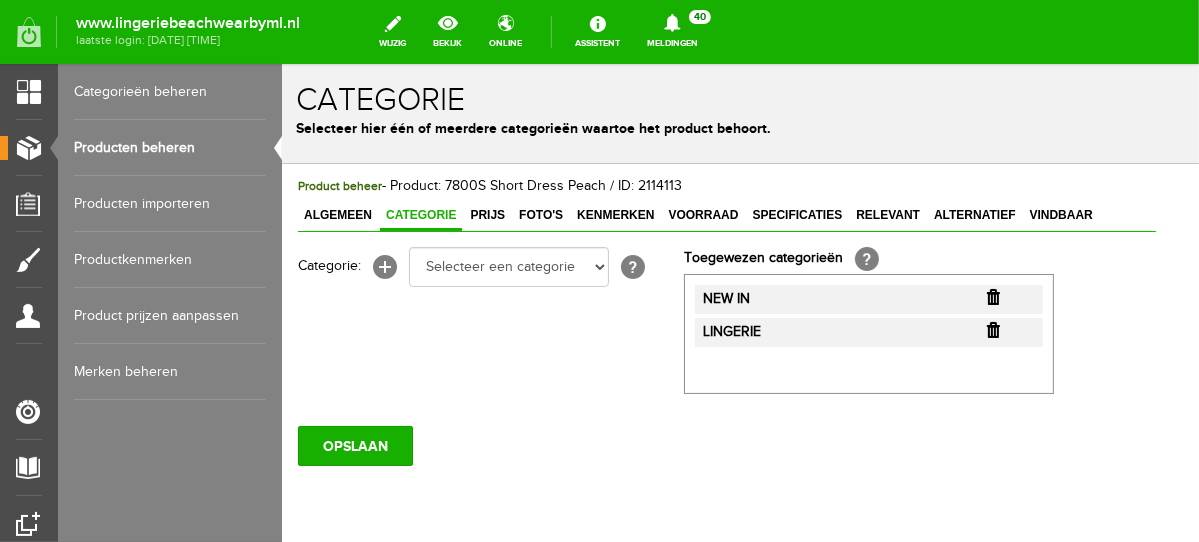 click on "Product beheer  - Product: 7800S Short Dress Peach / ID: 2114113
Algemeen Categorie Prijs Foto's Kenmerken Voorraad Specificaties Relevant Alternatief Vindbaar
Productinformatie
7800S Short Dress Peach
Product in webwinkel zetten
[?]
Toon product als aanbieding
[?]
KG" at bounding box center (726, 388) 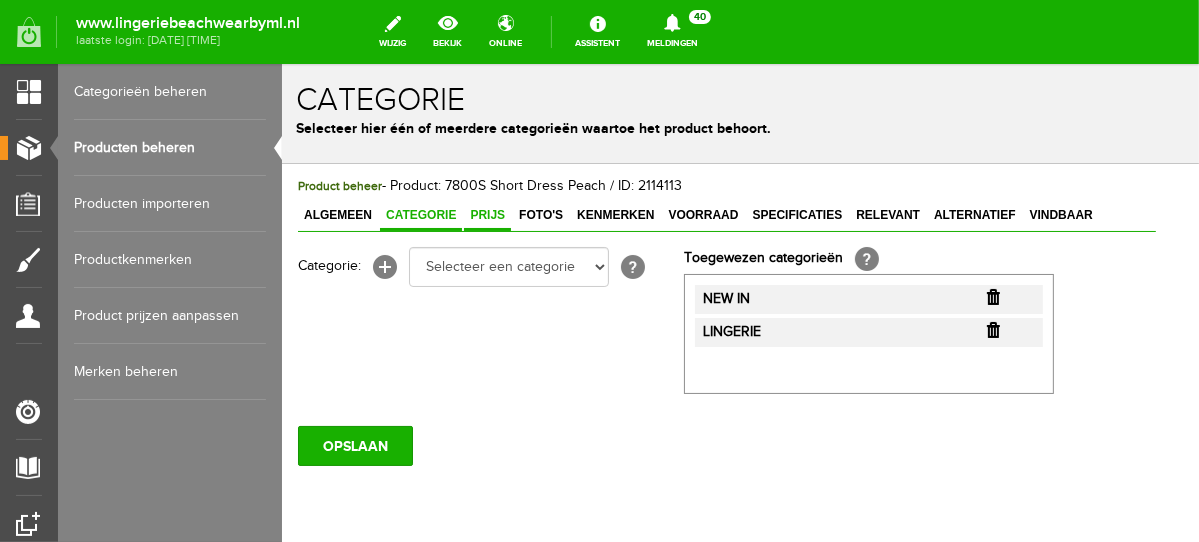 click on "Prijs" at bounding box center [486, 214] 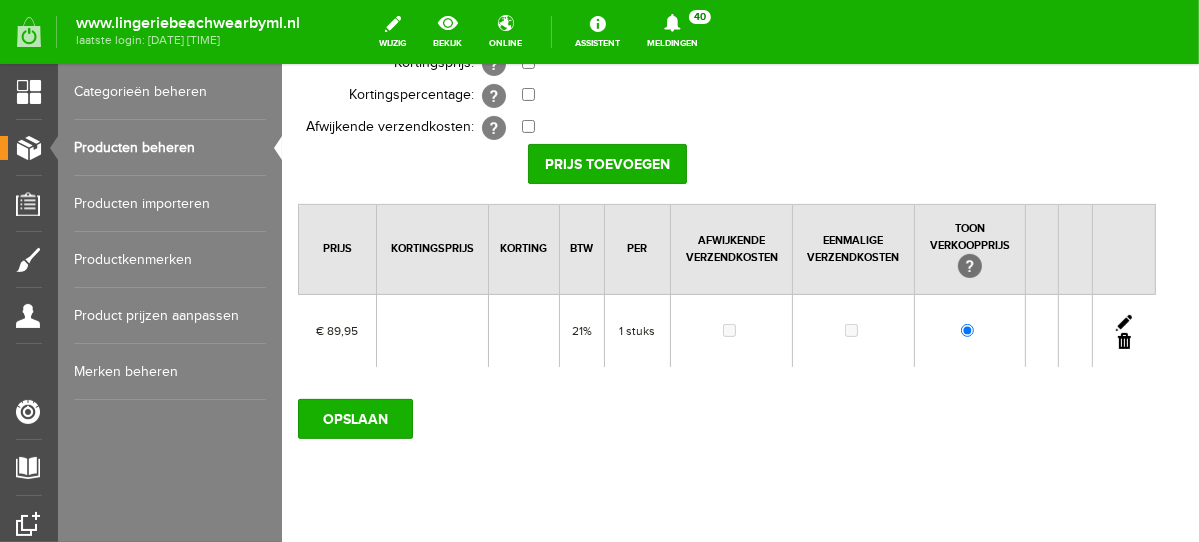 scroll, scrollTop: 355, scrollLeft: 0, axis: vertical 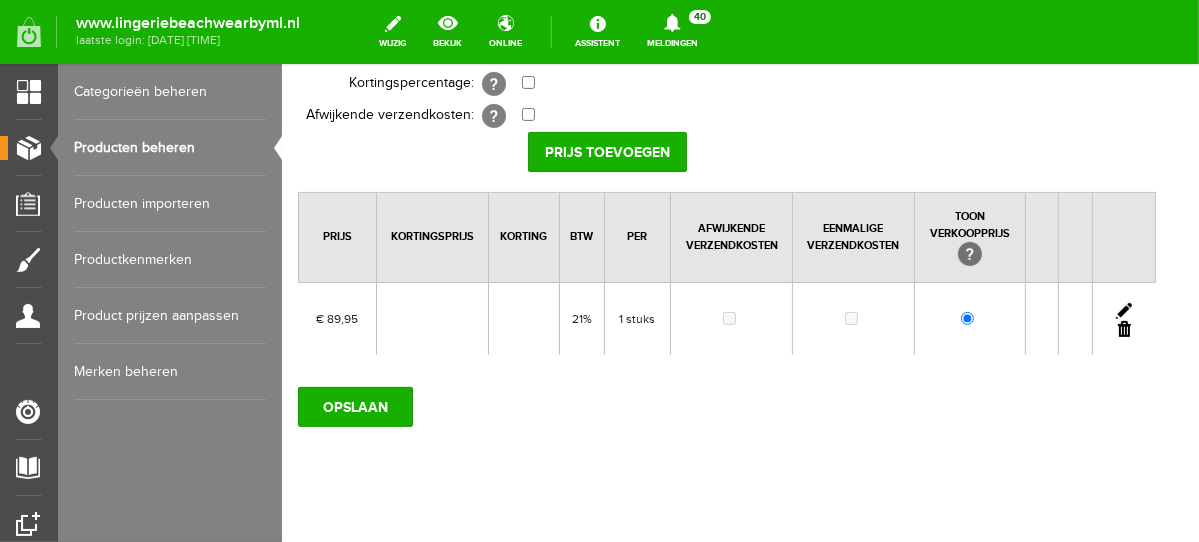 click at bounding box center [1123, 310] 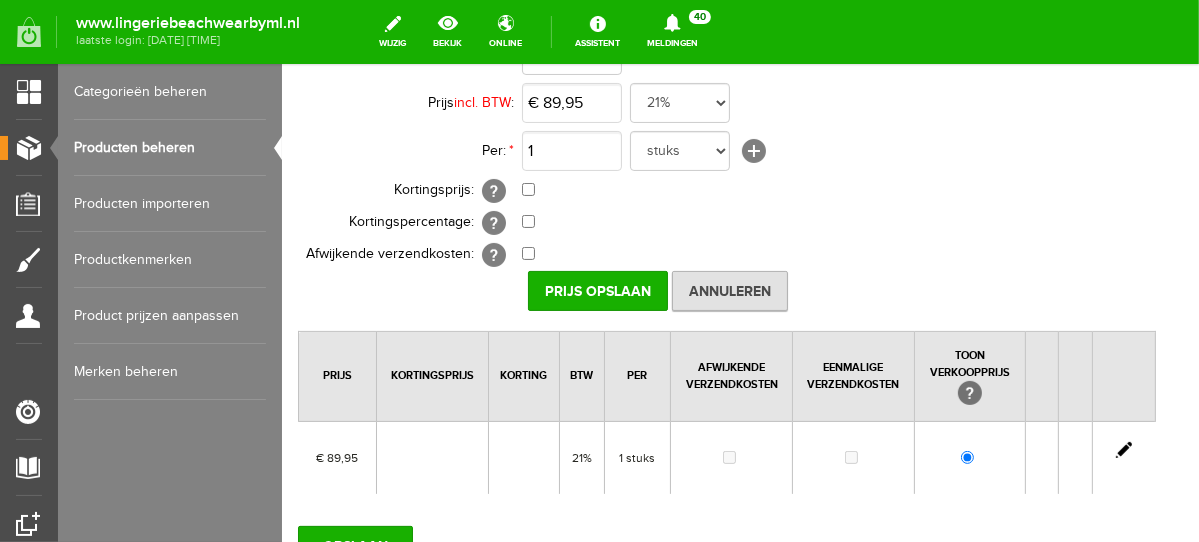 scroll, scrollTop: 174, scrollLeft: 0, axis: vertical 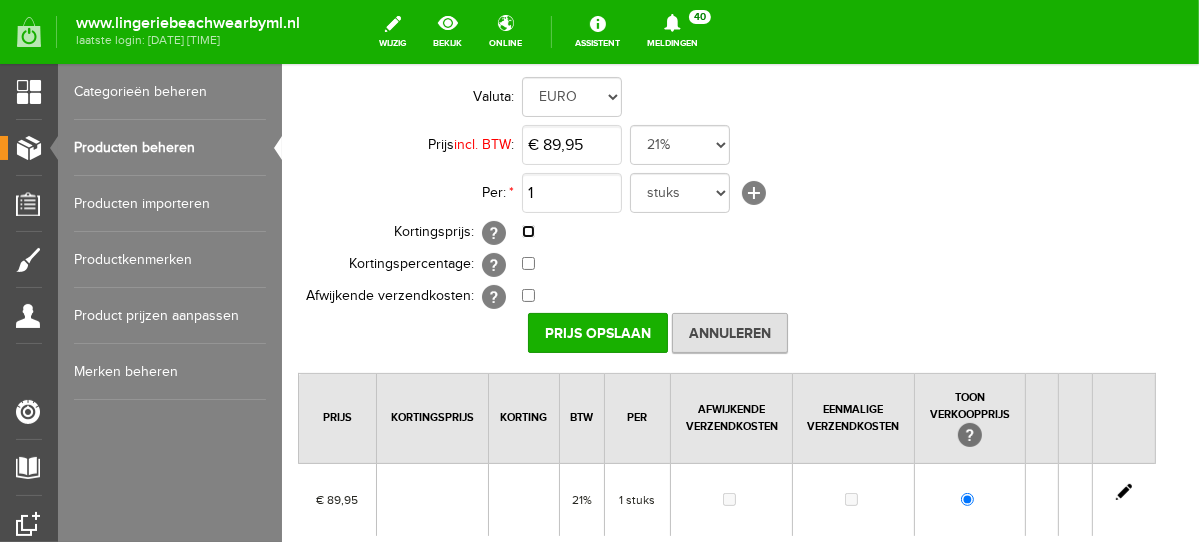 click at bounding box center (527, 230) 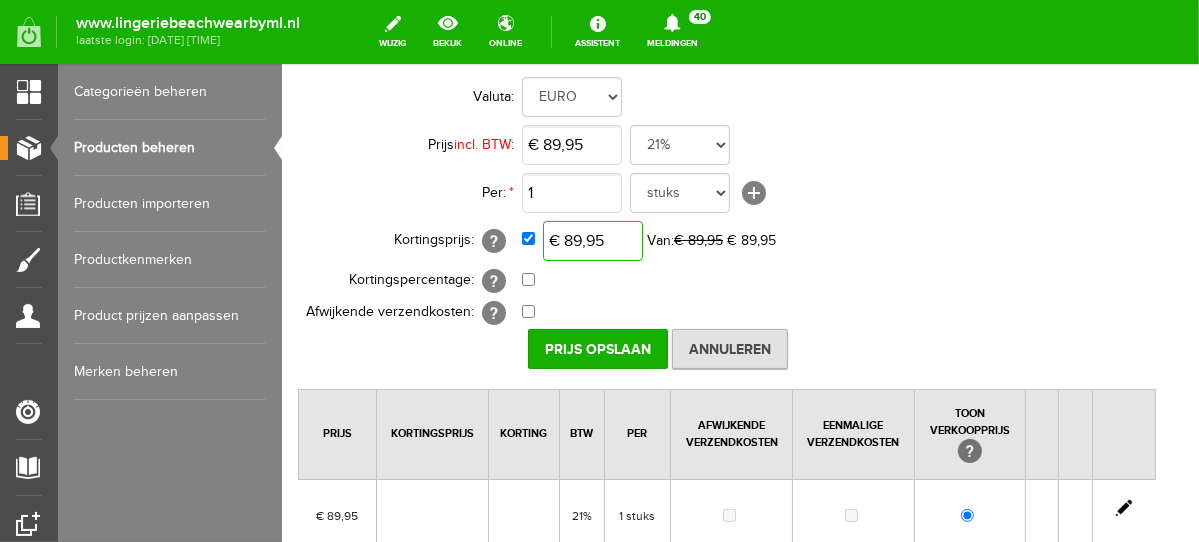 type on "89,95" 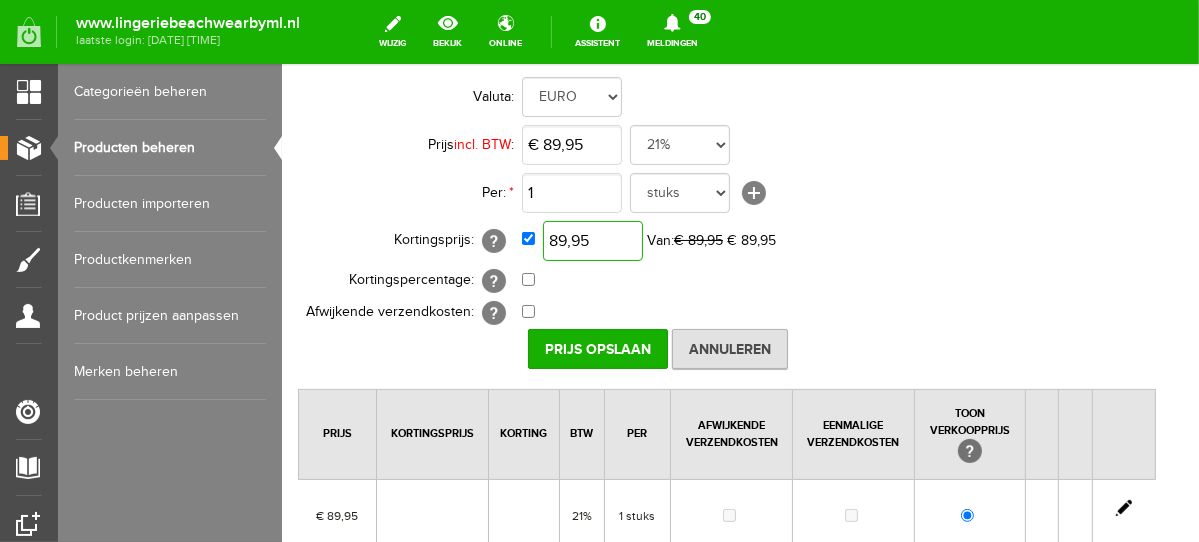 click on "89,95" at bounding box center [592, 240] 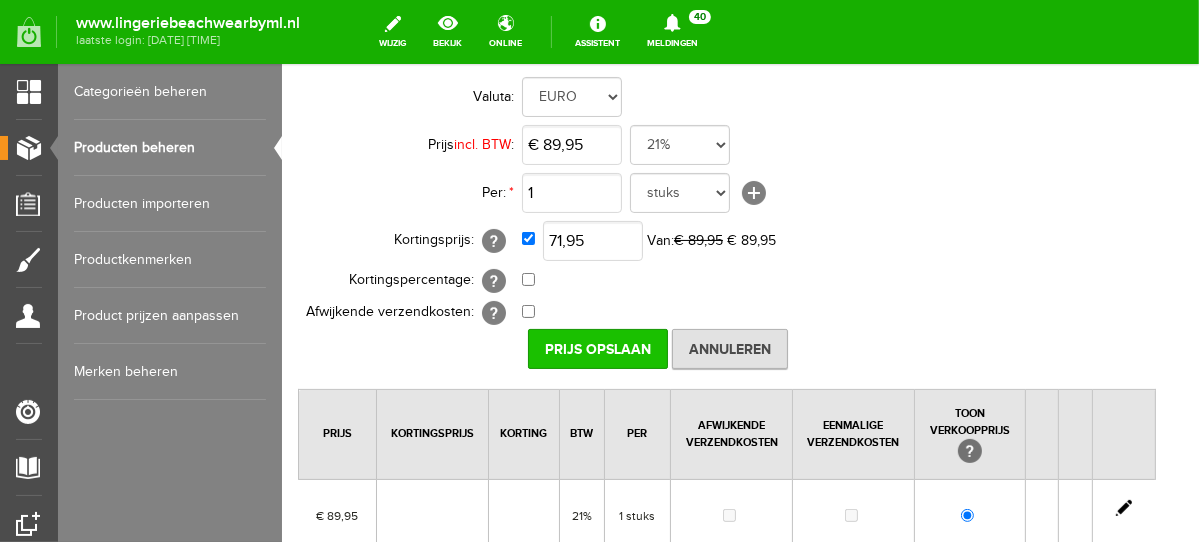 type on "€ 71,95" 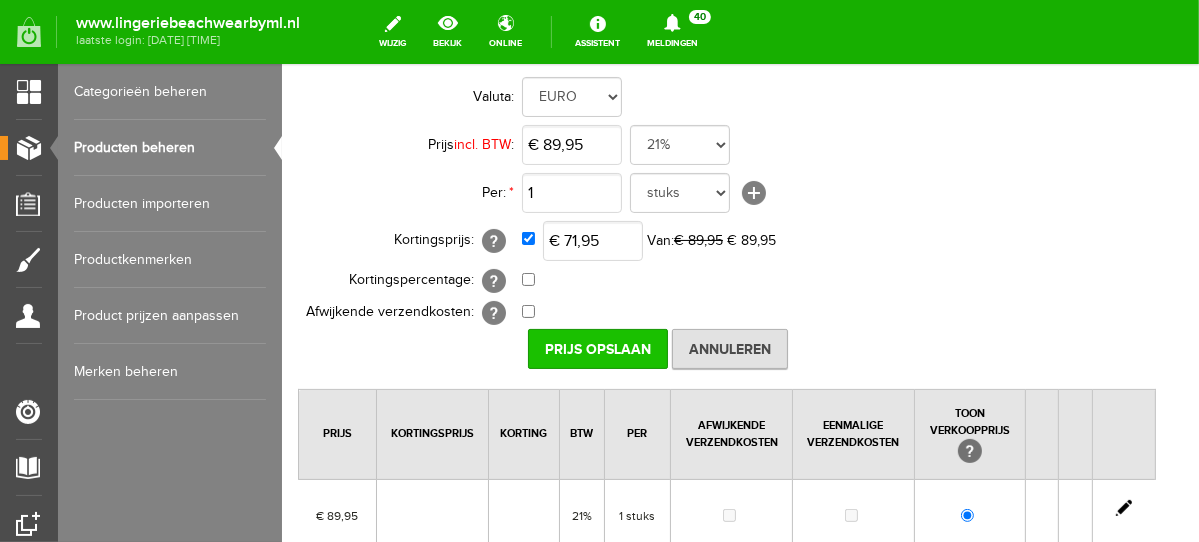click on "Prijs Opslaan" at bounding box center (597, 348) 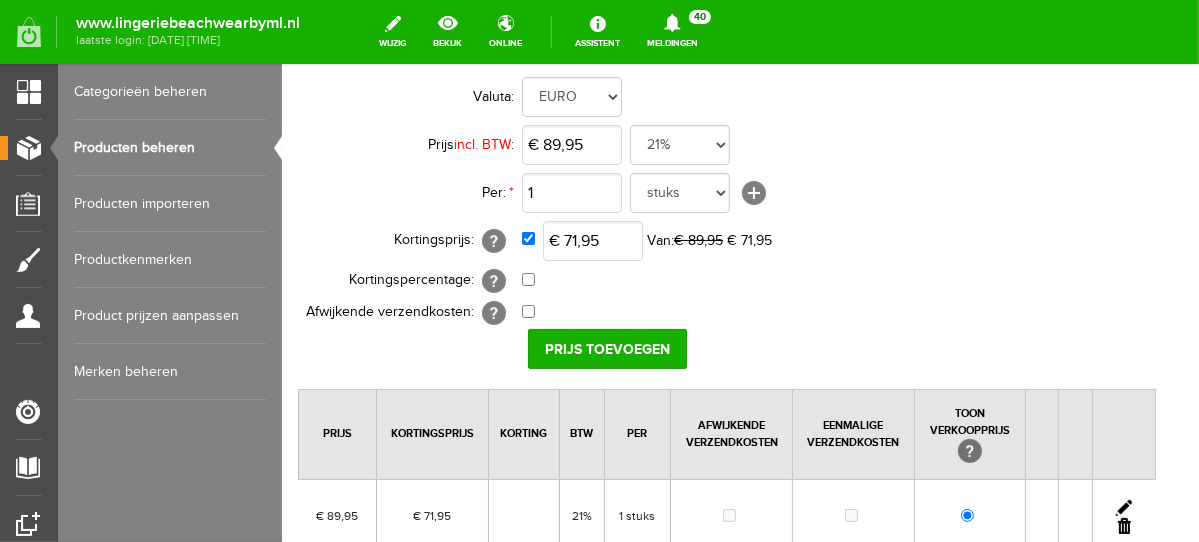 scroll, scrollTop: 271, scrollLeft: 0, axis: vertical 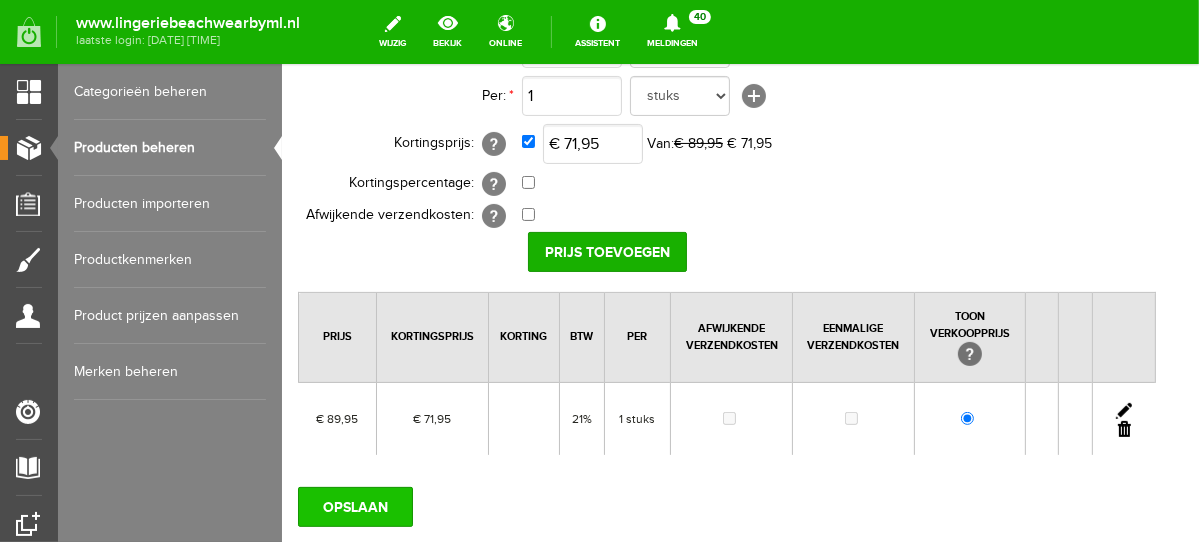 click on "OPSLAAN" at bounding box center [354, 506] 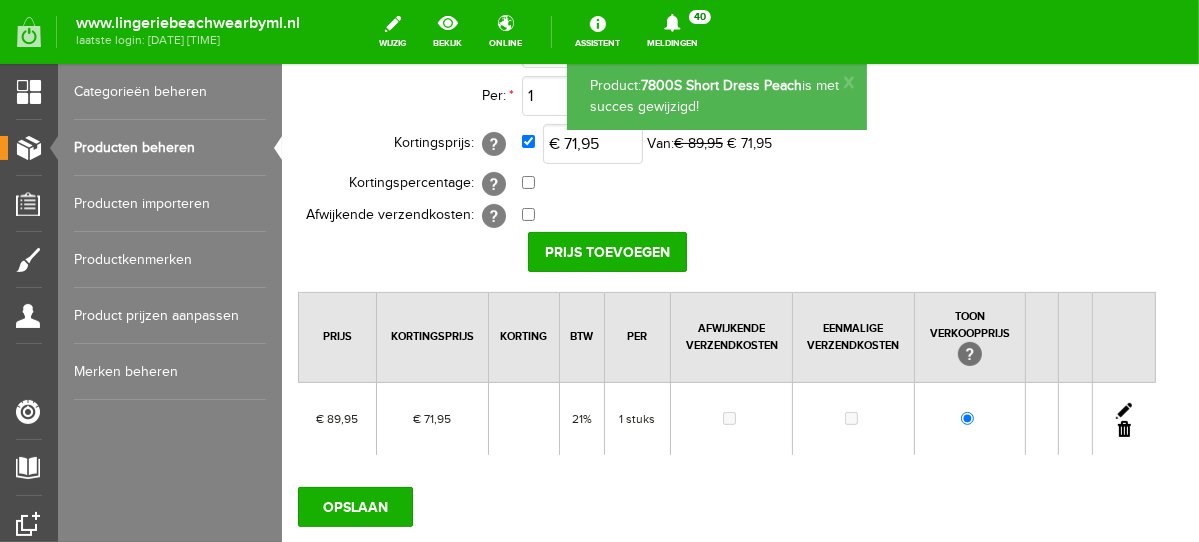 scroll, scrollTop: 0, scrollLeft: 0, axis: both 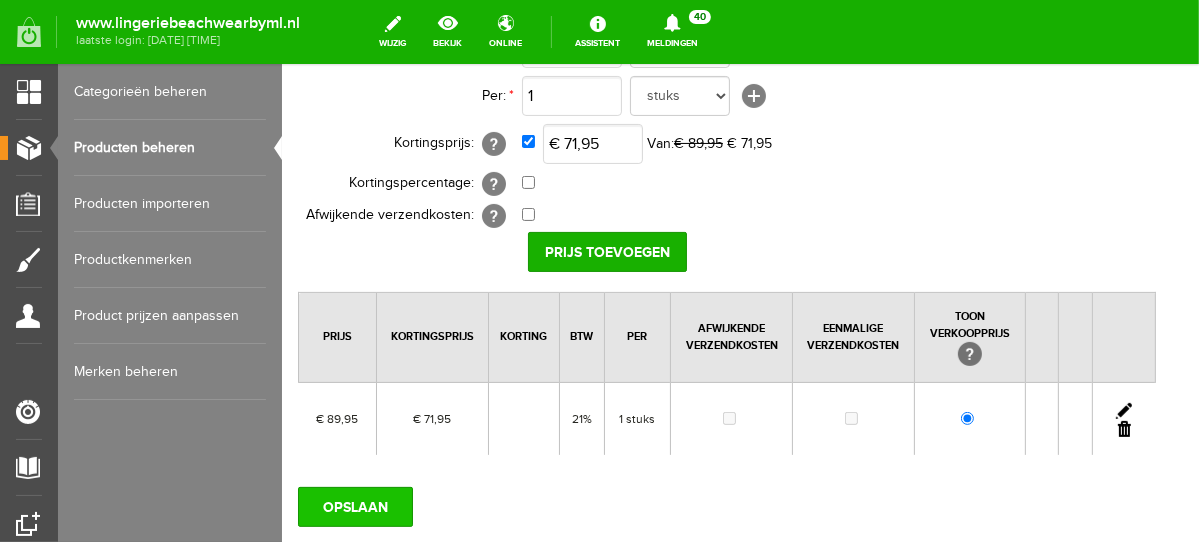 click on "OPSLAAN" at bounding box center [354, 506] 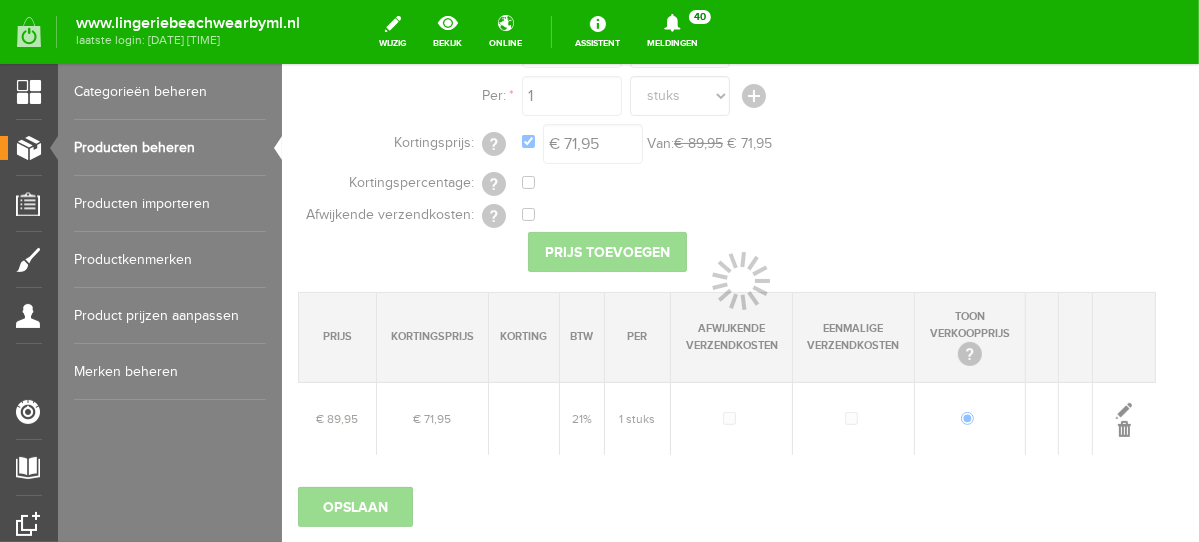 click on "Producten beheren" at bounding box center [170, 148] 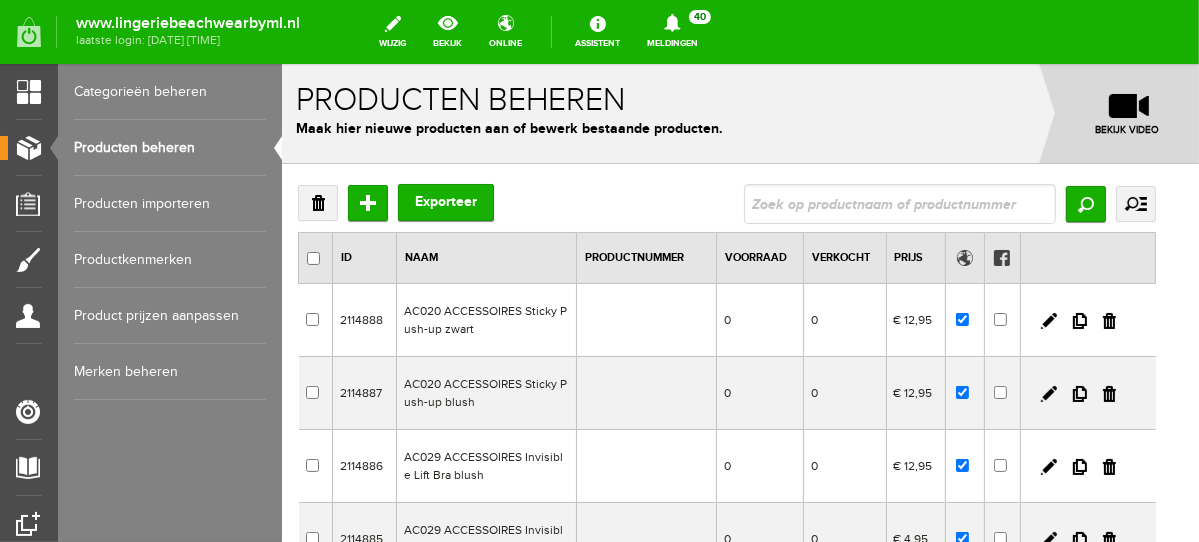 scroll, scrollTop: 0, scrollLeft: 0, axis: both 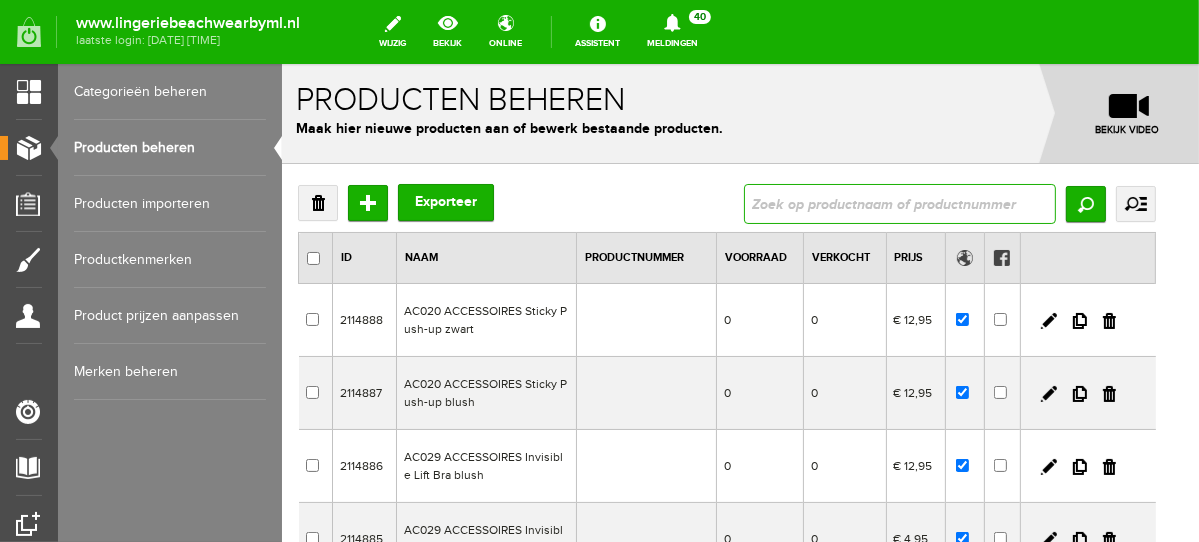 click at bounding box center (899, 203) 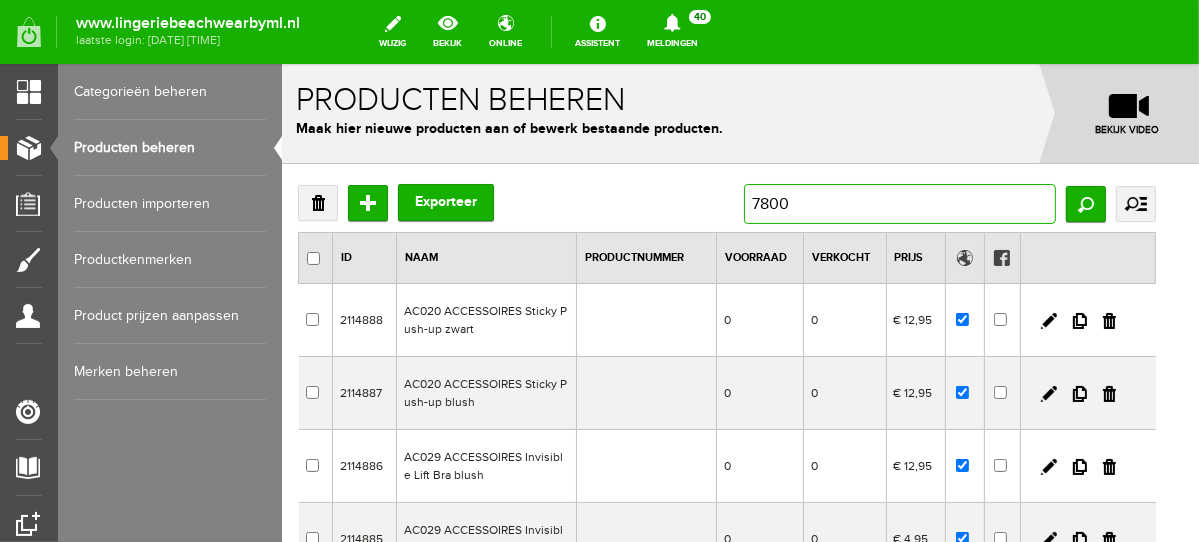 type on "7800t" 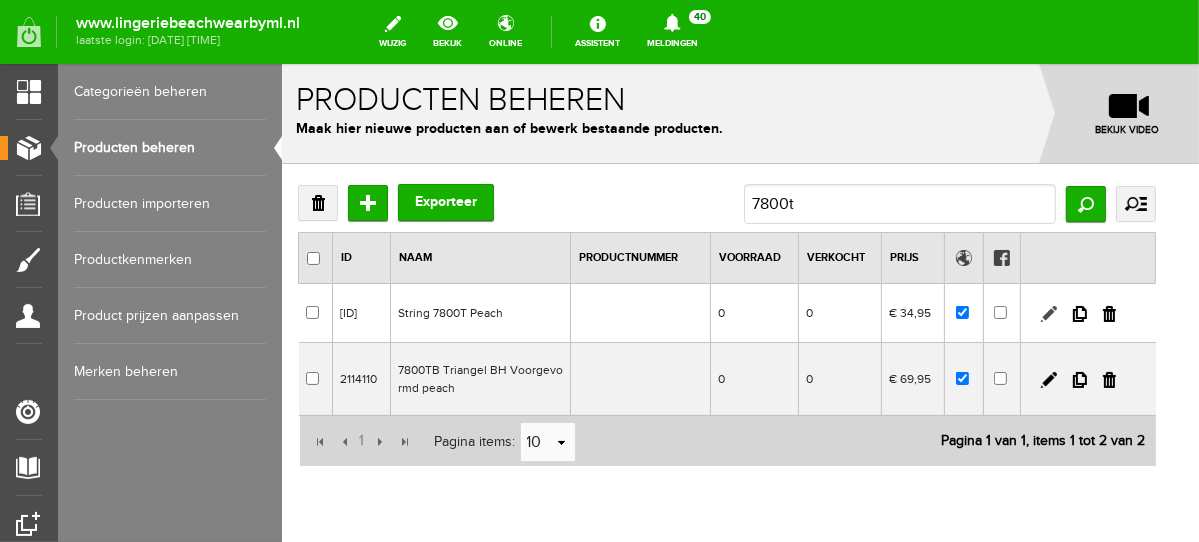 click at bounding box center [1048, 313] 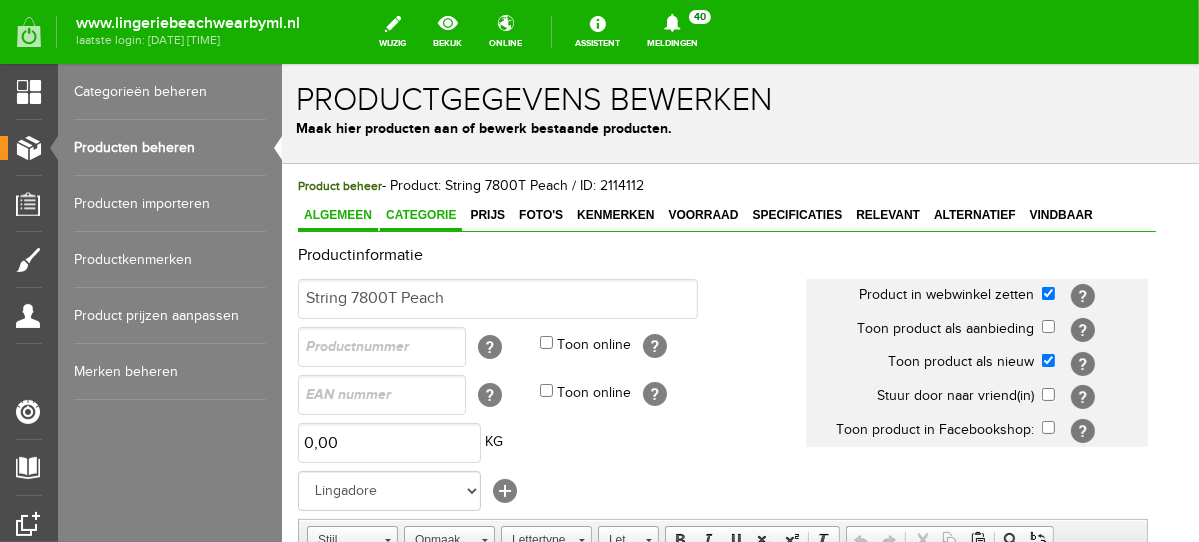 scroll, scrollTop: 0, scrollLeft: 0, axis: both 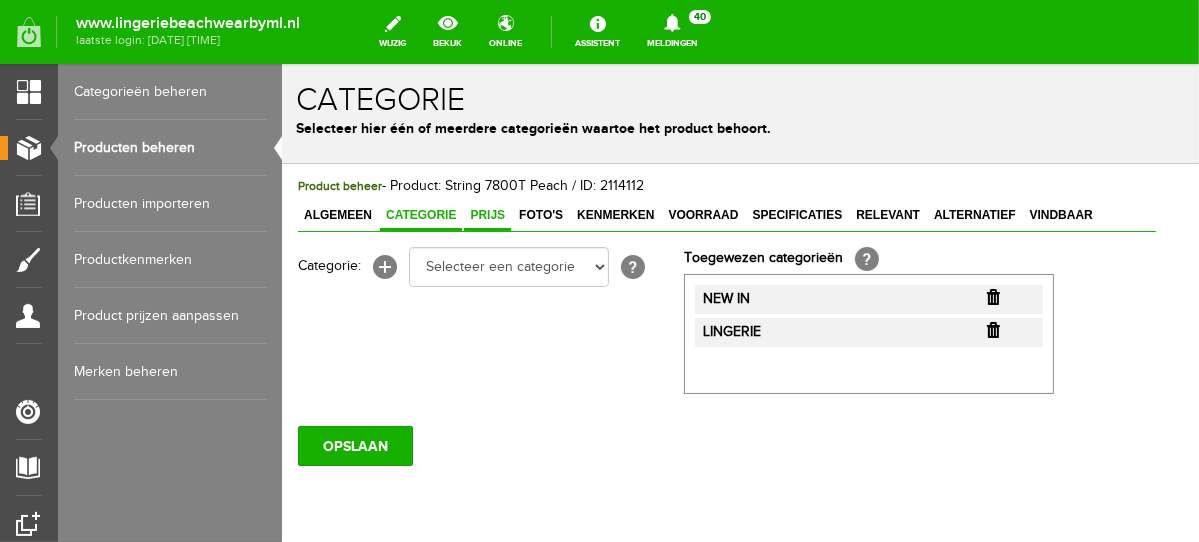 click on "Prijs" at bounding box center (486, 215) 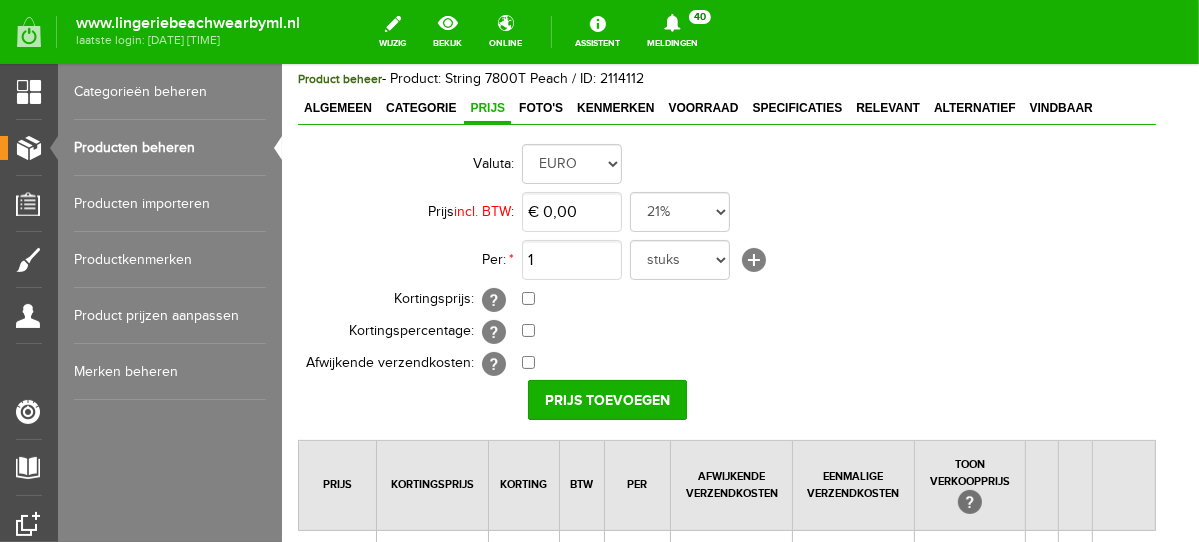 scroll, scrollTop: 106, scrollLeft: 0, axis: vertical 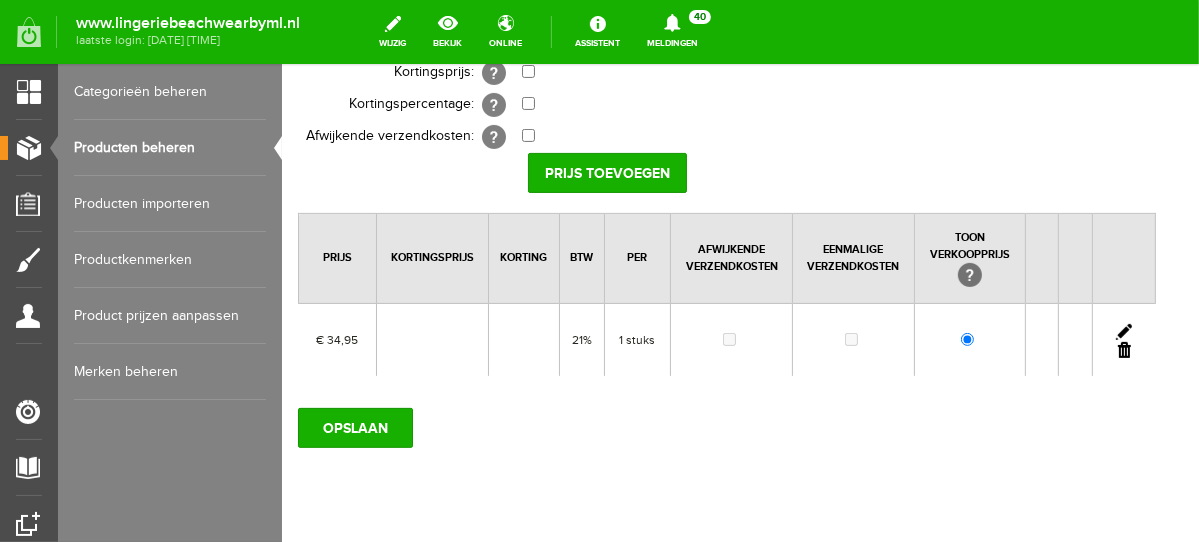 click at bounding box center (1123, 331) 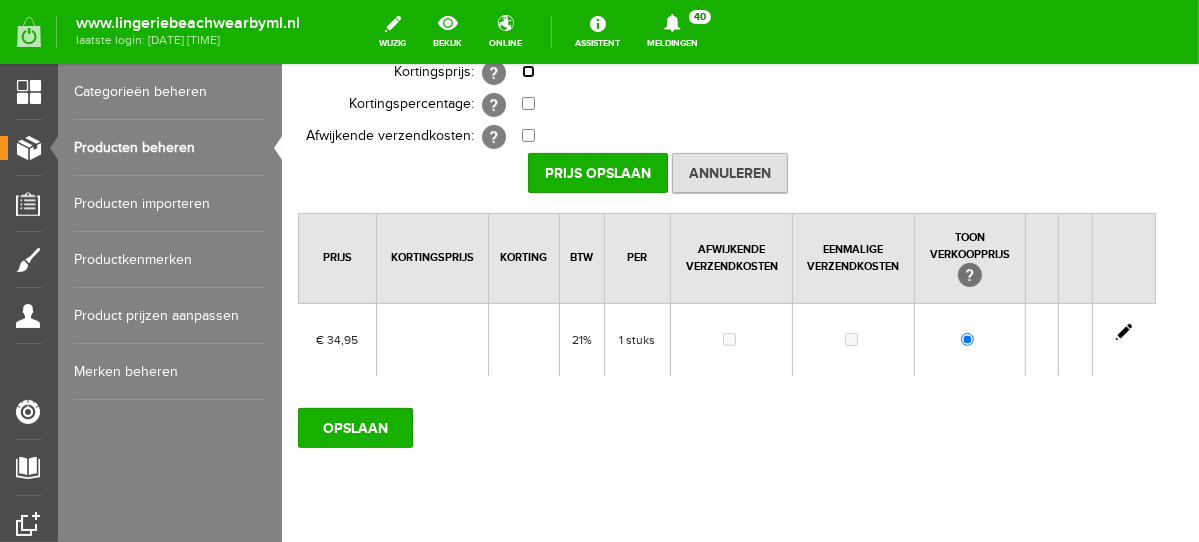 click at bounding box center [527, 70] 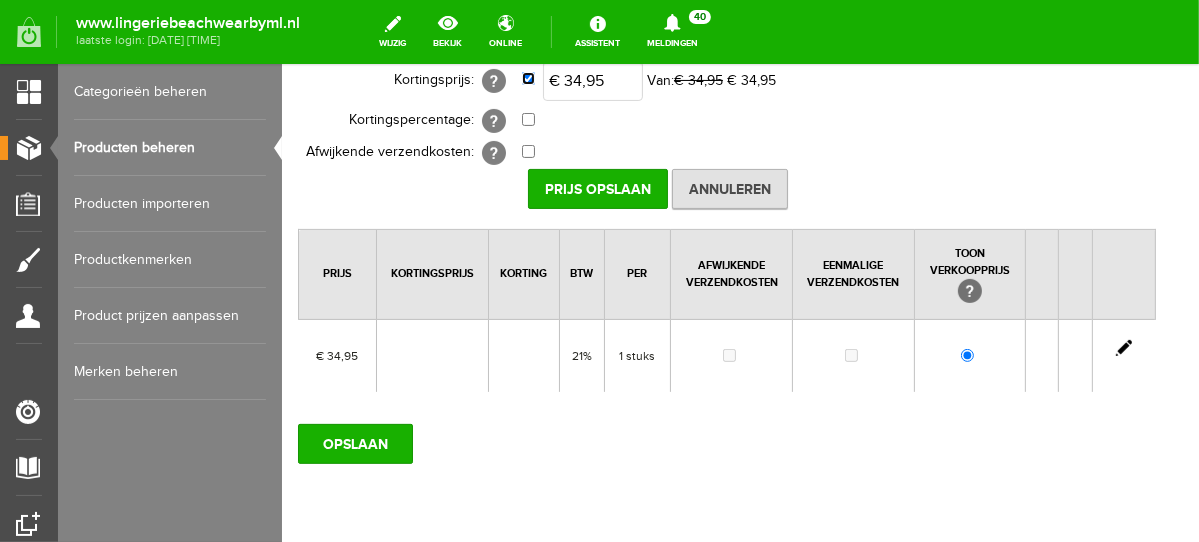 scroll, scrollTop: 342, scrollLeft: 0, axis: vertical 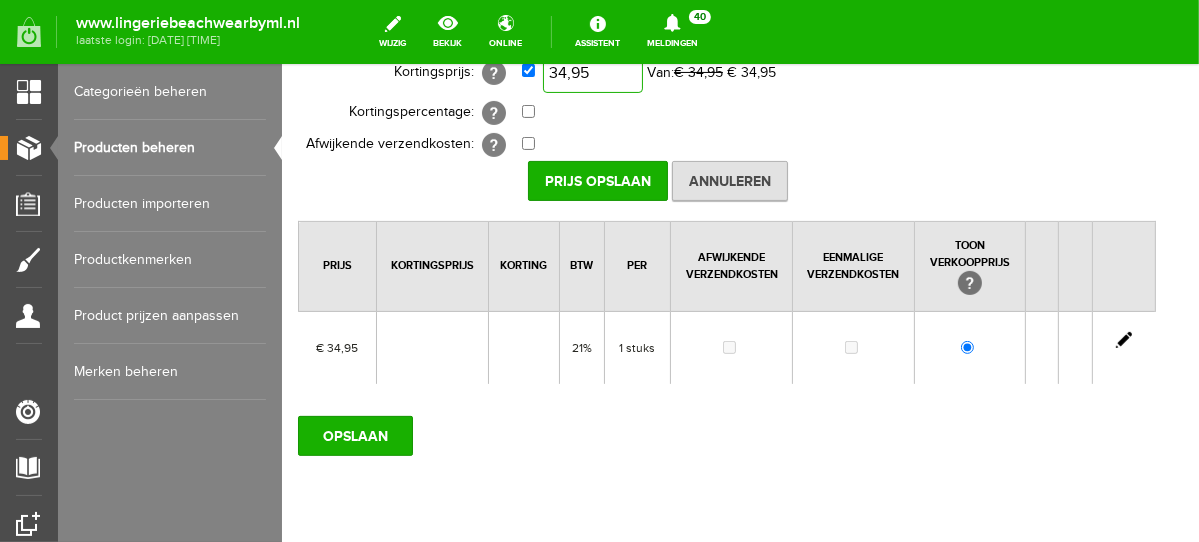 click on "34,95" at bounding box center (592, 72) 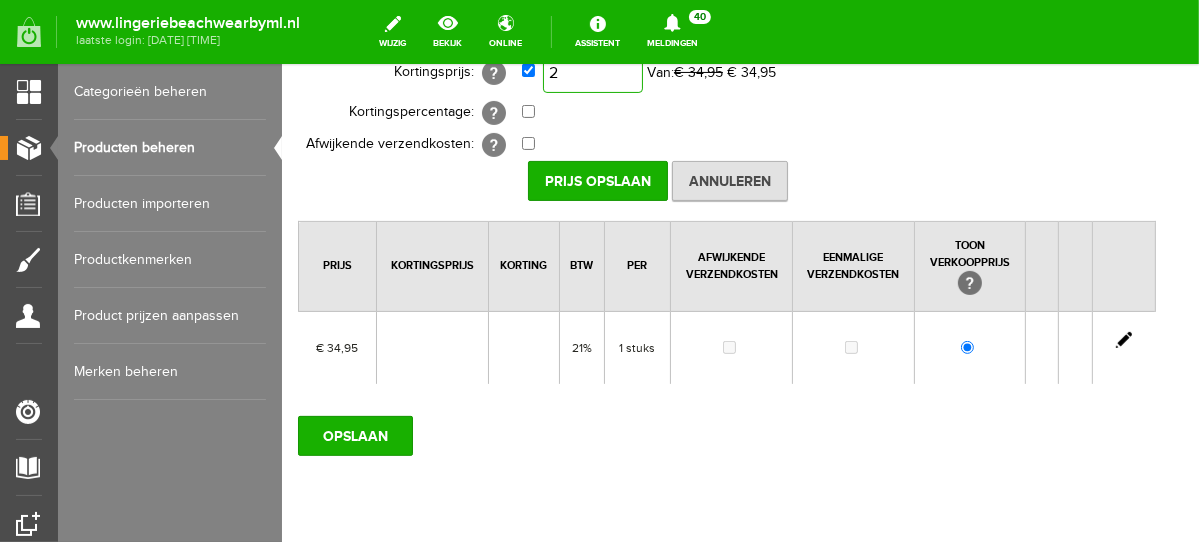 scroll, scrollTop: 340, scrollLeft: 0, axis: vertical 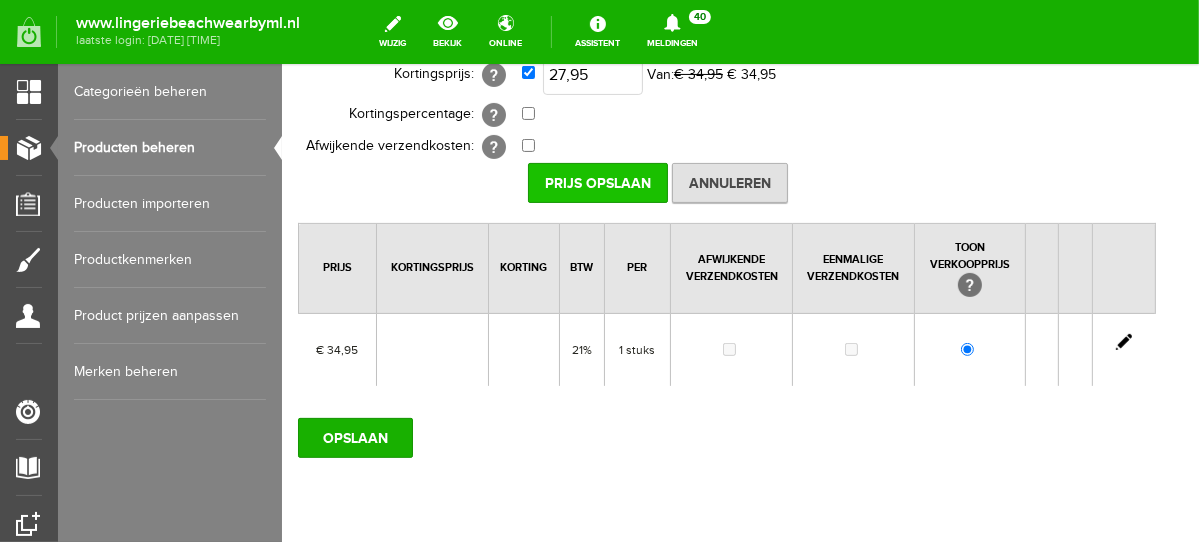 type on "€ 27,95" 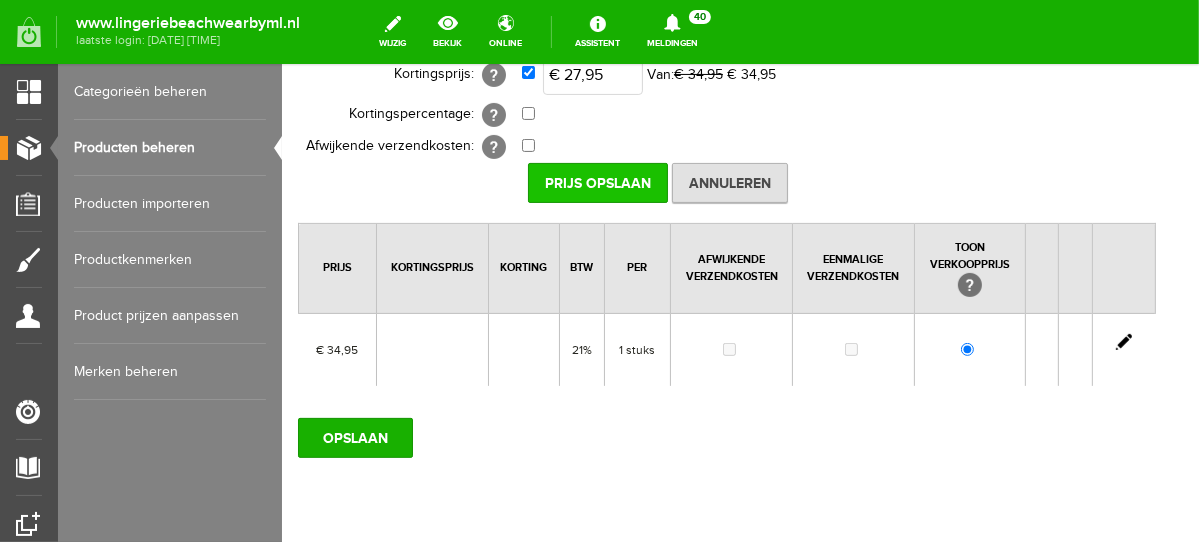 click on "Prijs Opslaan" at bounding box center [597, 182] 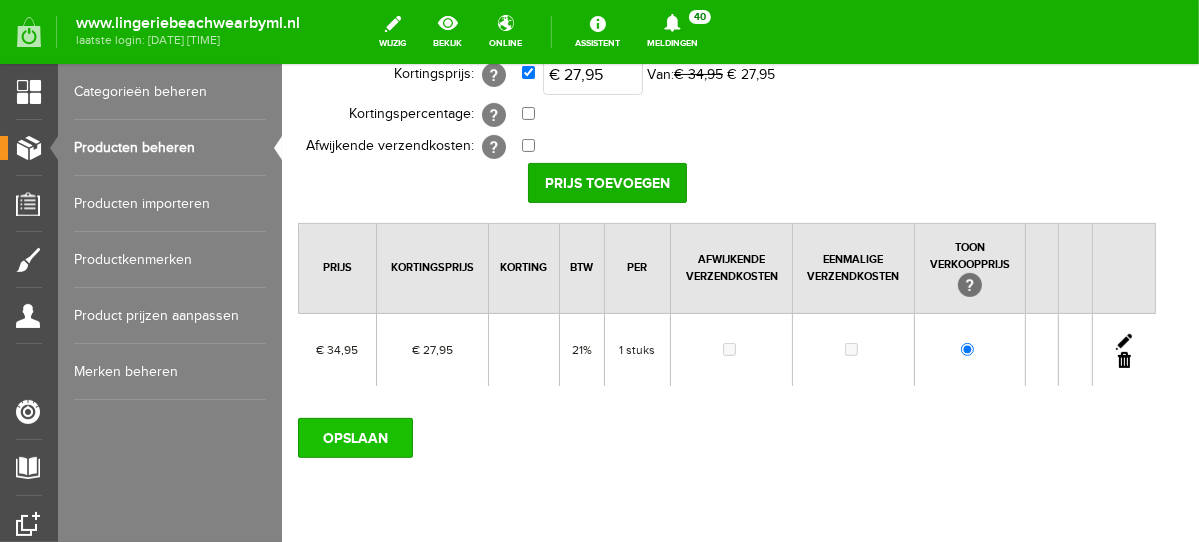 click on "OPSLAAN" at bounding box center [354, 437] 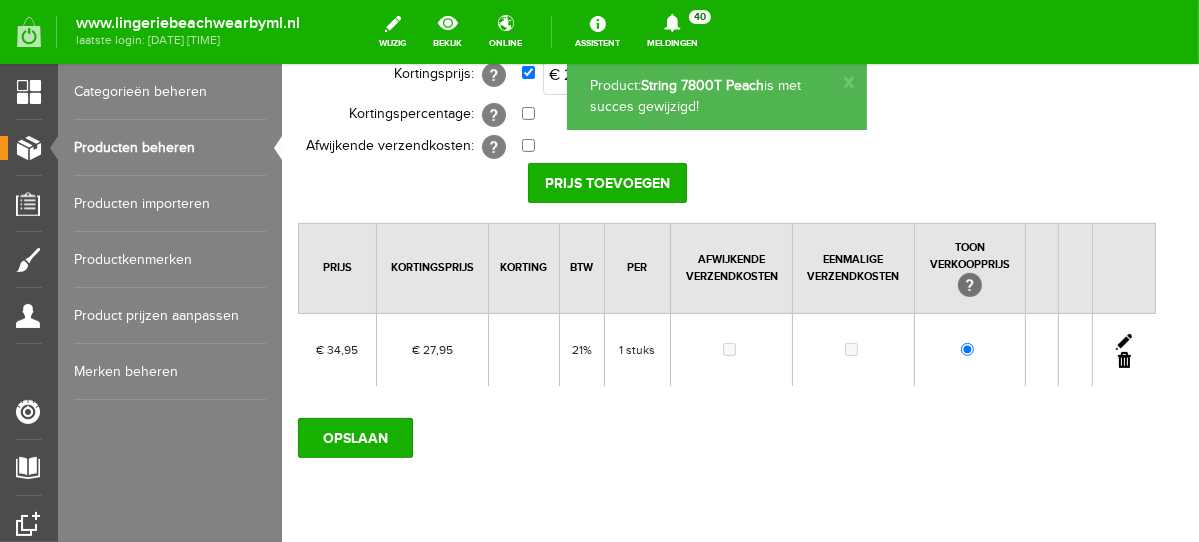 scroll, scrollTop: 0, scrollLeft: 0, axis: both 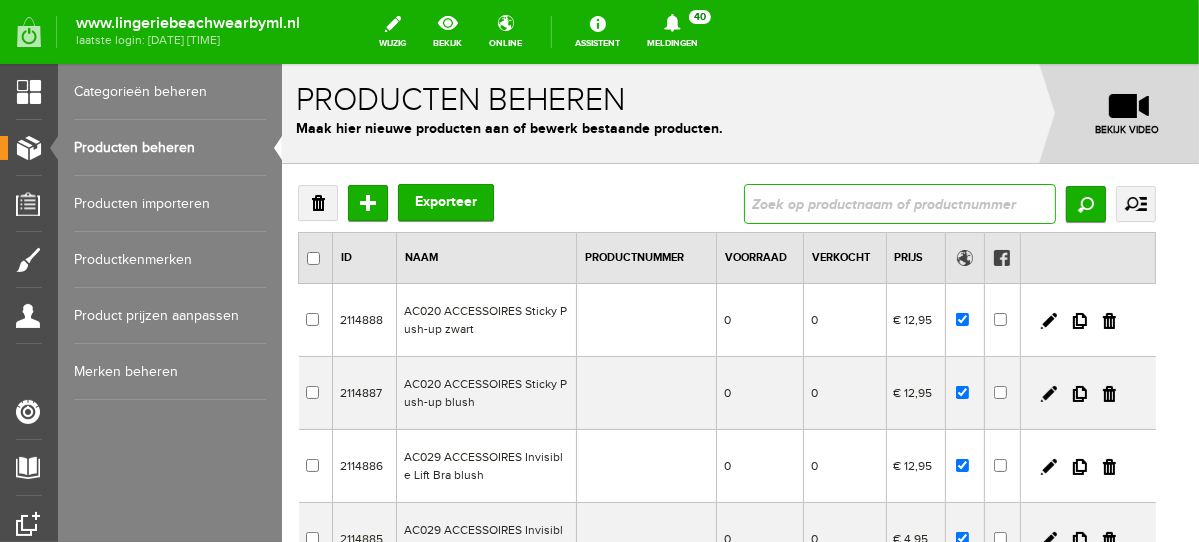 click at bounding box center [899, 203] 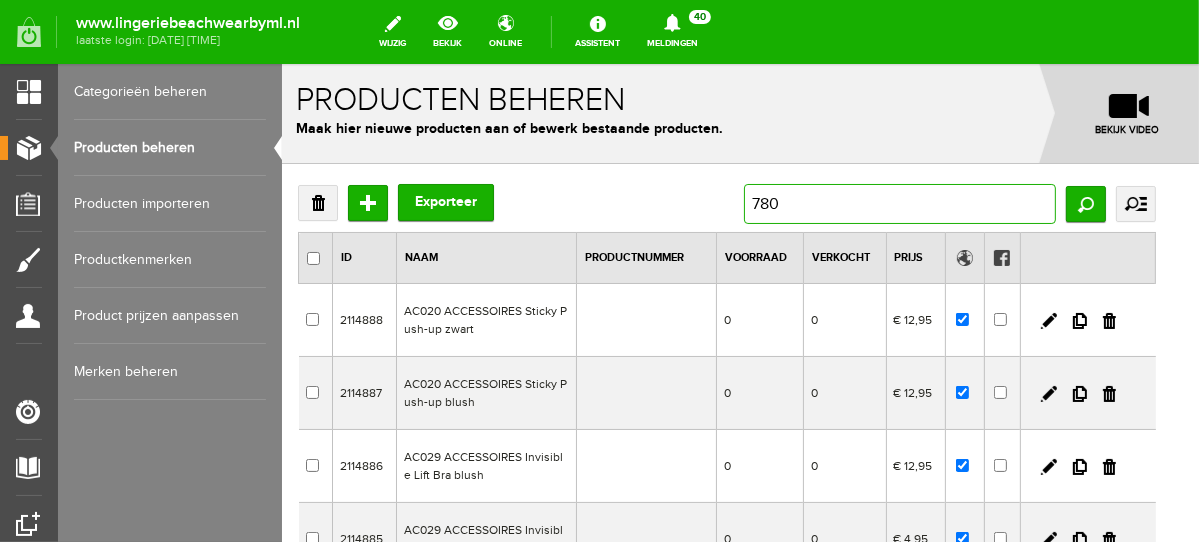type on "7800" 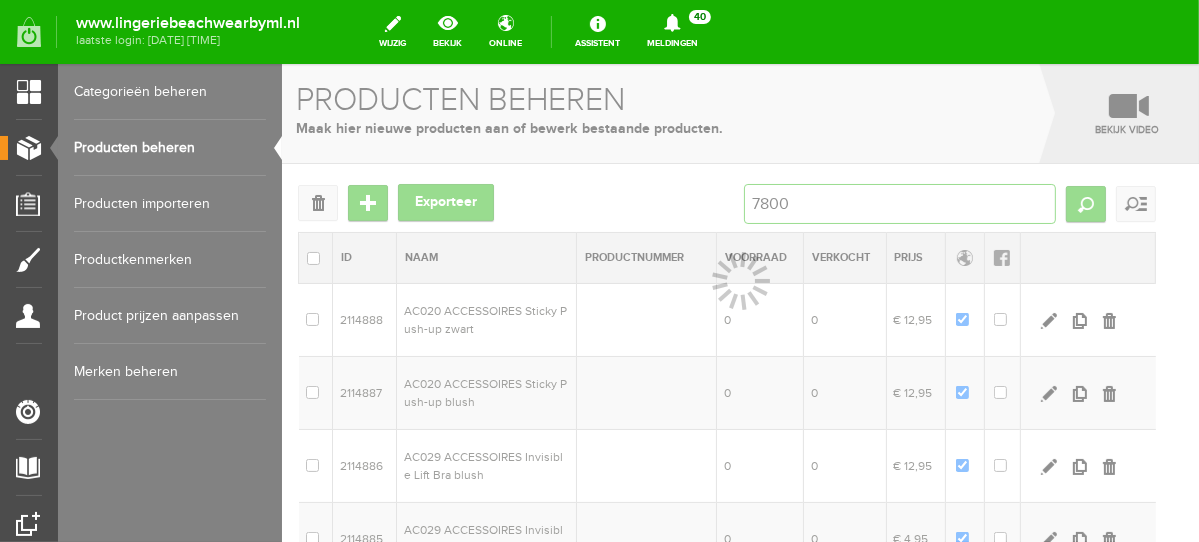 click on "Product beheer  - Product: 7800S Short Dress Peach / ID: 2114113
Algemeen Categorie Prijs Foto's Kenmerken Voorraad Specificaties Relevant Alternatief Vindbaar
Productinformatie
7800S Short Dress Peach
Product in webwinkel zetten
[?]
Toon product als aanbieding
[?]
KG" at bounding box center (739, 638) 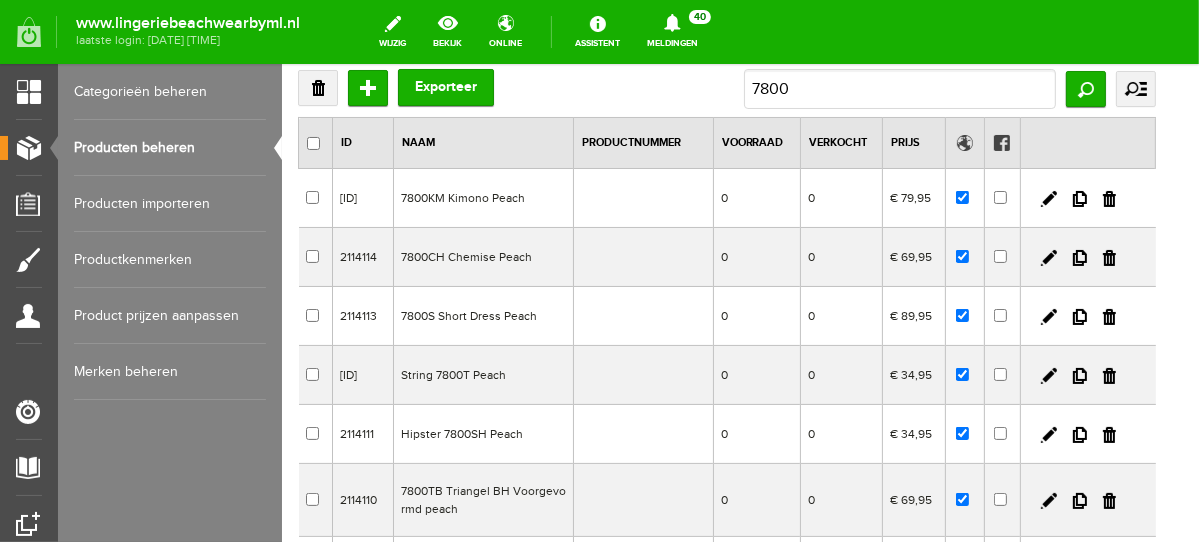 drag, startPoint x: 1192, startPoint y: 282, endPoint x: 1480, endPoint y: 411, distance: 315.57092 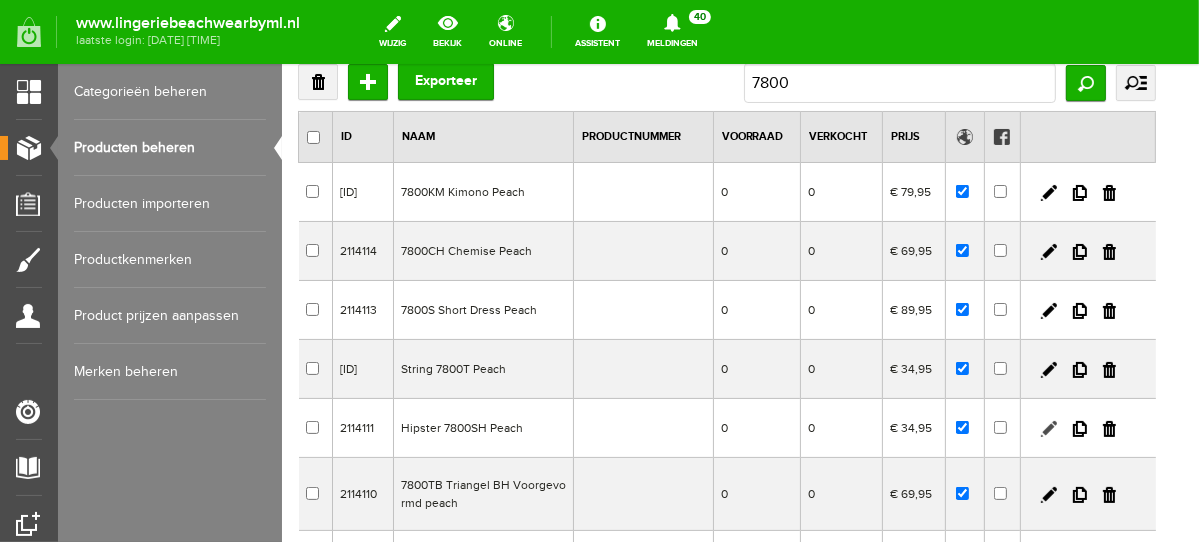 click at bounding box center (1048, 428) 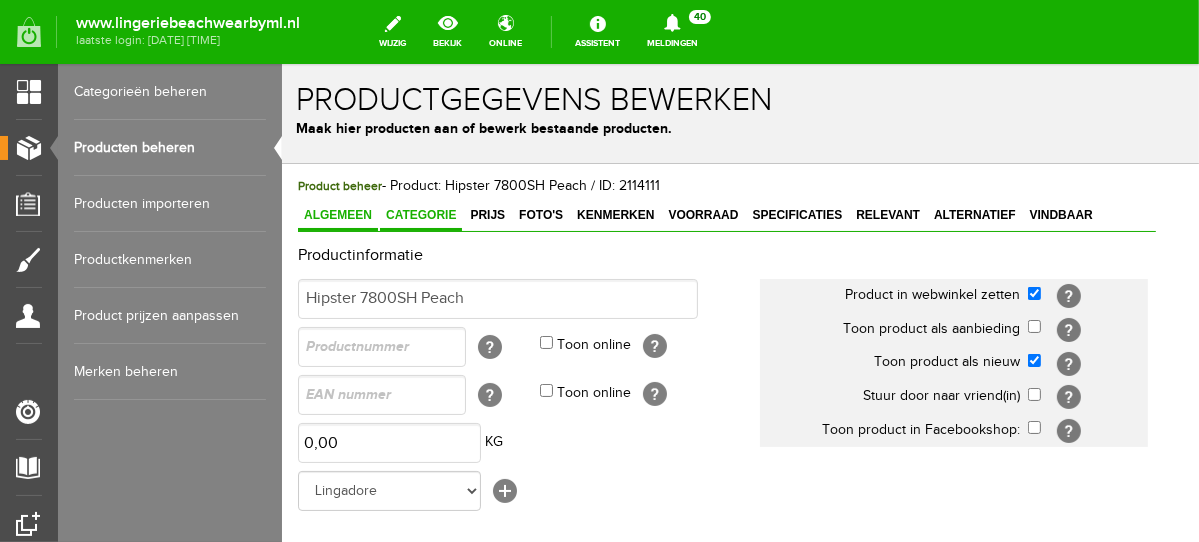 scroll, scrollTop: 0, scrollLeft: 0, axis: both 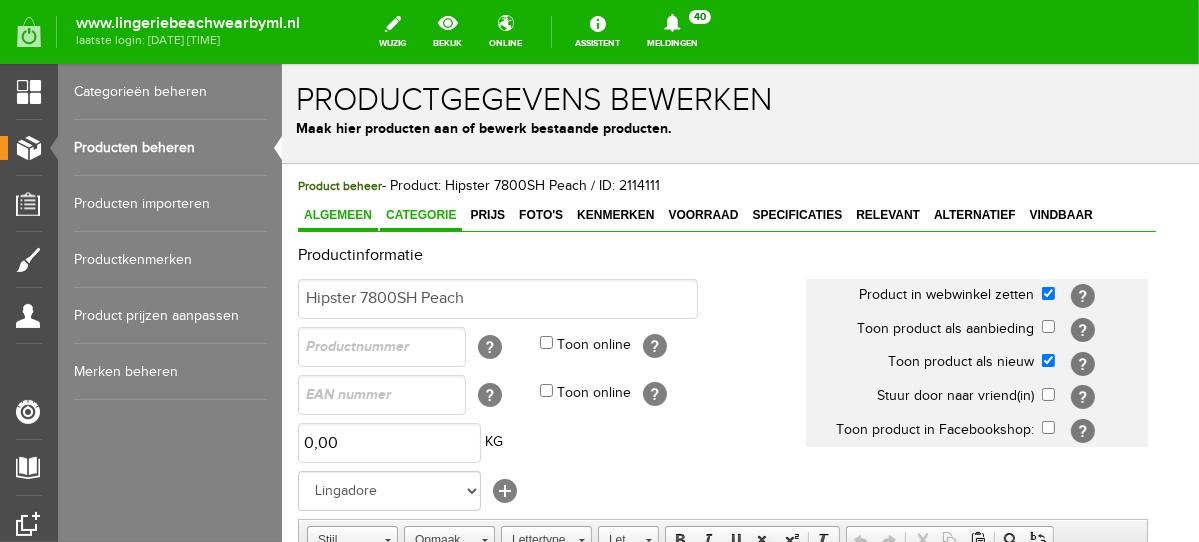 click on "Categorie" at bounding box center [420, 214] 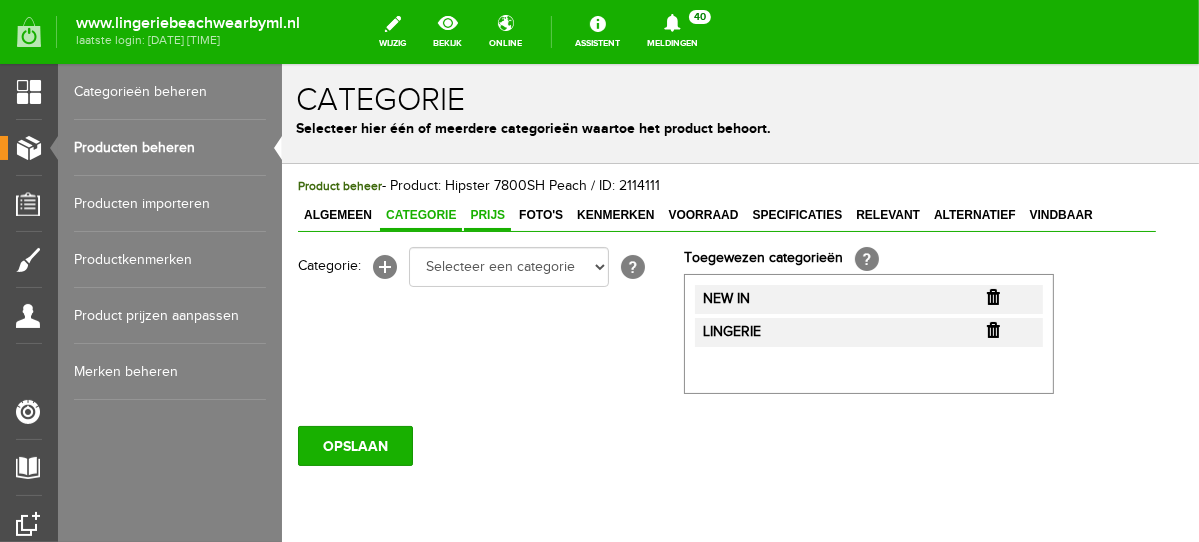 click on "Prijs" at bounding box center (486, 214) 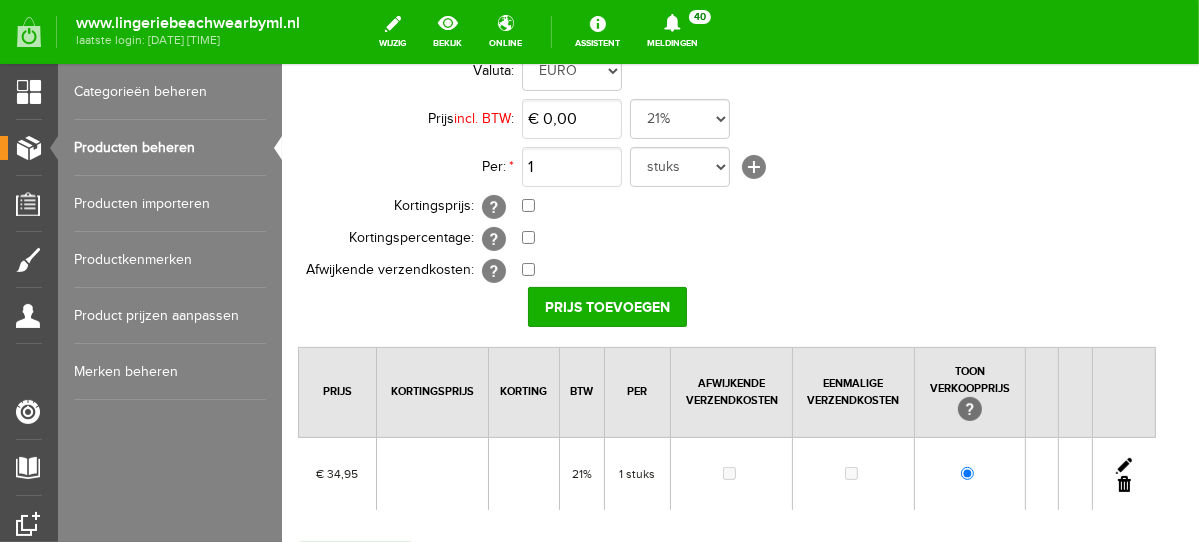 scroll, scrollTop: 277, scrollLeft: 0, axis: vertical 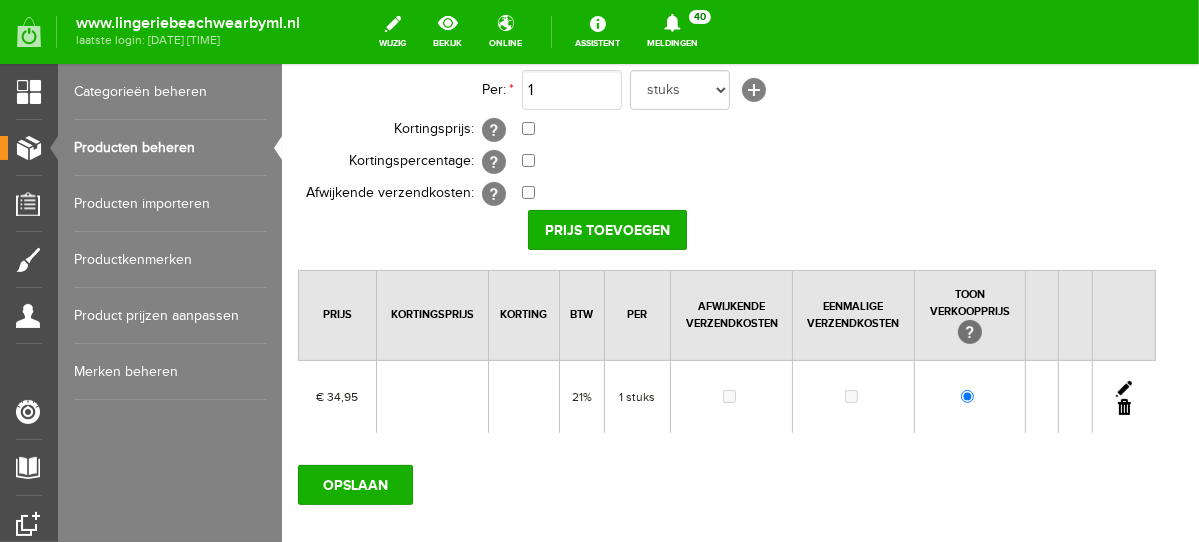 click at bounding box center (1123, 388) 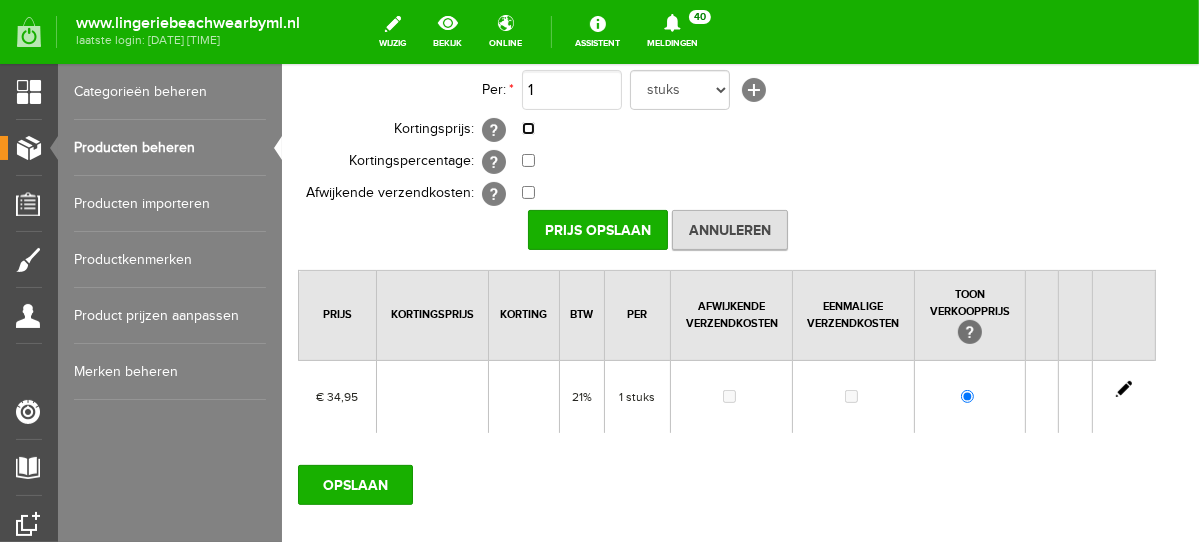 click at bounding box center [527, 127] 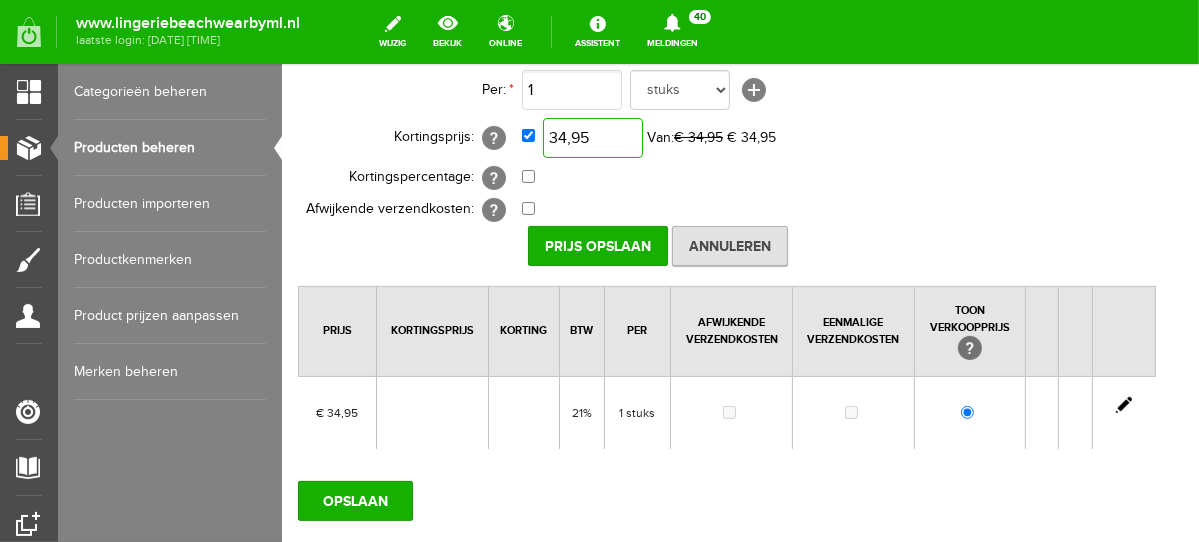 click on "34,95" at bounding box center (592, 137) 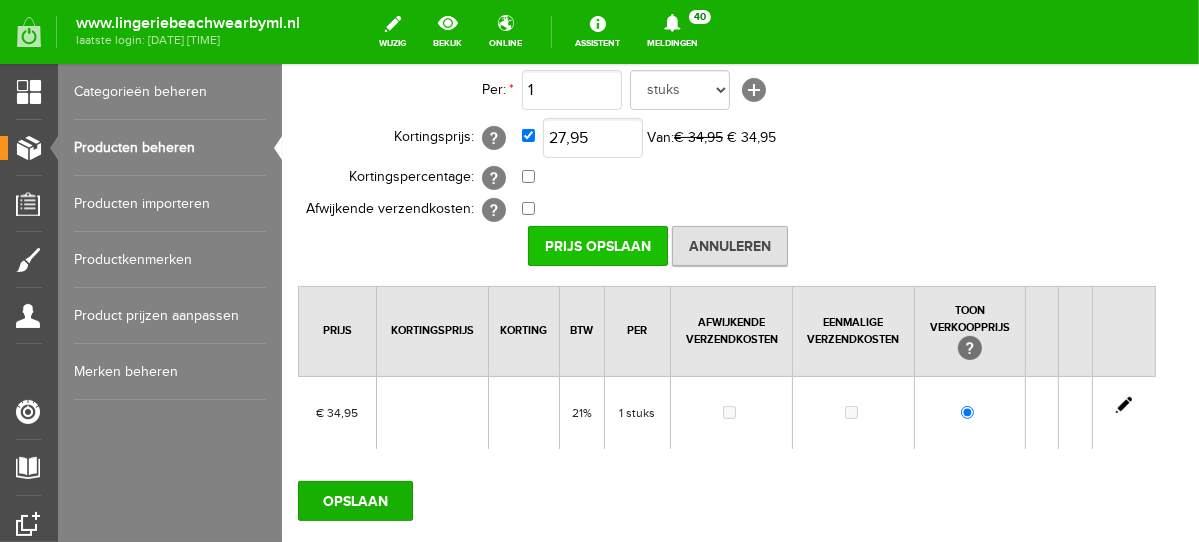 type on "€ 27,95" 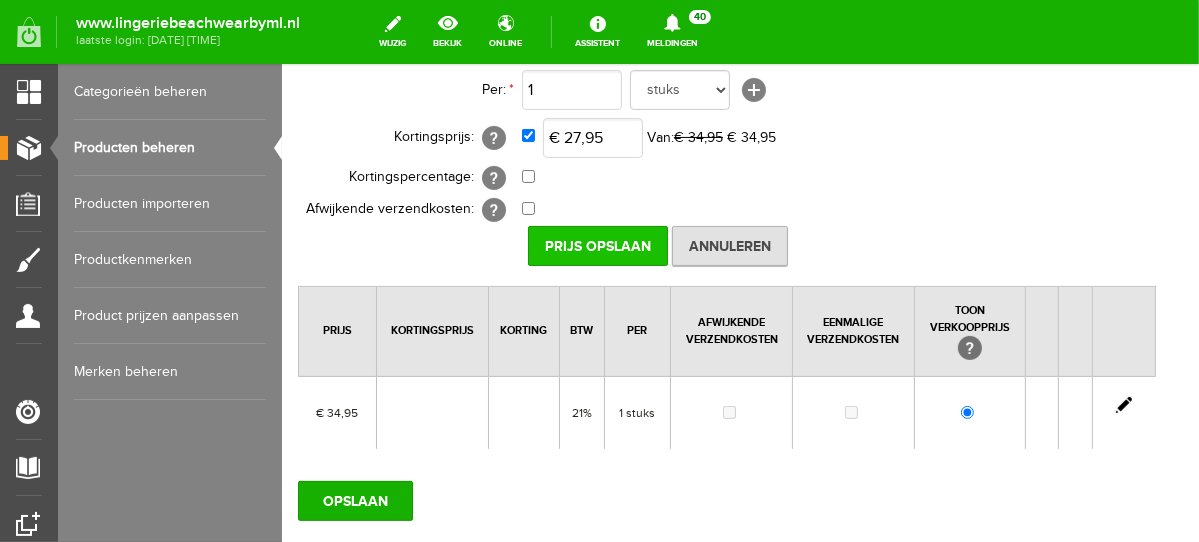 click on "Prijs Opslaan" at bounding box center (597, 245) 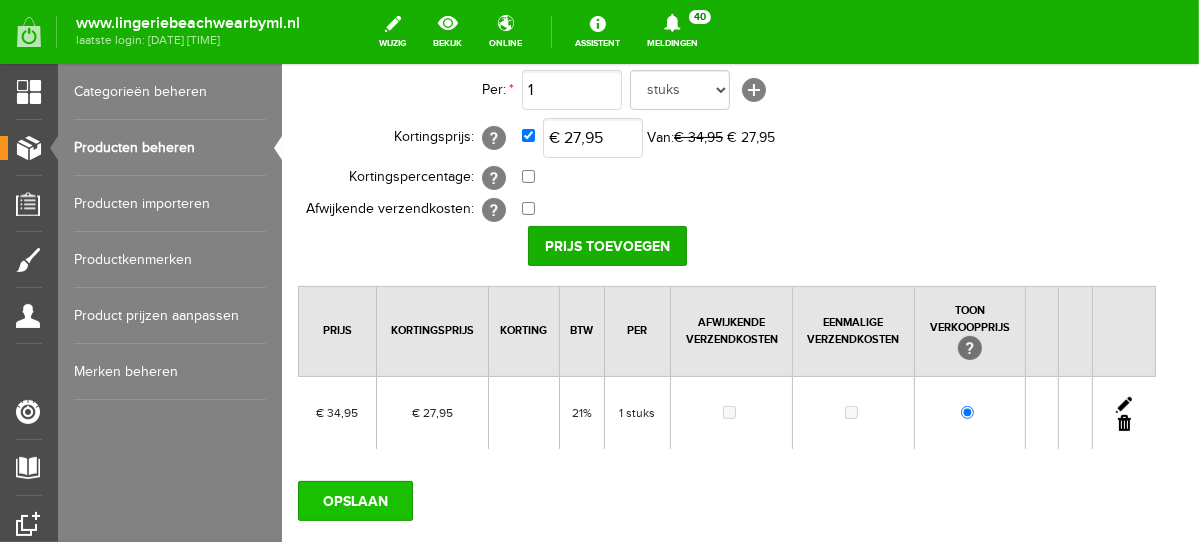 click on "OPSLAAN" at bounding box center [354, 500] 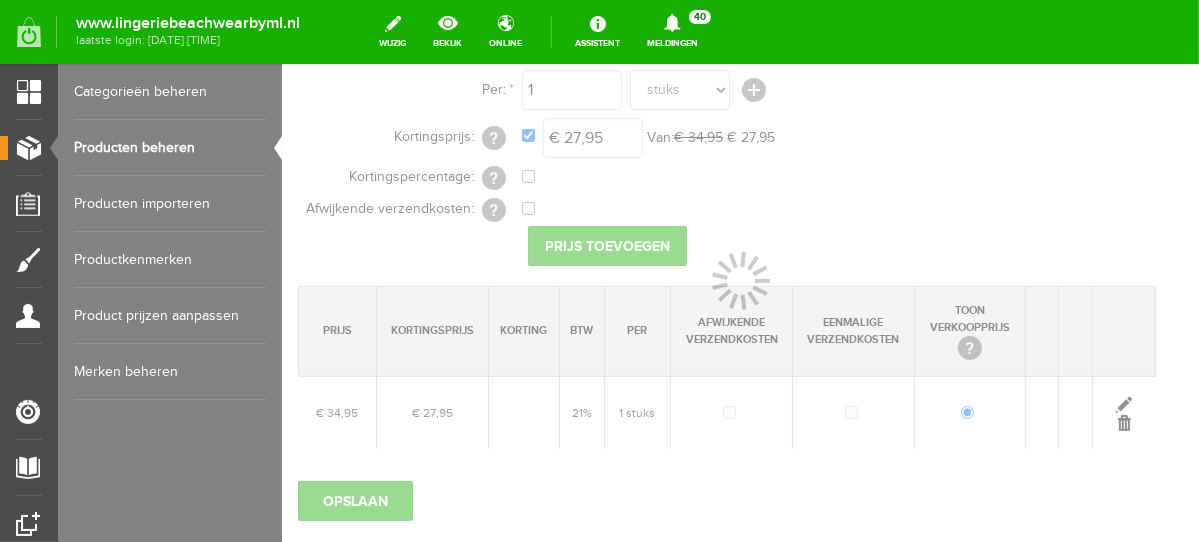 click on "Producten beheren" at bounding box center (170, 148) 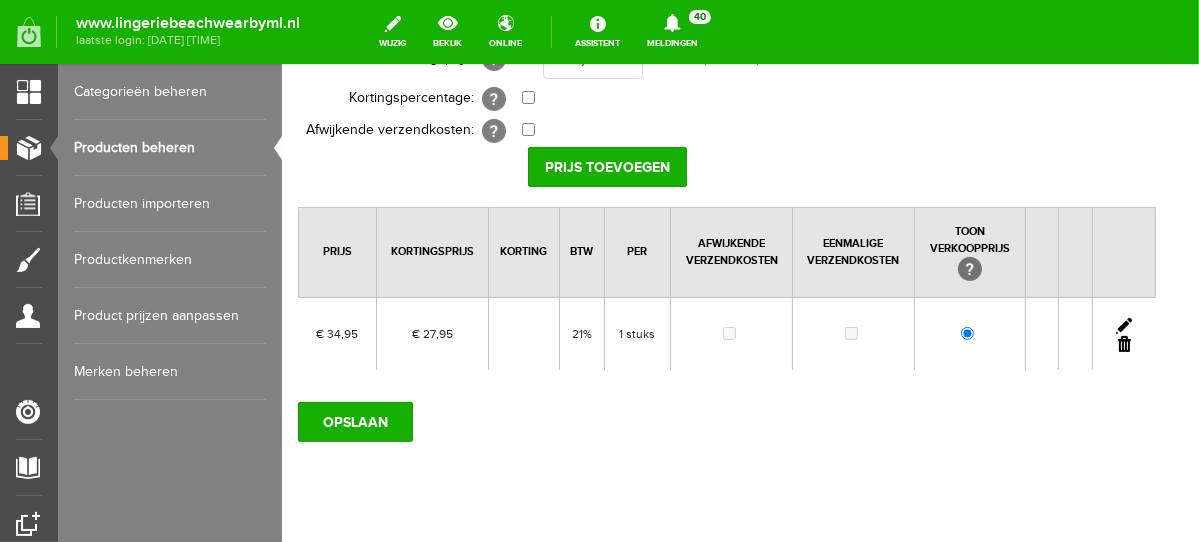 scroll, scrollTop: 401, scrollLeft: 0, axis: vertical 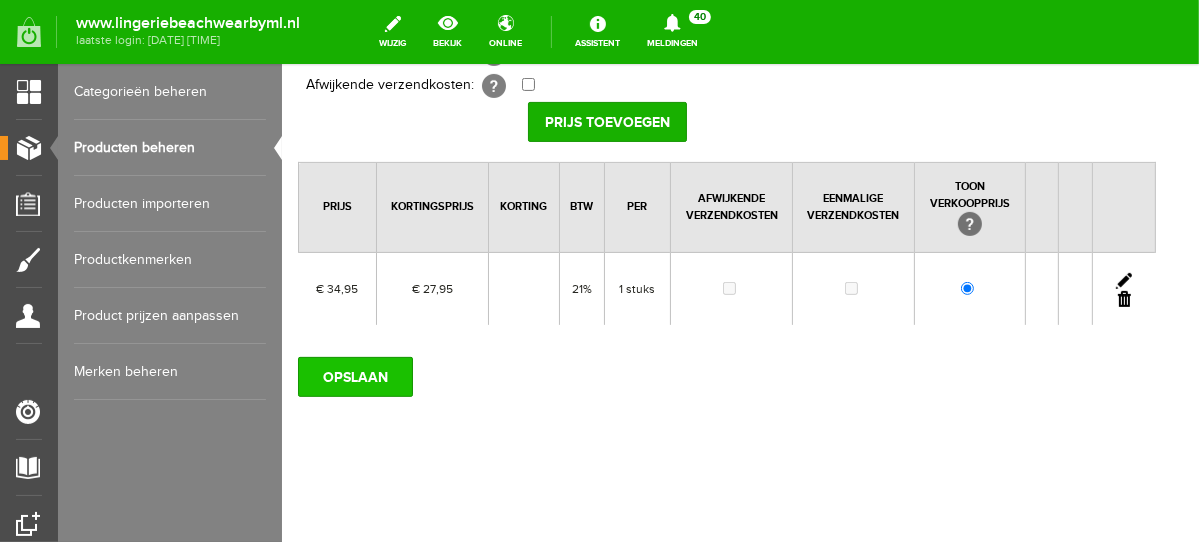 click on "OPSLAAN" at bounding box center (354, 376) 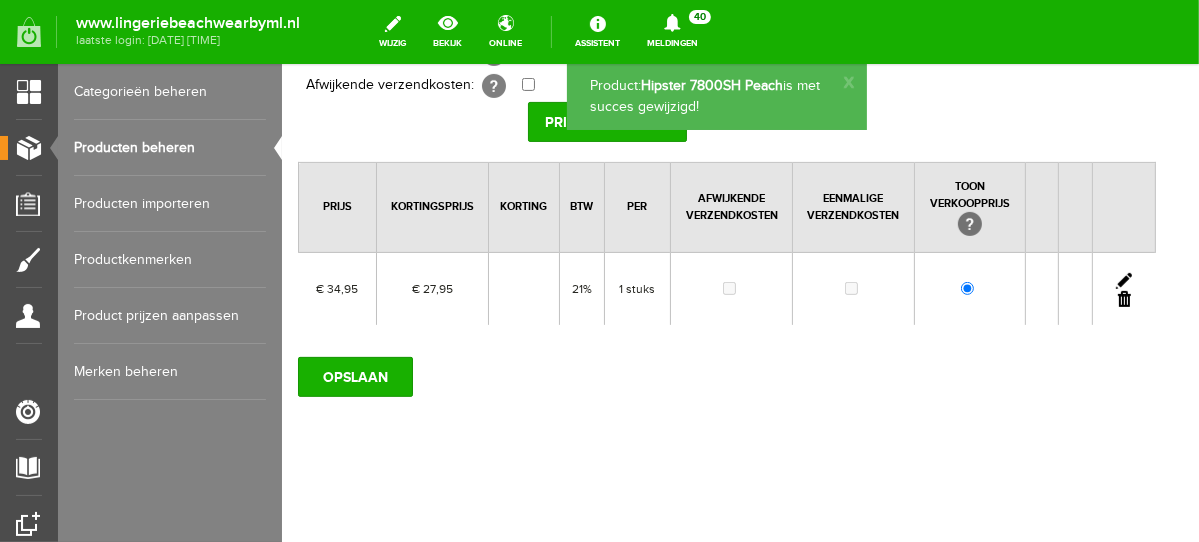 scroll, scrollTop: 0, scrollLeft: 0, axis: both 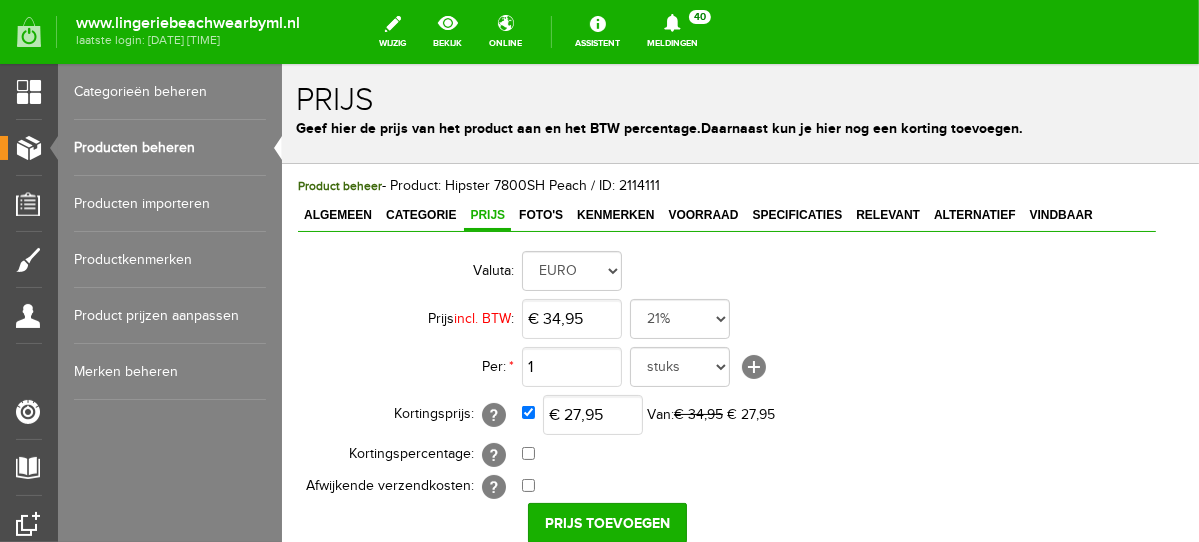 click on "Producten beheren" at bounding box center (170, 148) 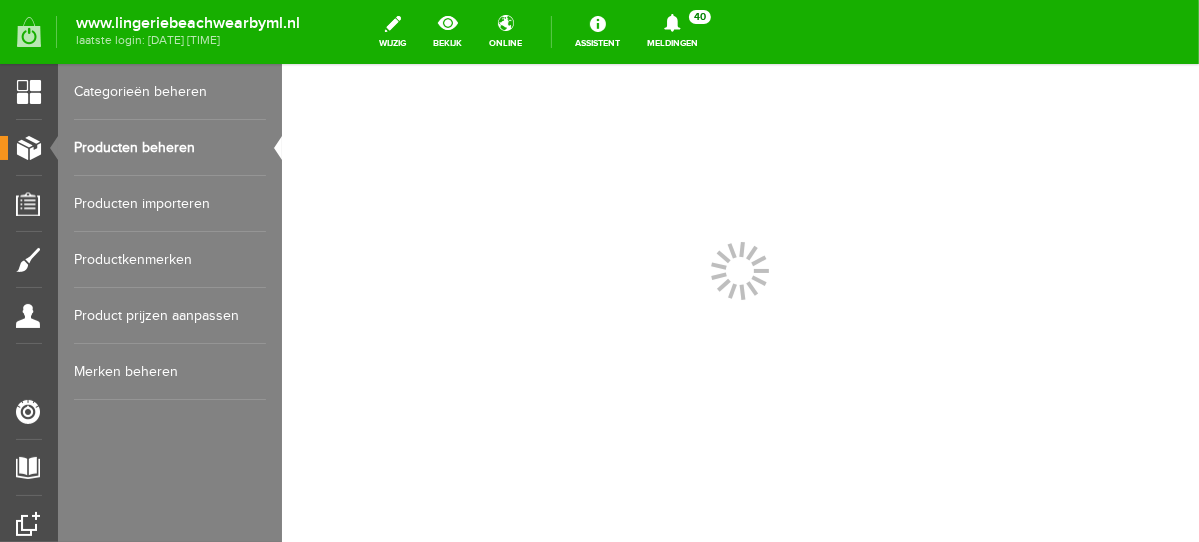 scroll, scrollTop: 0, scrollLeft: 0, axis: both 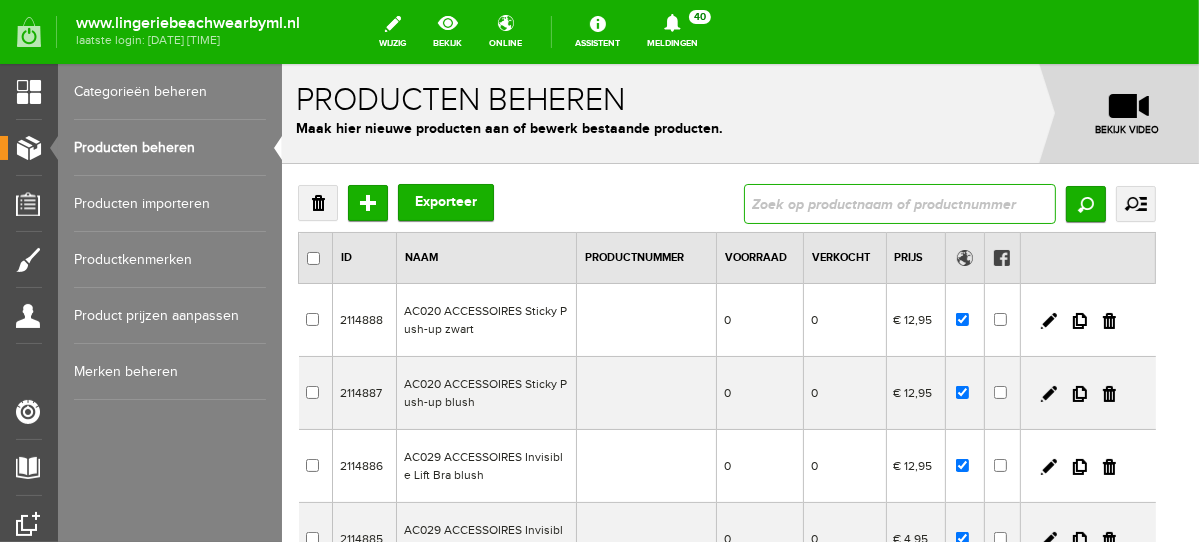 click at bounding box center (899, 203) 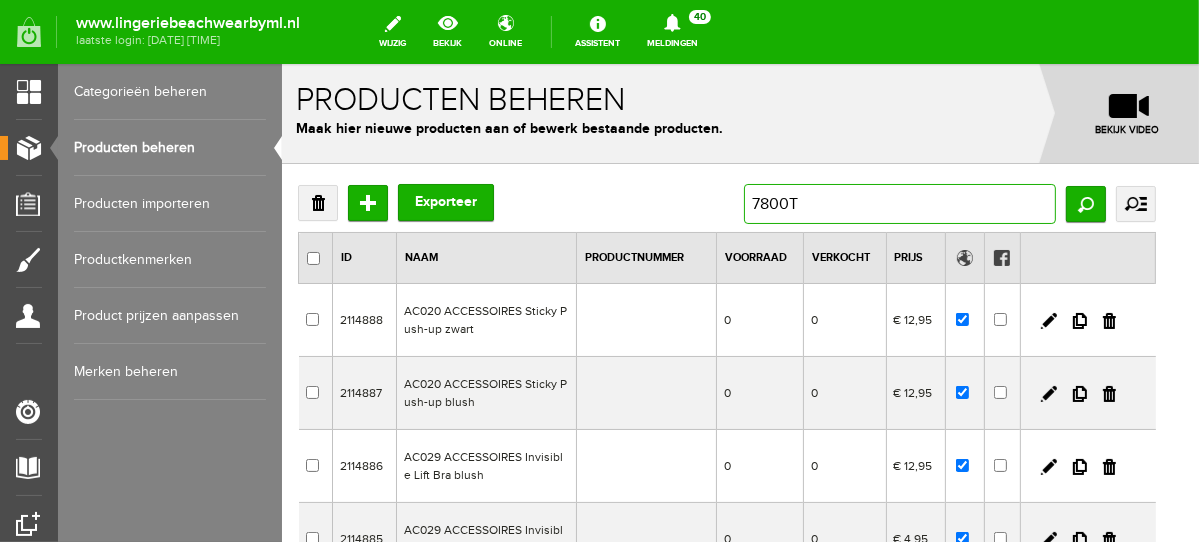 type on "7800TB" 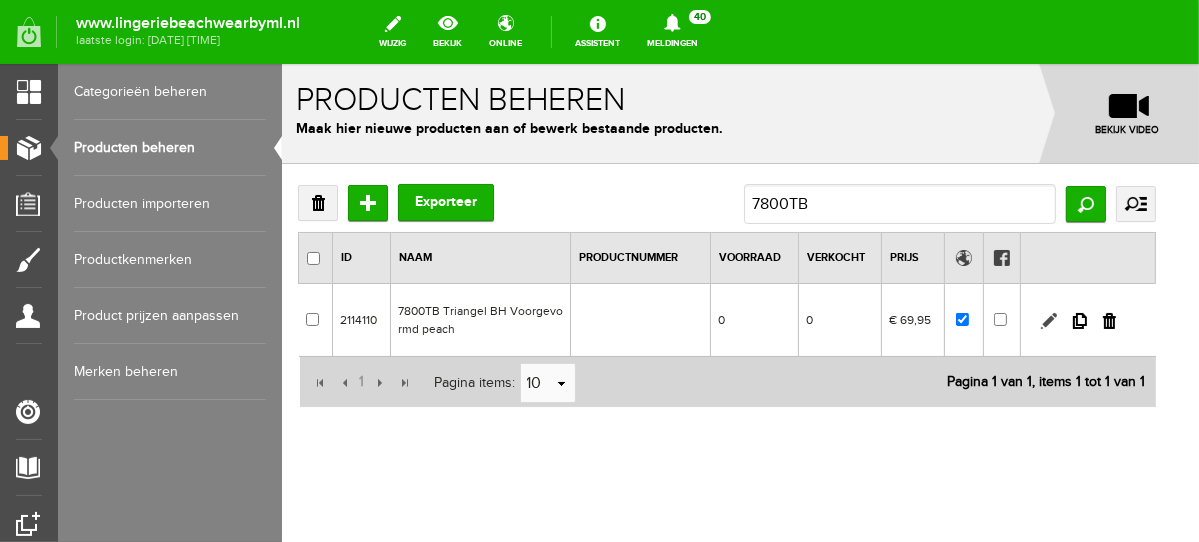 click at bounding box center (1048, 320) 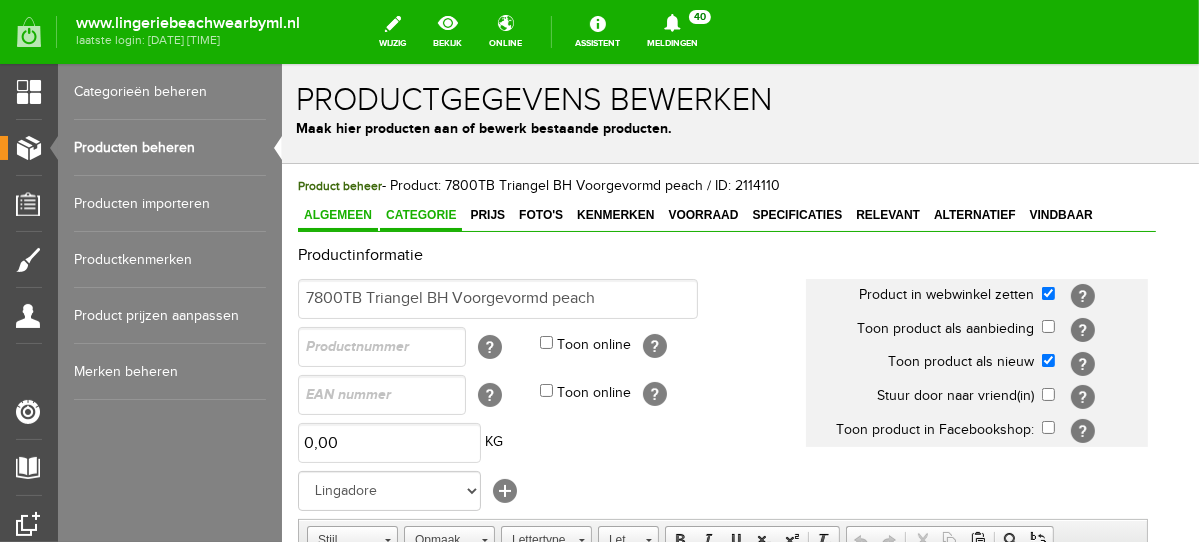 scroll, scrollTop: 0, scrollLeft: 0, axis: both 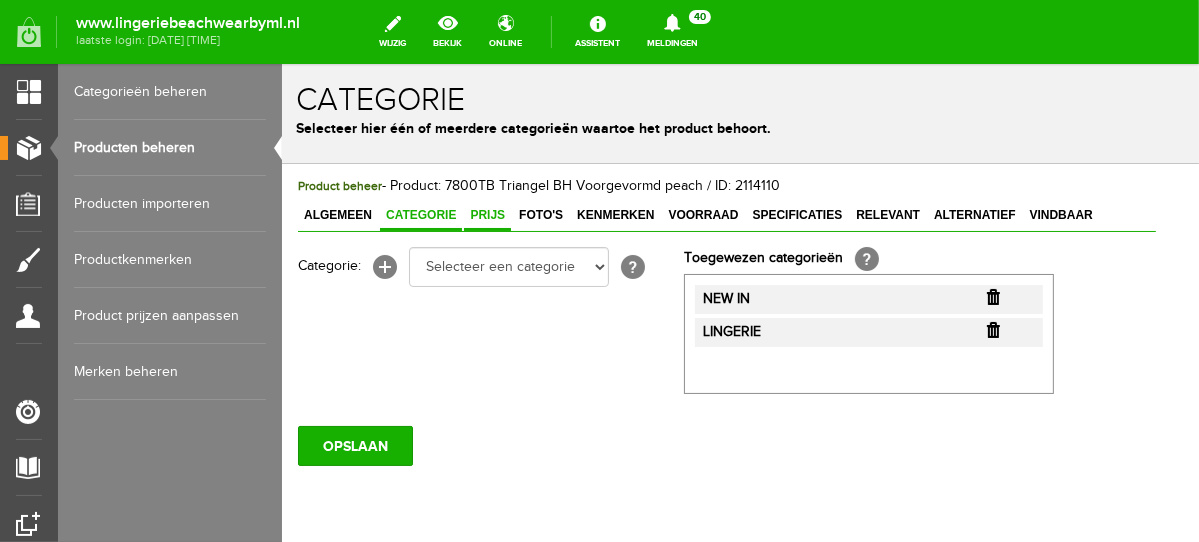 click on "Prijs" at bounding box center [486, 214] 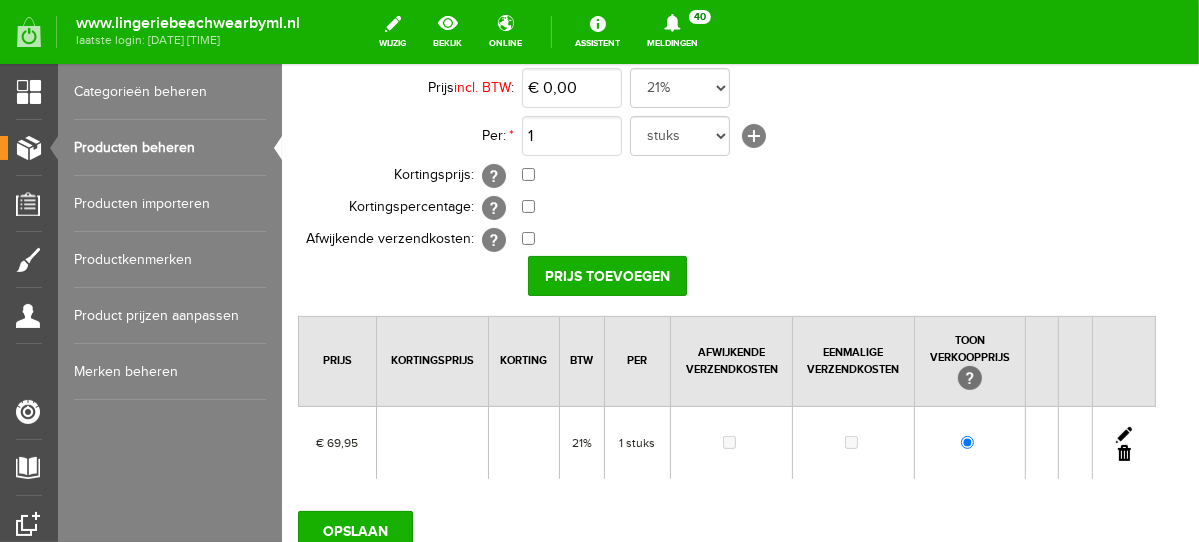 scroll, scrollTop: 300, scrollLeft: 0, axis: vertical 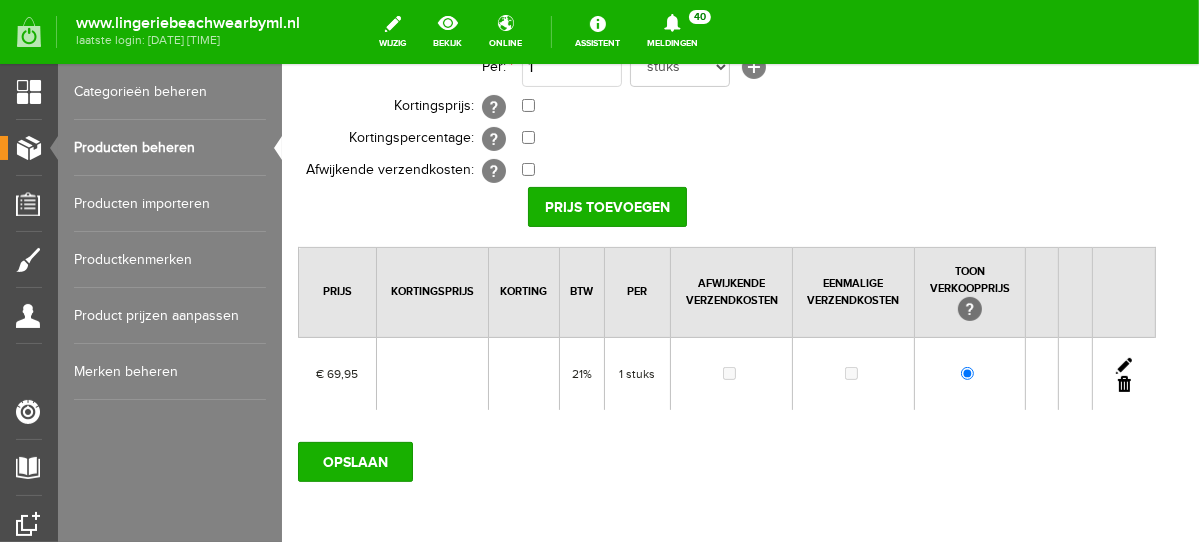 drag, startPoint x: 1189, startPoint y: 276, endPoint x: 1484, endPoint y: 496, distance: 368.00137 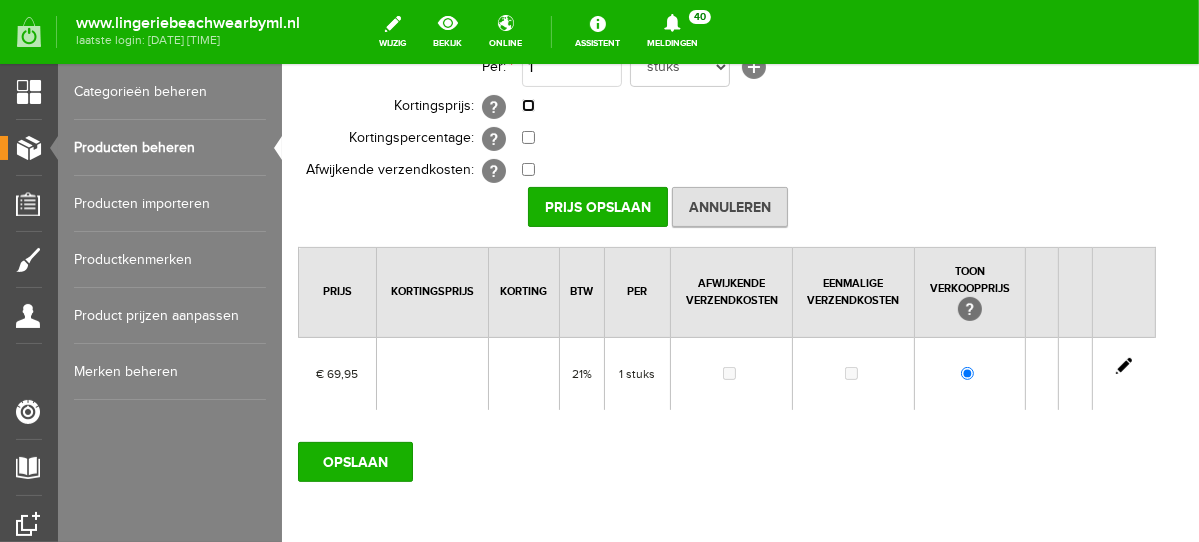 click at bounding box center [527, 104] 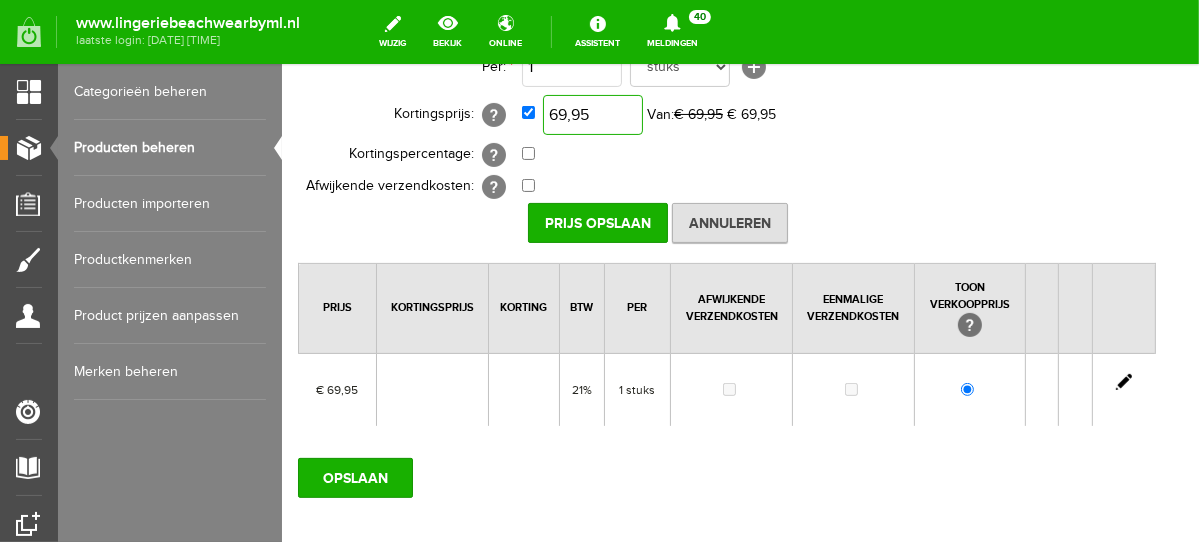 click on "69,95" at bounding box center [592, 114] 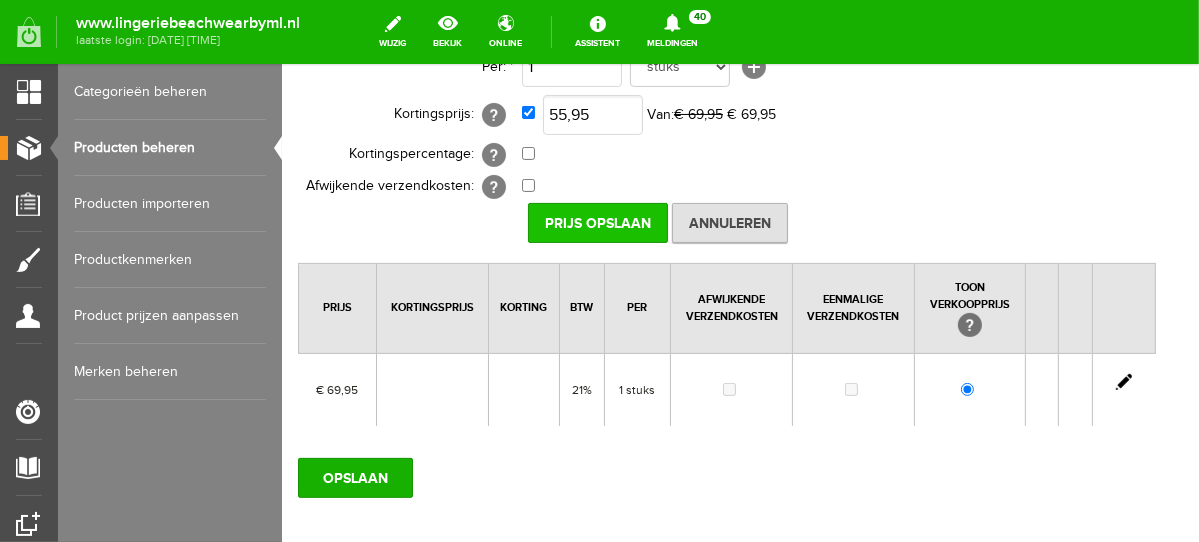 type on "€ 55,95" 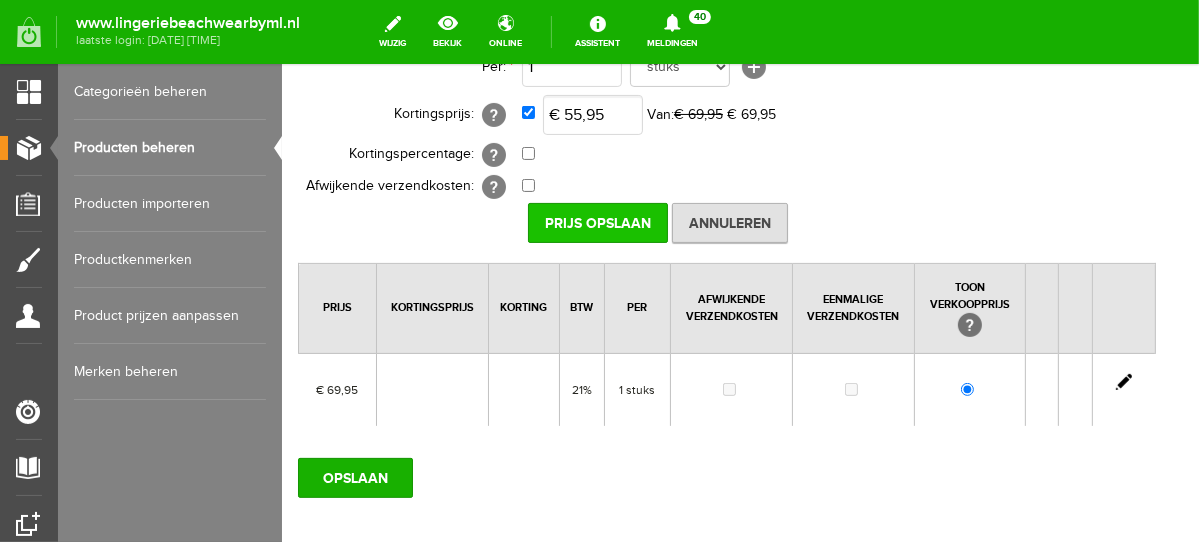 click on "Prijs Opslaan" at bounding box center (597, 222) 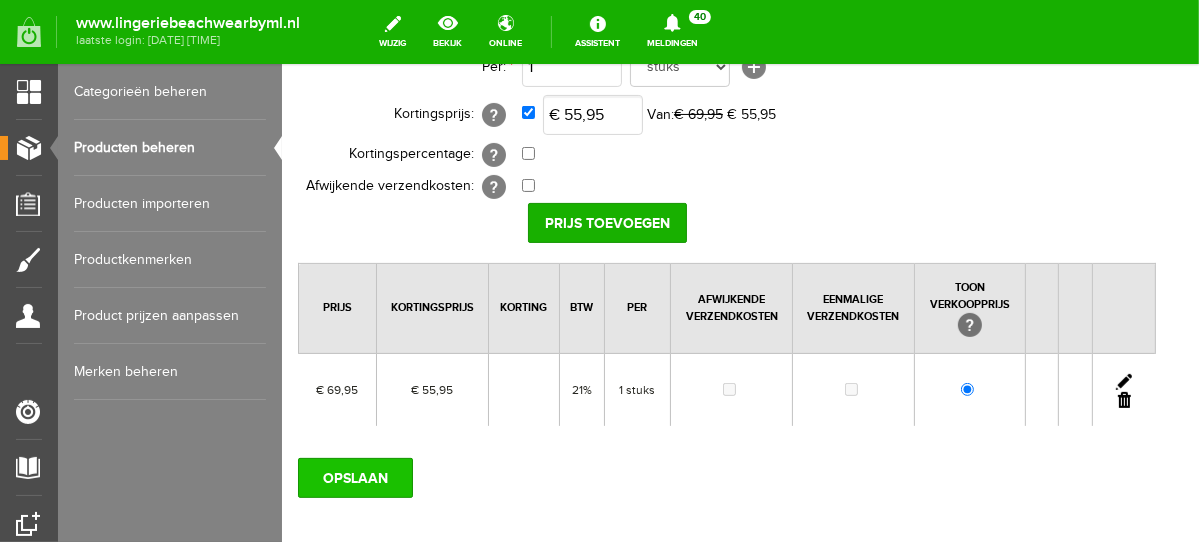click on "OPSLAAN" at bounding box center (354, 477) 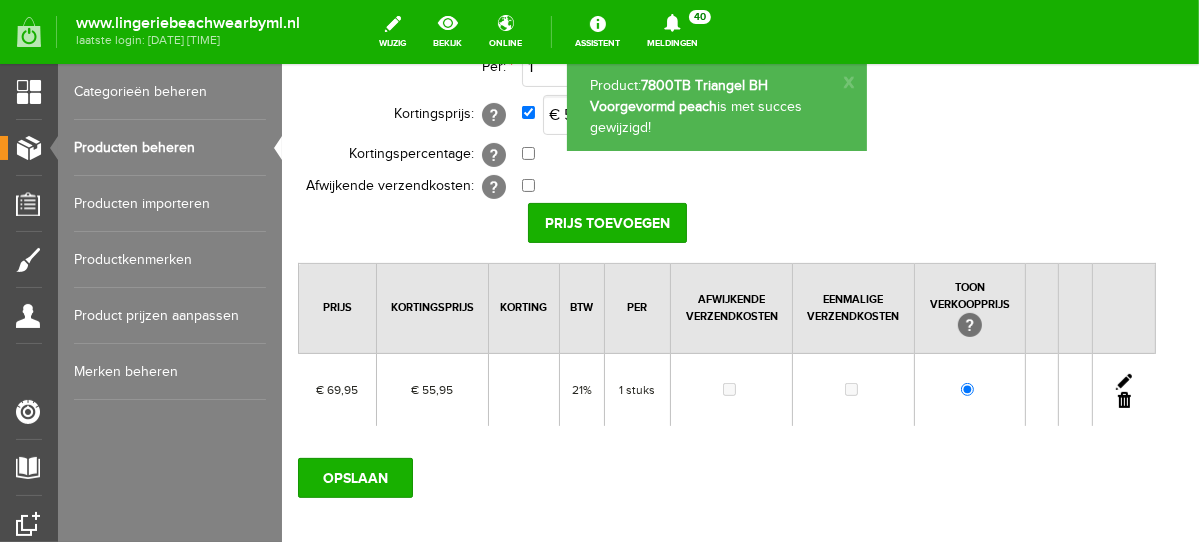 click on "Producten beheren" at bounding box center (170, 148) 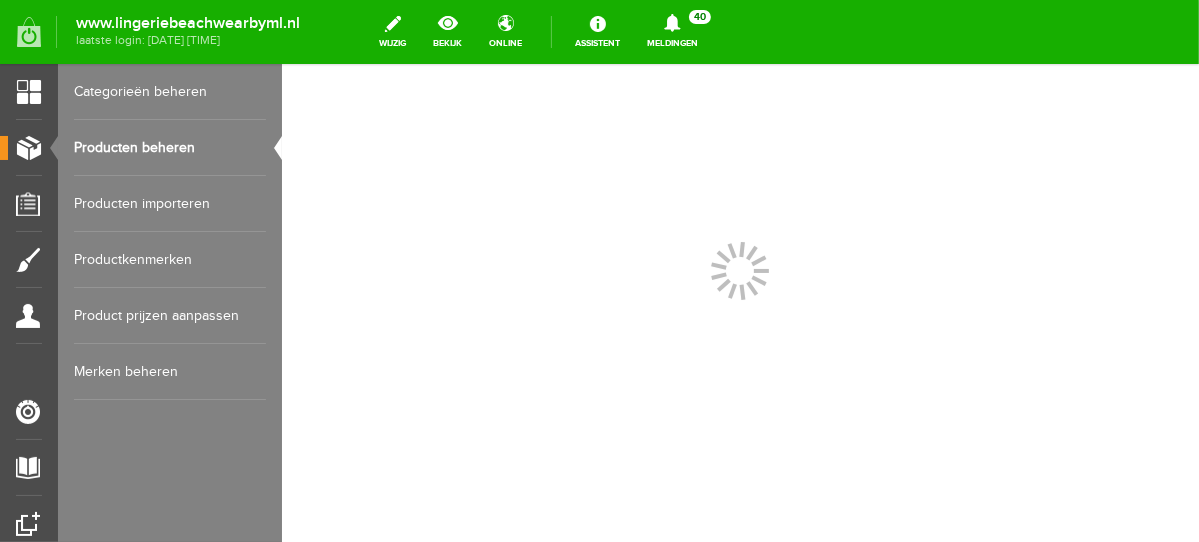 scroll, scrollTop: 0, scrollLeft: 0, axis: both 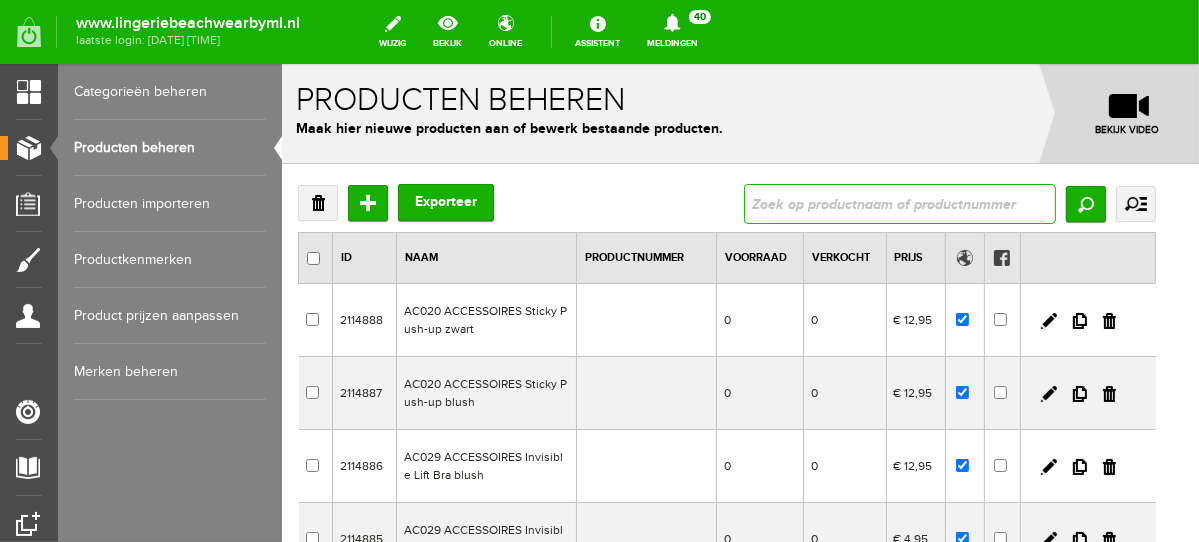 click at bounding box center (899, 203) 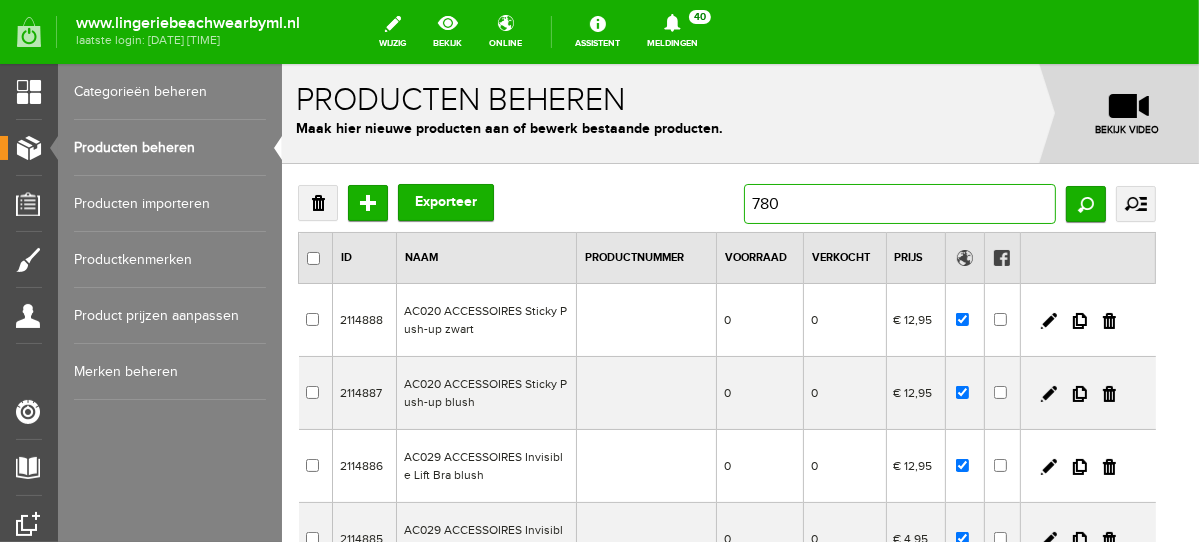type on "7800" 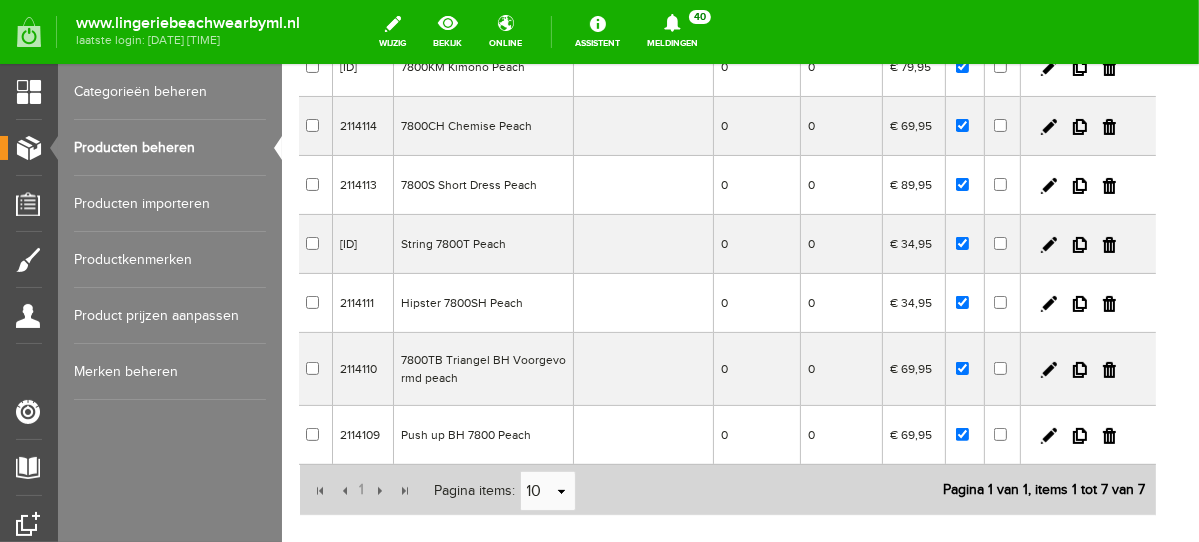 scroll, scrollTop: 270, scrollLeft: 0, axis: vertical 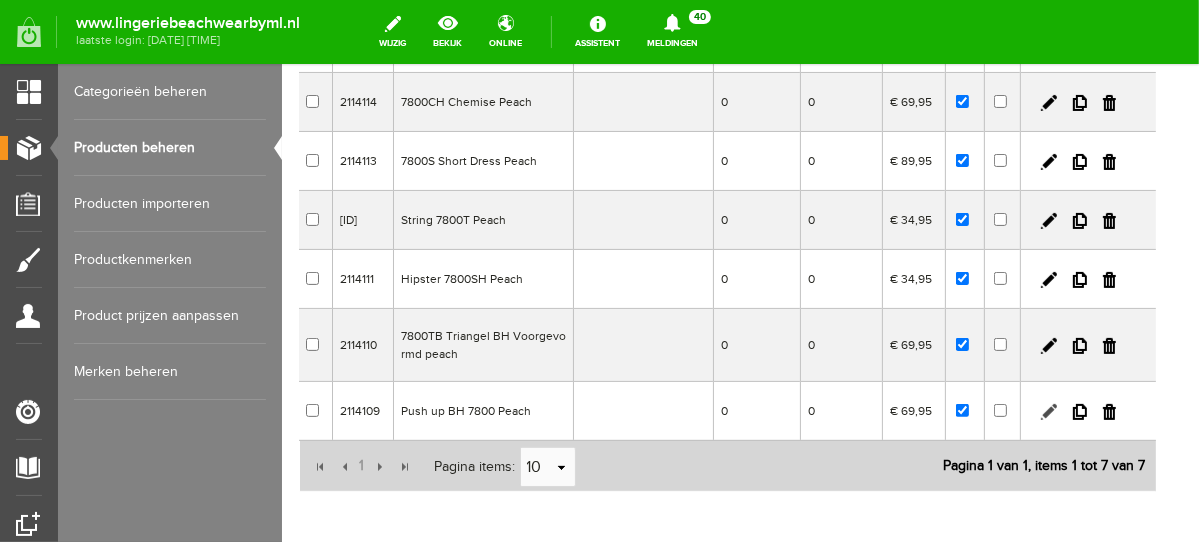 click at bounding box center (1048, 411) 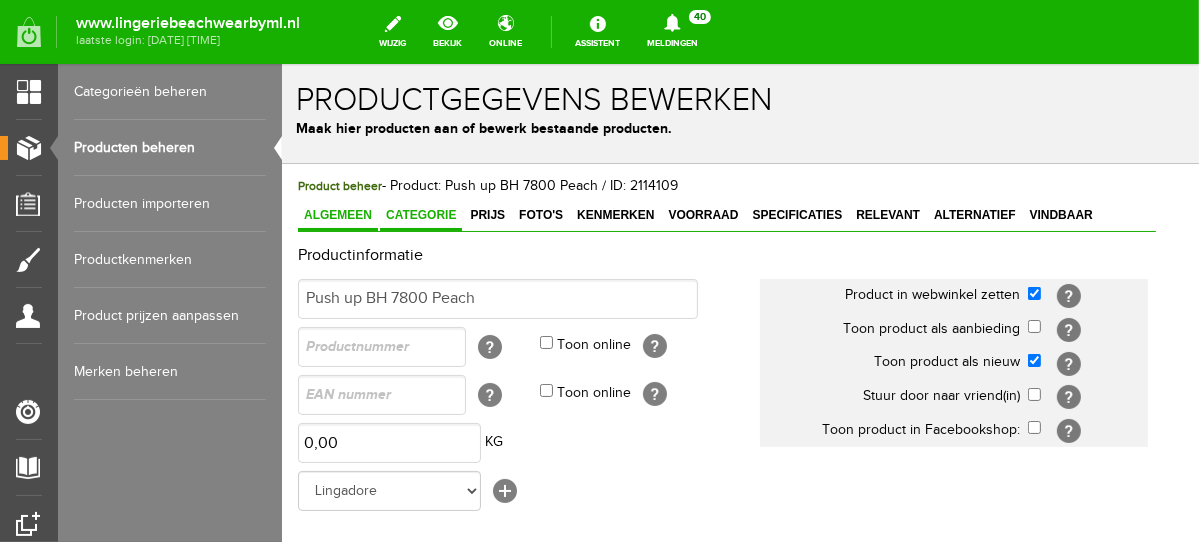 scroll, scrollTop: 0, scrollLeft: 0, axis: both 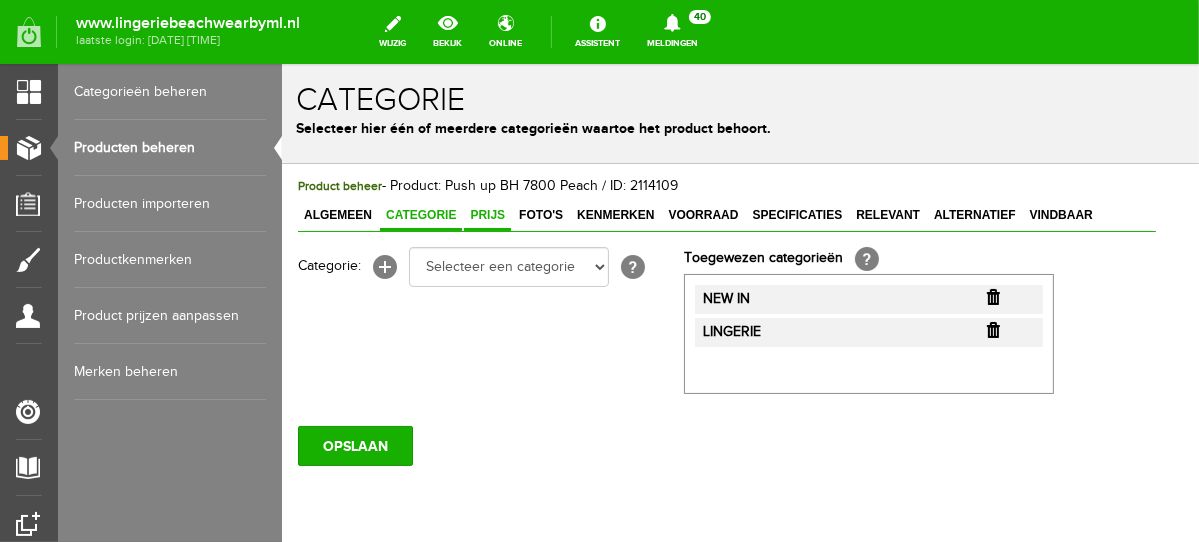 click on "Prijs" at bounding box center (486, 214) 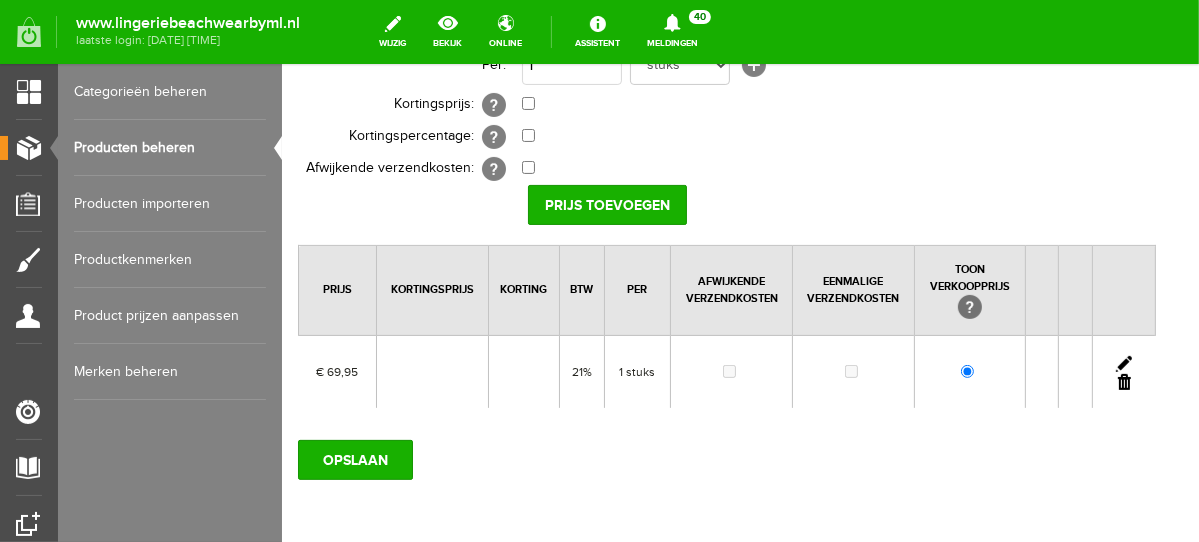 scroll, scrollTop: 307, scrollLeft: 0, axis: vertical 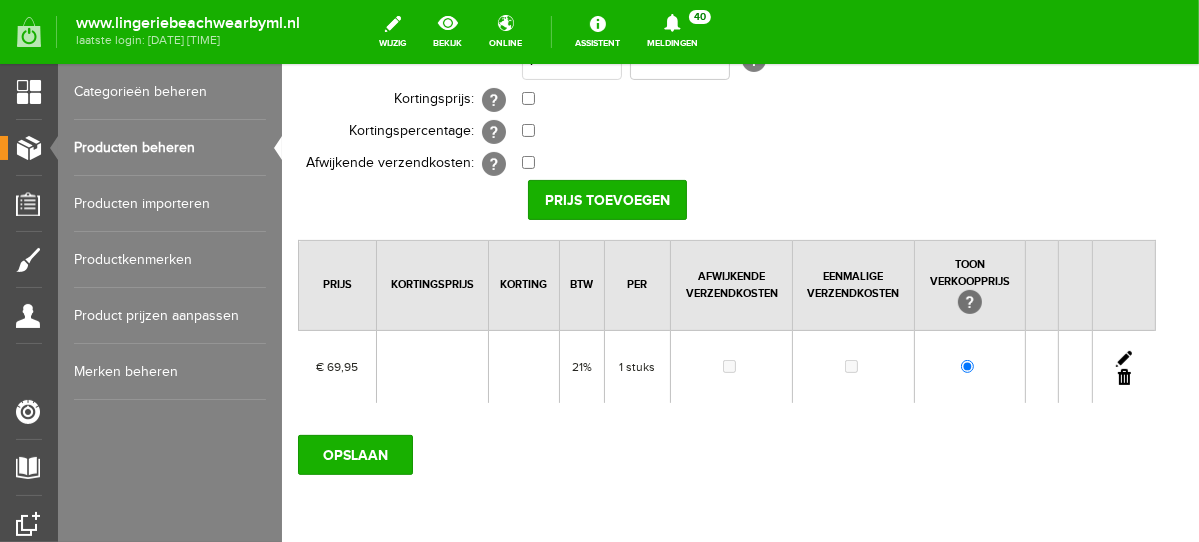 drag, startPoint x: 1188, startPoint y: 226, endPoint x: 1484, endPoint y: 449, distance: 370.60086 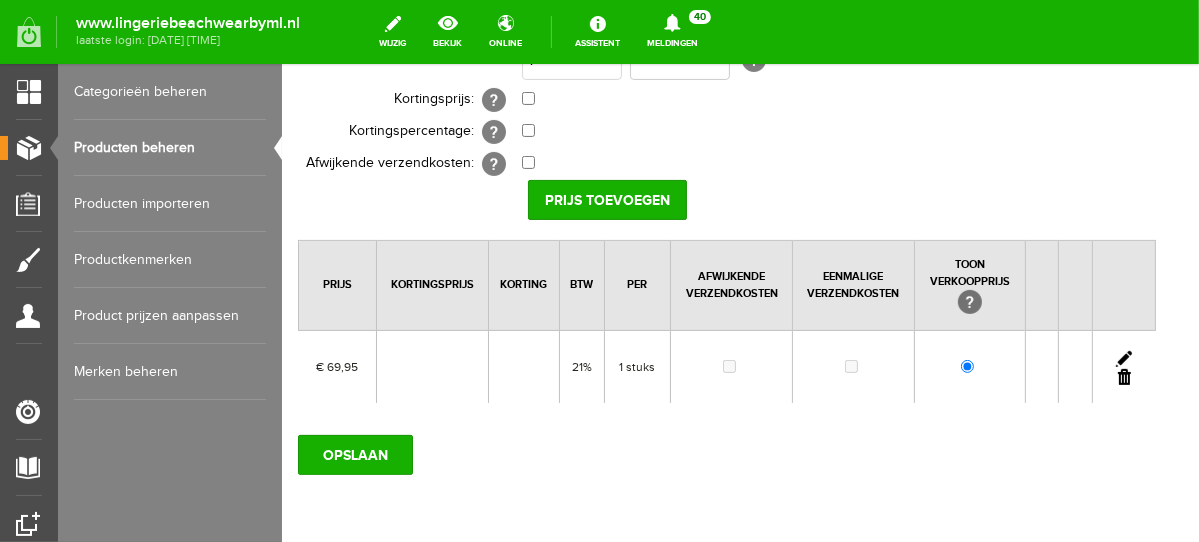 click at bounding box center (1123, 358) 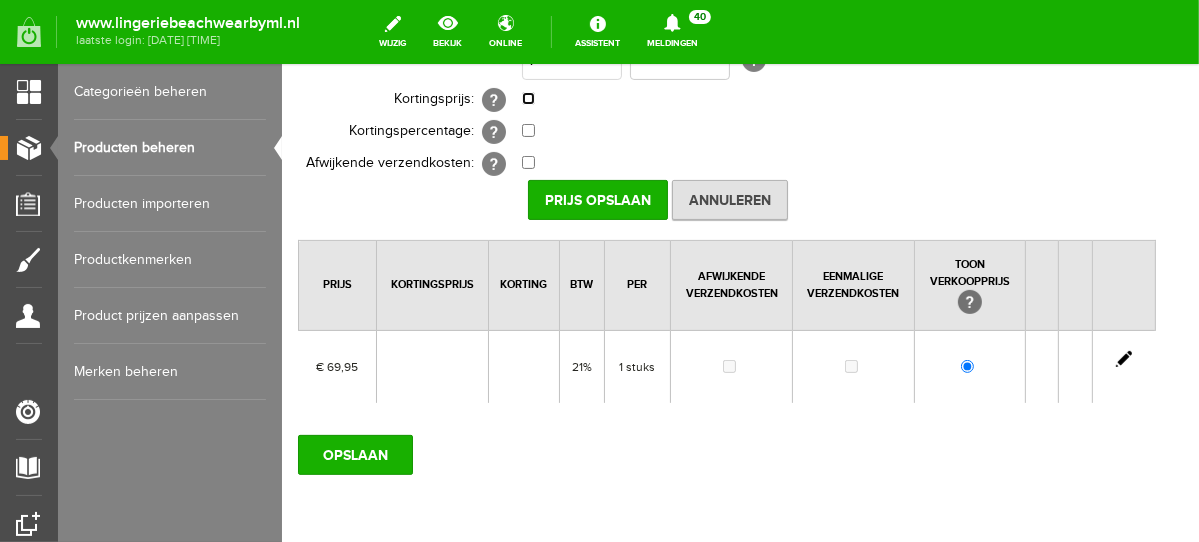 click at bounding box center (527, 97) 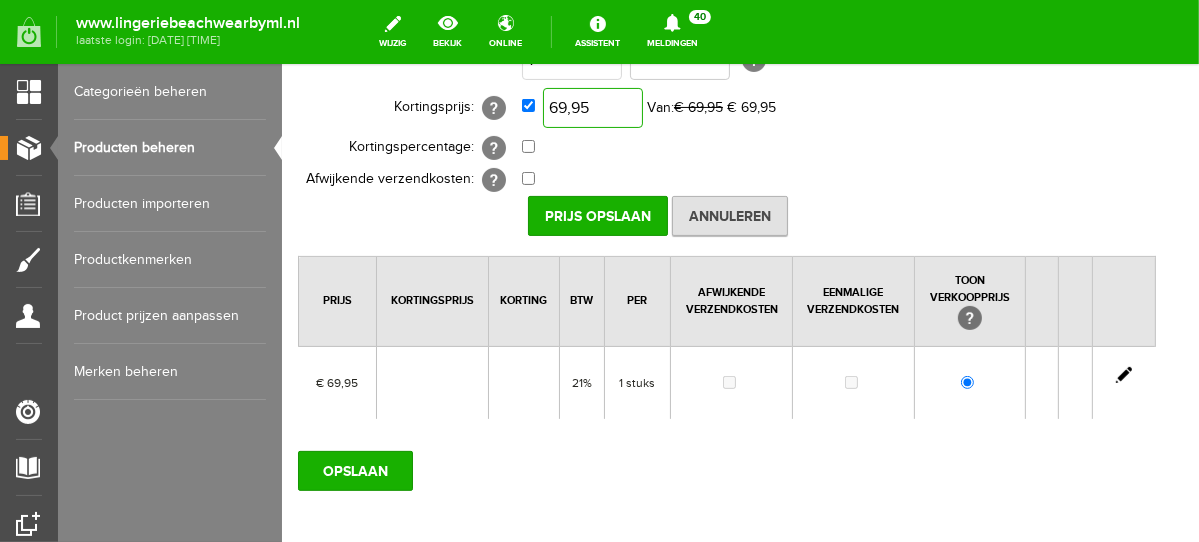 click on "69,95" at bounding box center [592, 107] 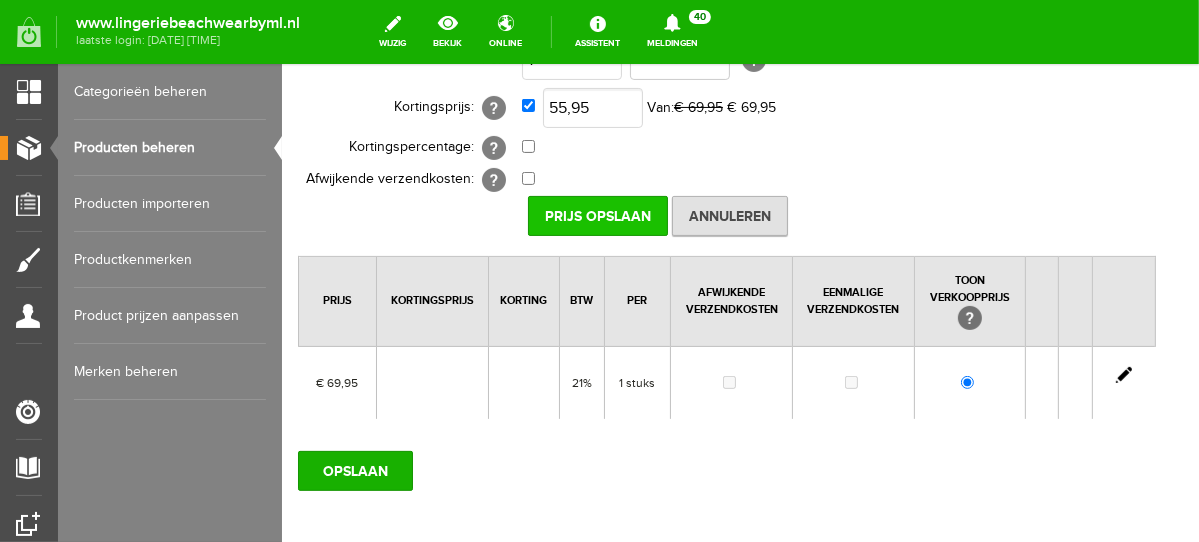type on "€ 55,95" 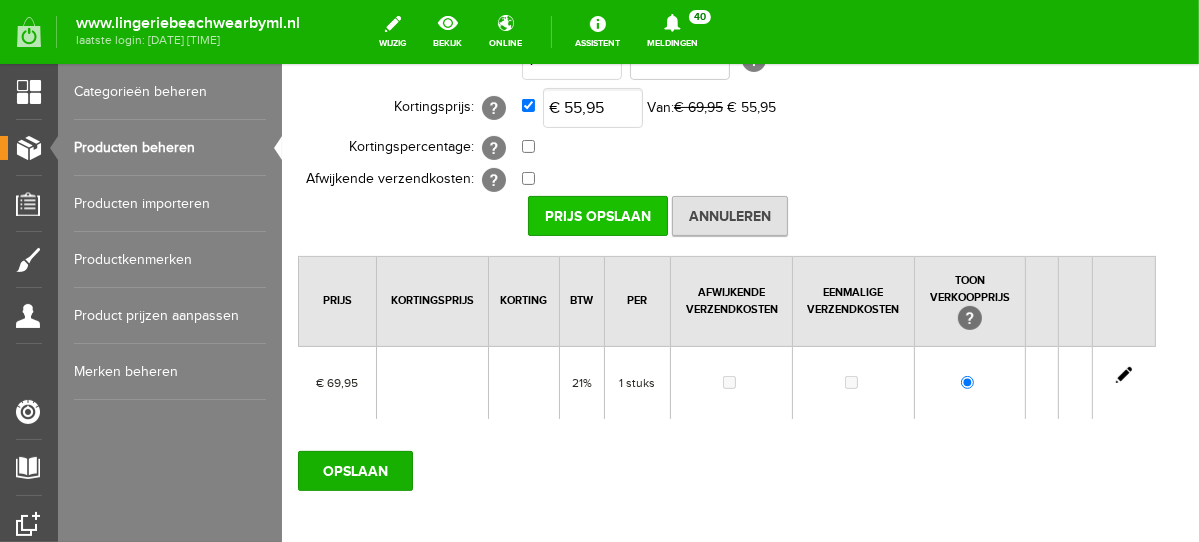 click on "Prijs Opslaan" at bounding box center [597, 215] 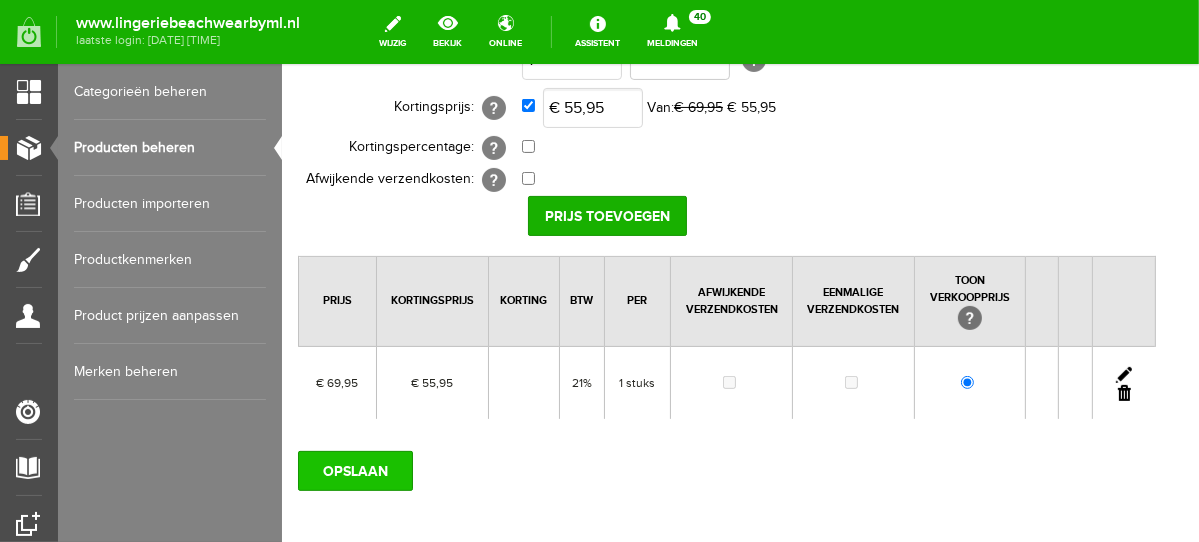 click on "OPSLAAN" at bounding box center (354, 470) 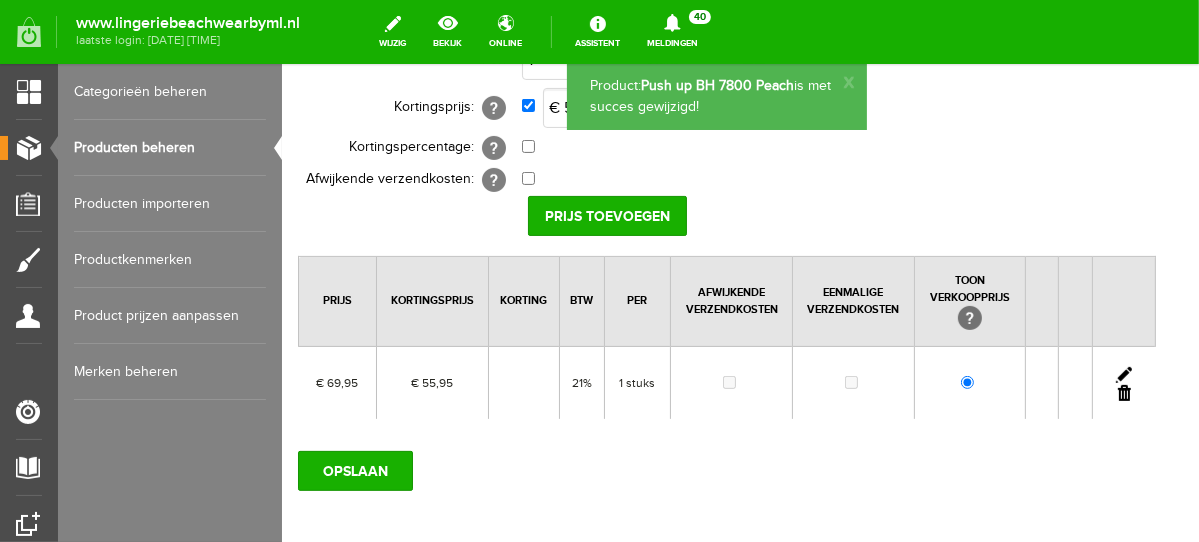 scroll, scrollTop: 0, scrollLeft: 0, axis: both 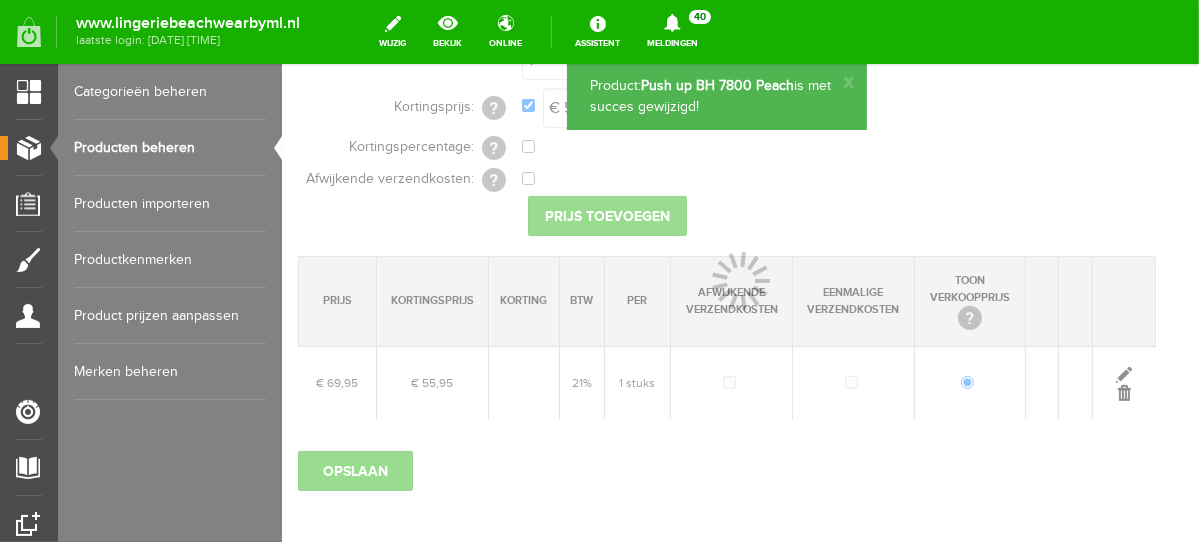 click on "Producten beheren" at bounding box center [170, 148] 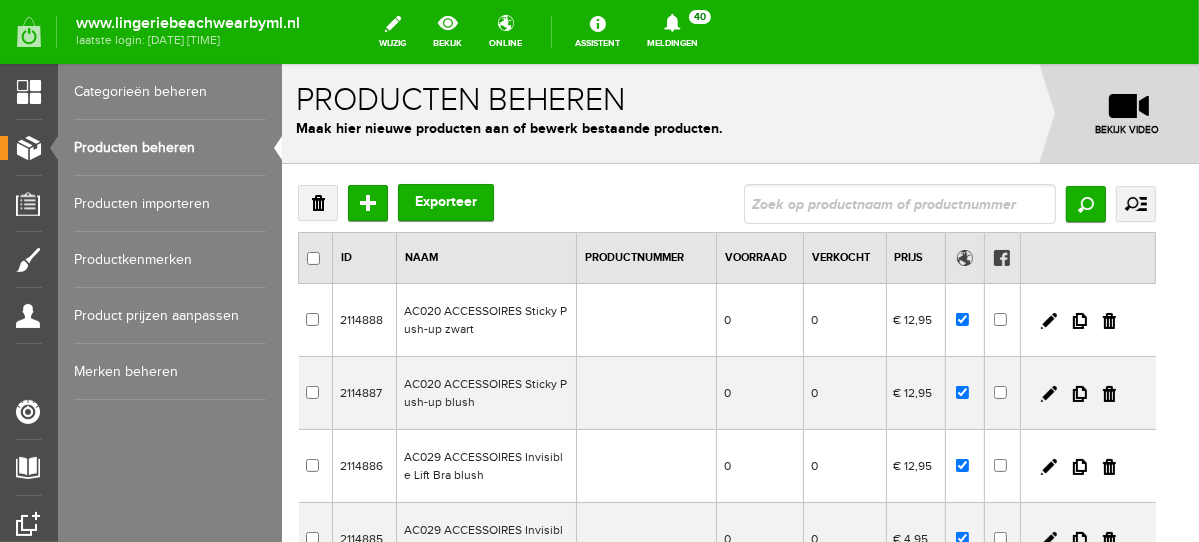scroll, scrollTop: 0, scrollLeft: 0, axis: both 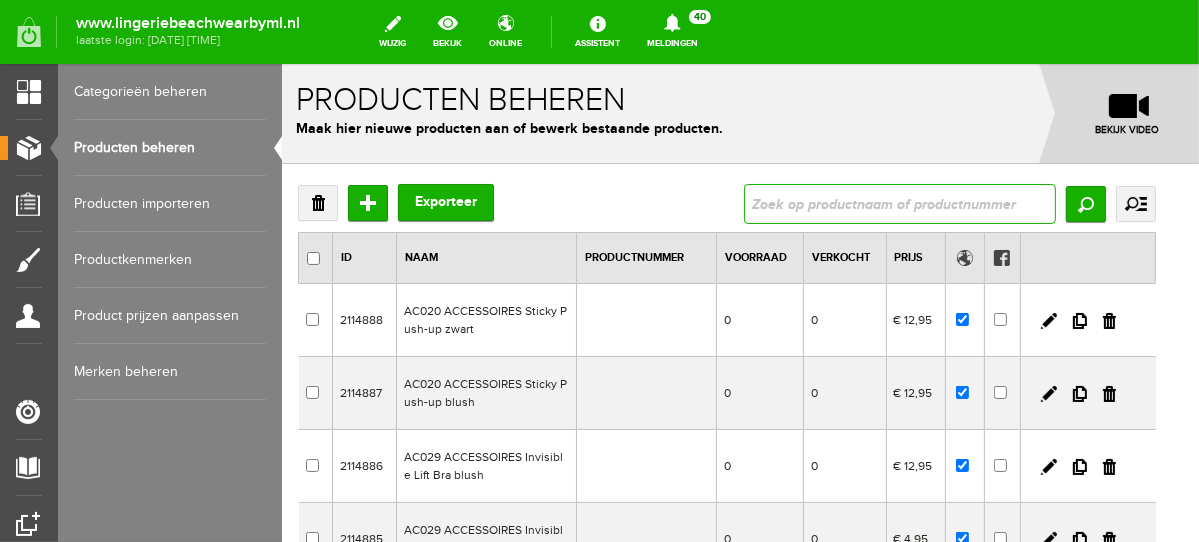 click at bounding box center (899, 203) 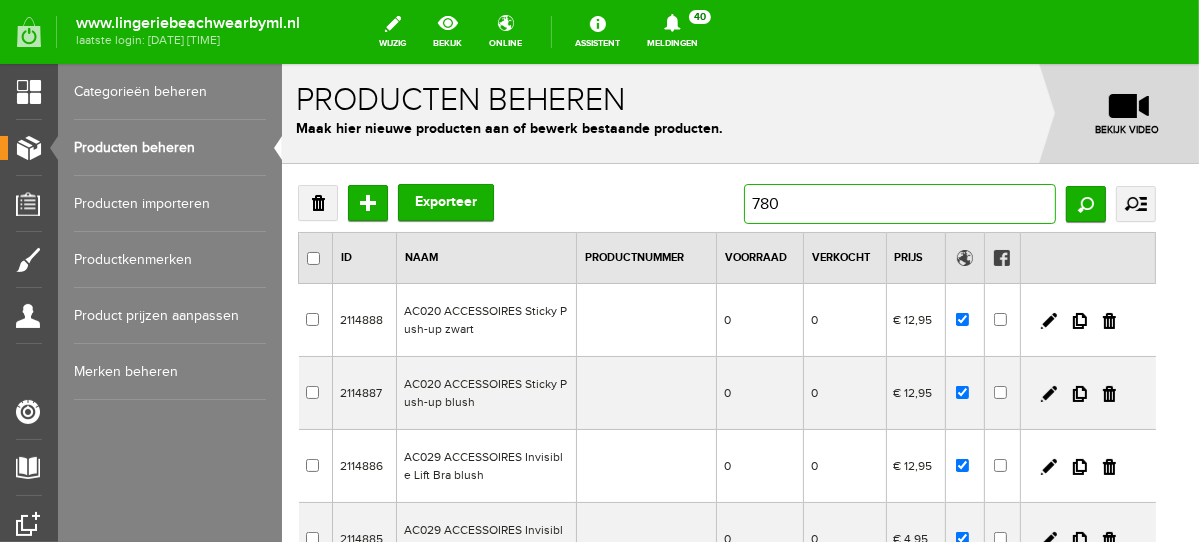 type on "7807" 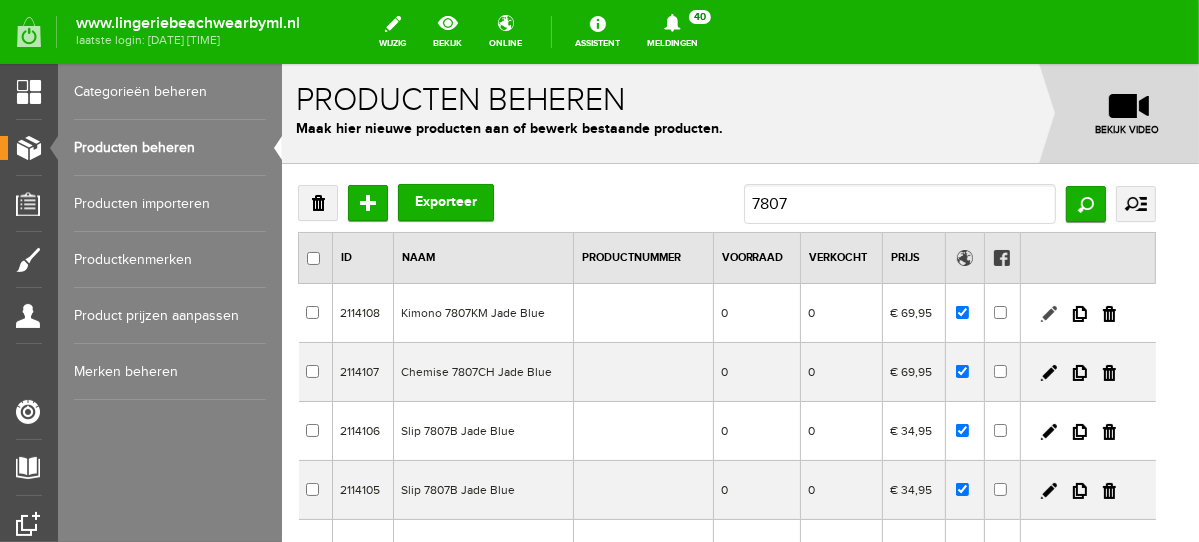 click at bounding box center [1048, 313] 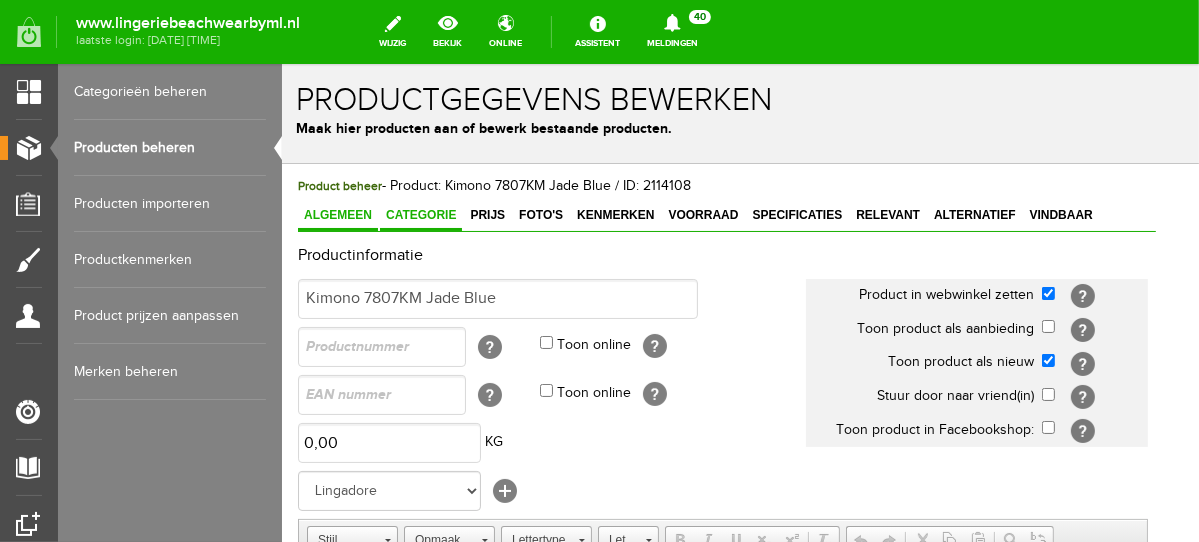 scroll, scrollTop: 0, scrollLeft: 0, axis: both 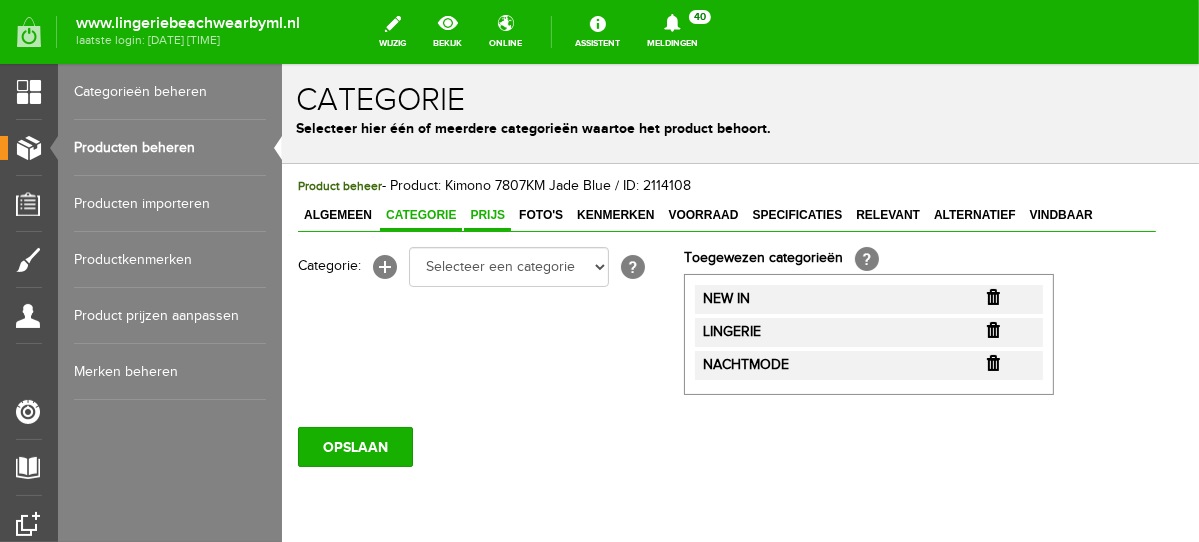 click on "Prijs" at bounding box center [486, 215] 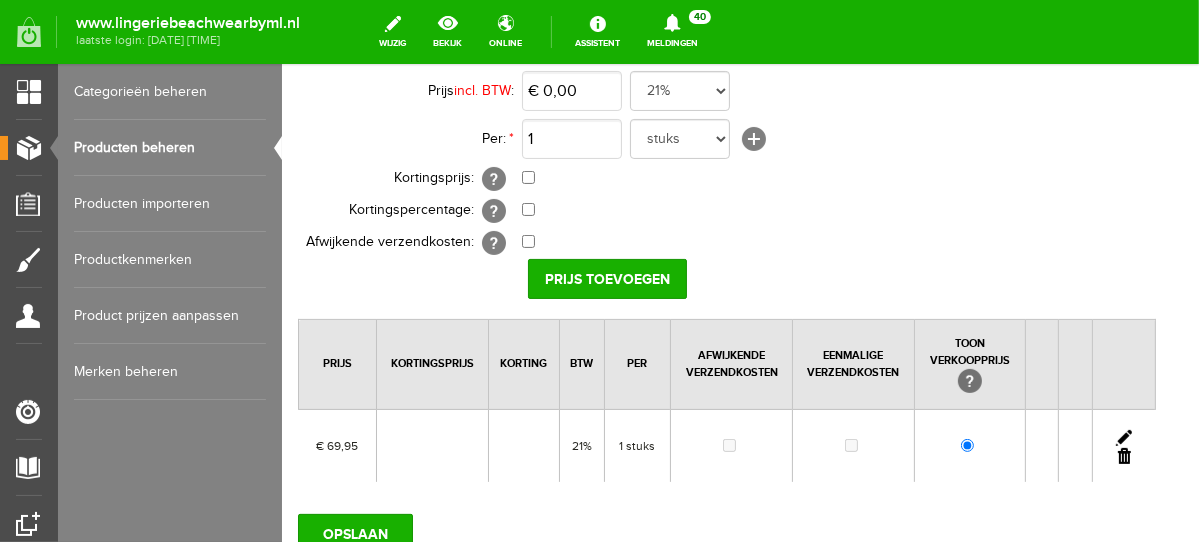scroll, scrollTop: 266, scrollLeft: 0, axis: vertical 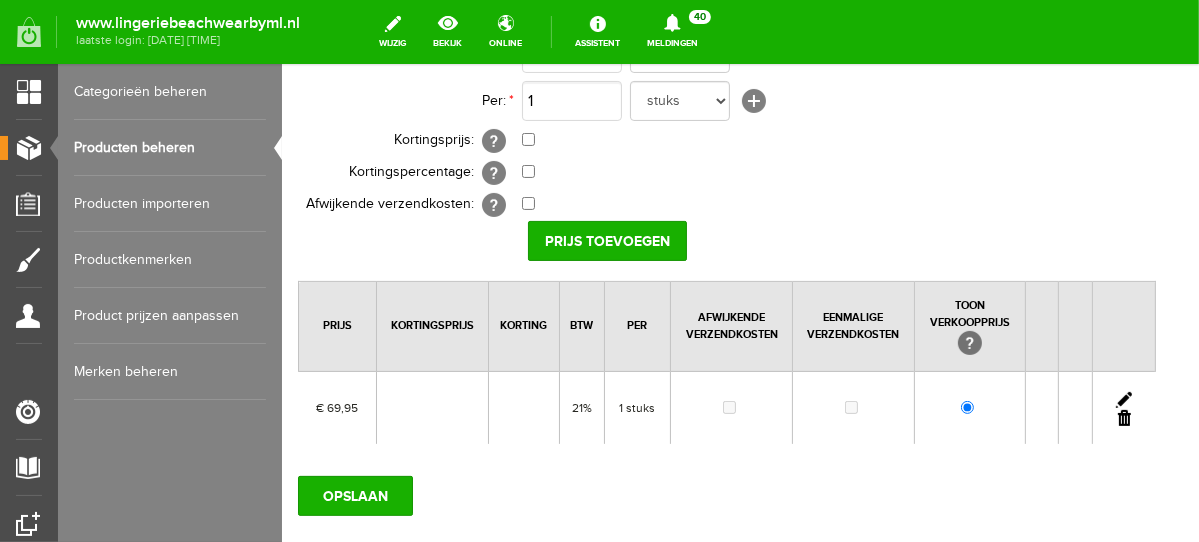 click at bounding box center [1123, 399] 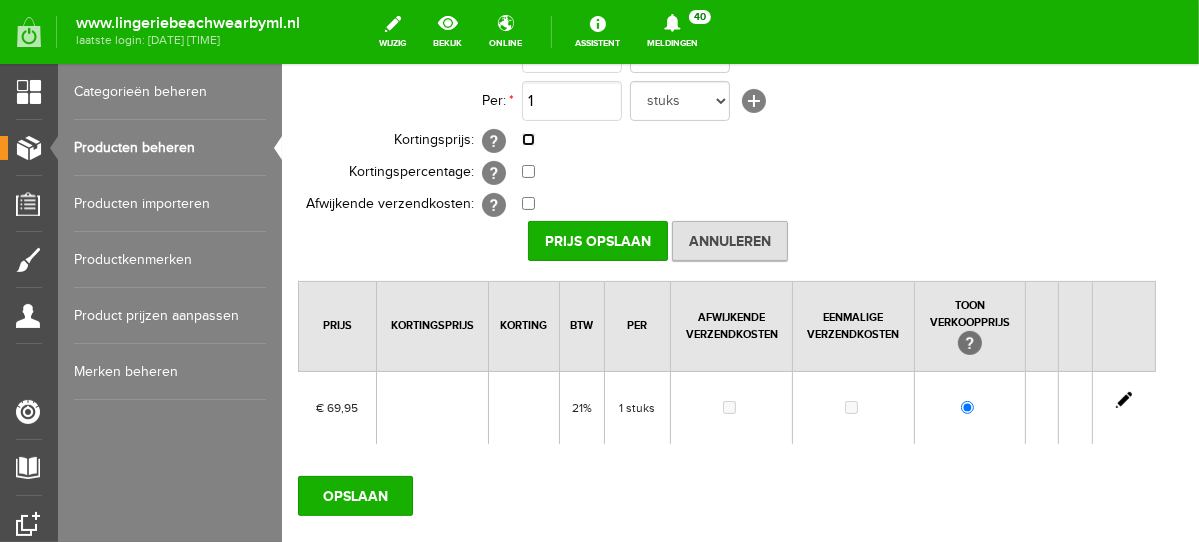 click at bounding box center [527, 138] 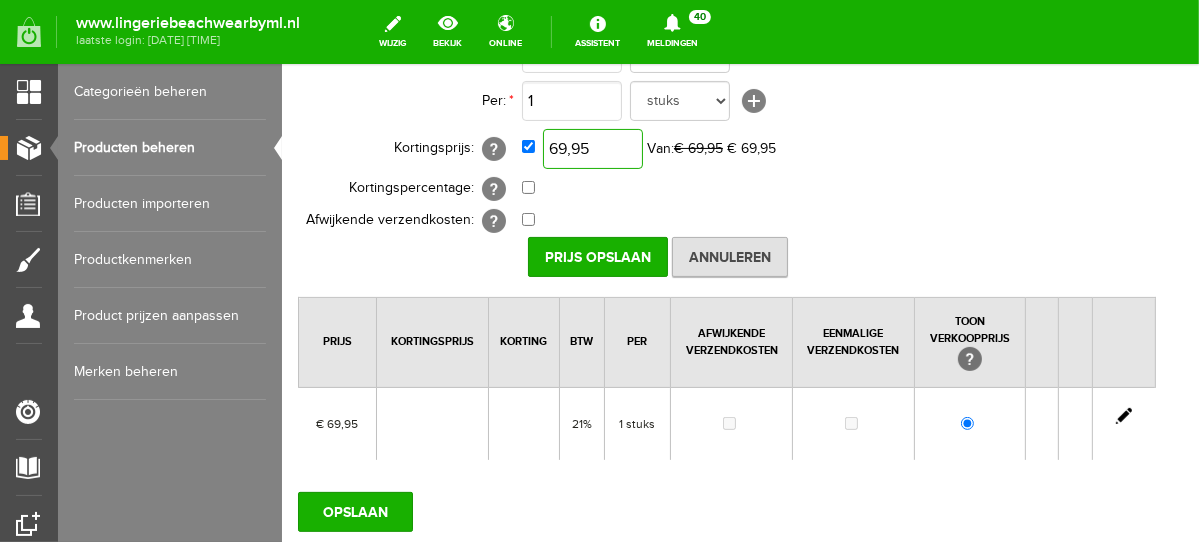 click on "69,95" at bounding box center (592, 148) 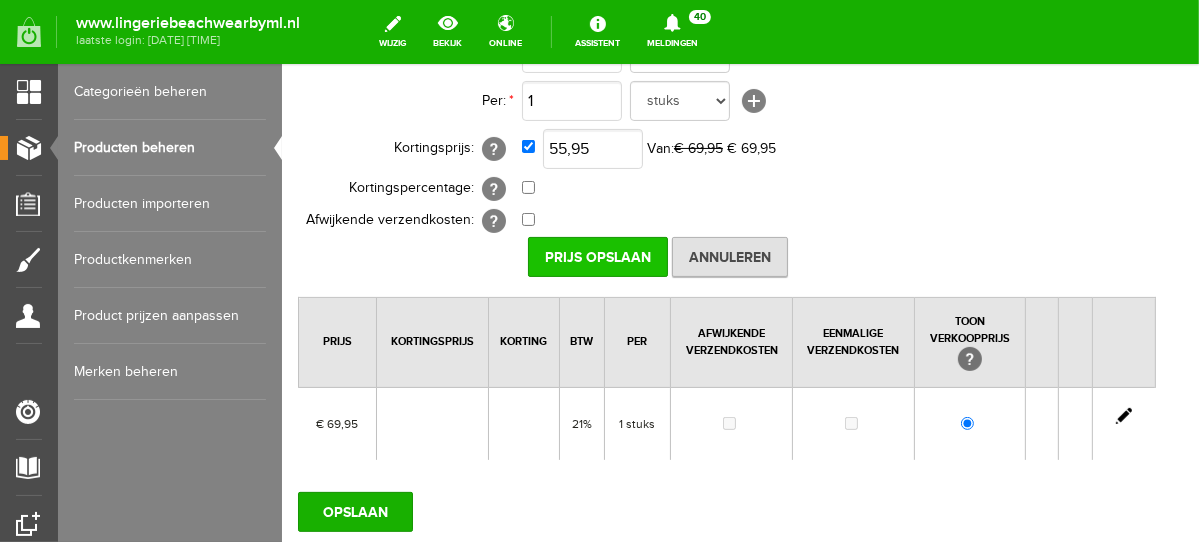 type on "€ 55,95" 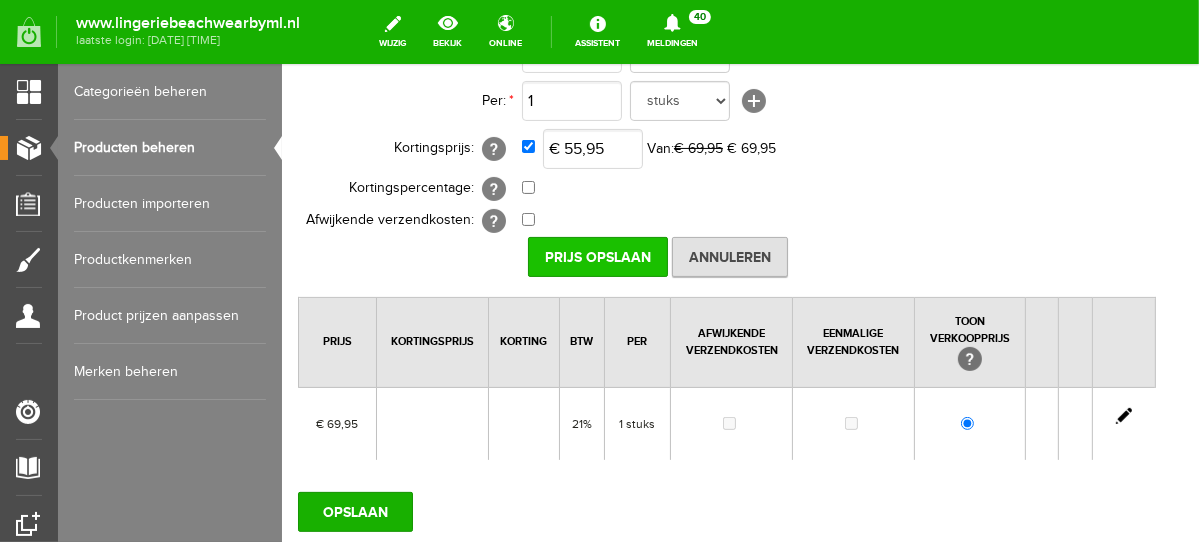 click on "Prijs Opslaan" at bounding box center [597, 256] 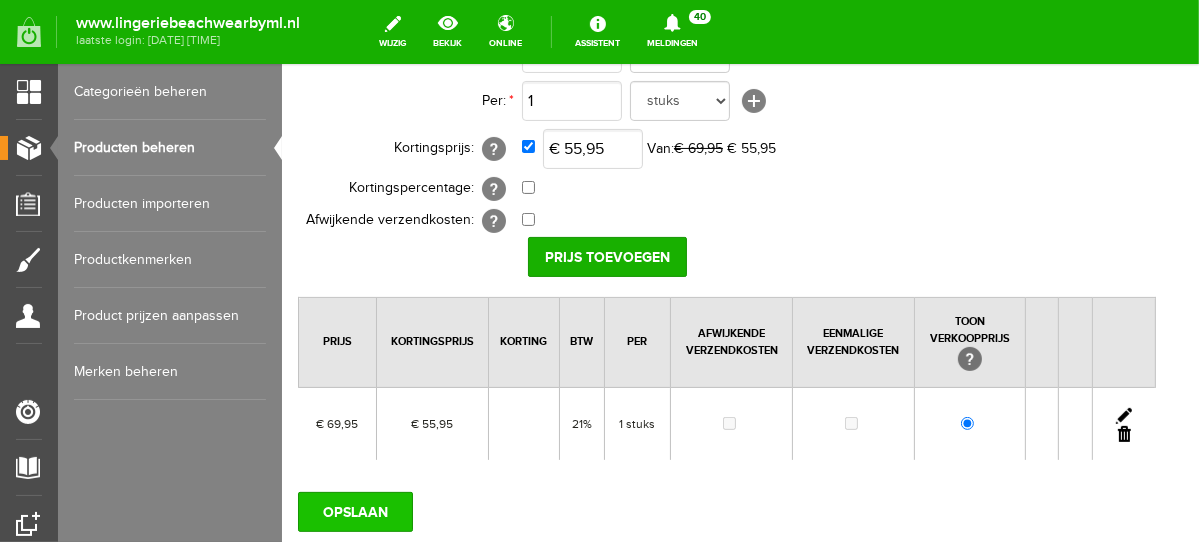 click on "OPSLAAN" at bounding box center (354, 511) 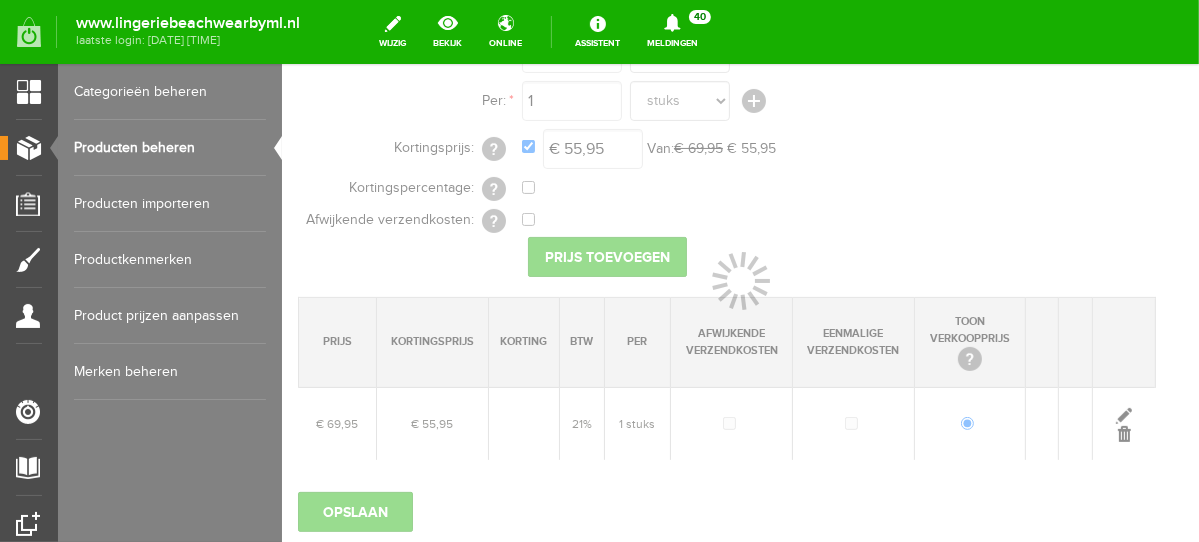 click on "Producten beheren" at bounding box center (170, 148) 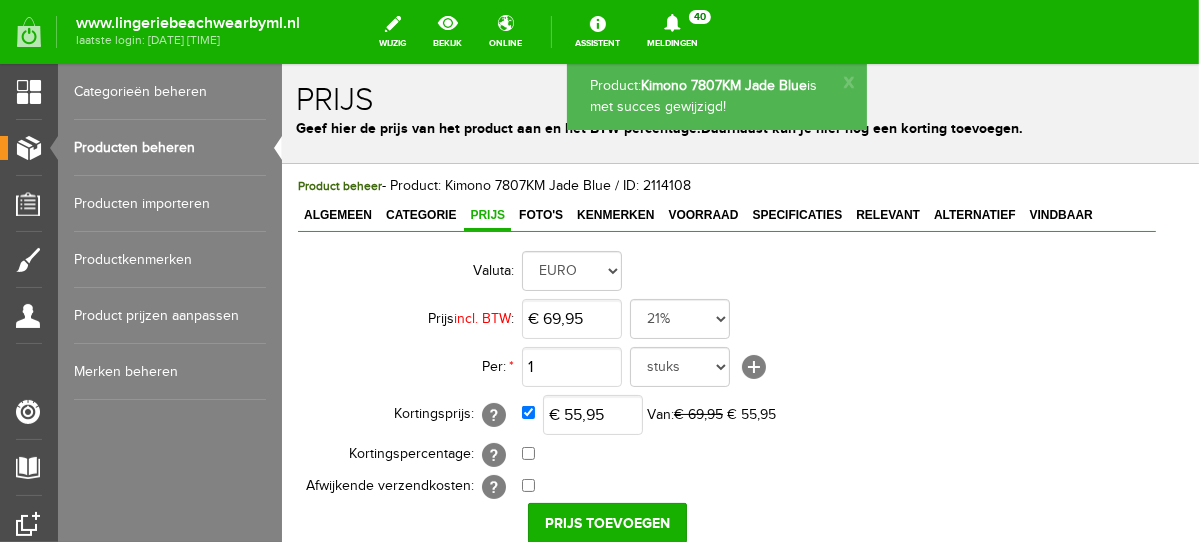scroll, scrollTop: 0, scrollLeft: 0, axis: both 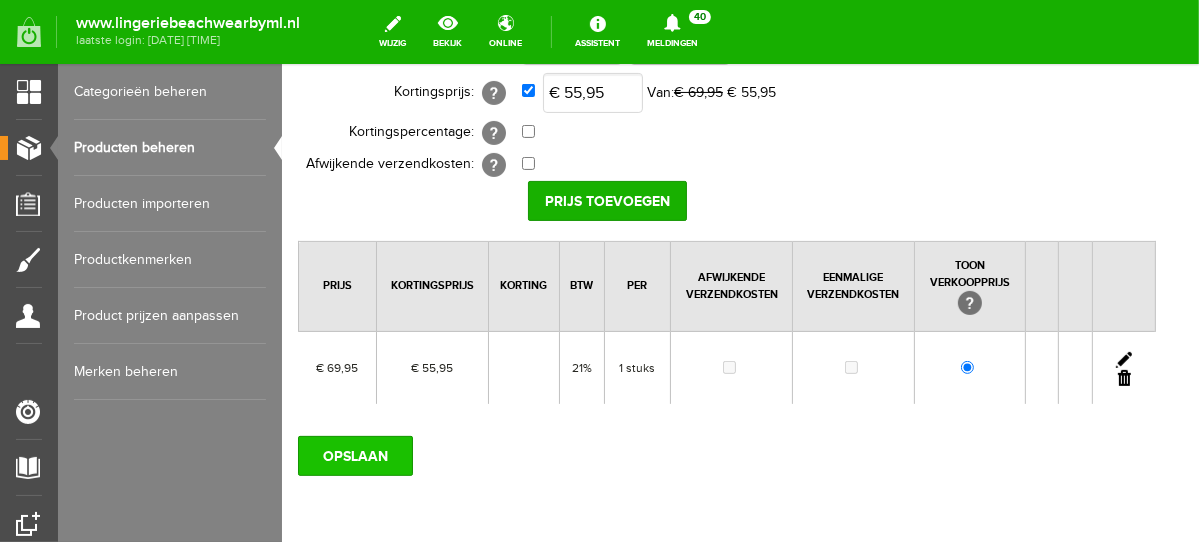click on "OPSLAAN" at bounding box center [354, 455] 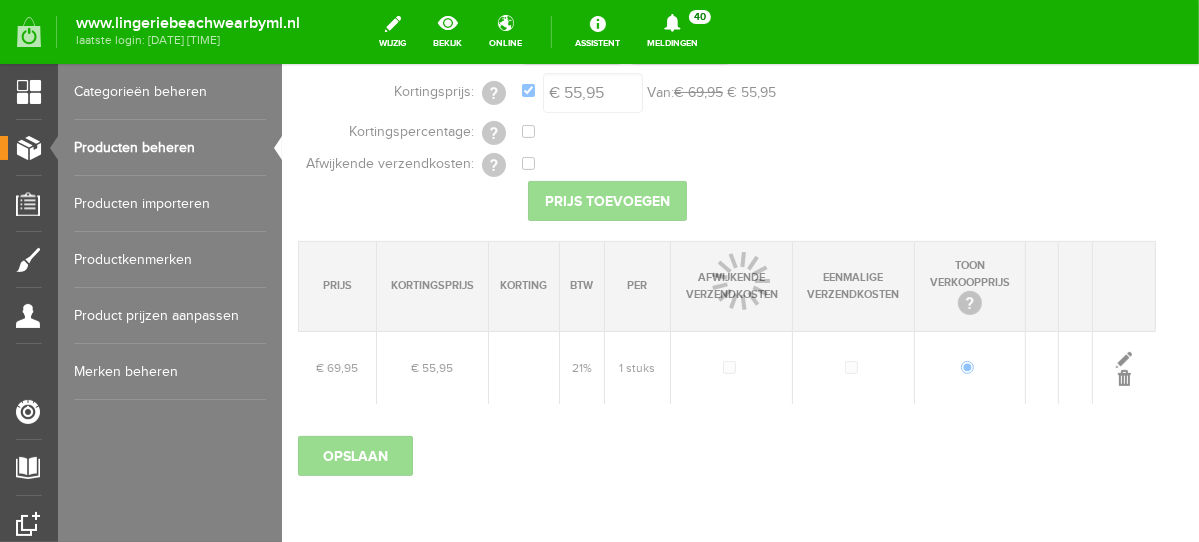 click on "Producten beheren" at bounding box center (170, 148) 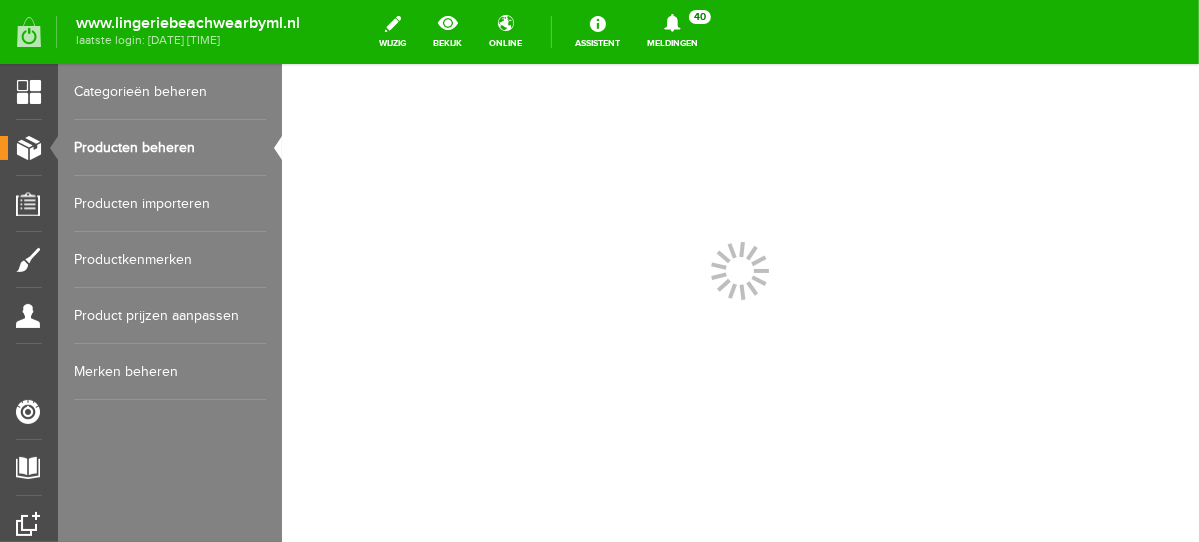 scroll, scrollTop: 0, scrollLeft: 0, axis: both 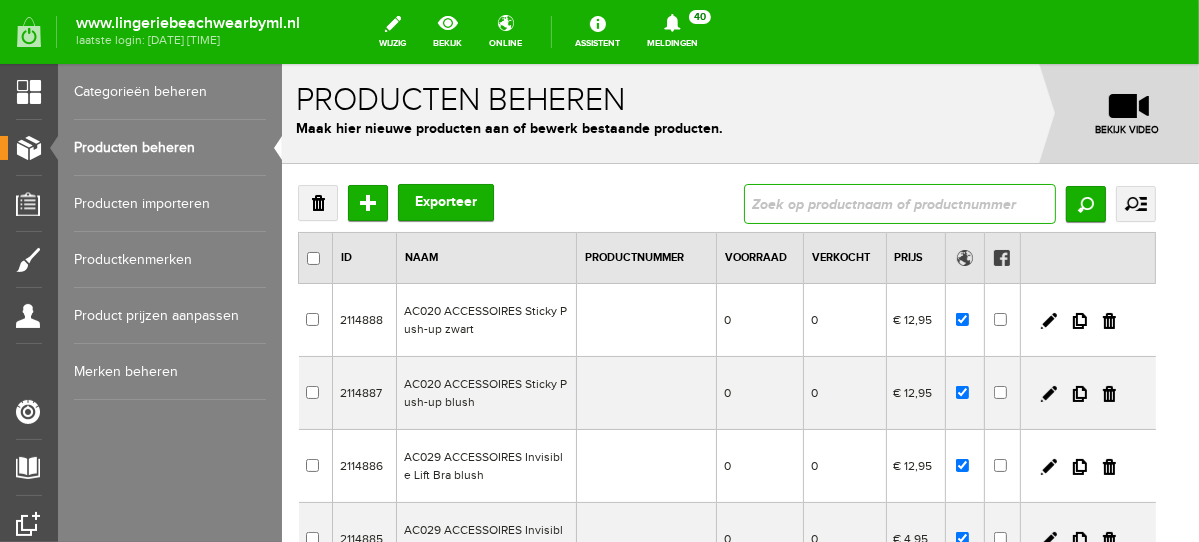 click at bounding box center (899, 203) 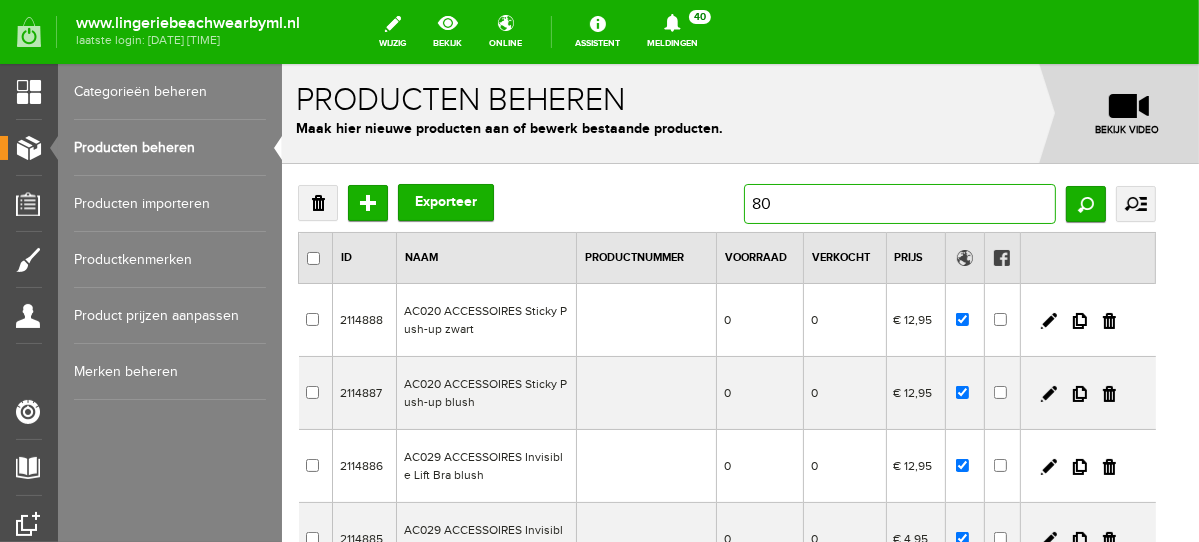 type on "8" 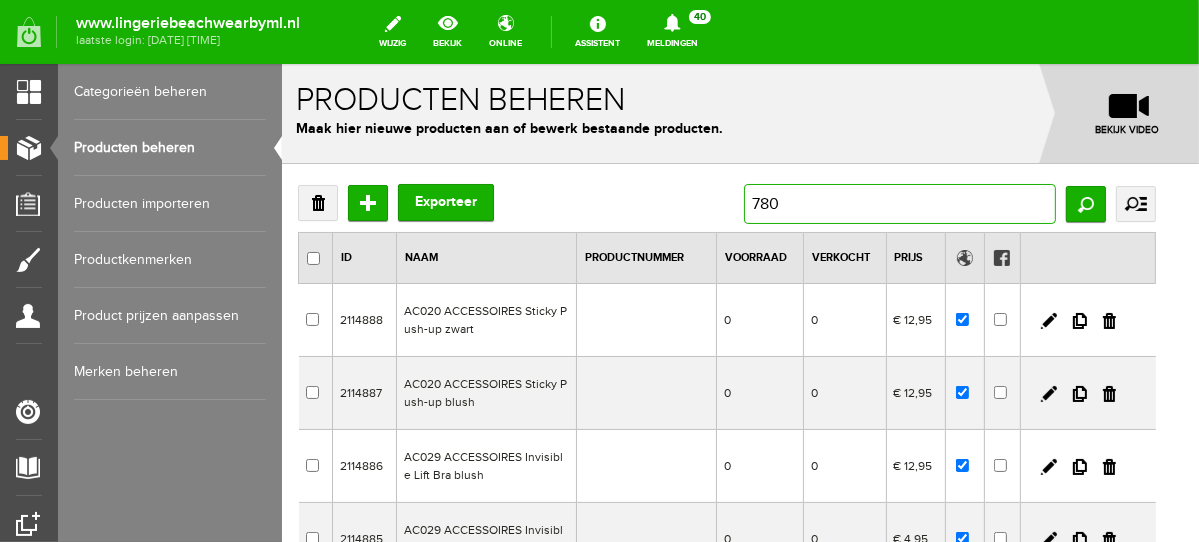 type on "7807" 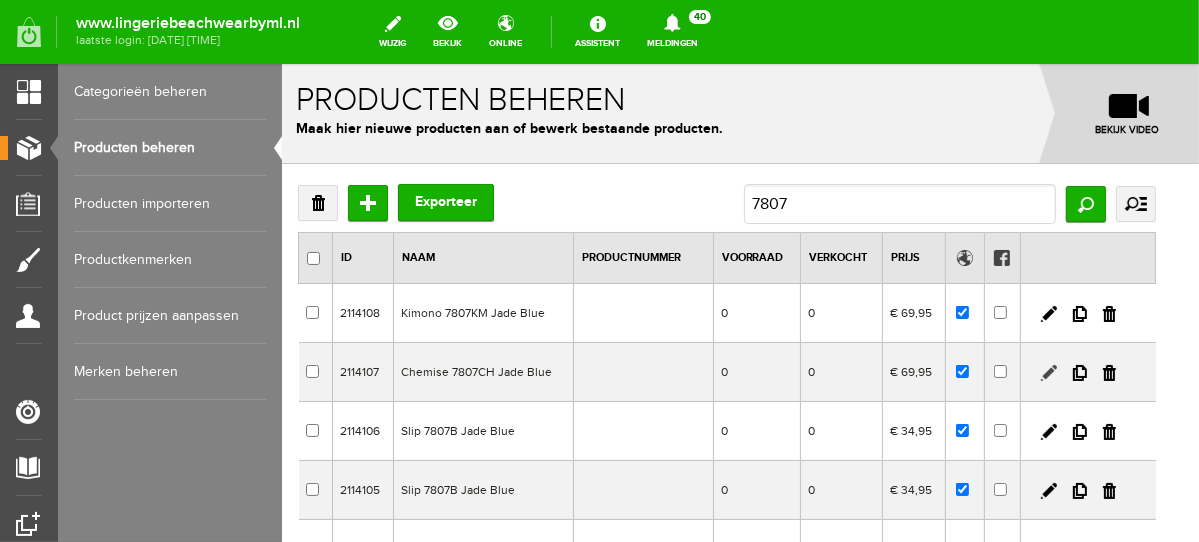 click at bounding box center (1048, 372) 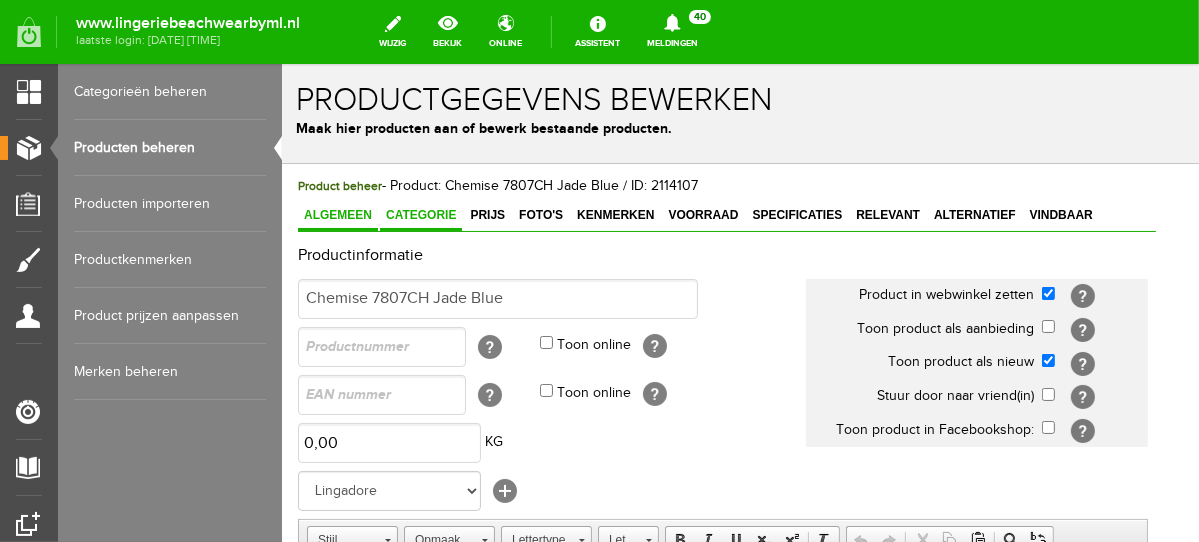 scroll, scrollTop: 0, scrollLeft: 0, axis: both 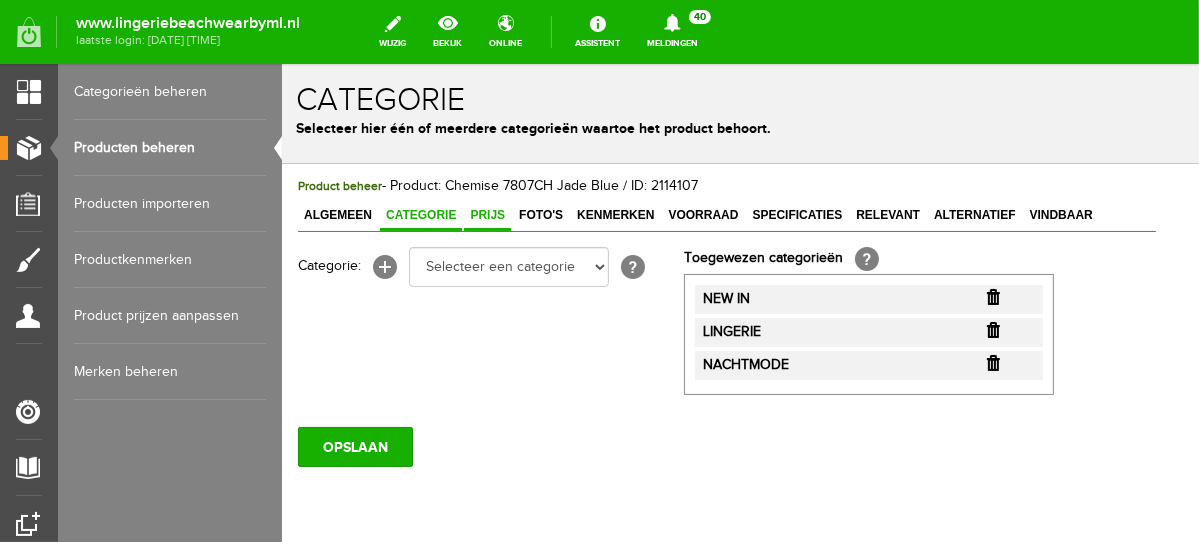 click on "Prijs" at bounding box center (486, 215) 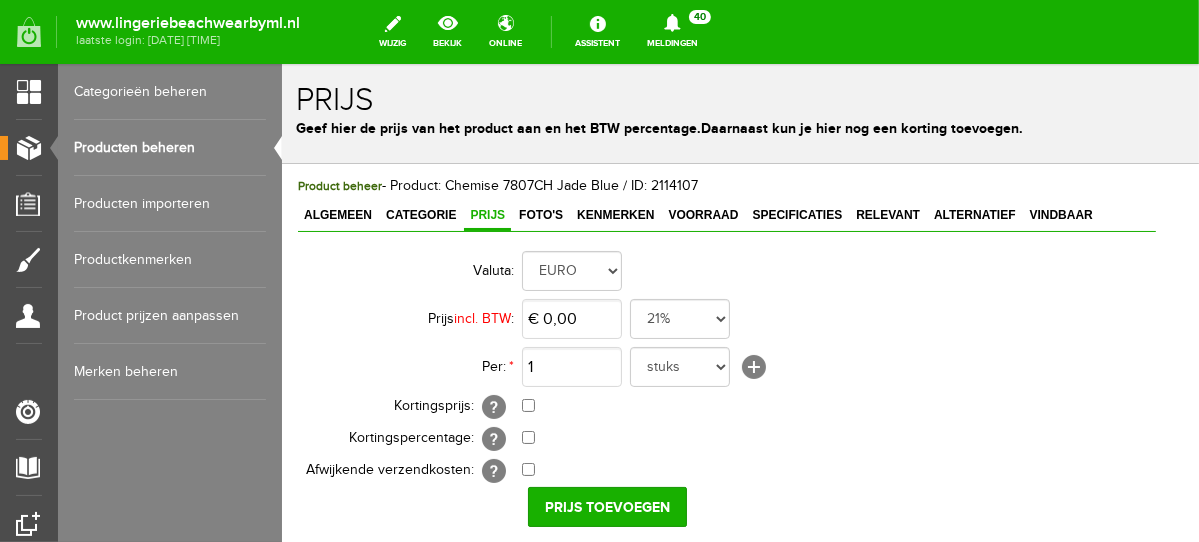 click on "Prijs" at bounding box center [486, 215] 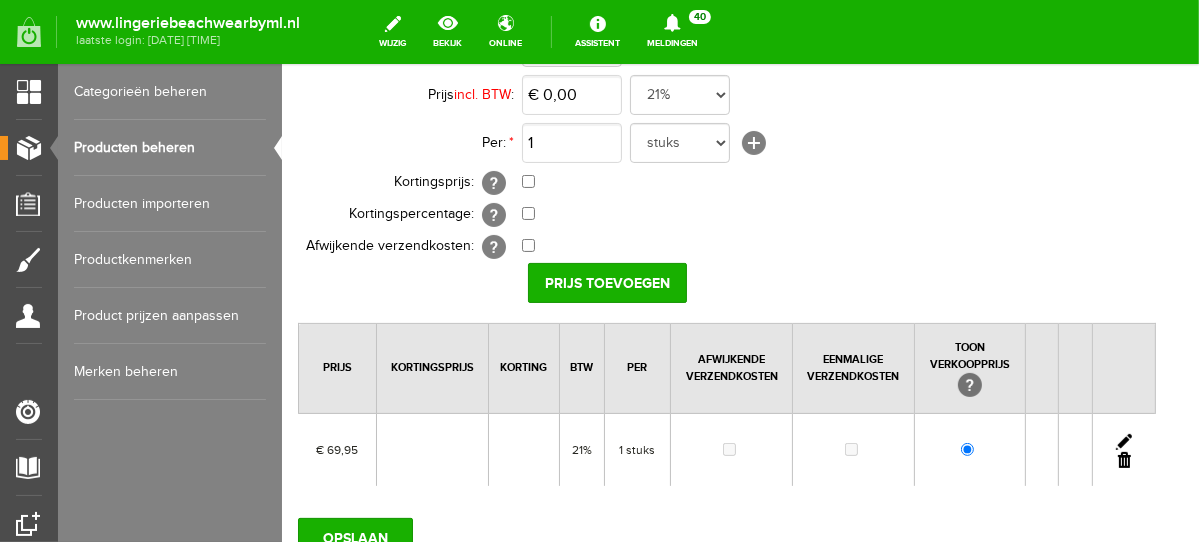 click at bounding box center [1122, 449] 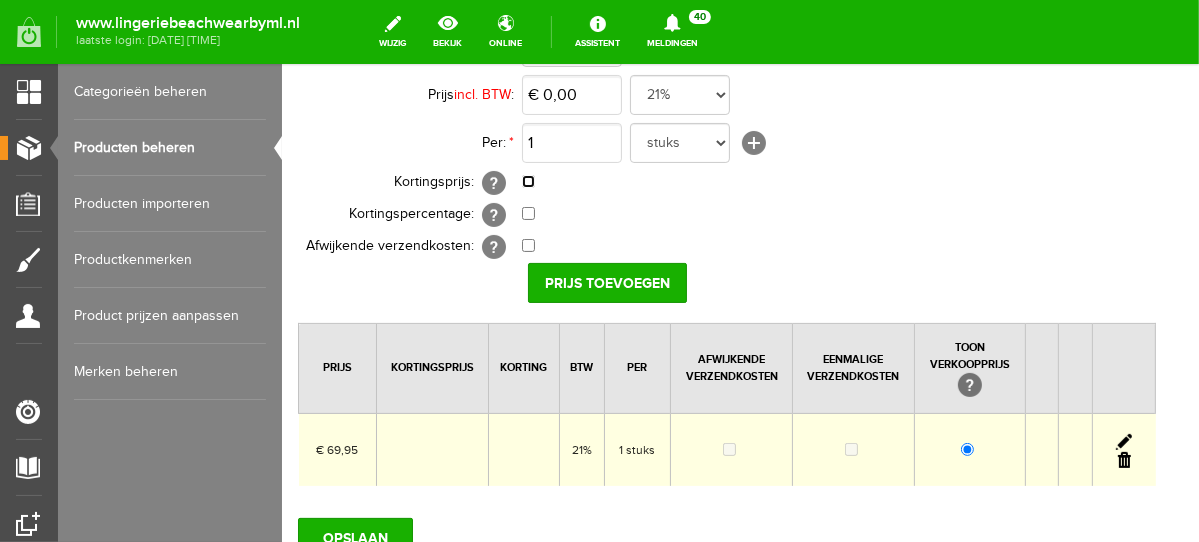 click at bounding box center (527, 180) 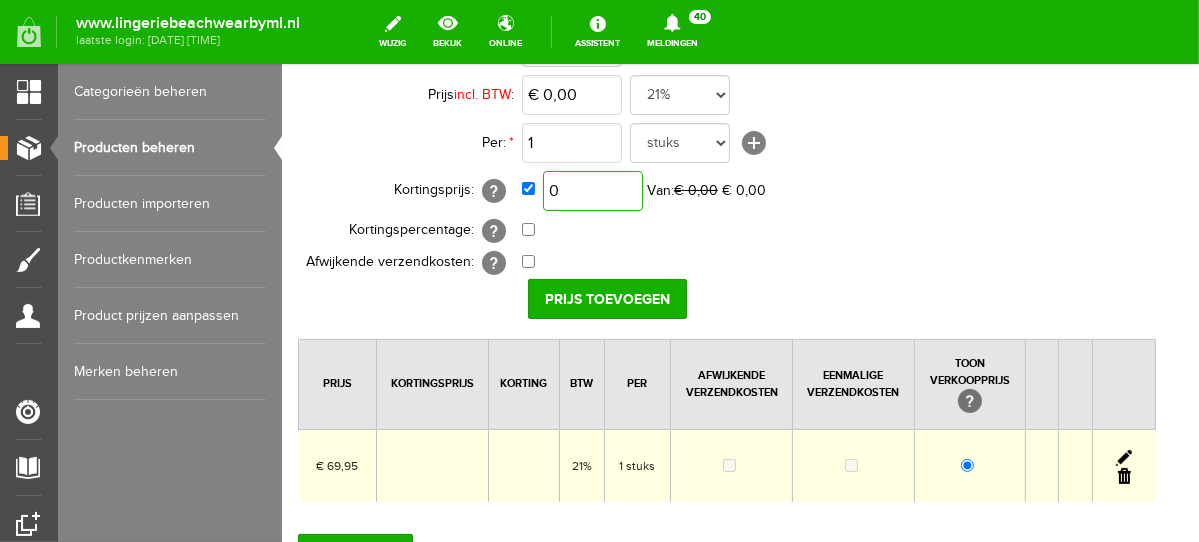 click on "0" at bounding box center [592, 190] 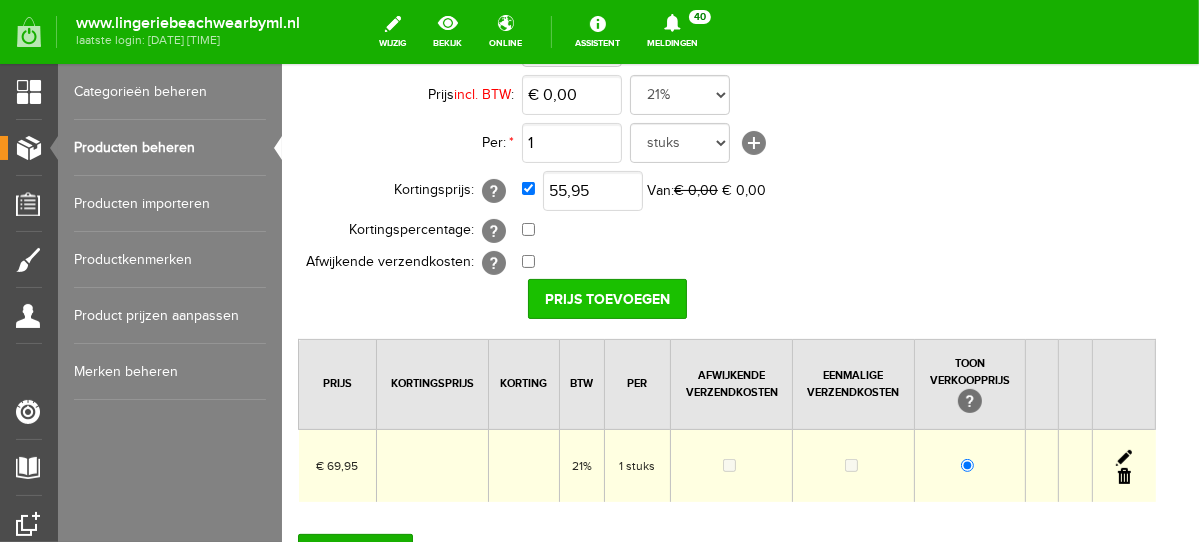 type on "€ 55,95" 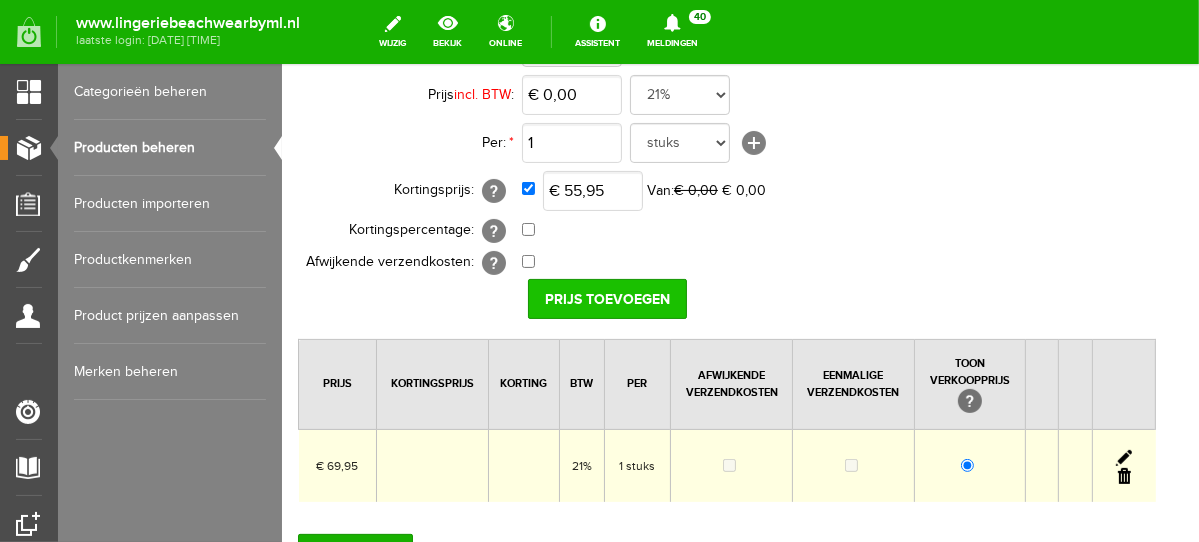 click on "Prijs toevoegen" at bounding box center (606, 298) 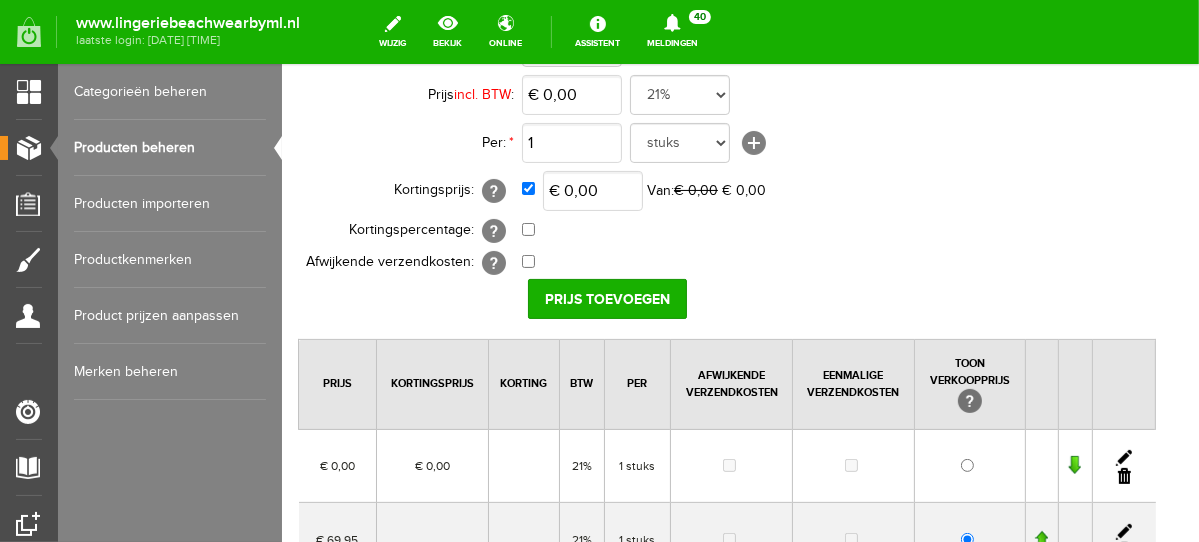 scroll, scrollTop: 474, scrollLeft: 0, axis: vertical 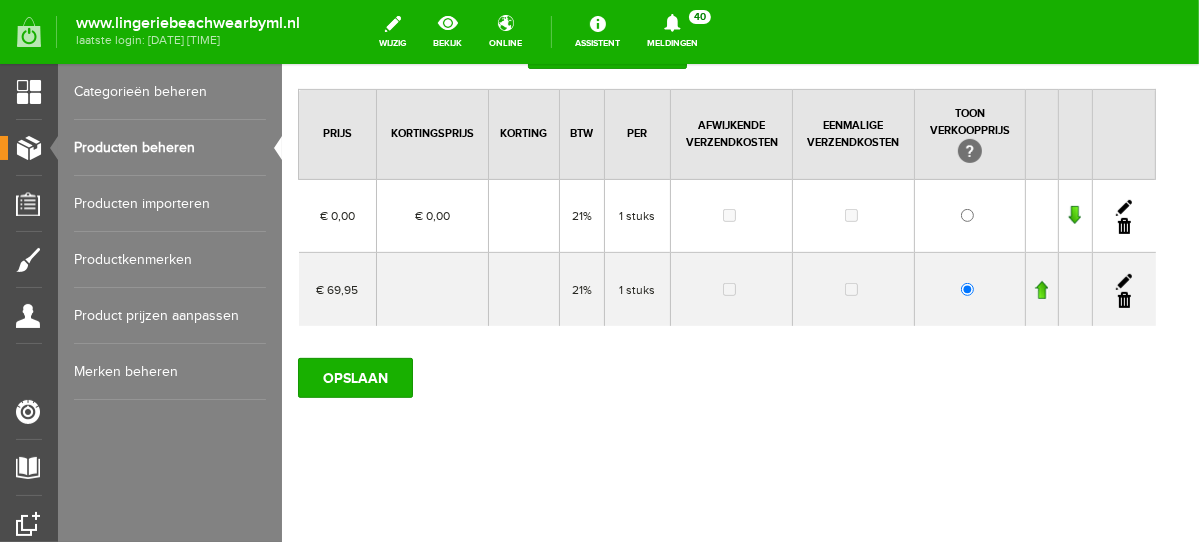 click at bounding box center (1123, 225) 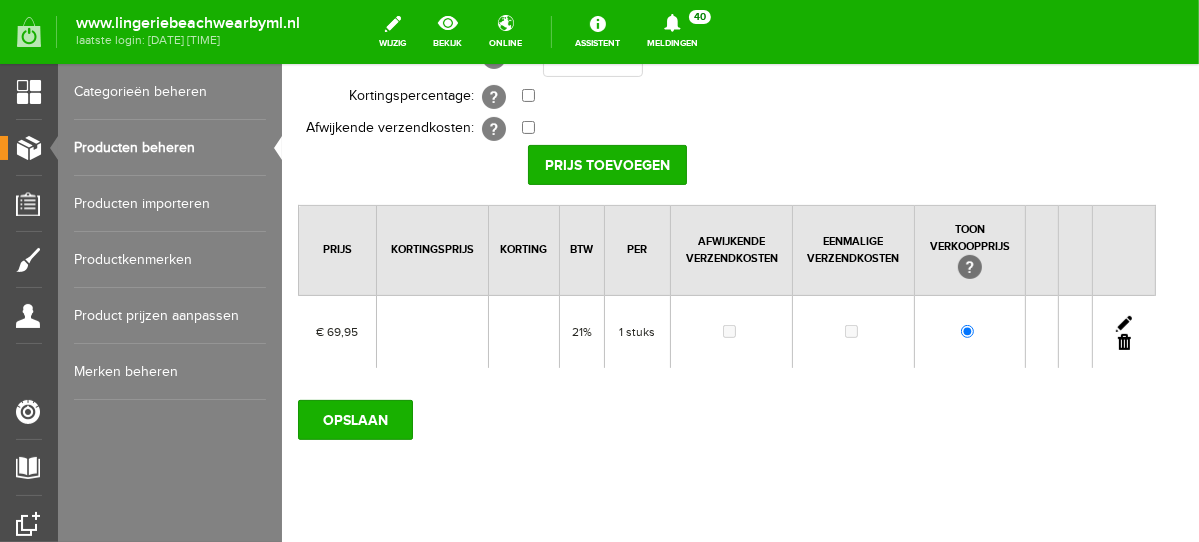 scroll, scrollTop: 401, scrollLeft: 0, axis: vertical 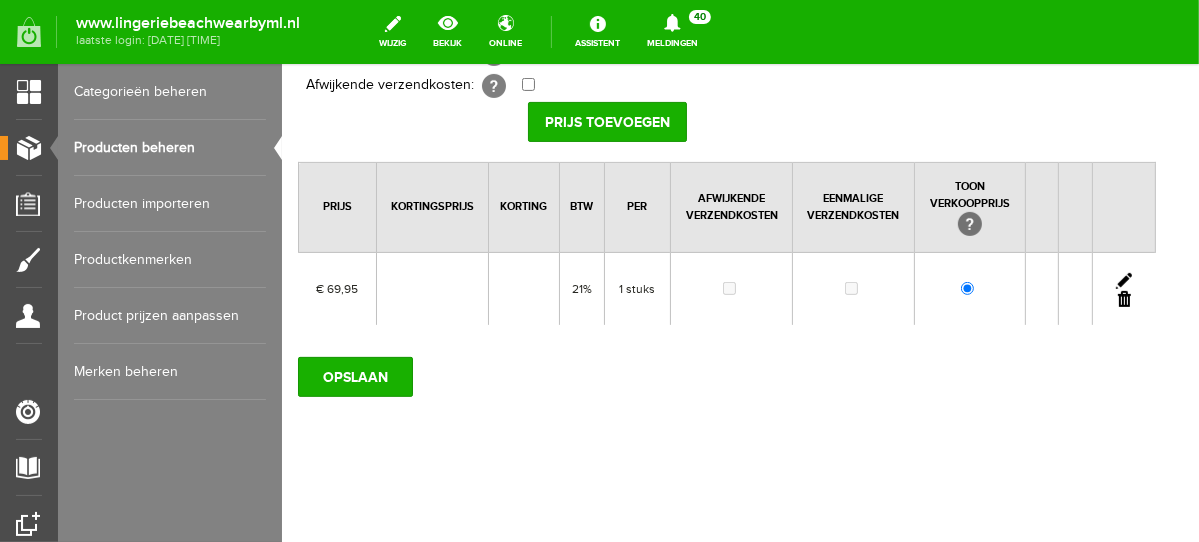 click at bounding box center (1123, 280) 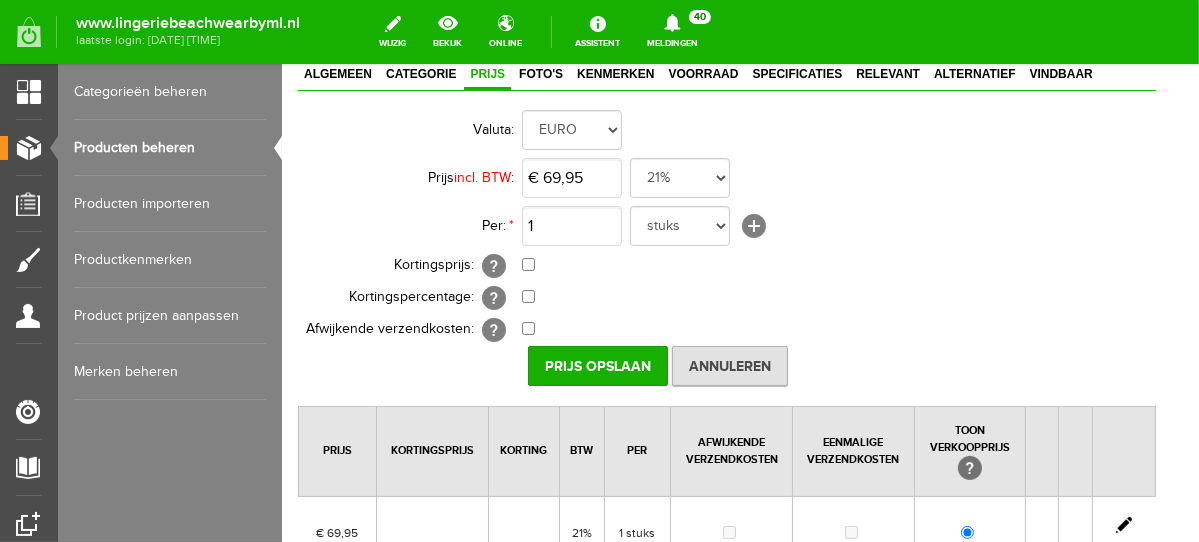 scroll, scrollTop: 143, scrollLeft: 0, axis: vertical 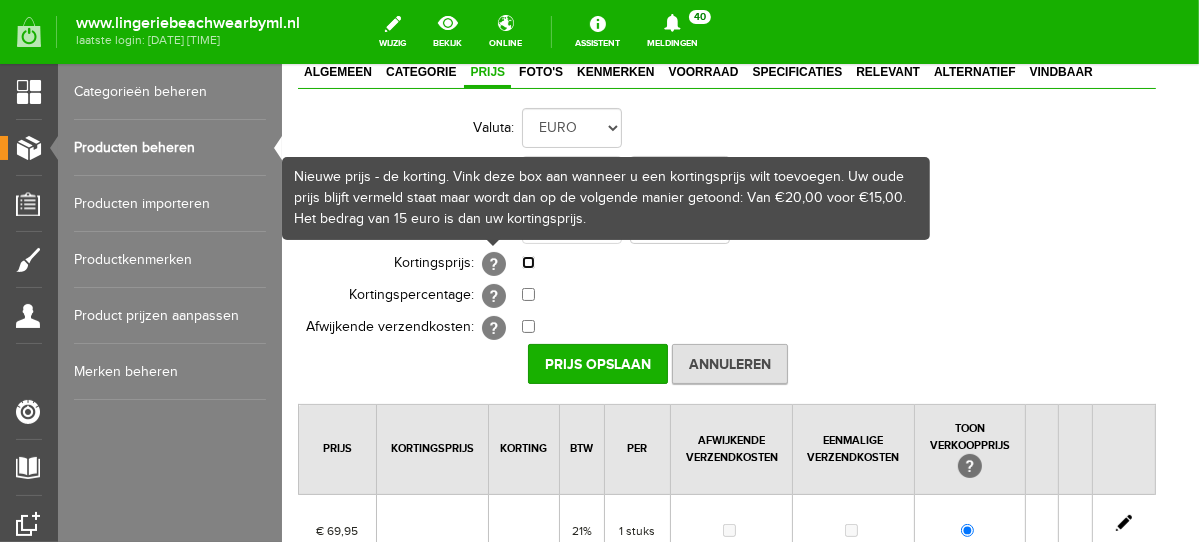 click at bounding box center (527, 261) 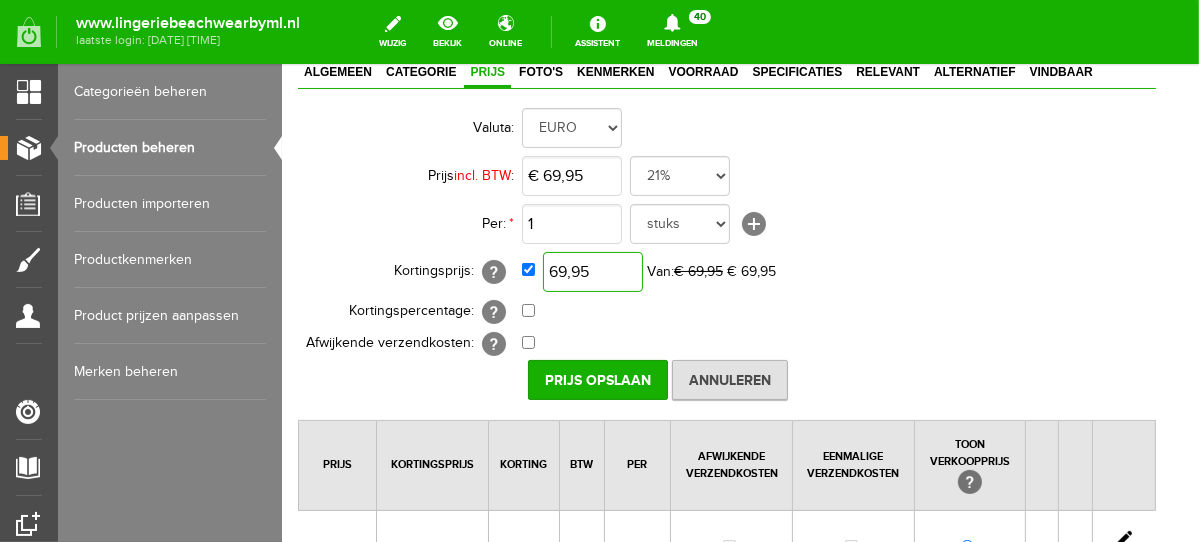 click on "69,95" at bounding box center (592, 271) 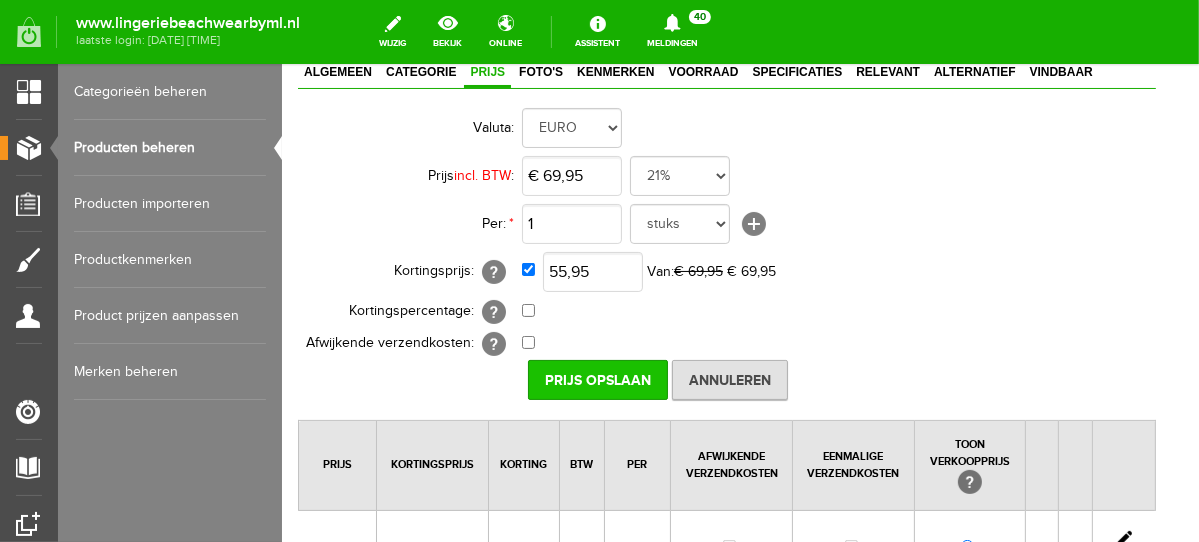 type on "€ 55,95" 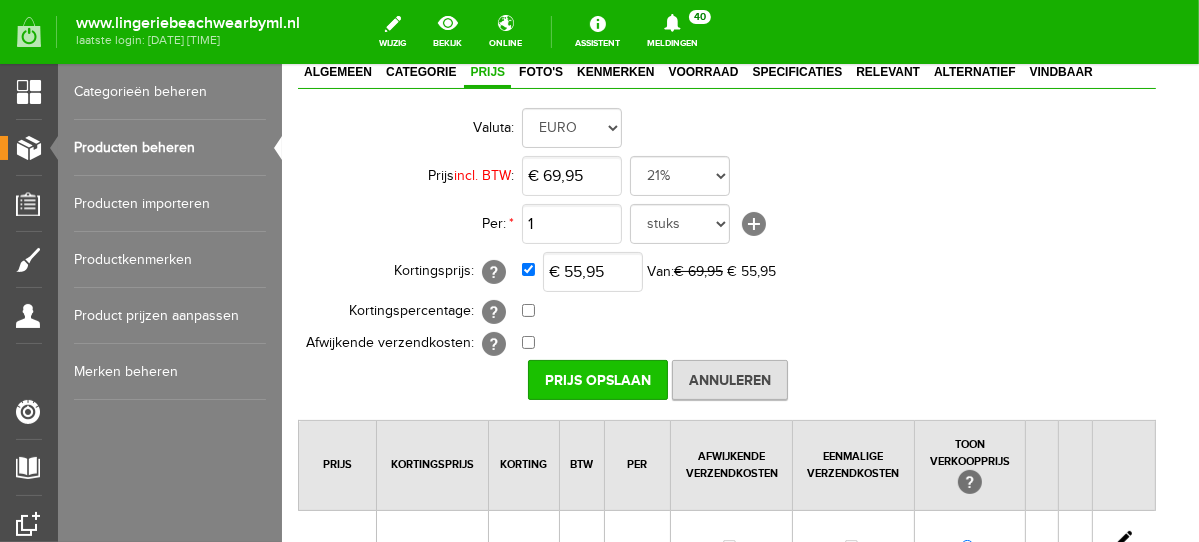 click on "Prijs Opslaan" at bounding box center (597, 379) 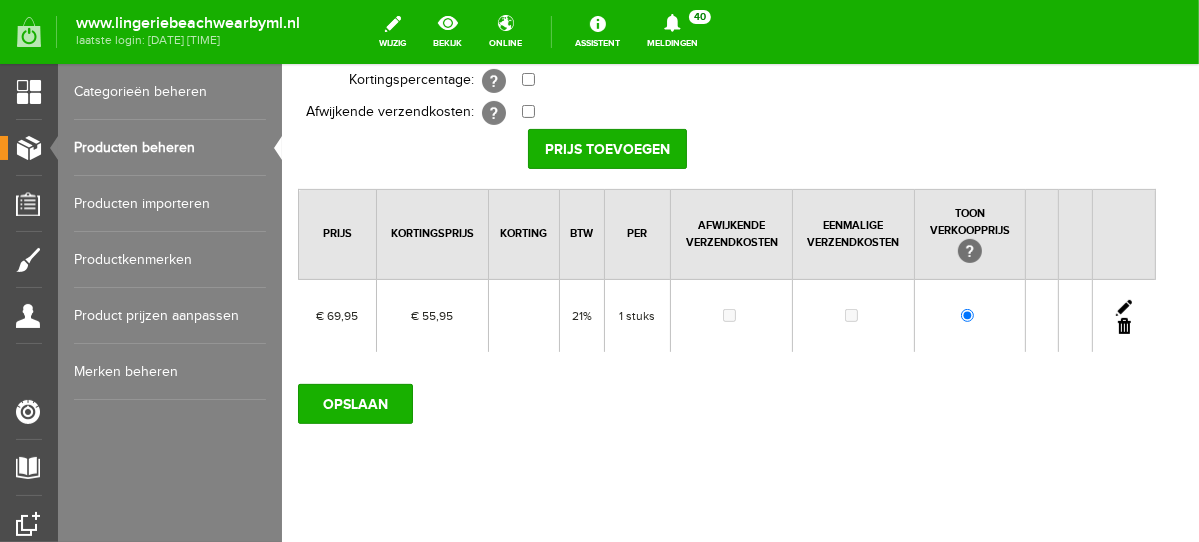 scroll, scrollTop: 377, scrollLeft: 0, axis: vertical 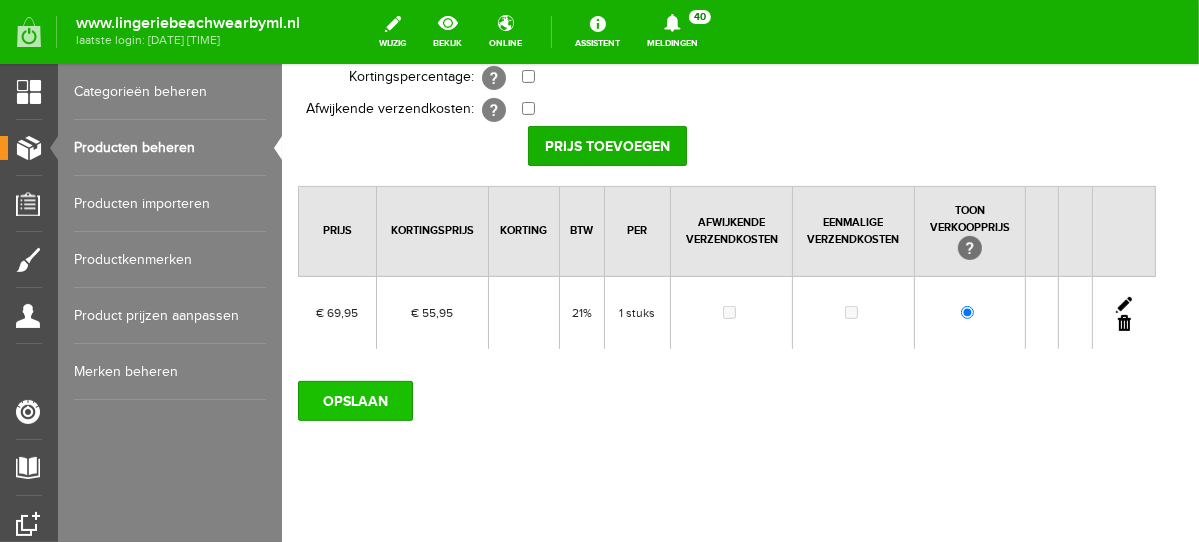 click on "OPSLAAN" at bounding box center [354, 400] 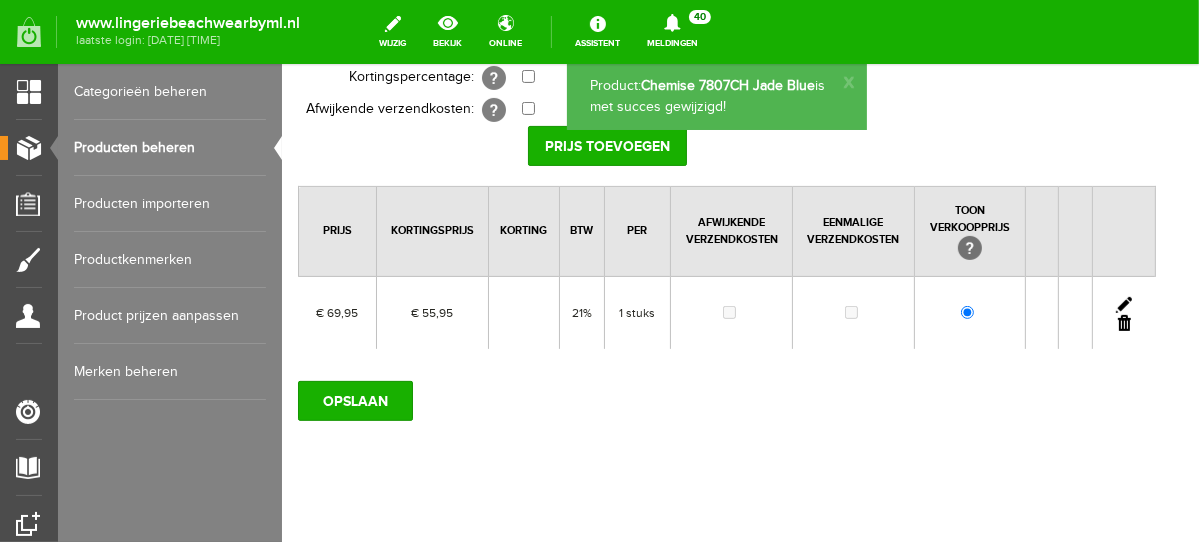 scroll, scrollTop: 0, scrollLeft: 0, axis: both 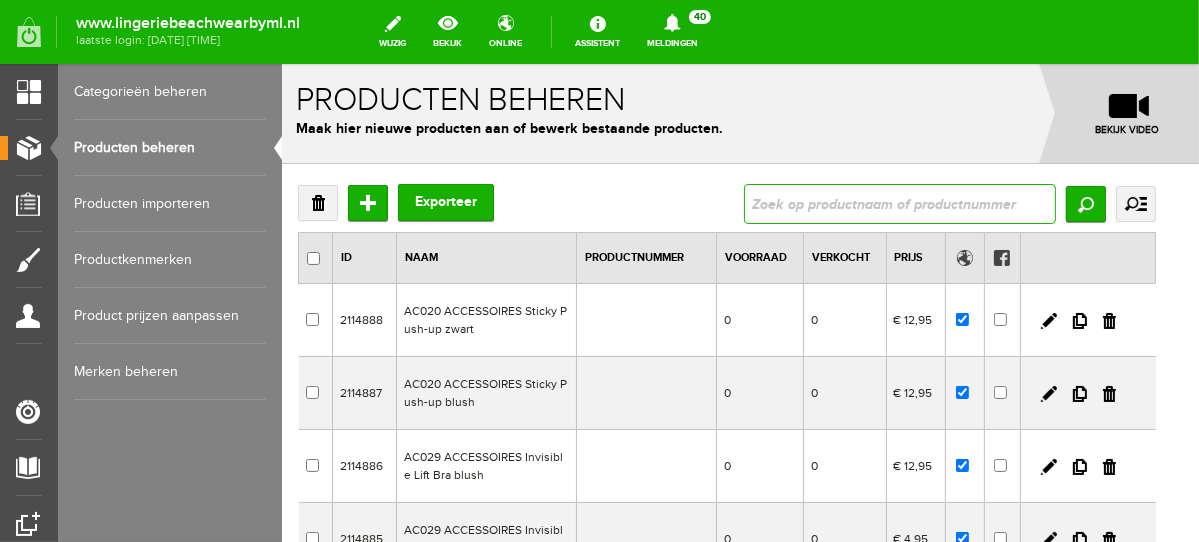click at bounding box center (899, 203) 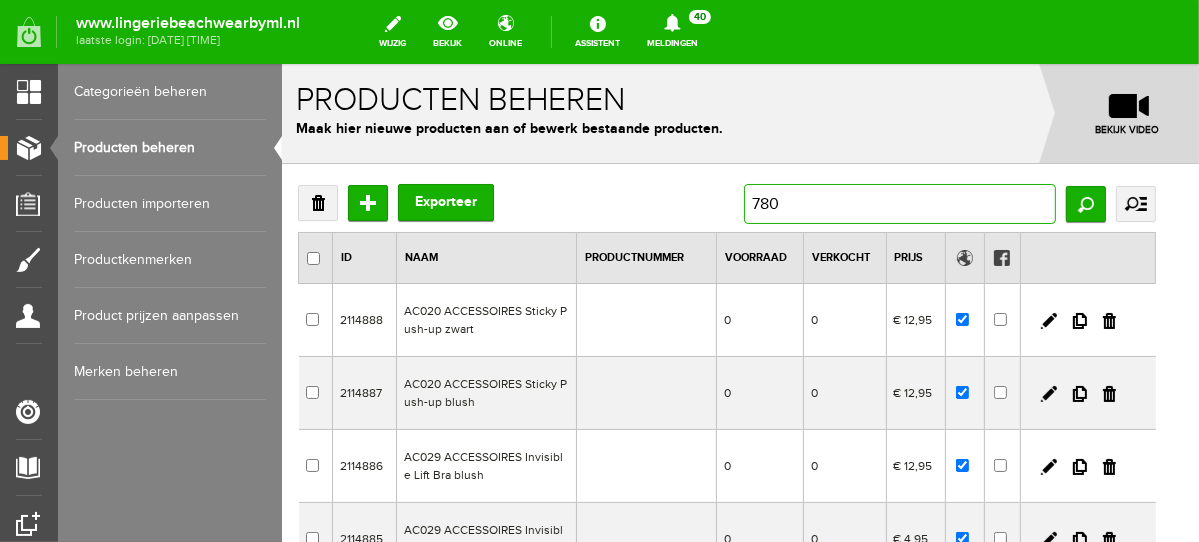type on "7807" 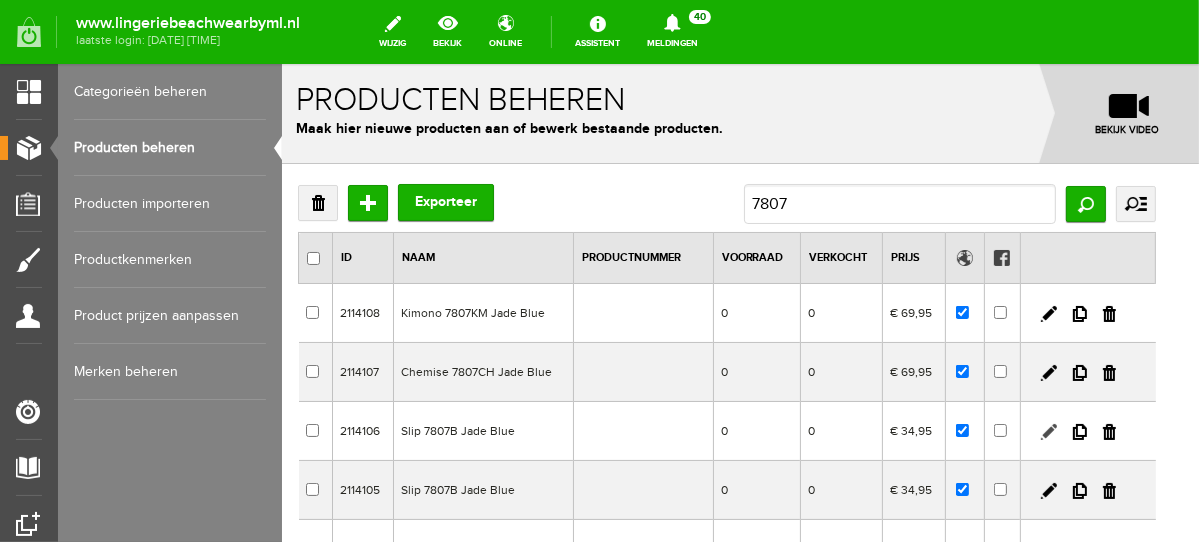click at bounding box center (1048, 431) 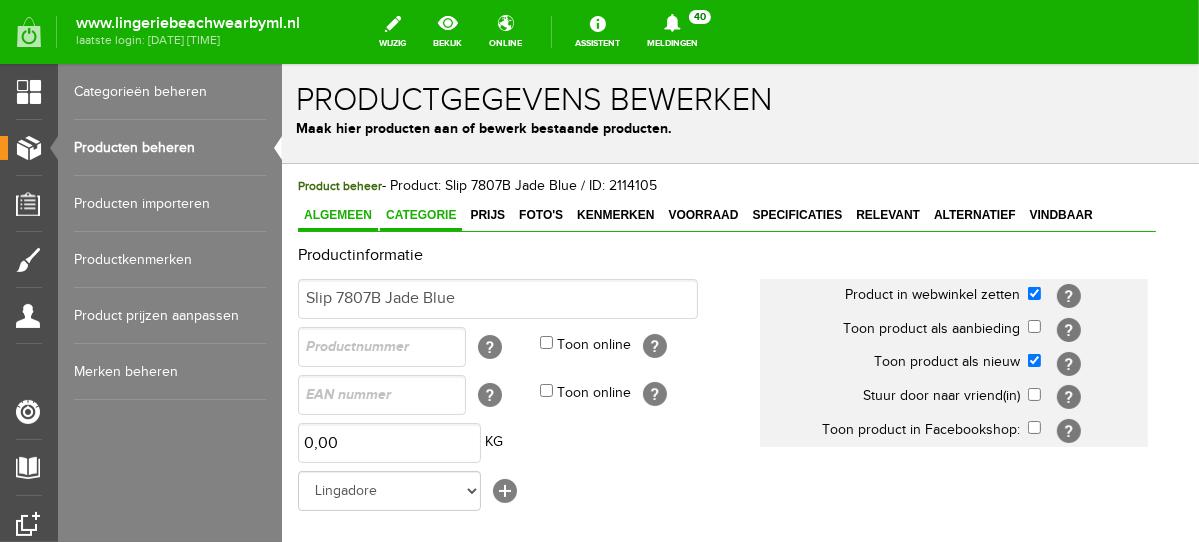 scroll, scrollTop: 0, scrollLeft: 0, axis: both 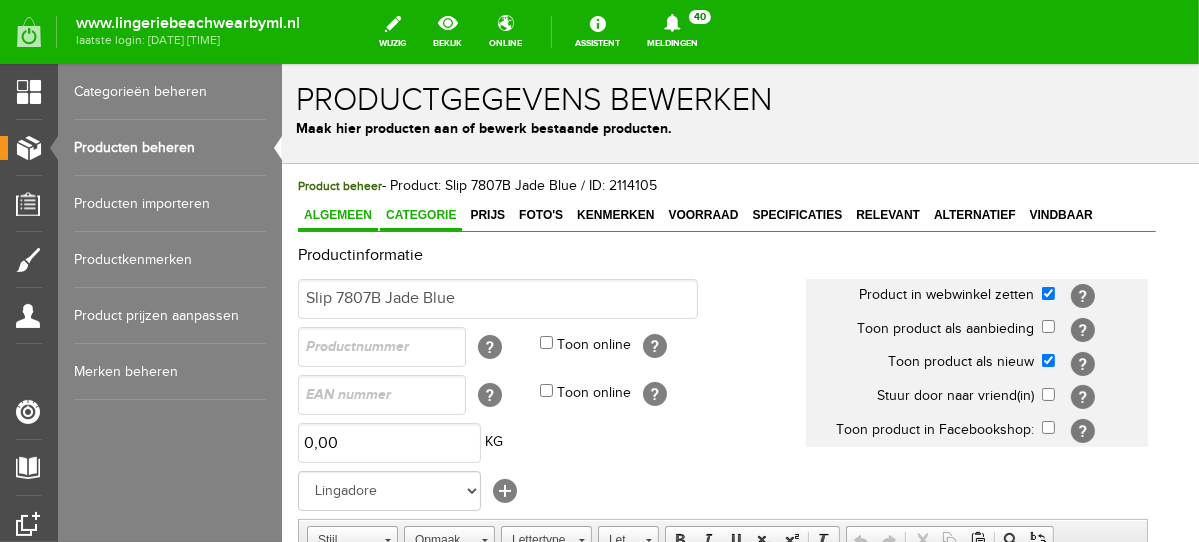click on "Categorie" at bounding box center (420, 215) 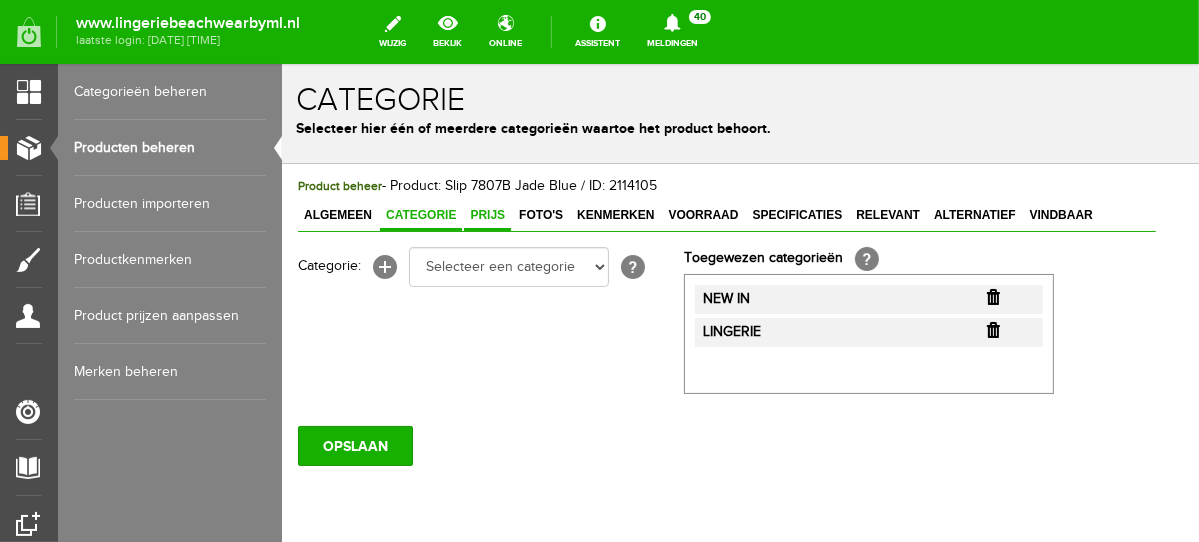 click on "Prijs" at bounding box center (486, 215) 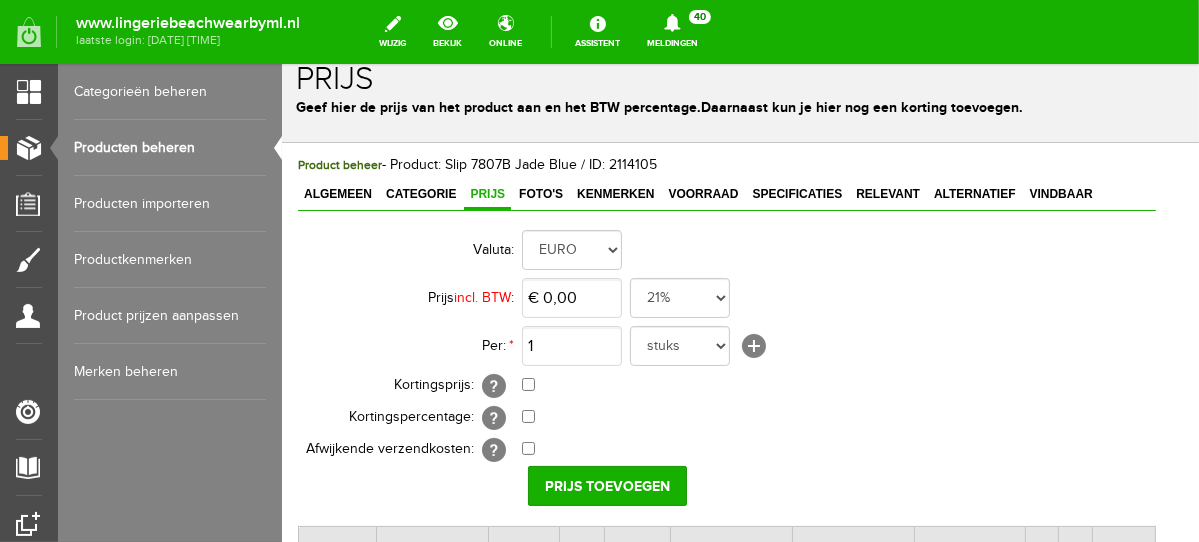 scroll, scrollTop: 141, scrollLeft: 0, axis: vertical 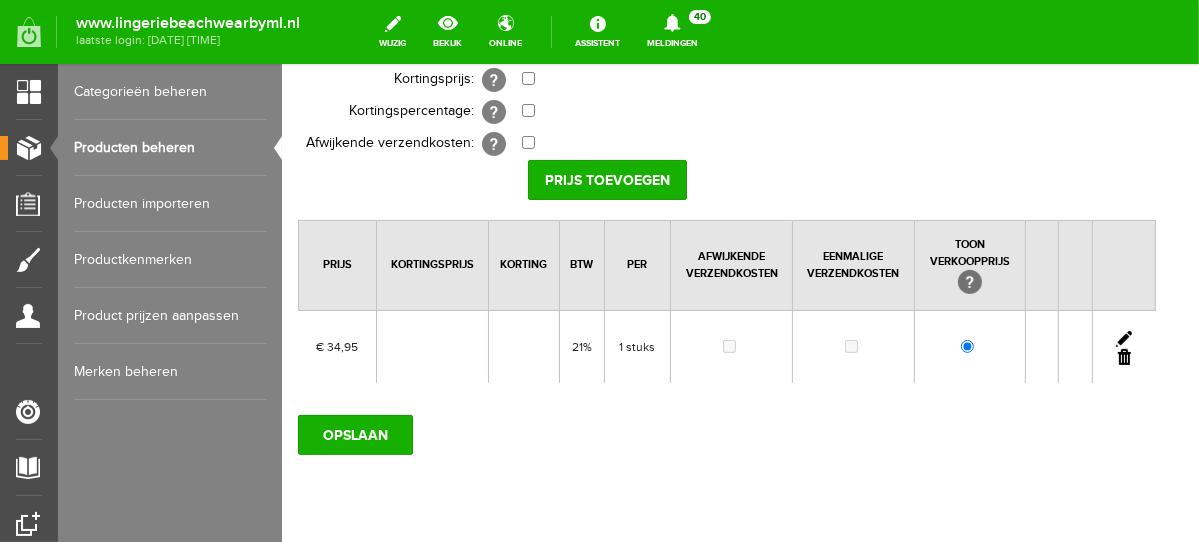 click at bounding box center (1123, 338) 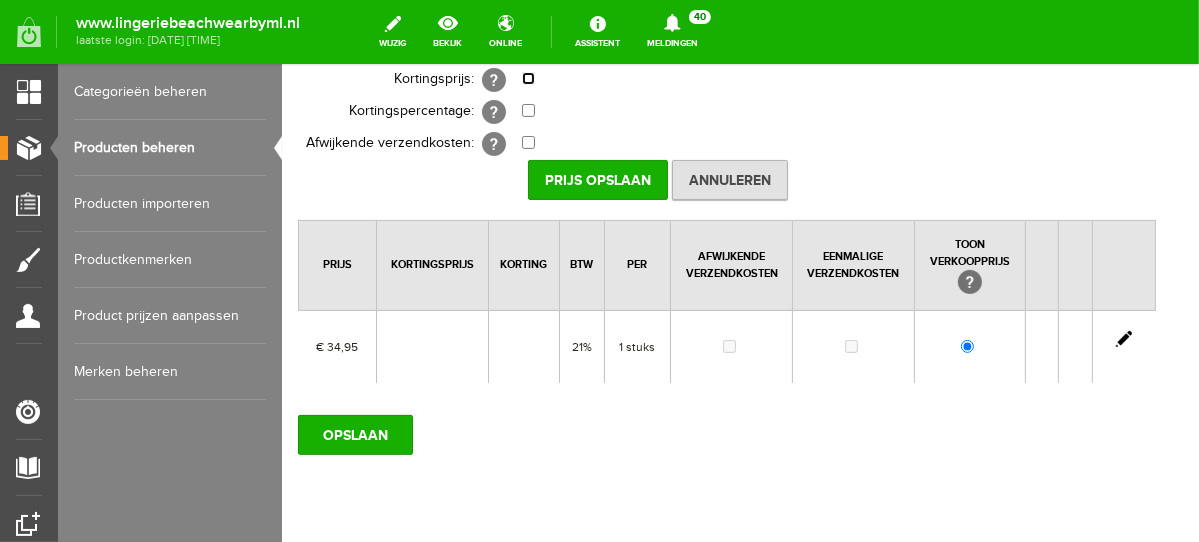 click at bounding box center (527, 77) 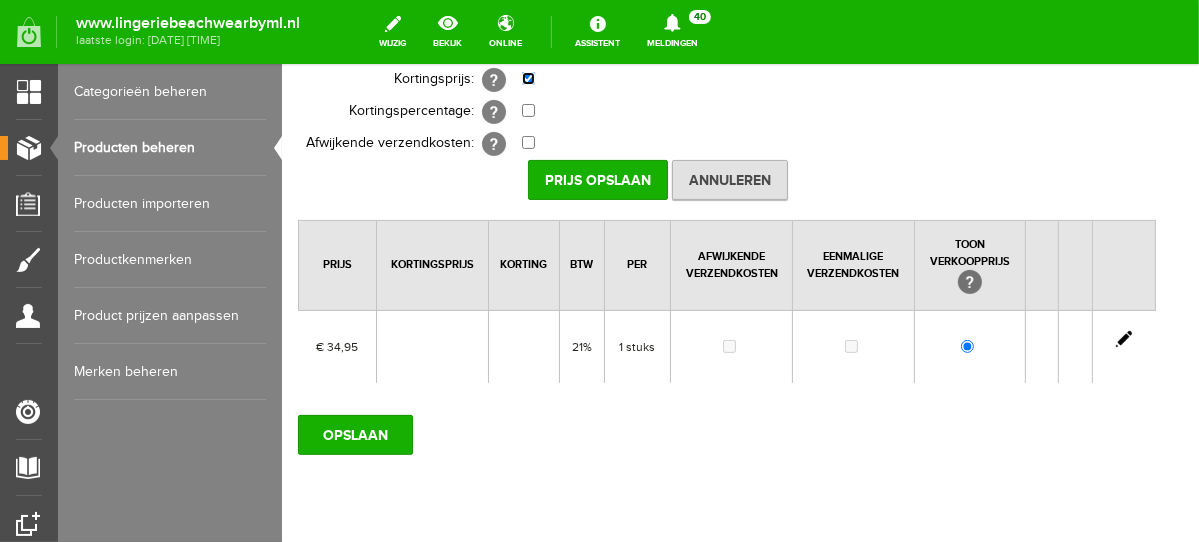 scroll, scrollTop: 334, scrollLeft: 0, axis: vertical 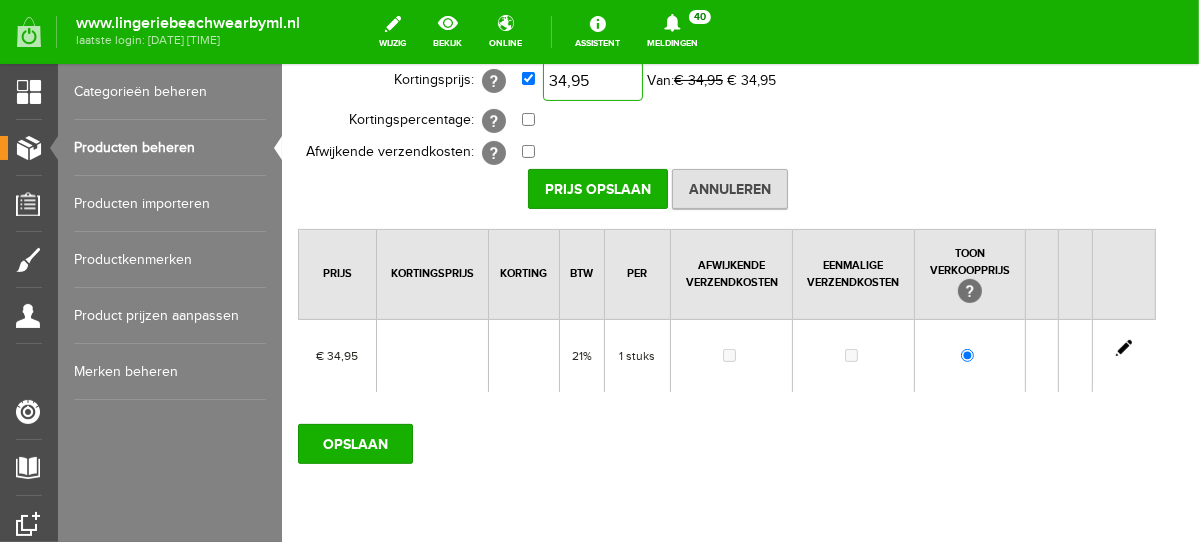 click on "34,95" at bounding box center (592, 80) 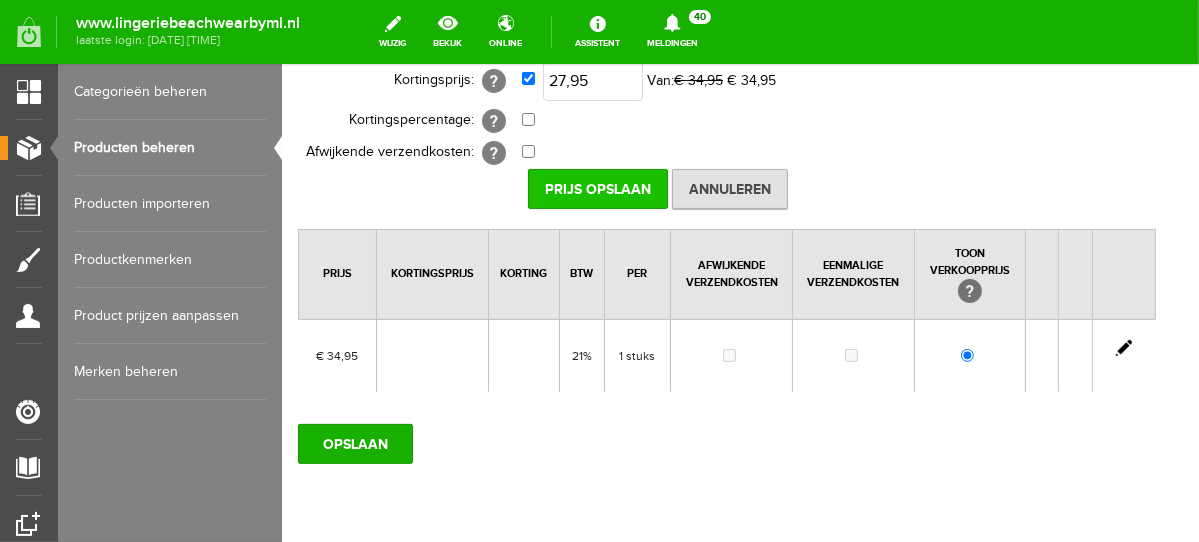 type on "€ 27,95" 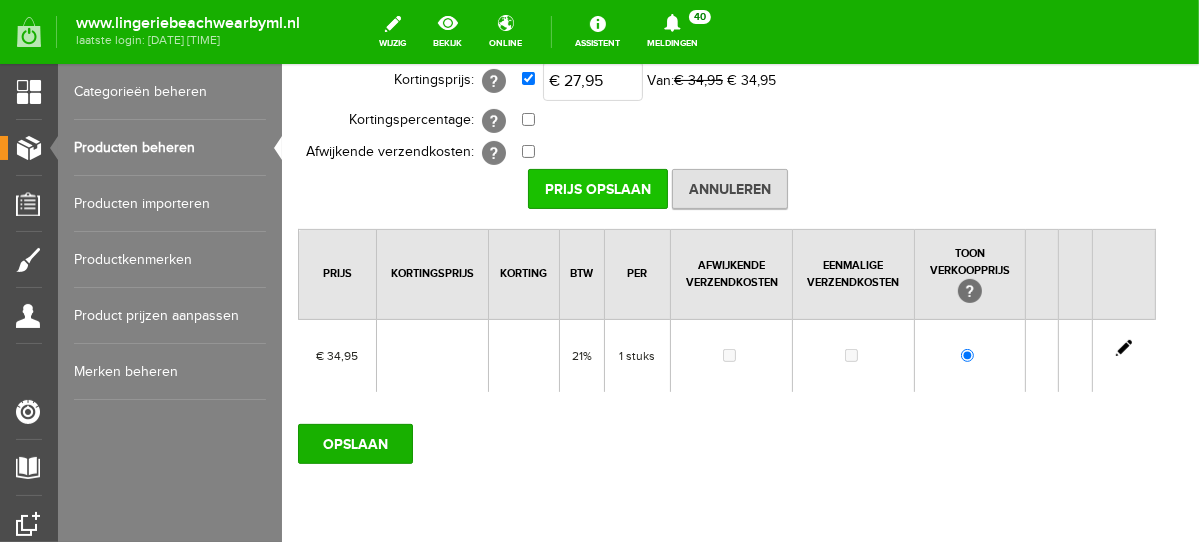 click on "Prijs Opslaan" at bounding box center (597, 188) 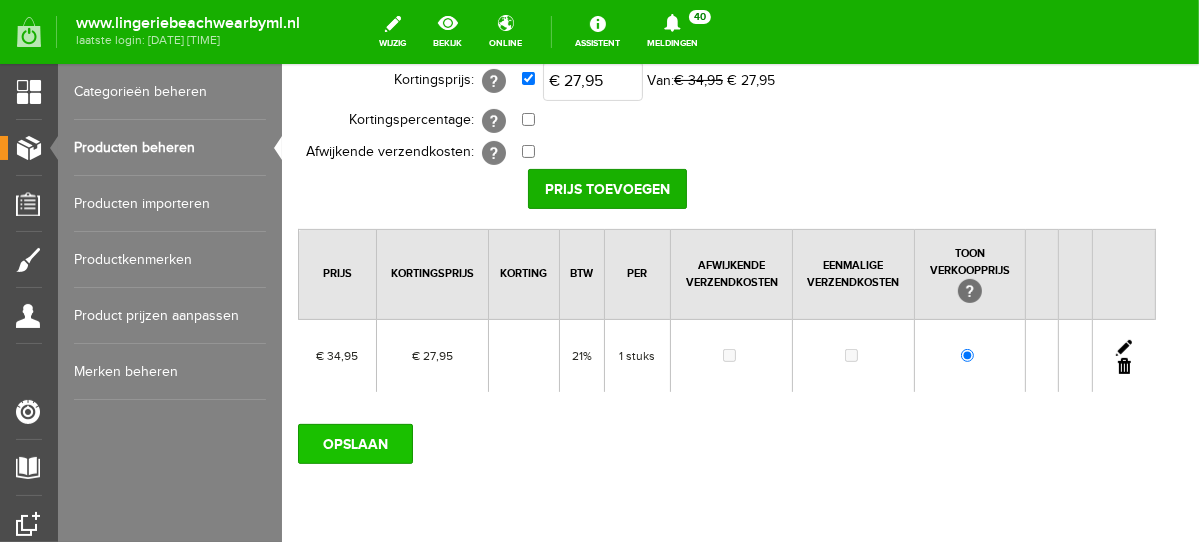 click on "OPSLAAN" at bounding box center (354, 443) 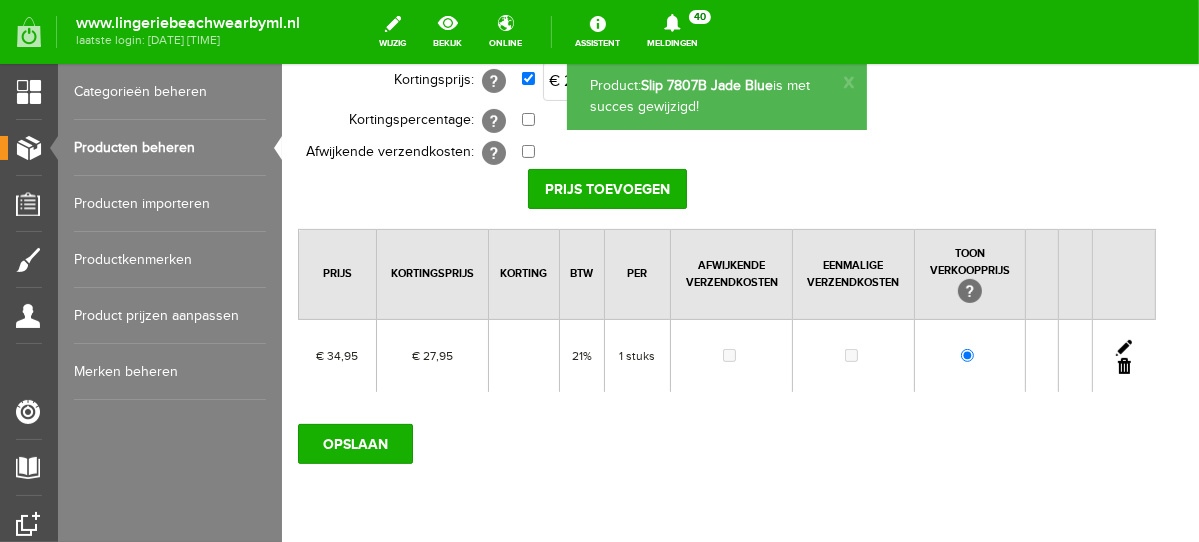 scroll, scrollTop: 0, scrollLeft: 0, axis: both 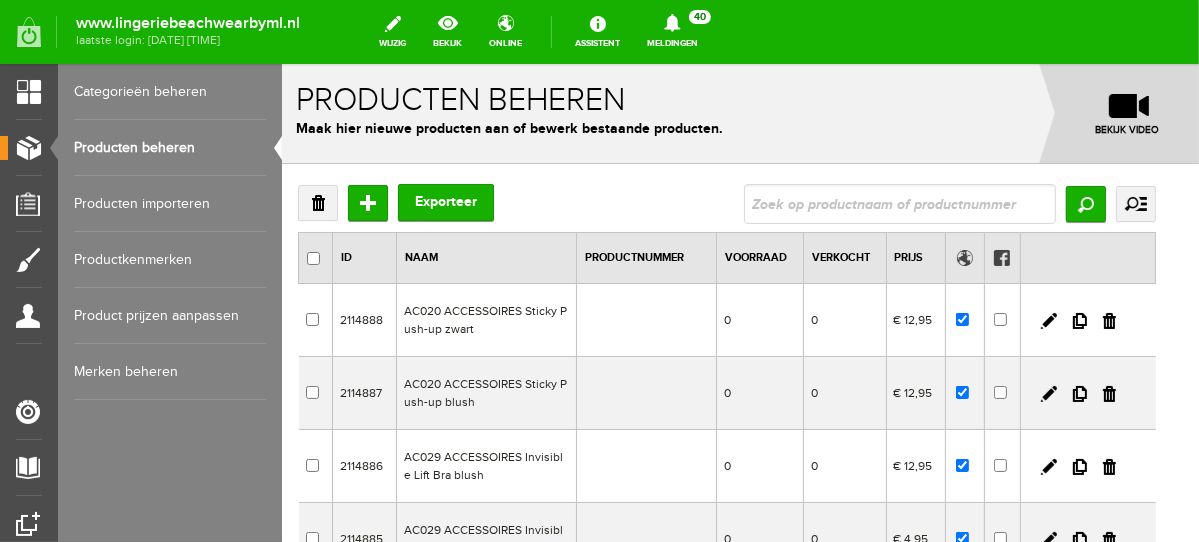 click on "Verwijderen
Toevoegen
Exporteer
Zoeken
uitgebreid zoeken
Categorie
NEW IN
LINGERIE
NACHTMODE
HOMEWEAR
BADMODE
BODY
NEW IN BEACH
Bikinitop moulded (niet voorgev.)
Bikinitop voorgevormd
Shorty
Badpakken
Strandaccessoires
Rio slip
Slip
Hoge slip
Niet voorgevormd
Voorgevormd
One Shoulder
Push Up
Bandeau
Halter
Triangel
LINGERIE
SUMMER COLOURS
BH ZONDER BEUGEL
PLUSSIZE
STRAPLESS
SEXY
STRAPLESS
BASICS
HOMEWEAR" at bounding box center (726, 623) 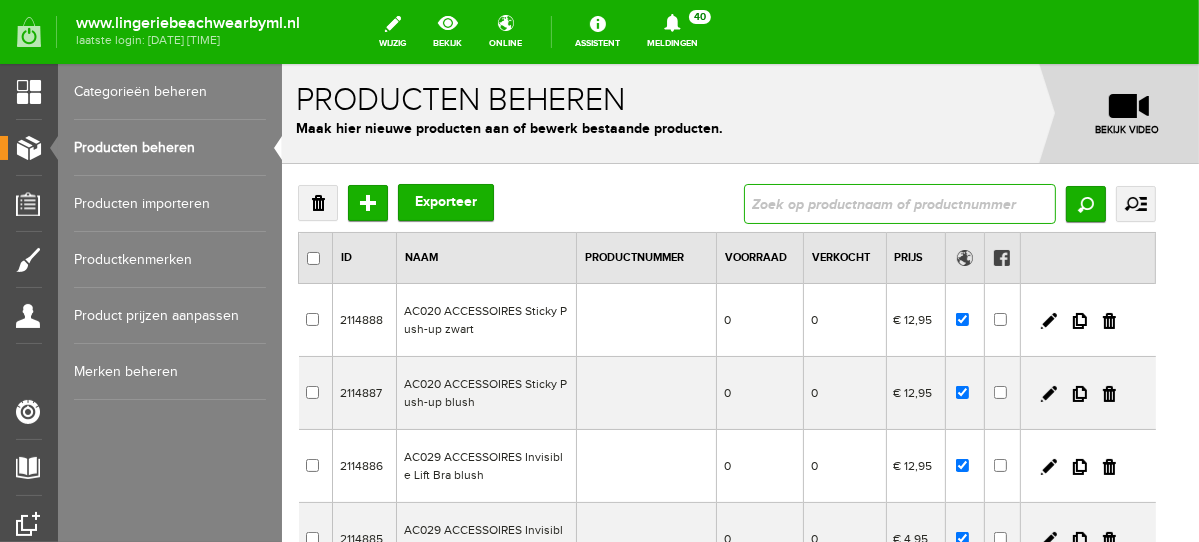 click at bounding box center [899, 203] 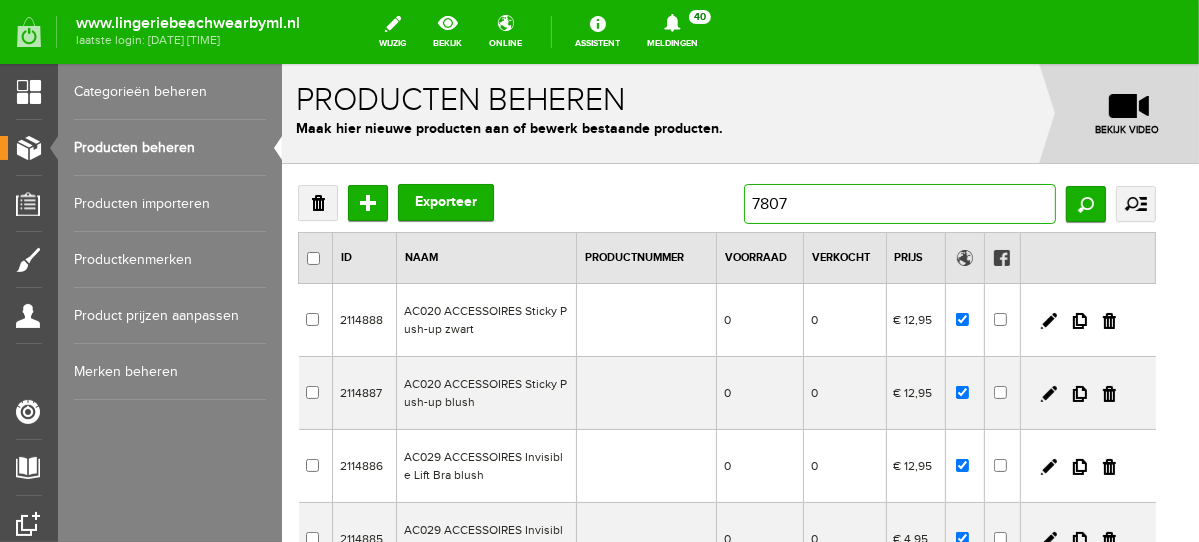type on "7807B" 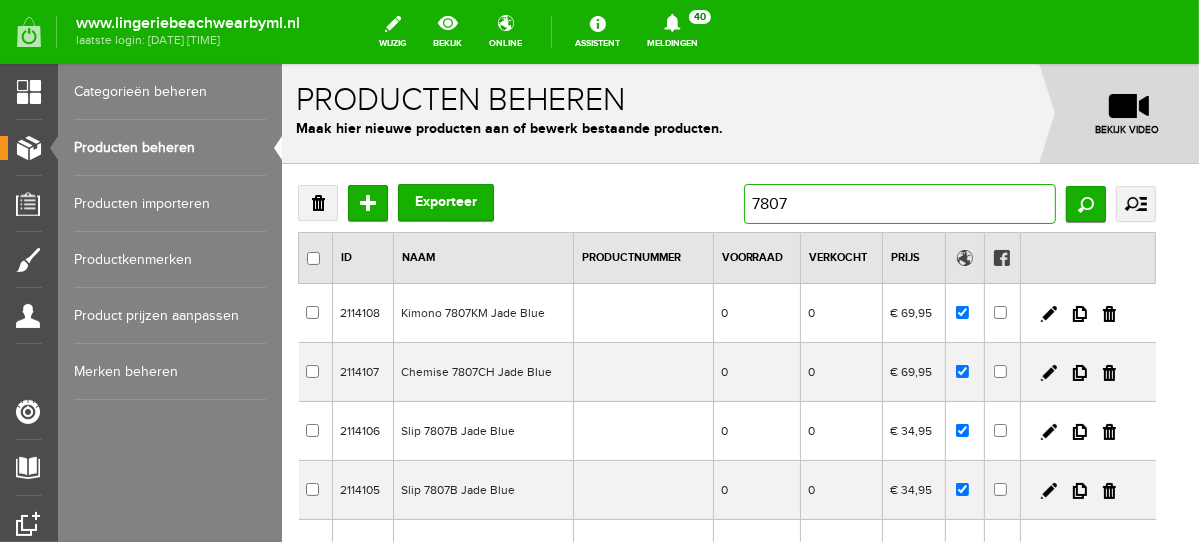 click on "7807" at bounding box center [899, 203] 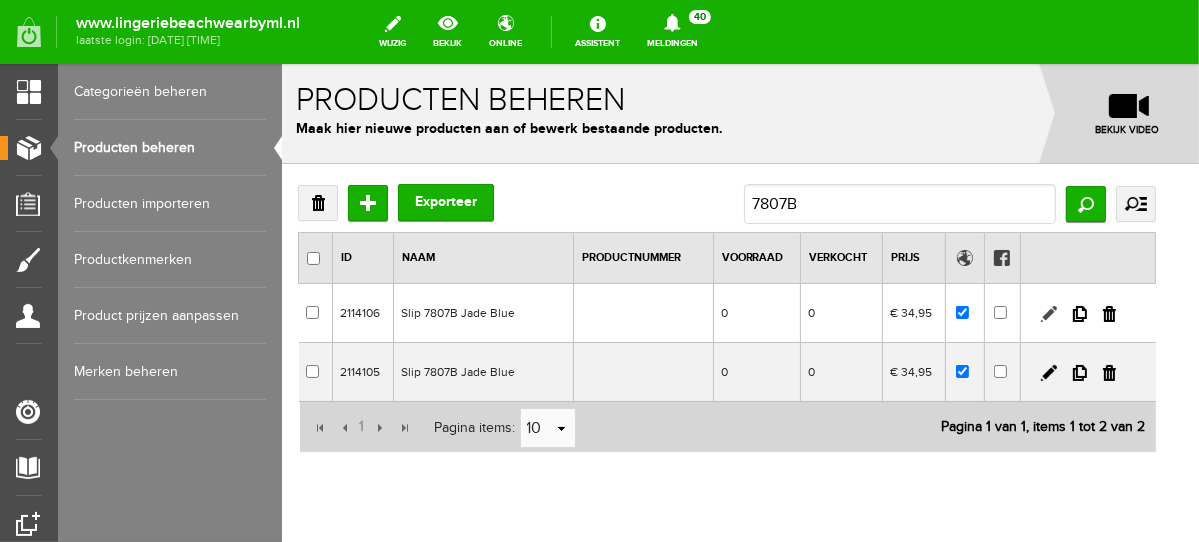 click at bounding box center [1048, 313] 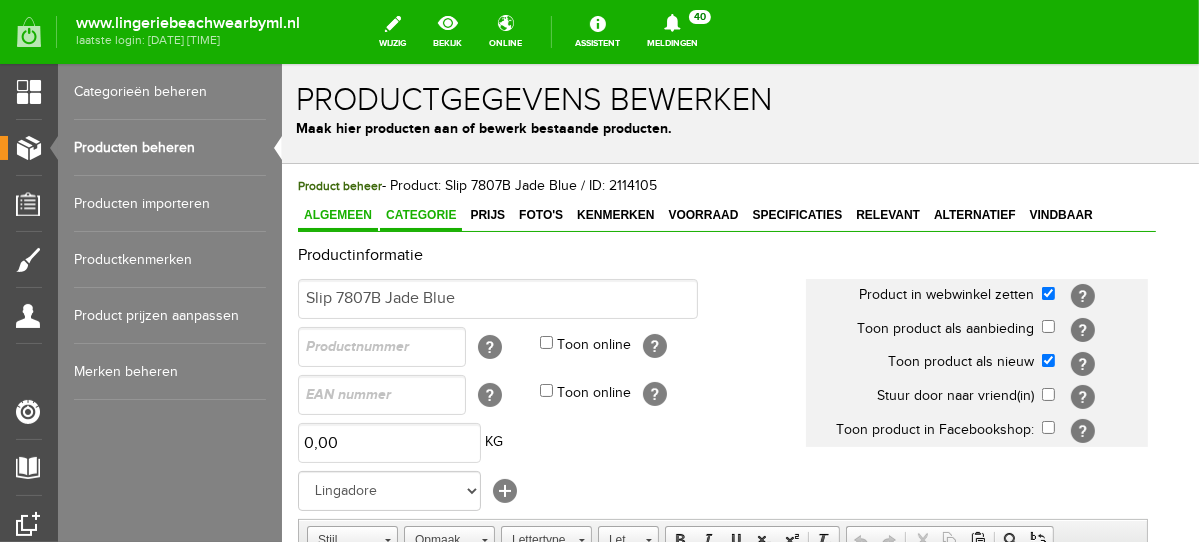 scroll, scrollTop: 0, scrollLeft: 0, axis: both 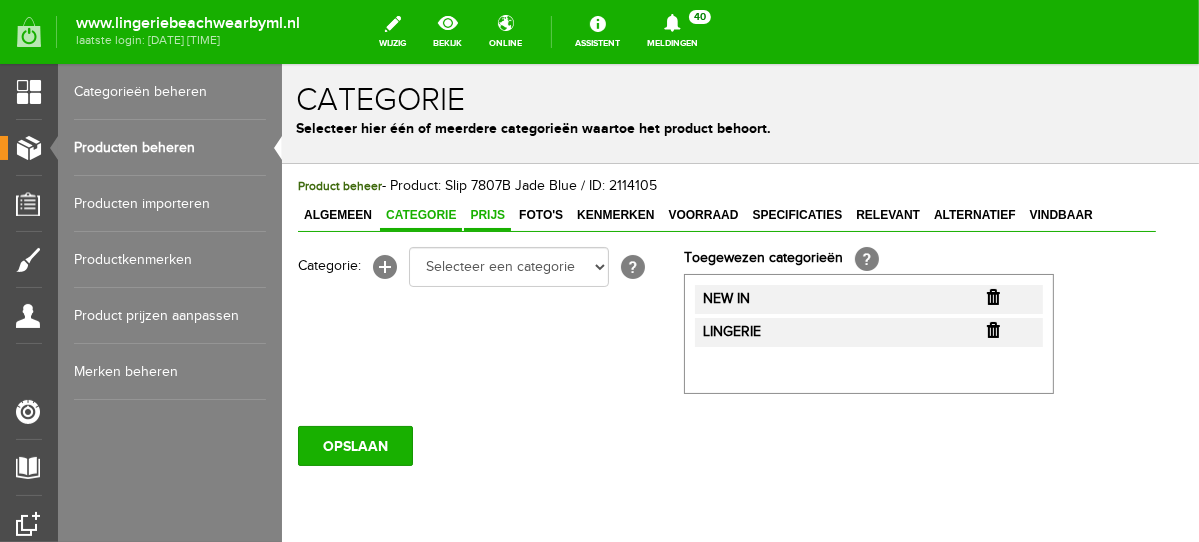 click on "Prijs" at bounding box center (486, 215) 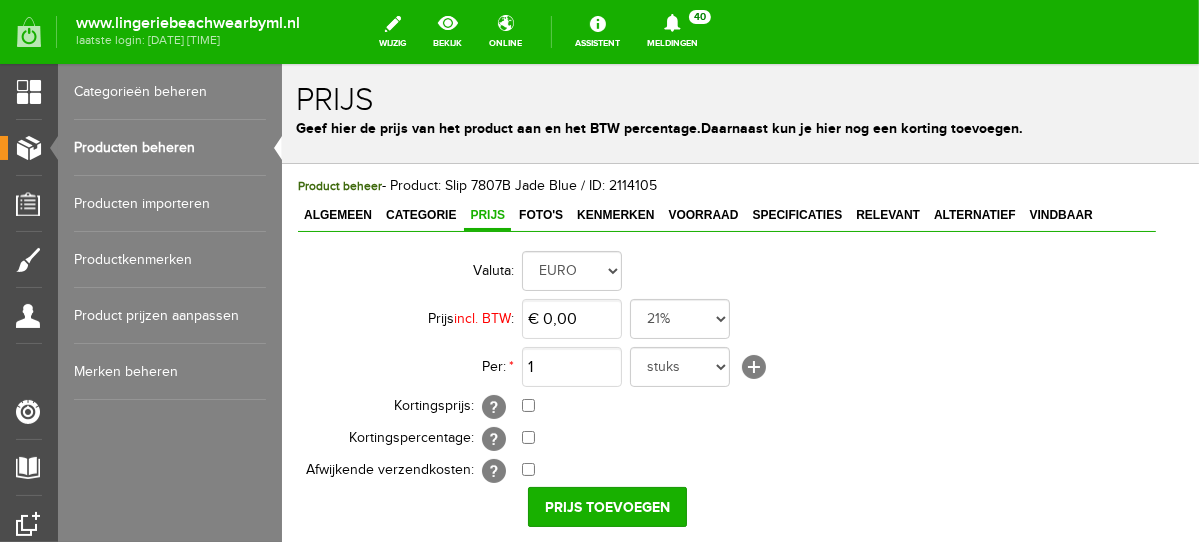 scroll, scrollTop: 157, scrollLeft: 0, axis: vertical 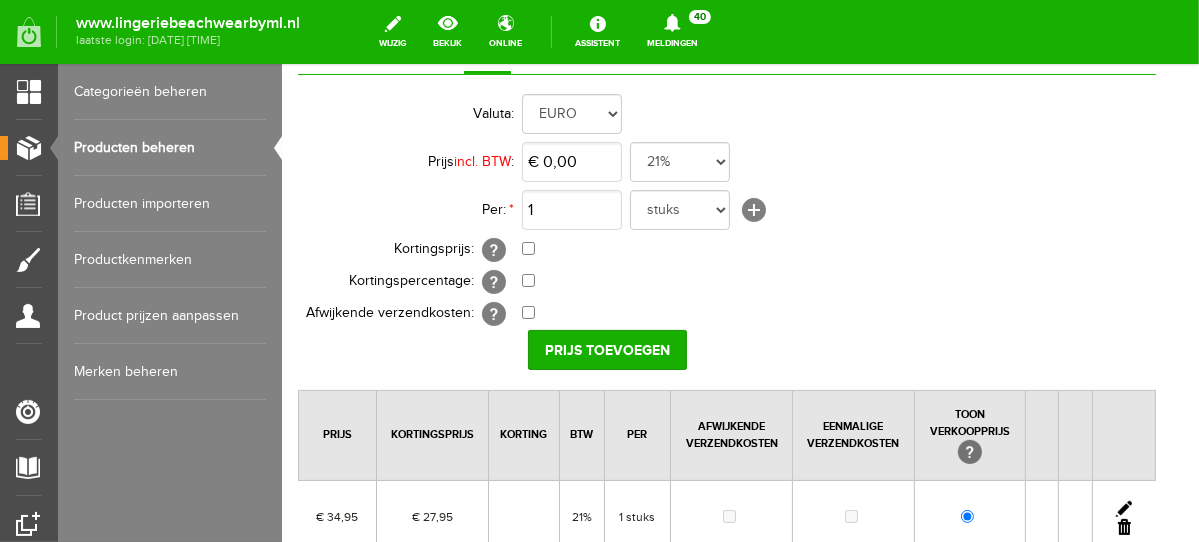 click on "Producten beheren" at bounding box center [170, 148] 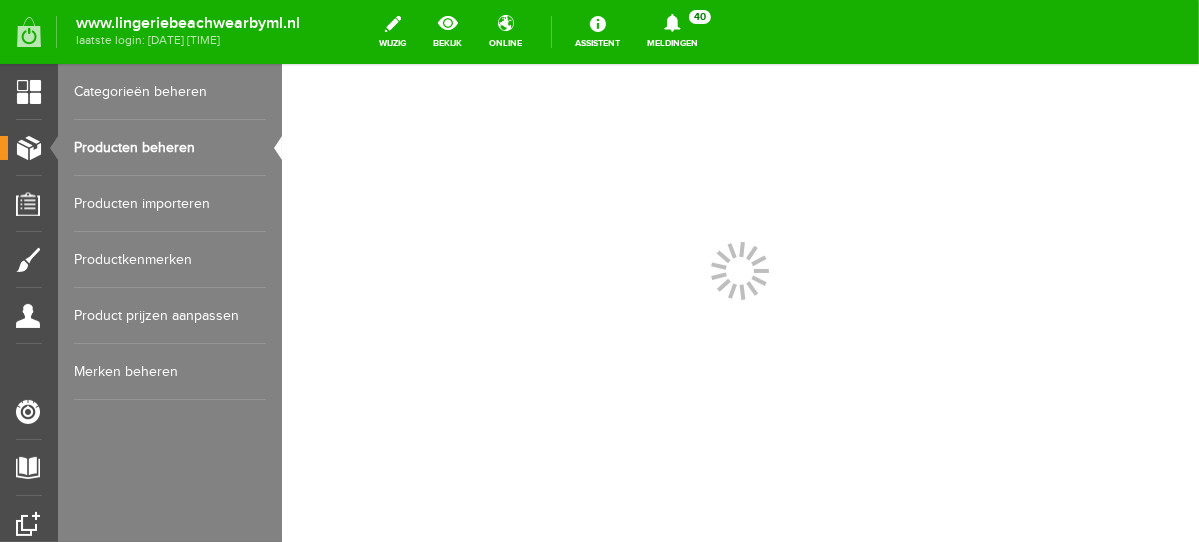 scroll, scrollTop: 0, scrollLeft: 0, axis: both 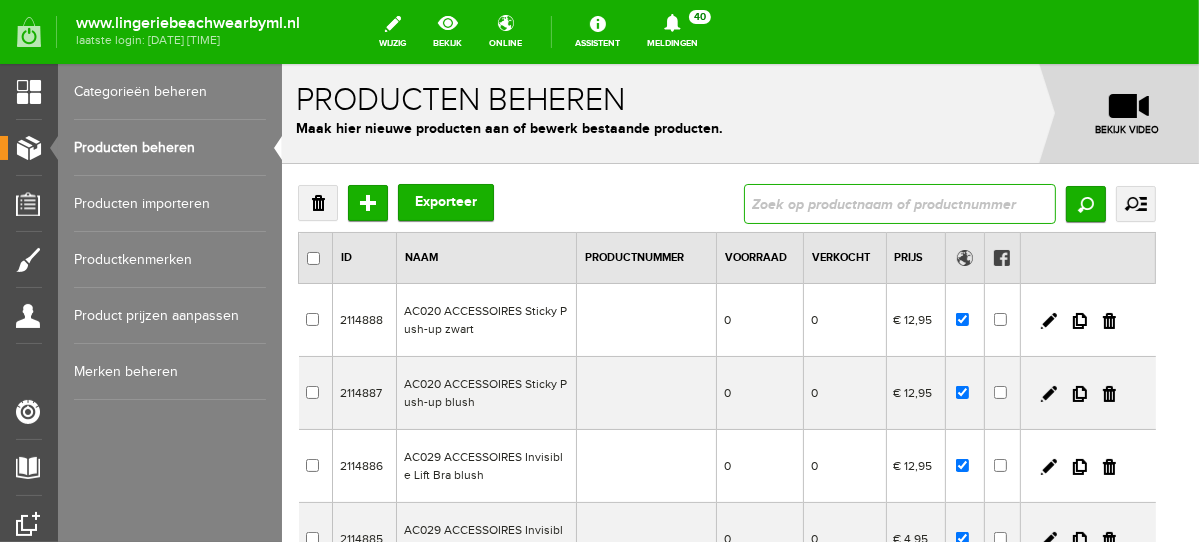 click at bounding box center (899, 203) 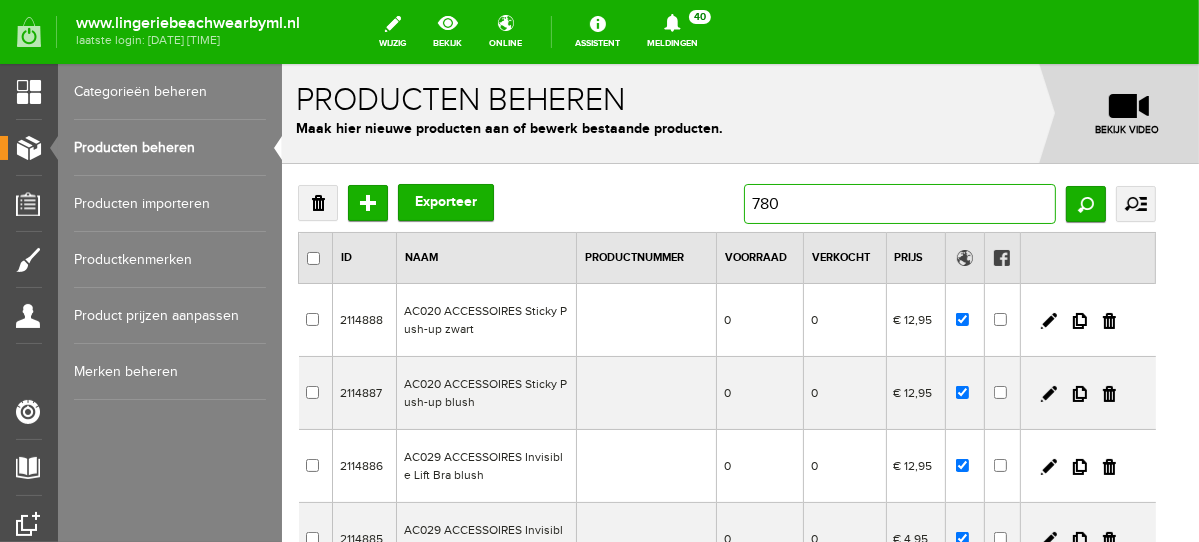 type on "7807" 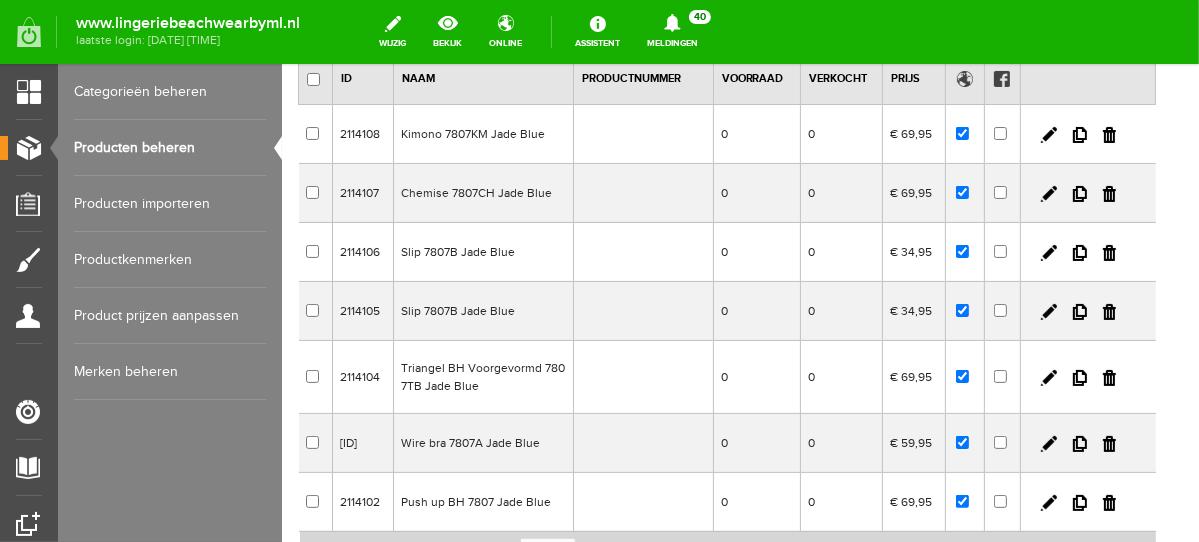 scroll, scrollTop: 184, scrollLeft: 0, axis: vertical 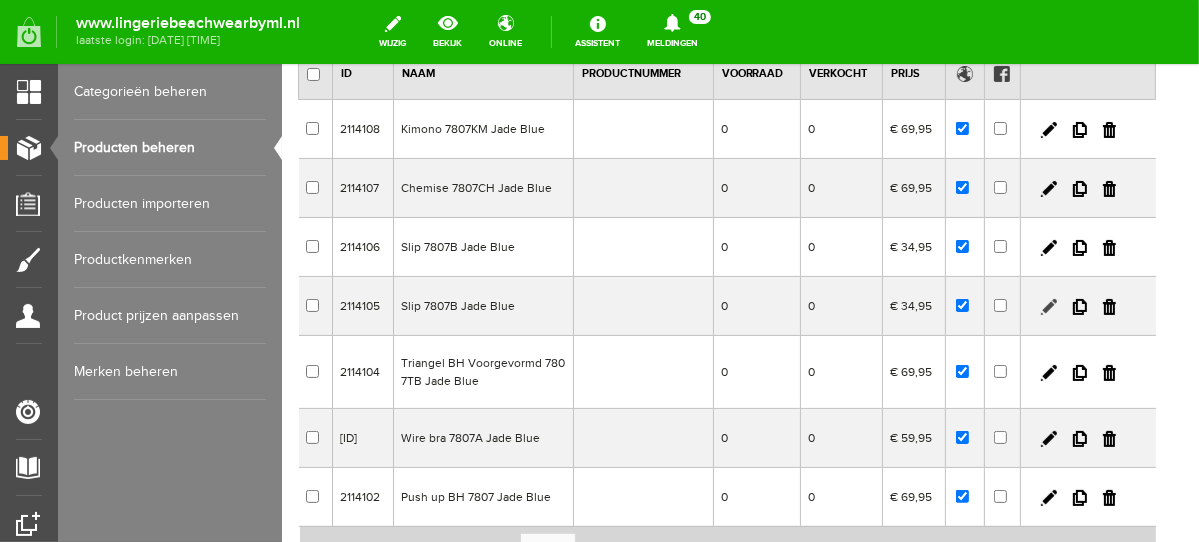 click at bounding box center (1048, 306) 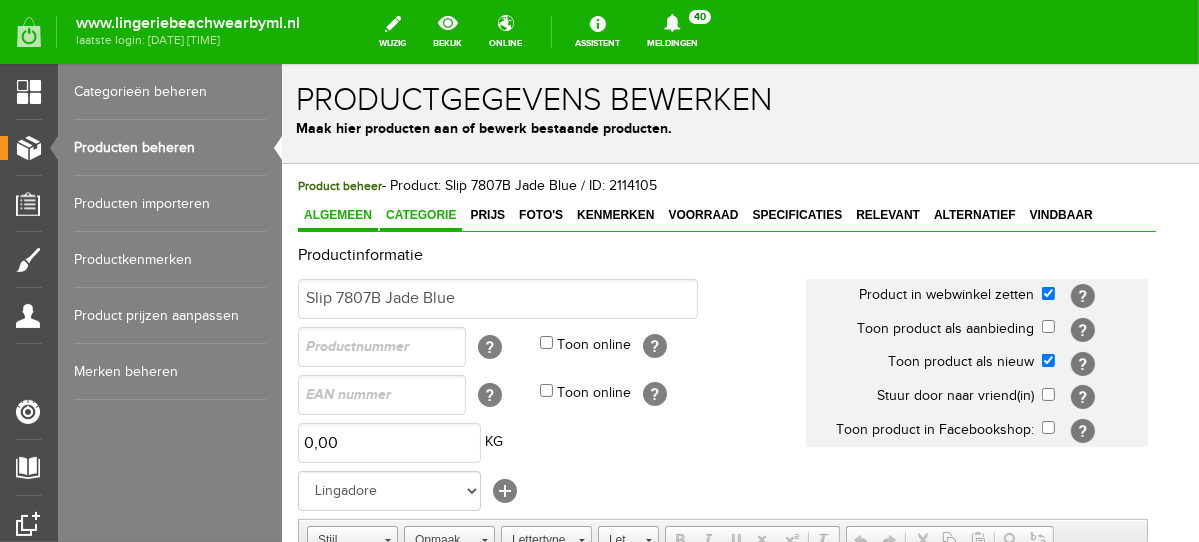 scroll, scrollTop: 0, scrollLeft: 0, axis: both 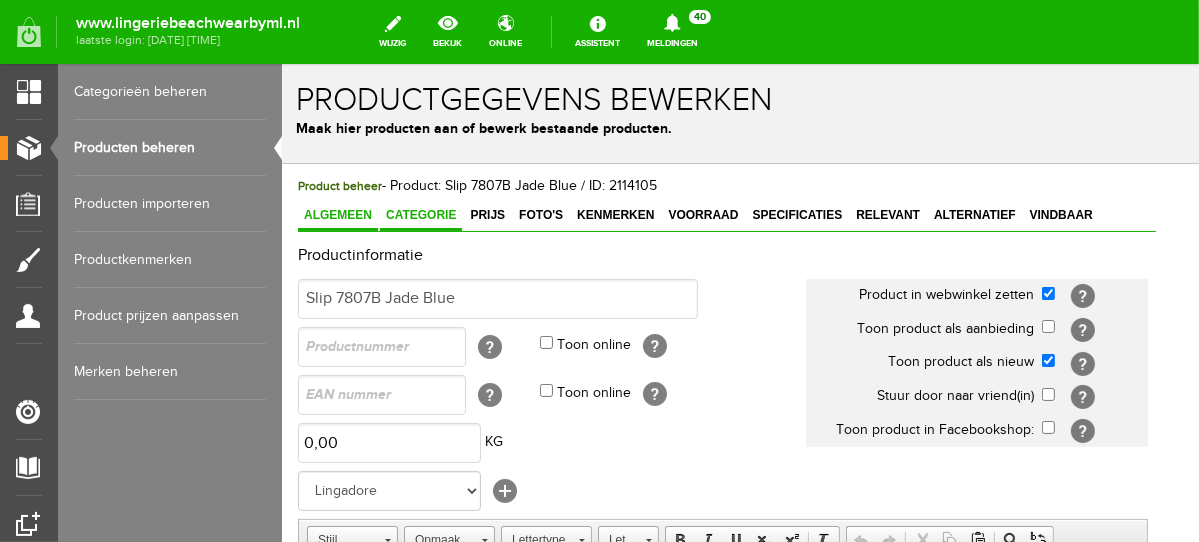 click on "Categorie" at bounding box center (420, 214) 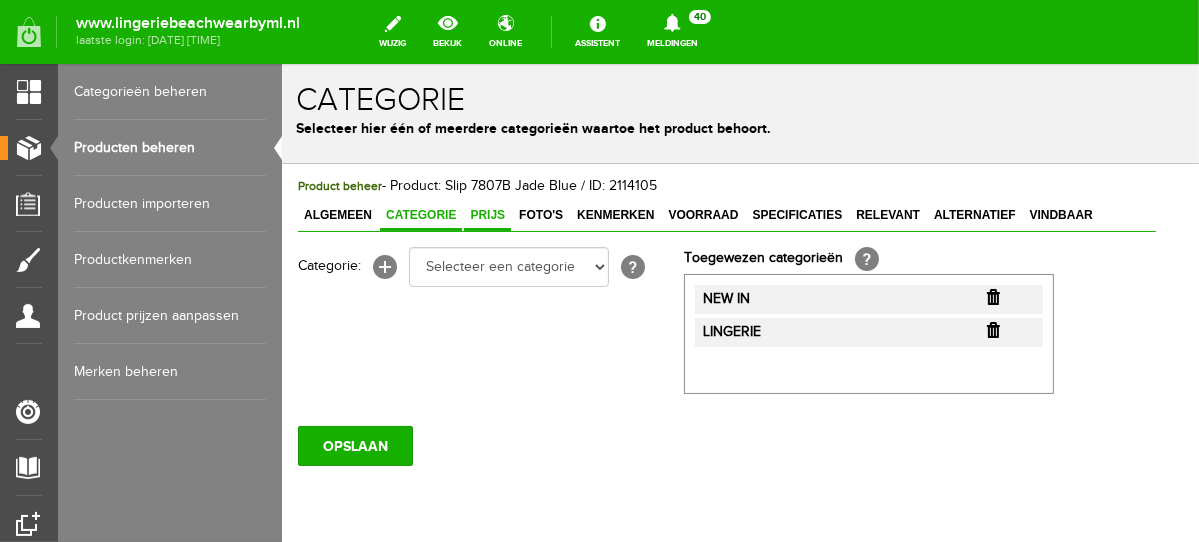 click on "Prijs" at bounding box center (486, 214) 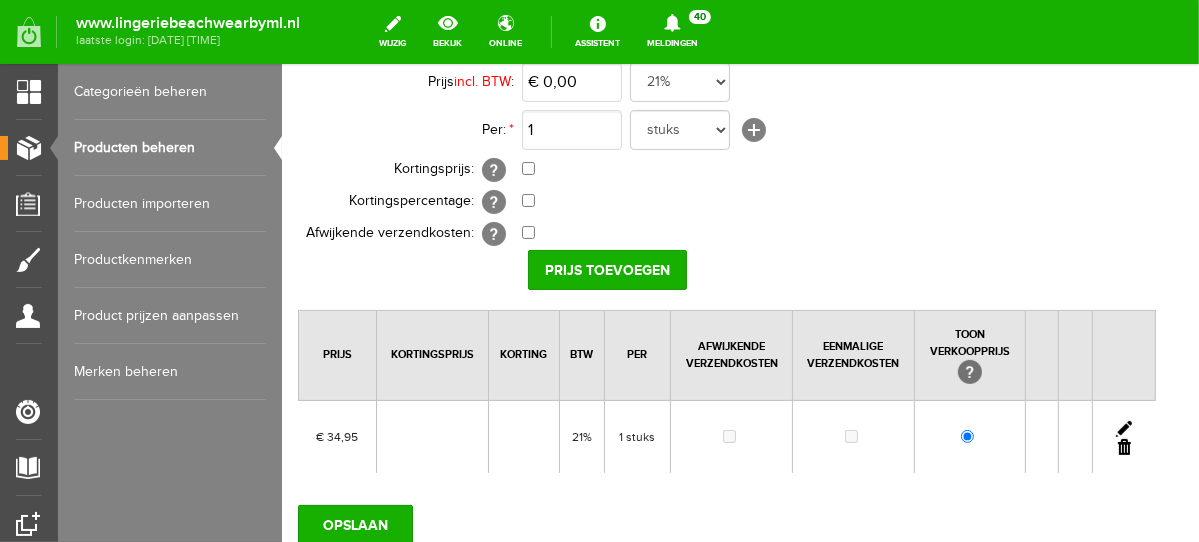 scroll, scrollTop: 262, scrollLeft: 0, axis: vertical 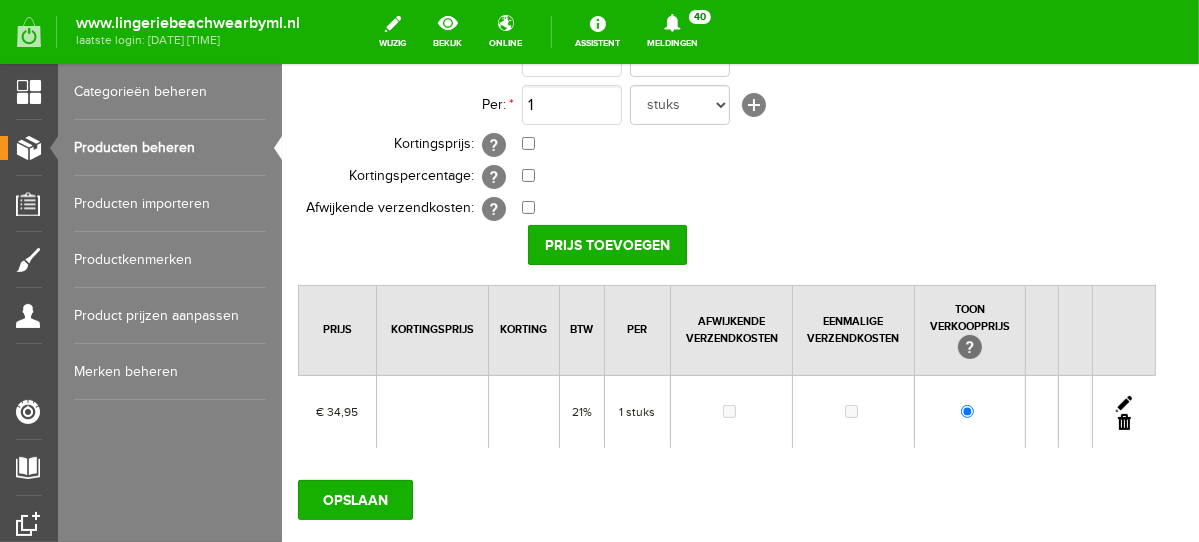 click at bounding box center (1123, 403) 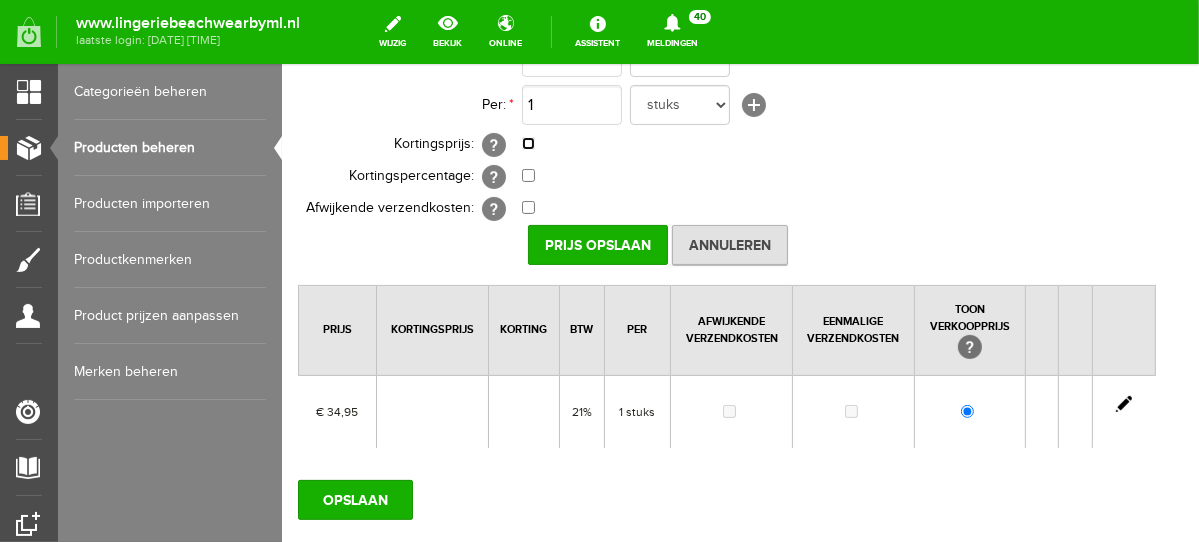 click at bounding box center [527, 142] 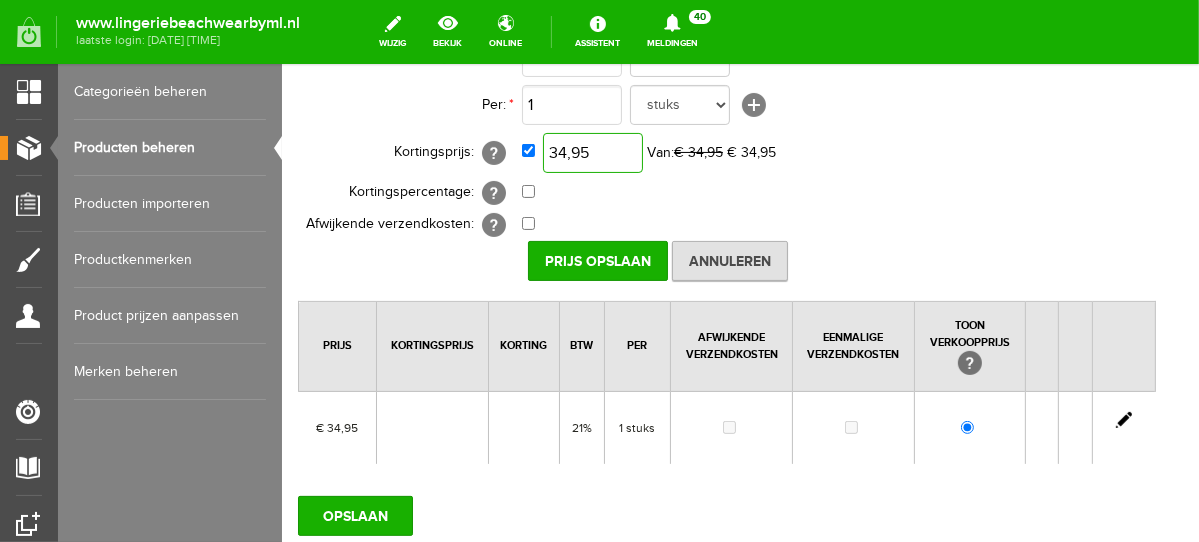 click on "34,95" at bounding box center (592, 152) 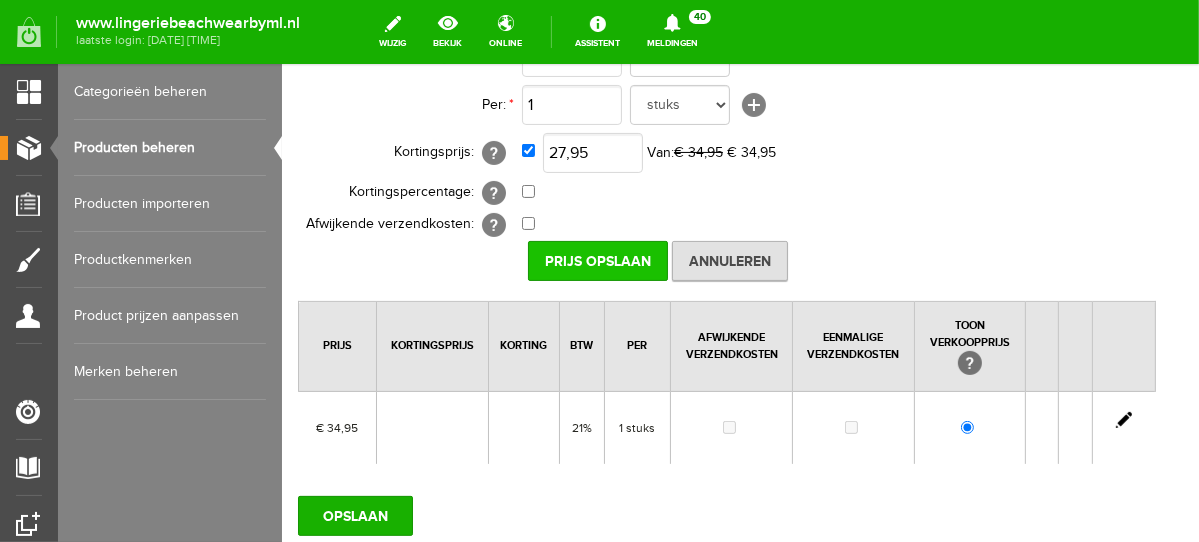 type on "€ 27,95" 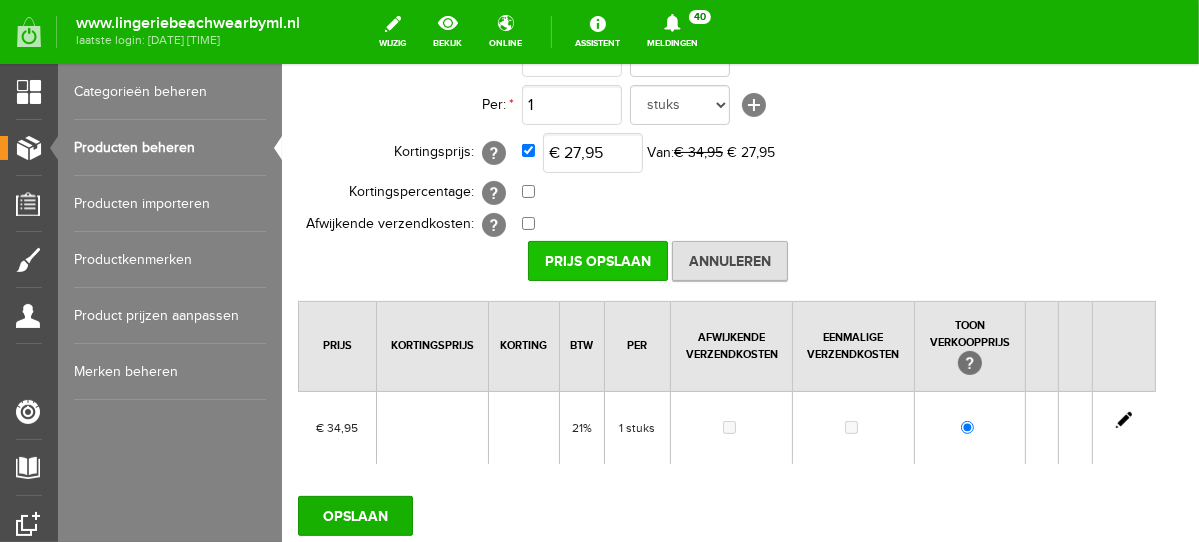 click on "Prijs Opslaan" at bounding box center (597, 260) 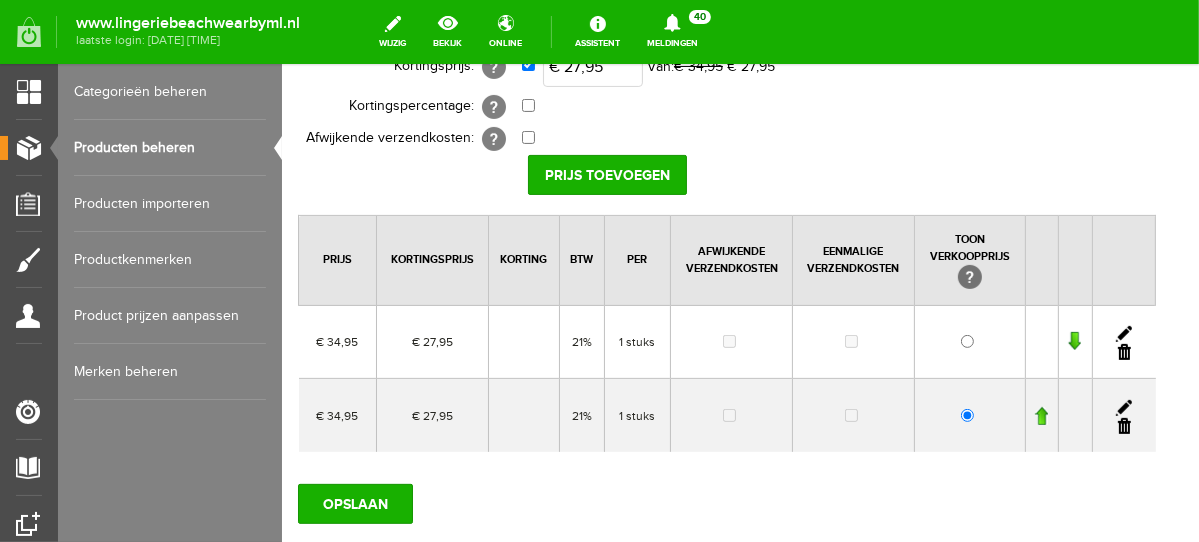 scroll, scrollTop: 474, scrollLeft: 0, axis: vertical 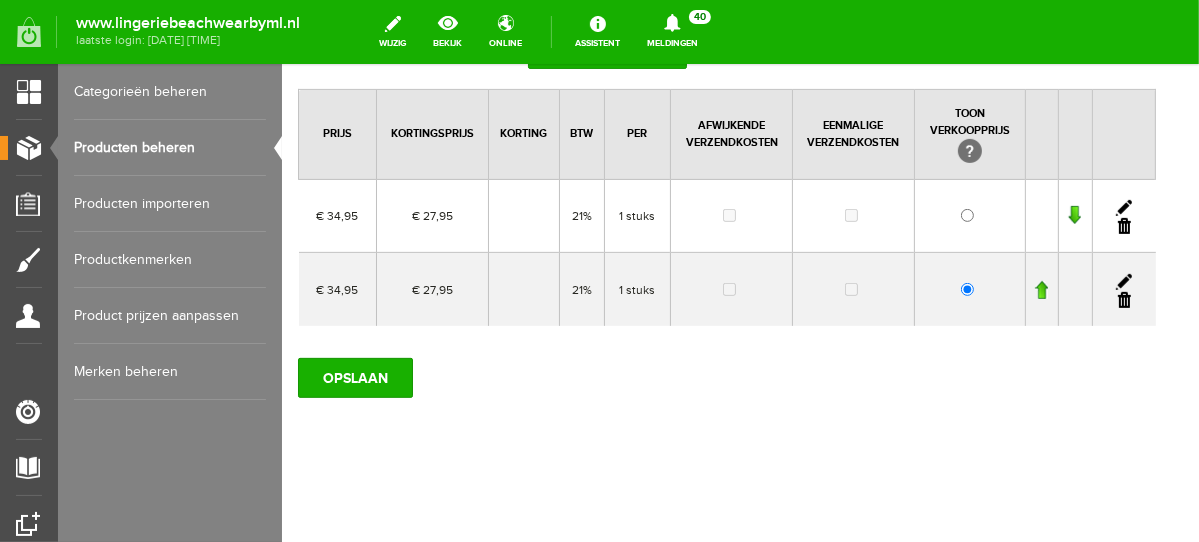 click on "Product beheer  - Product: Slip 7807B Jade Blue / ID: [ID]
Algemeen Categorie Prijs Foto's Kenmerken Voorraad Specificaties Relevant Alternatief Vindbaar
Productinformatie
Slip 7807B Jade Blue
Product in webwinkel zetten
[?]
Toon product als aanbieding
[?]
[?]" at bounding box center [726, 116] 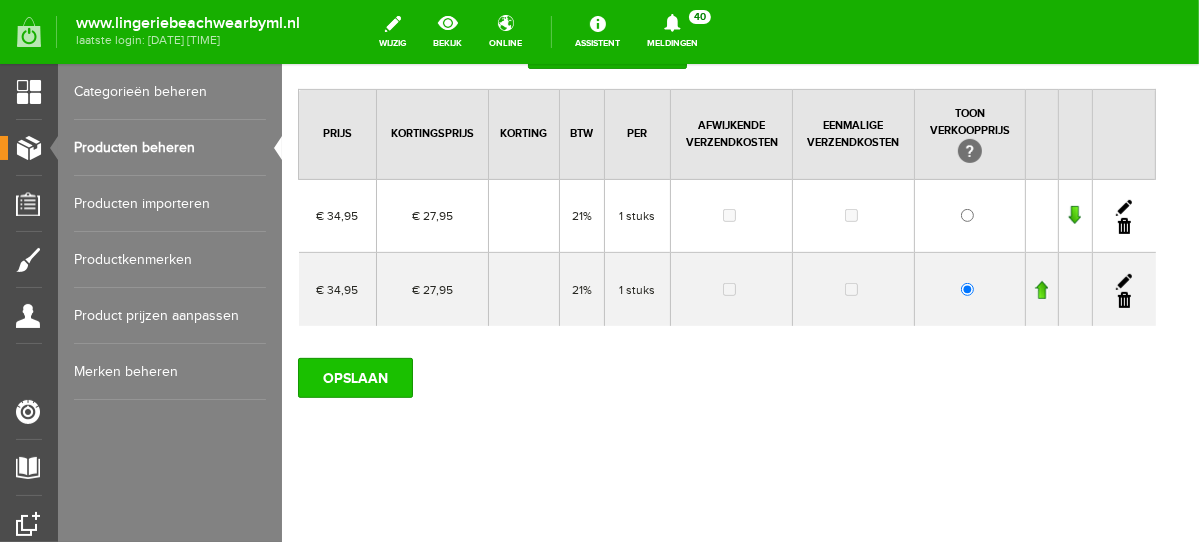 click on "OPSLAAN" at bounding box center (354, 377) 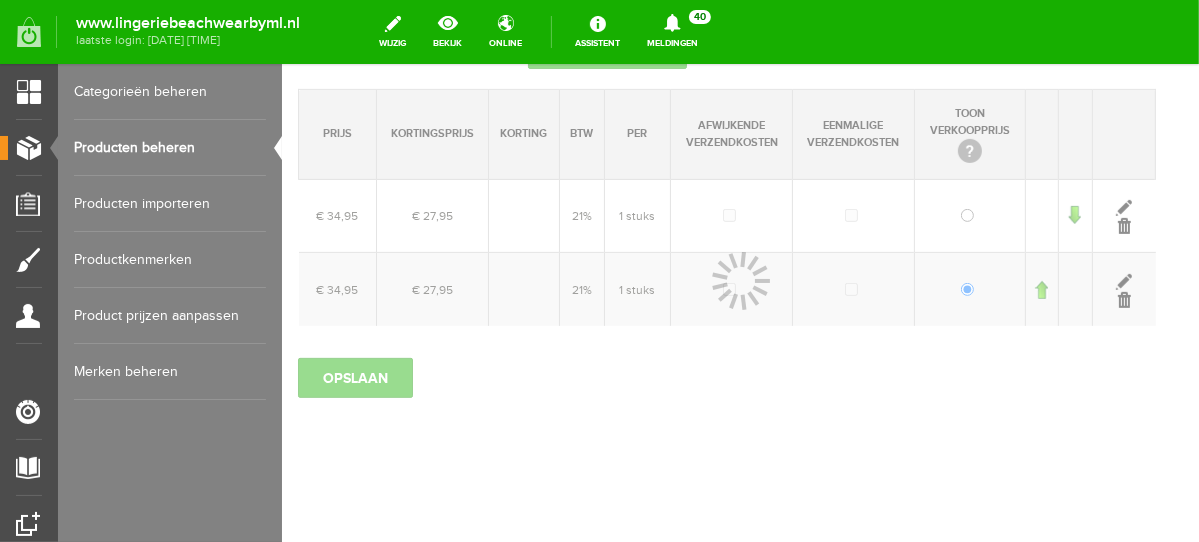 click on "Producten beheren" at bounding box center (170, 148) 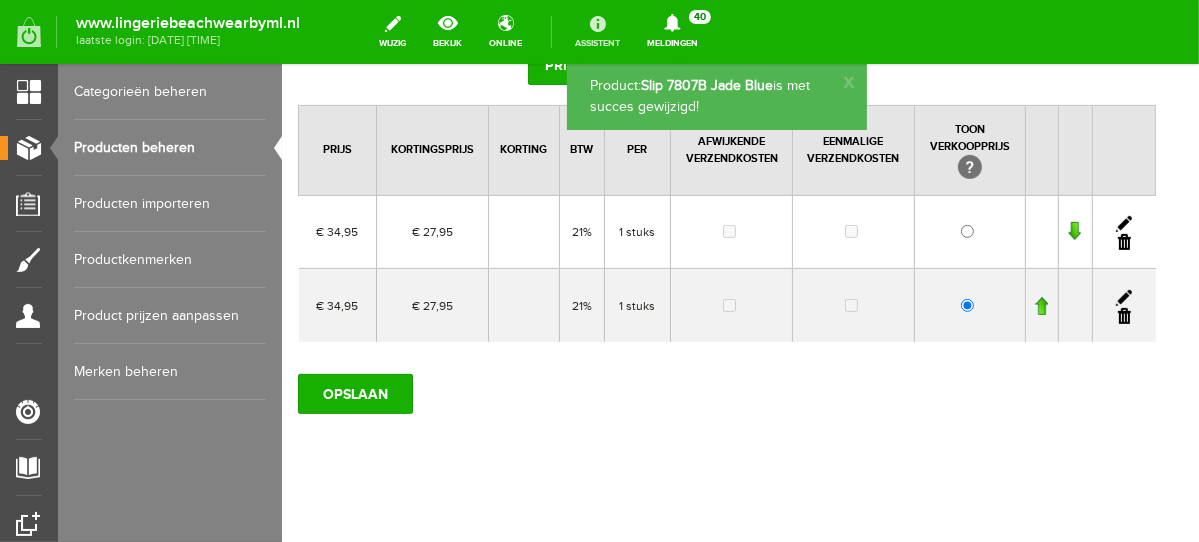 scroll, scrollTop: 0, scrollLeft: 0, axis: both 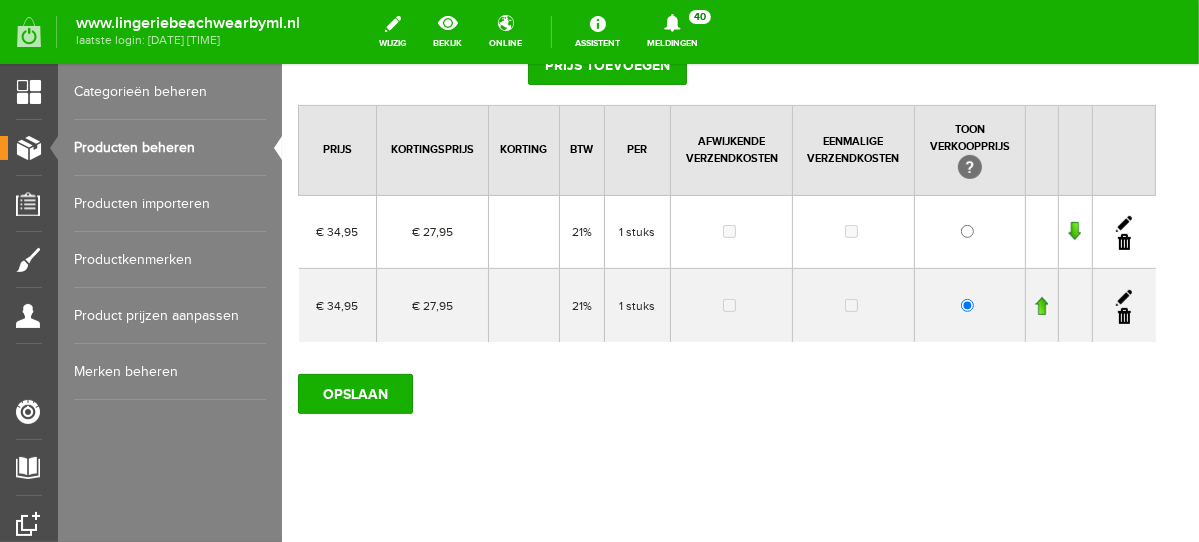 click on "Producten beheren" at bounding box center [170, 148] 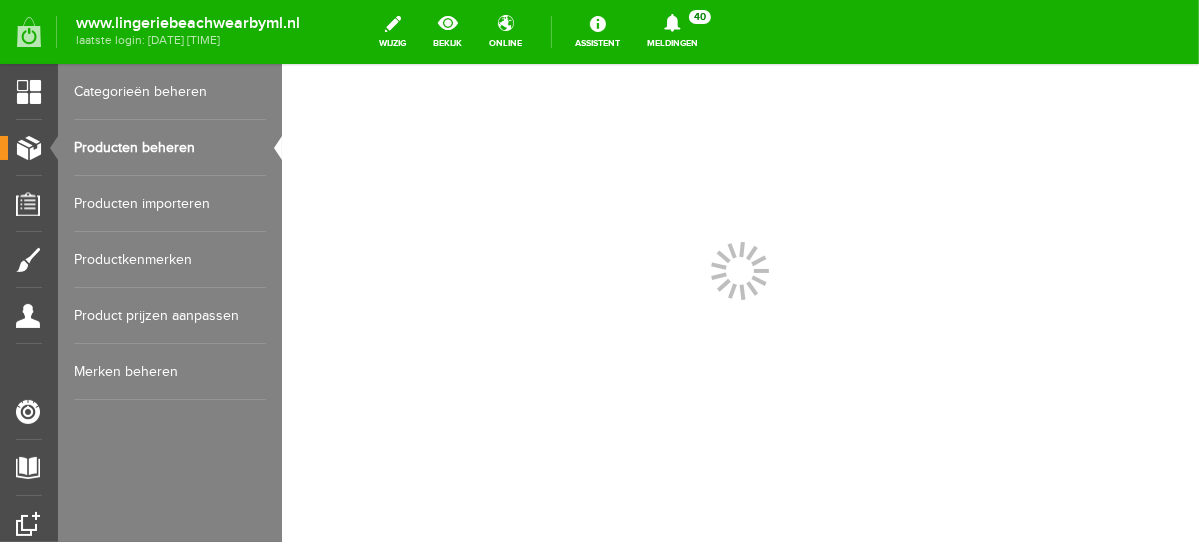 scroll, scrollTop: 0, scrollLeft: 0, axis: both 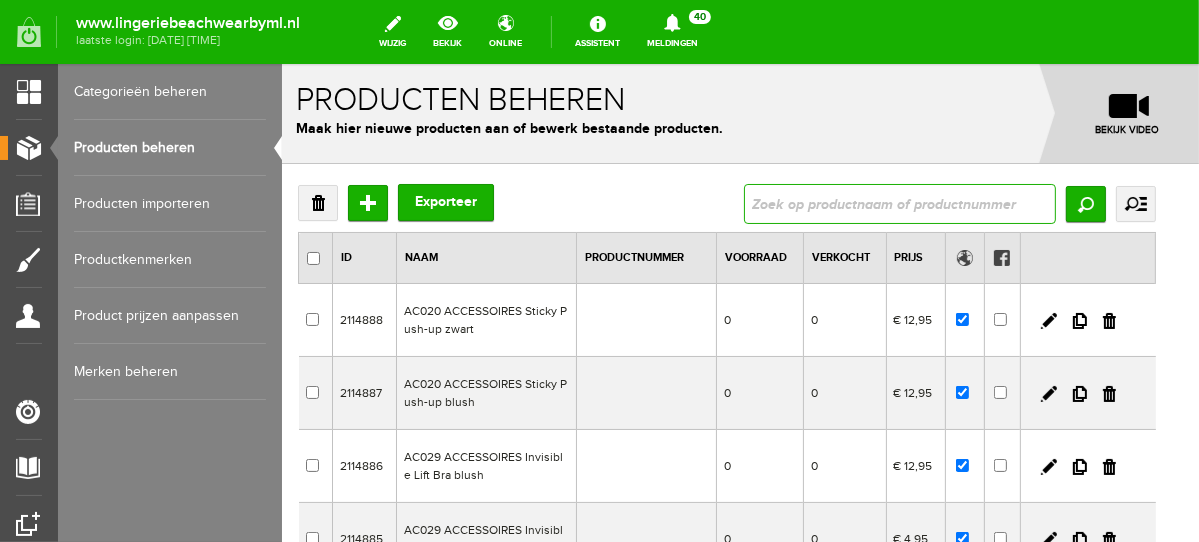 click at bounding box center (899, 203) 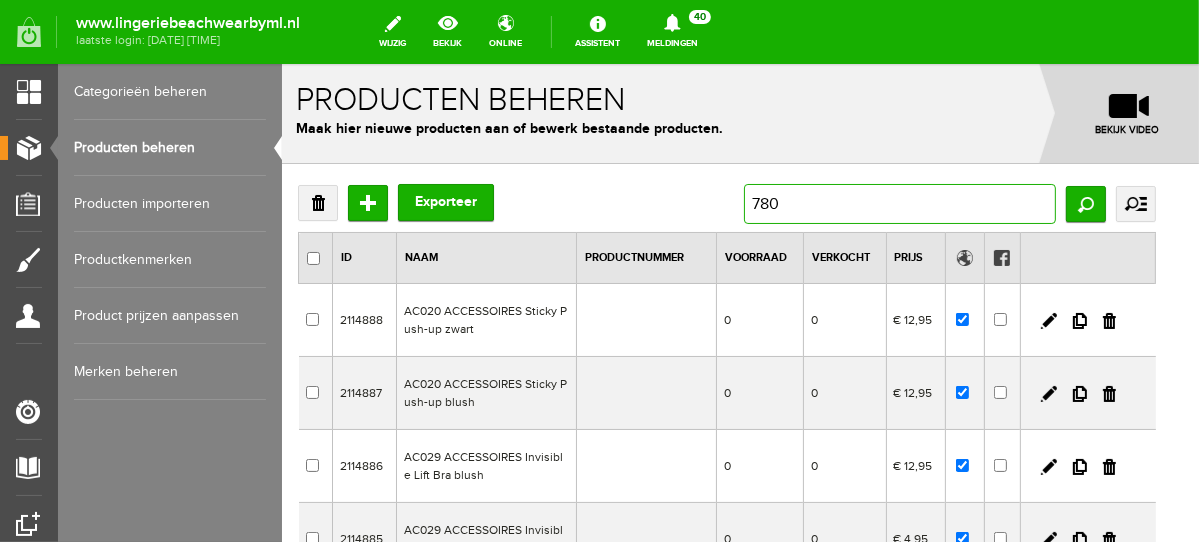 type on "7807" 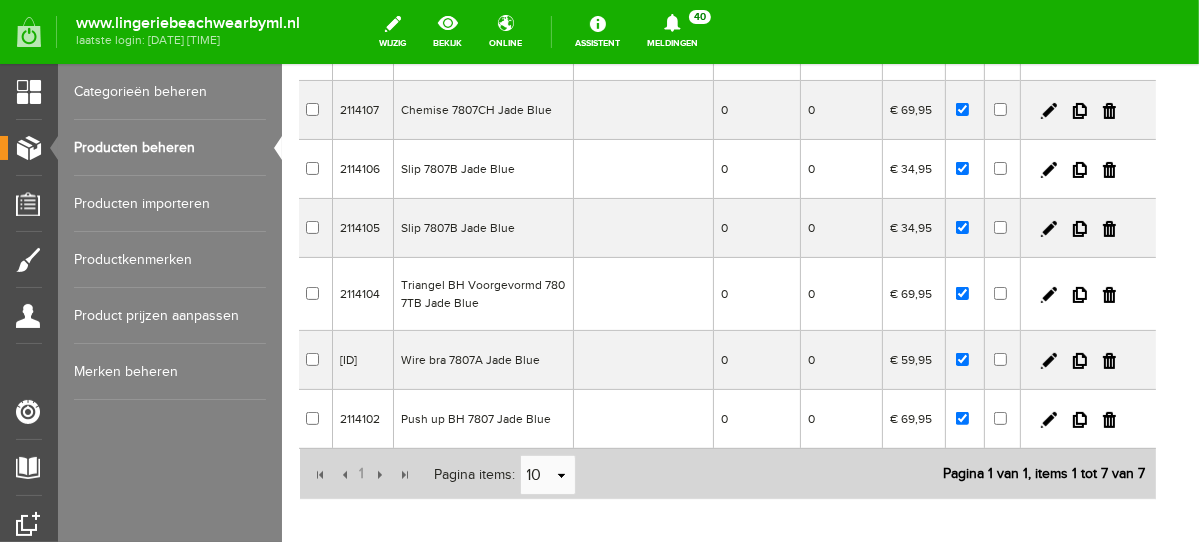 scroll, scrollTop: 265, scrollLeft: 0, axis: vertical 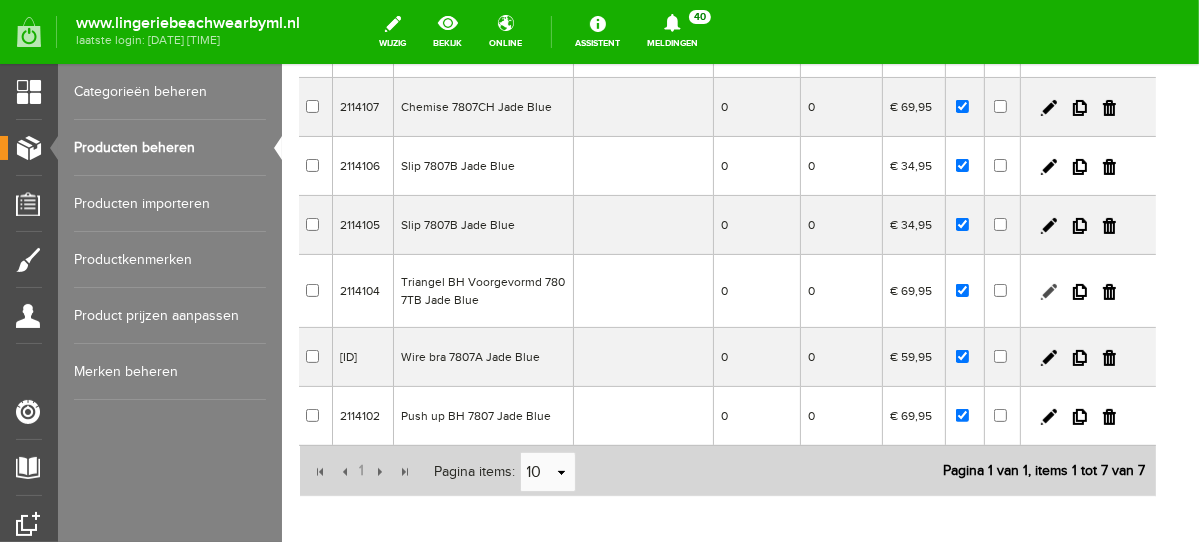 click at bounding box center (1048, 291) 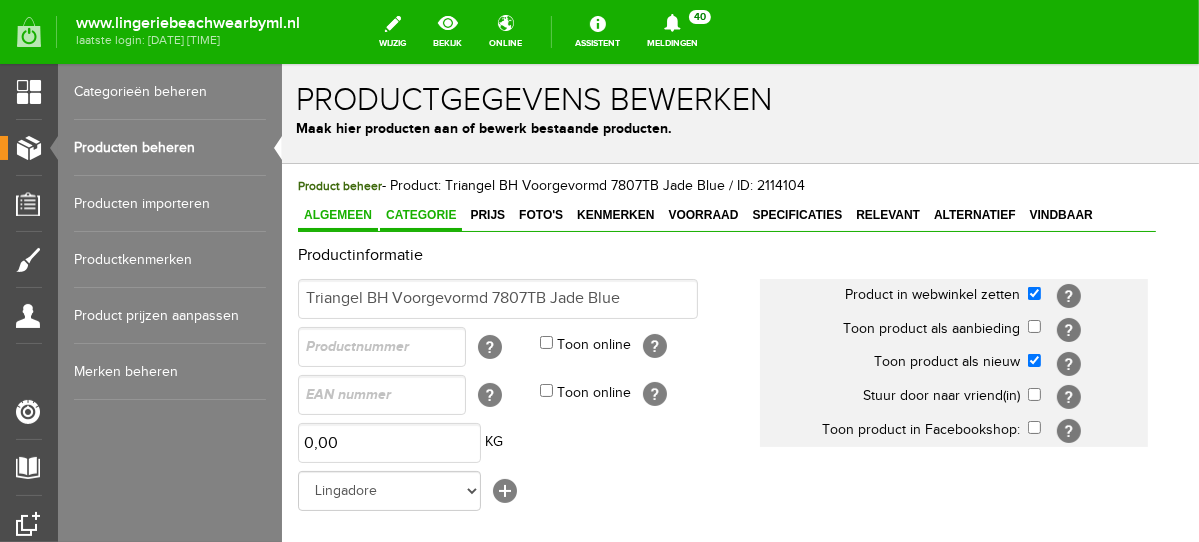 scroll, scrollTop: 0, scrollLeft: 0, axis: both 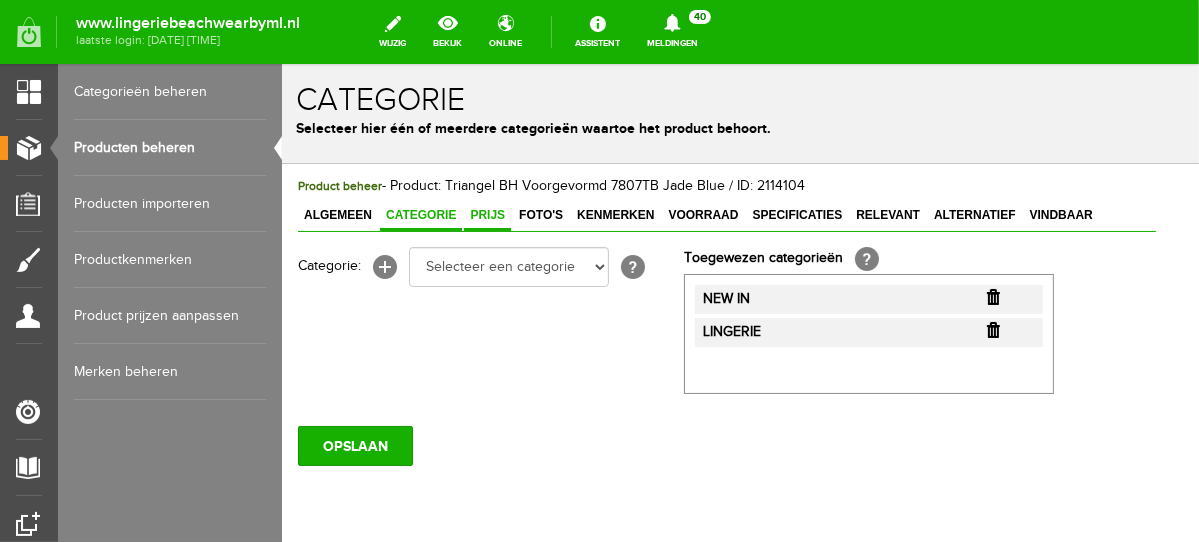click on "Prijs" at bounding box center (486, 214) 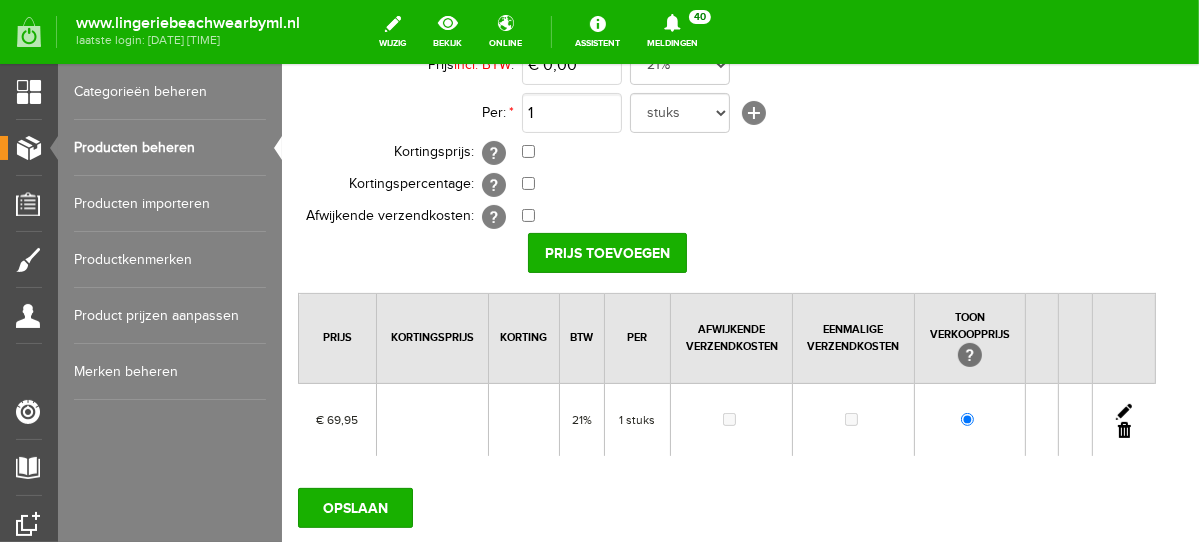 scroll, scrollTop: 277, scrollLeft: 0, axis: vertical 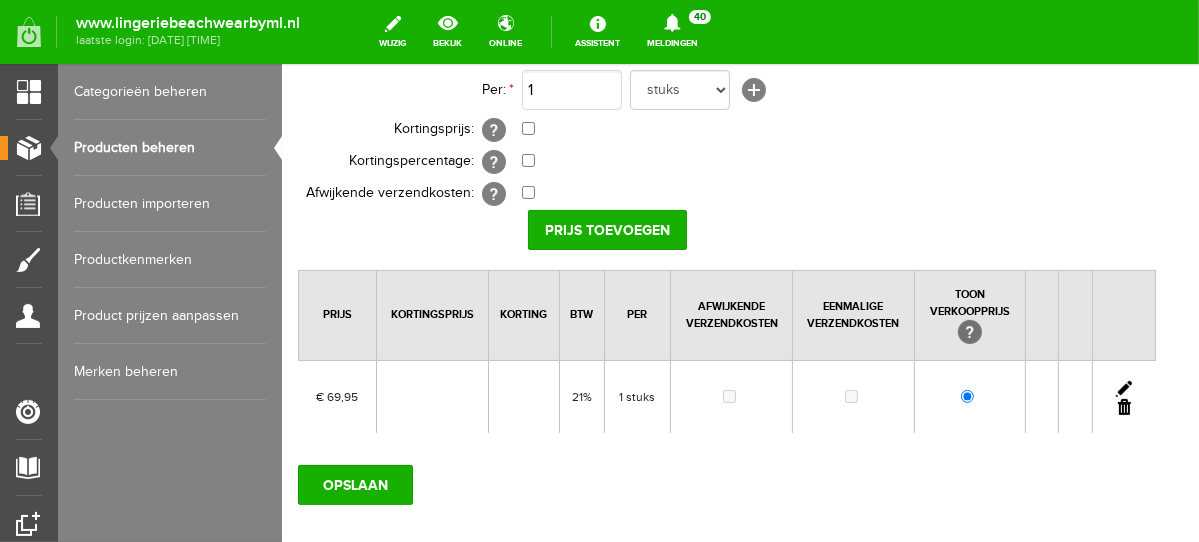 drag, startPoint x: 1189, startPoint y: 143, endPoint x: 1482, endPoint y: 351, distance: 359.32297 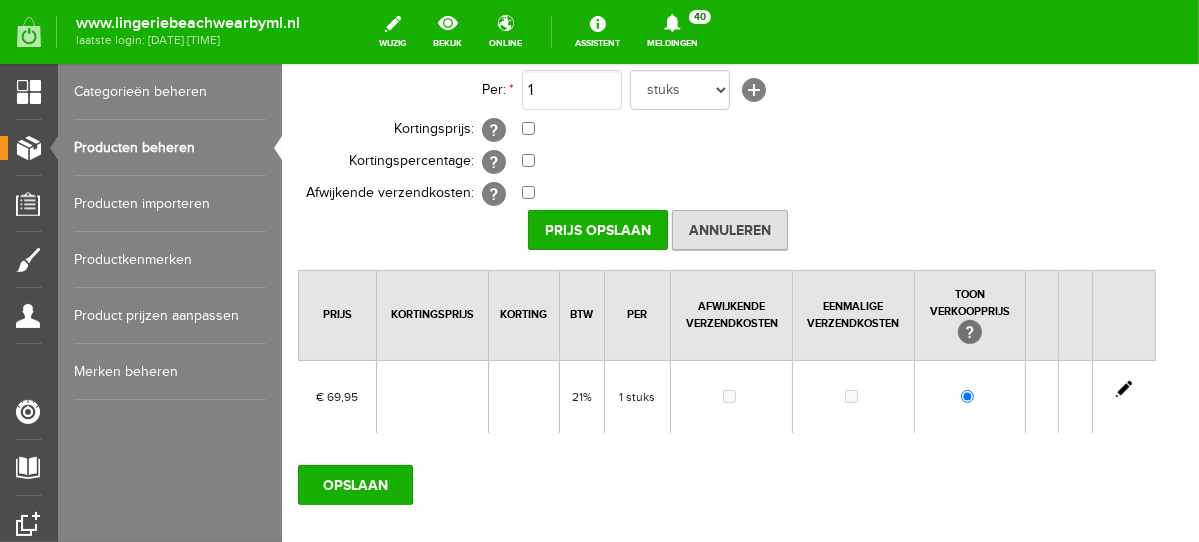 click on "€ [PRICE]
Van:  € [PRICE]   € [PRICE]" at bounding box center (838, 129) 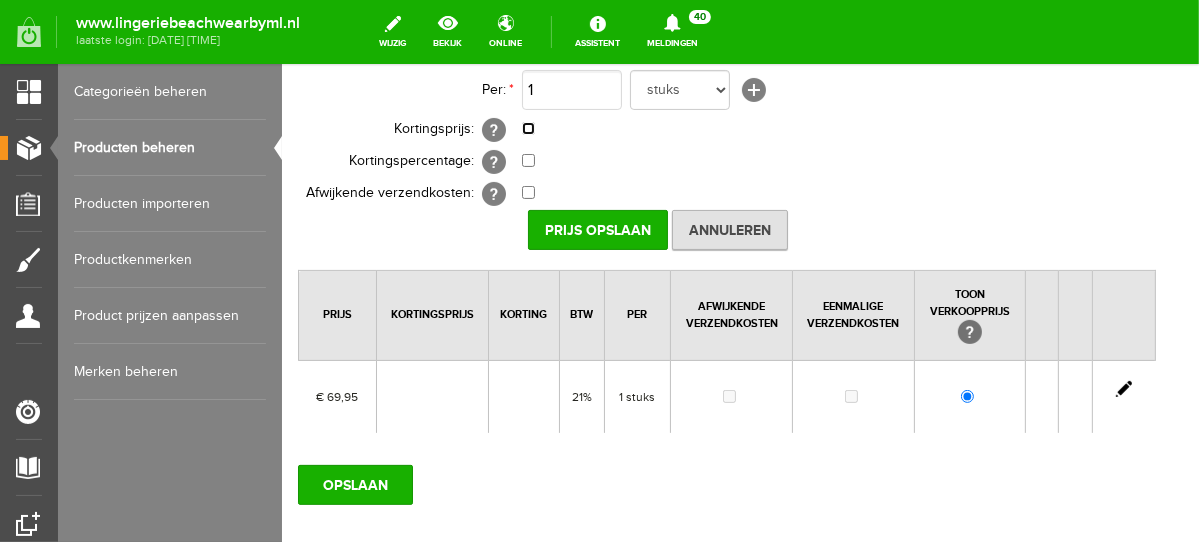 click at bounding box center (527, 127) 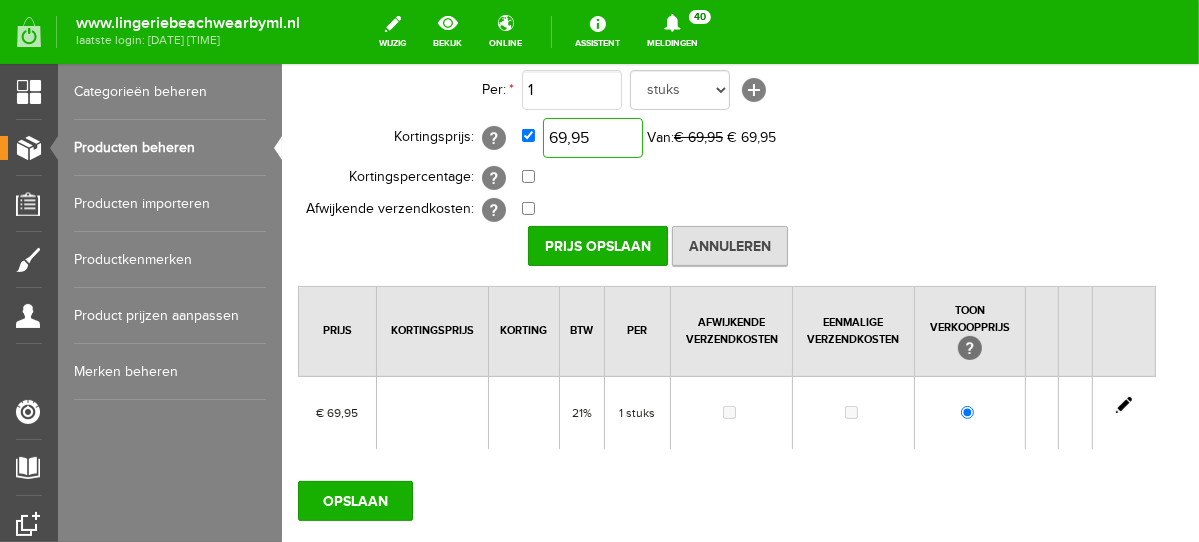 click on "69,95" at bounding box center (592, 137) 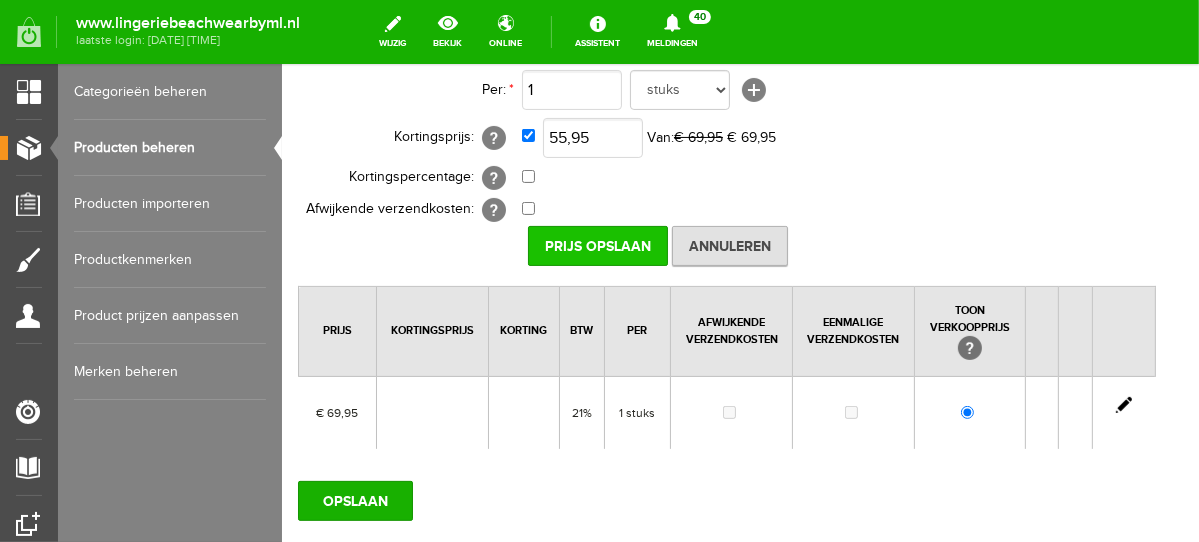 type on "€ 55,95" 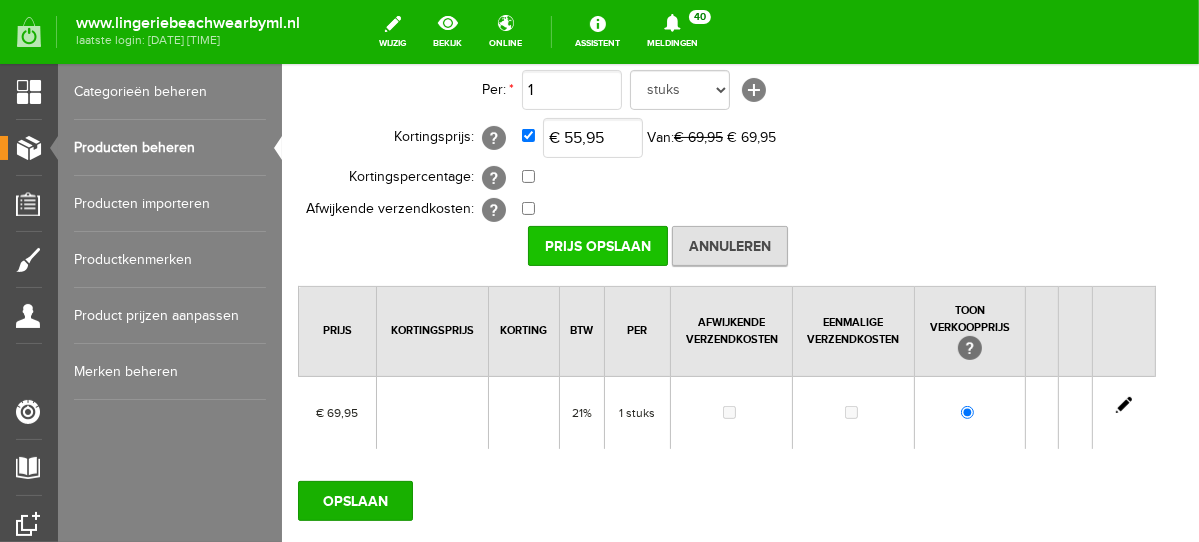 click on "Prijs Opslaan" at bounding box center (597, 245) 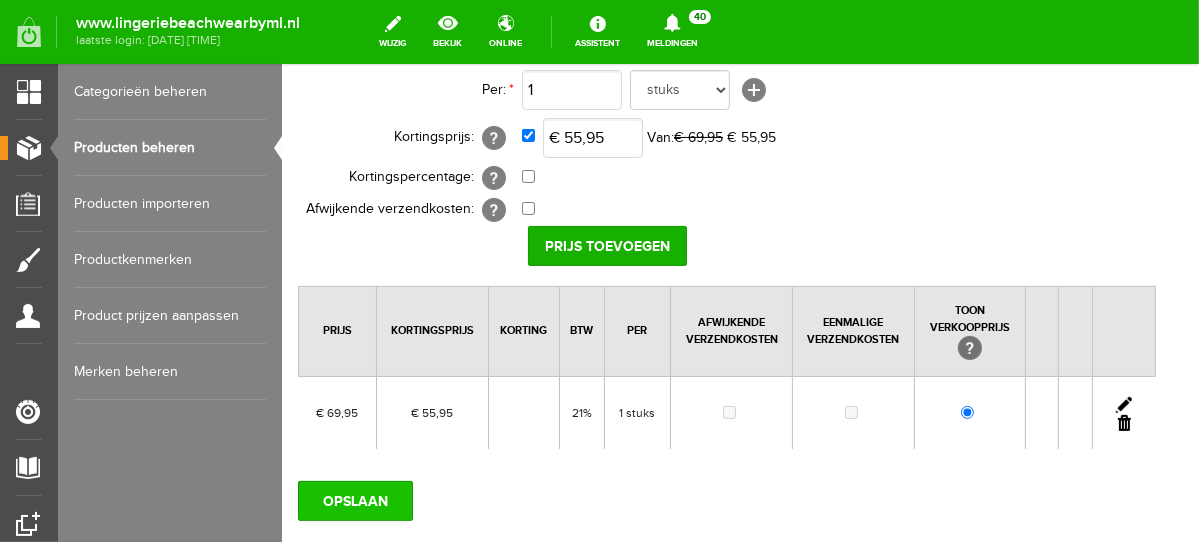 click on "OPSLAAN" at bounding box center (354, 500) 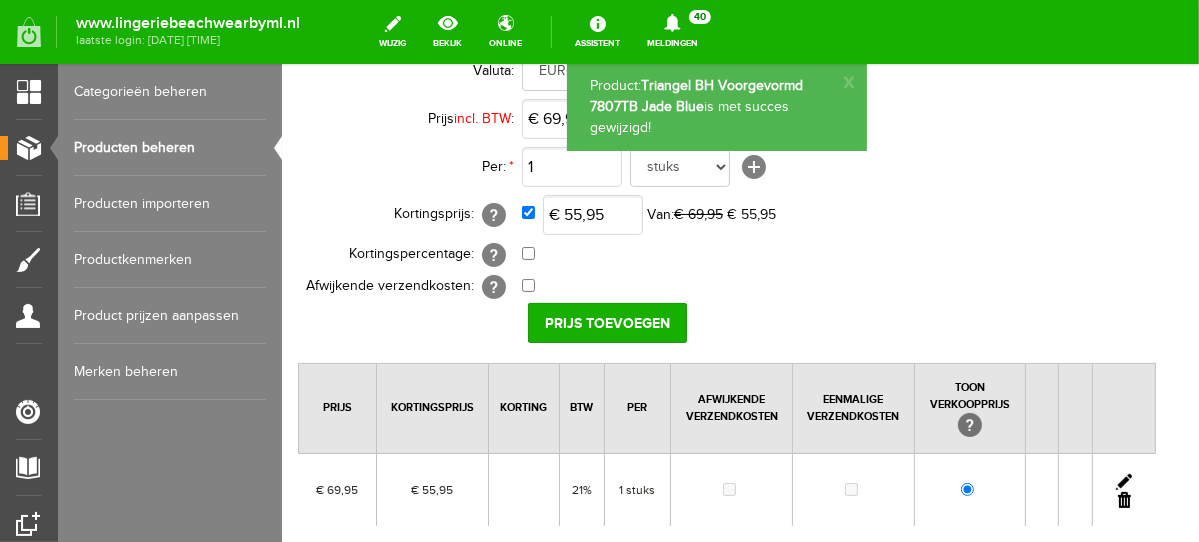 scroll, scrollTop: 266, scrollLeft: 0, axis: vertical 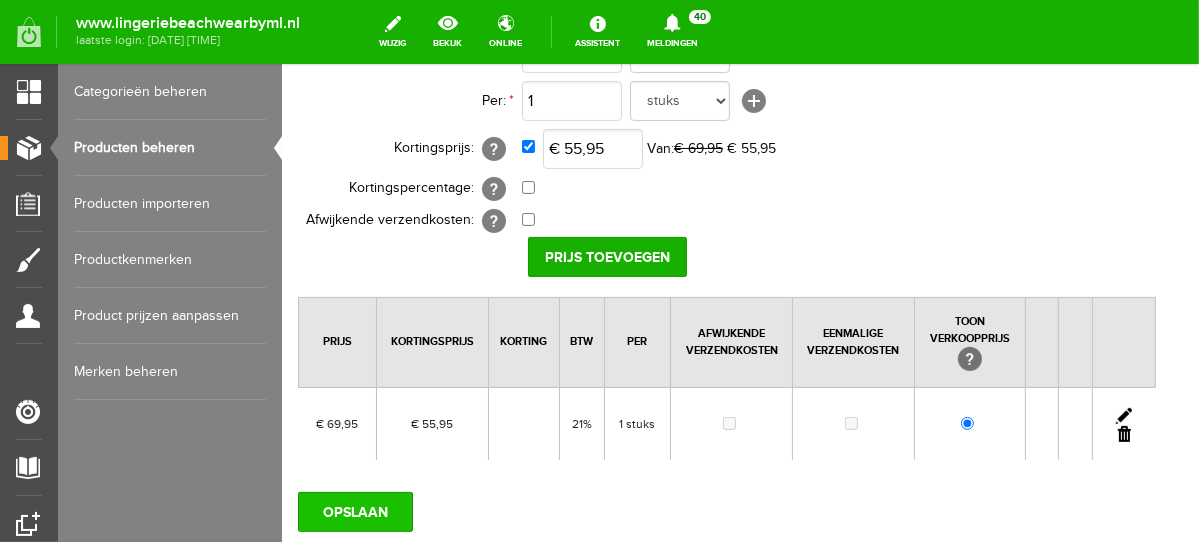click on "OPSLAAN" at bounding box center [354, 511] 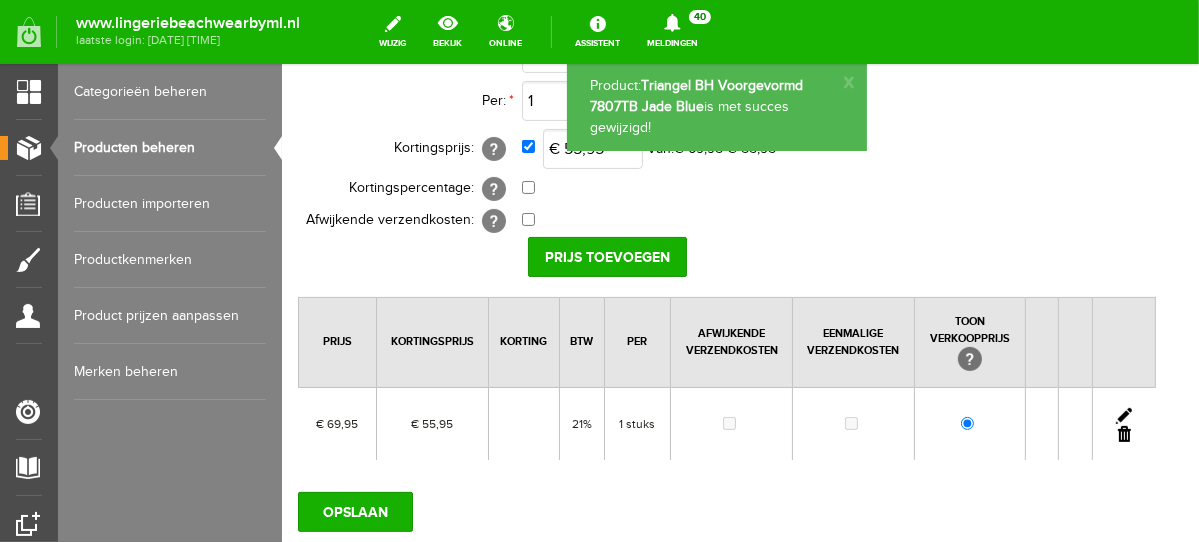 scroll, scrollTop: 0, scrollLeft: 0, axis: both 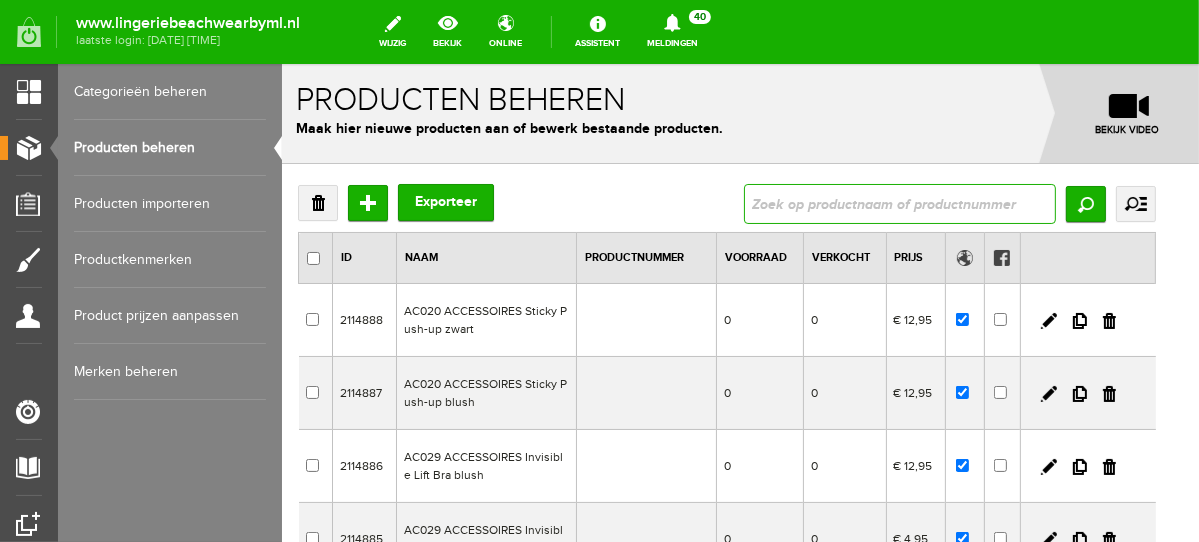 click at bounding box center (899, 203) 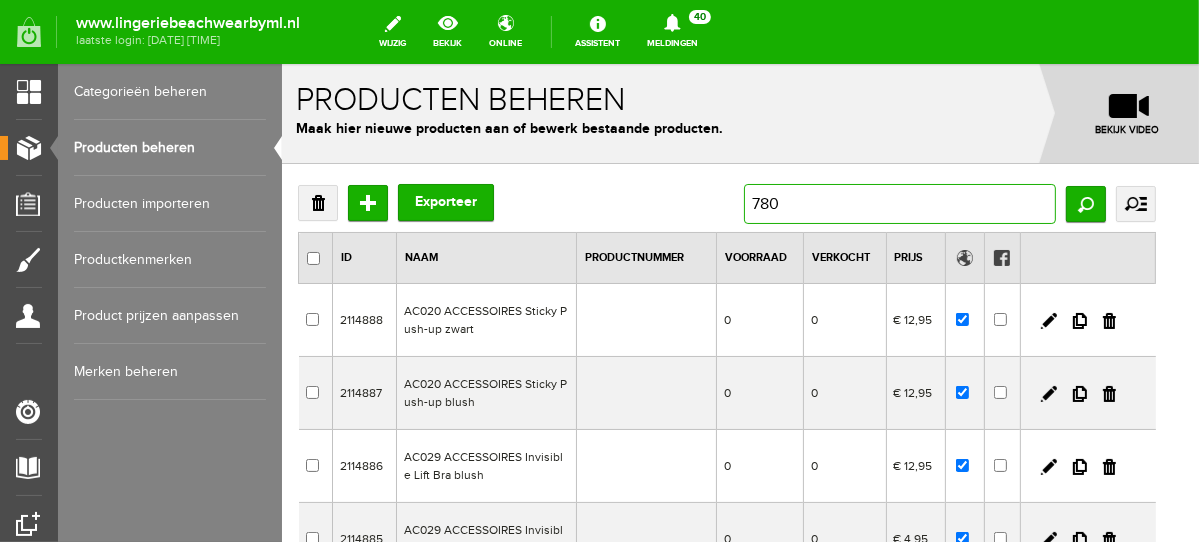type on "7807" 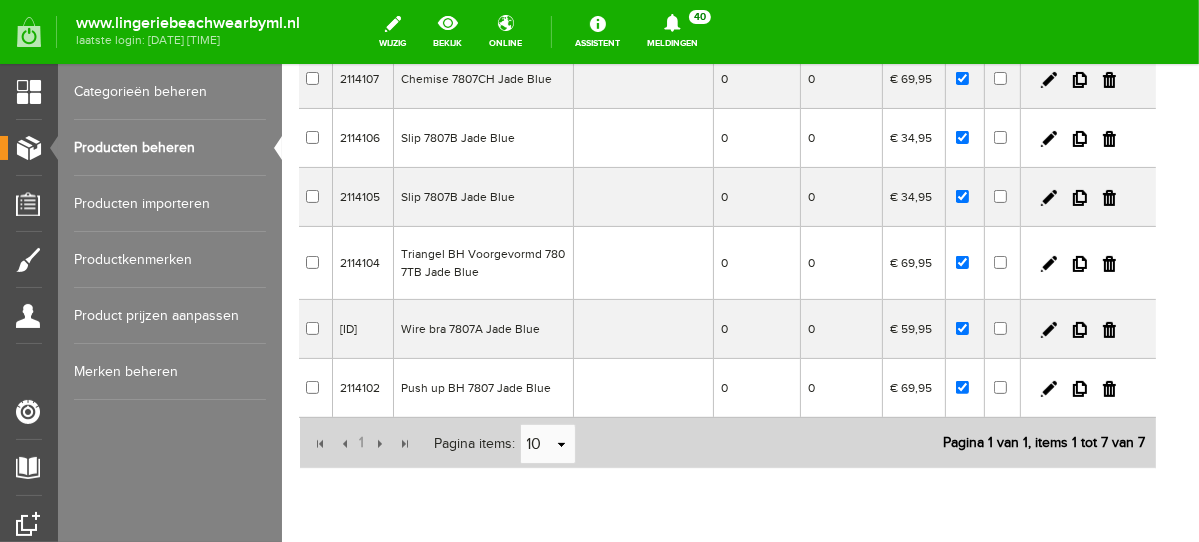 scroll, scrollTop: 294, scrollLeft: 0, axis: vertical 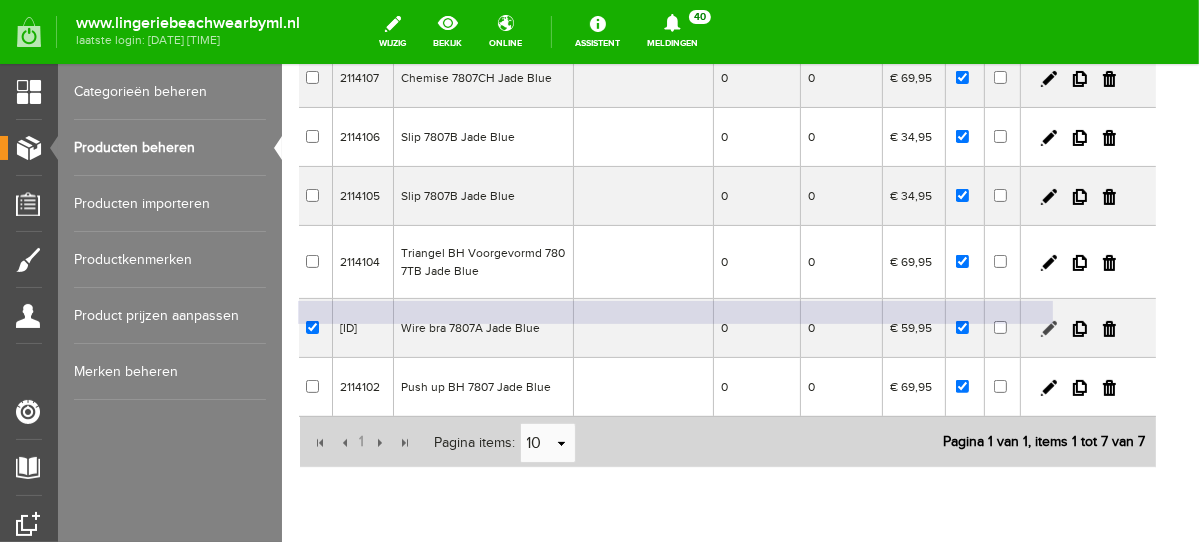 click at bounding box center [1048, 328] 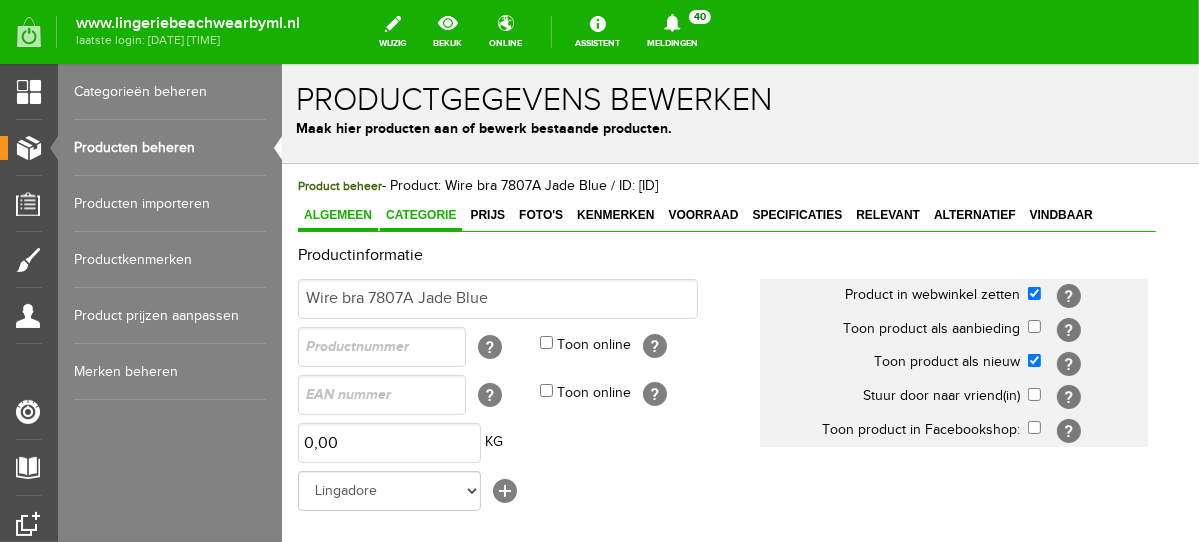 scroll, scrollTop: 0, scrollLeft: 0, axis: both 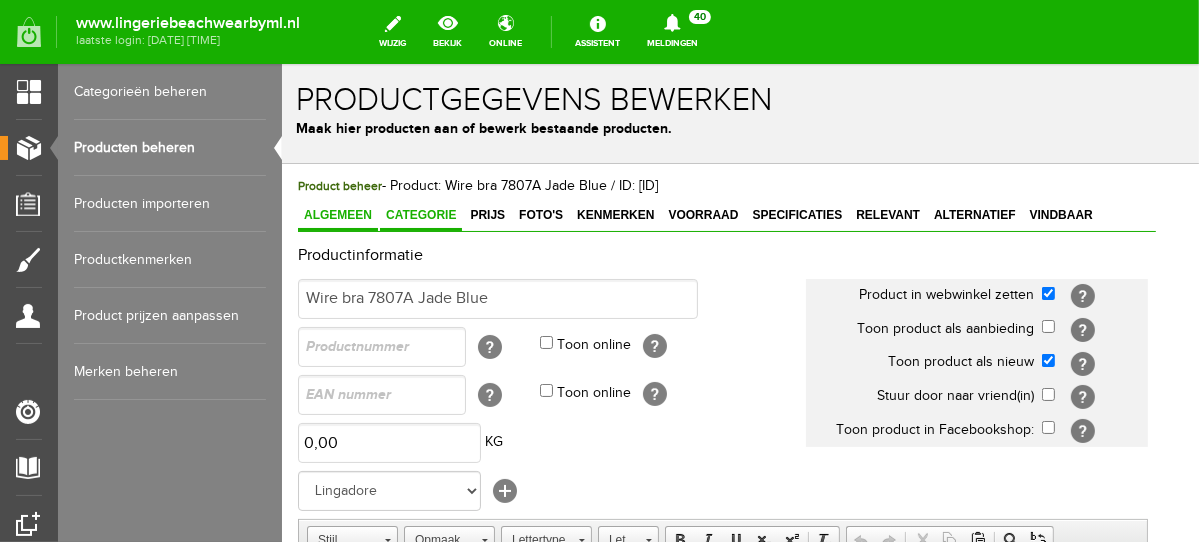 click on "Categorie" at bounding box center [420, 214] 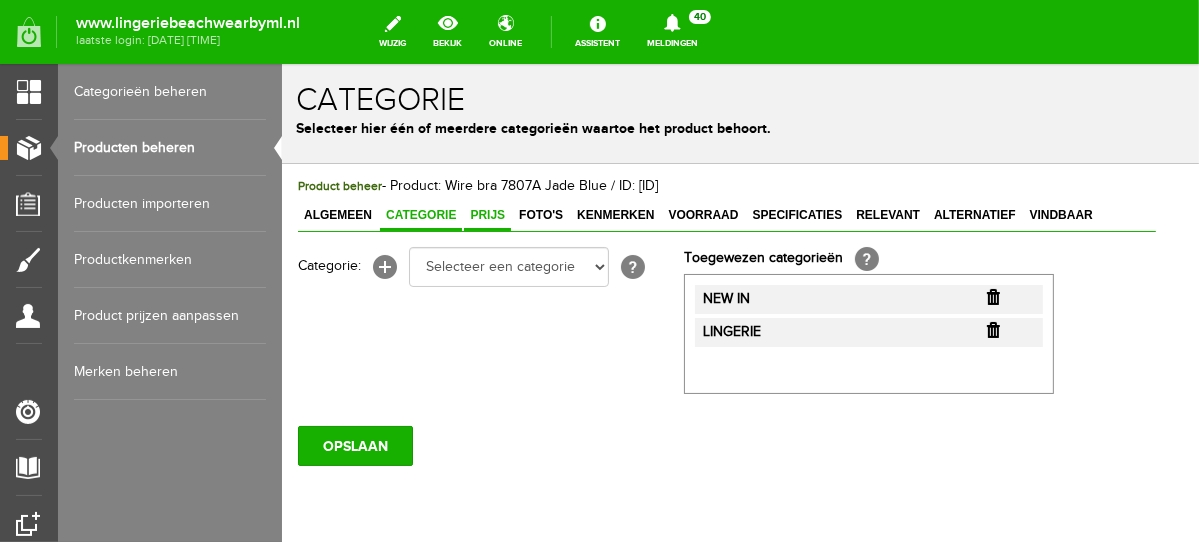 click on "Prijs" at bounding box center [486, 214] 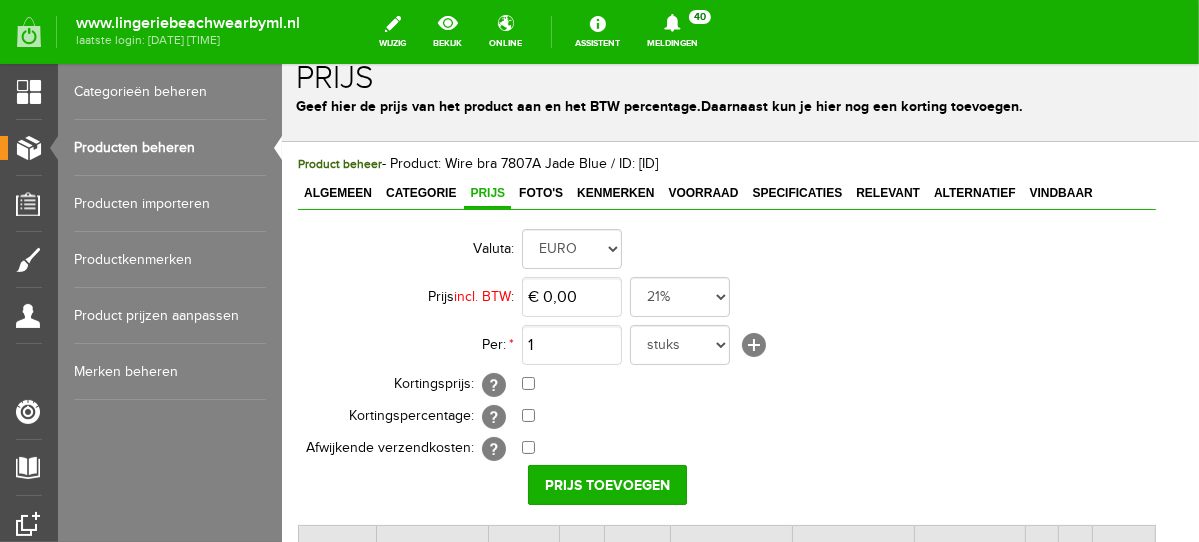 scroll, scrollTop: 121, scrollLeft: 0, axis: vertical 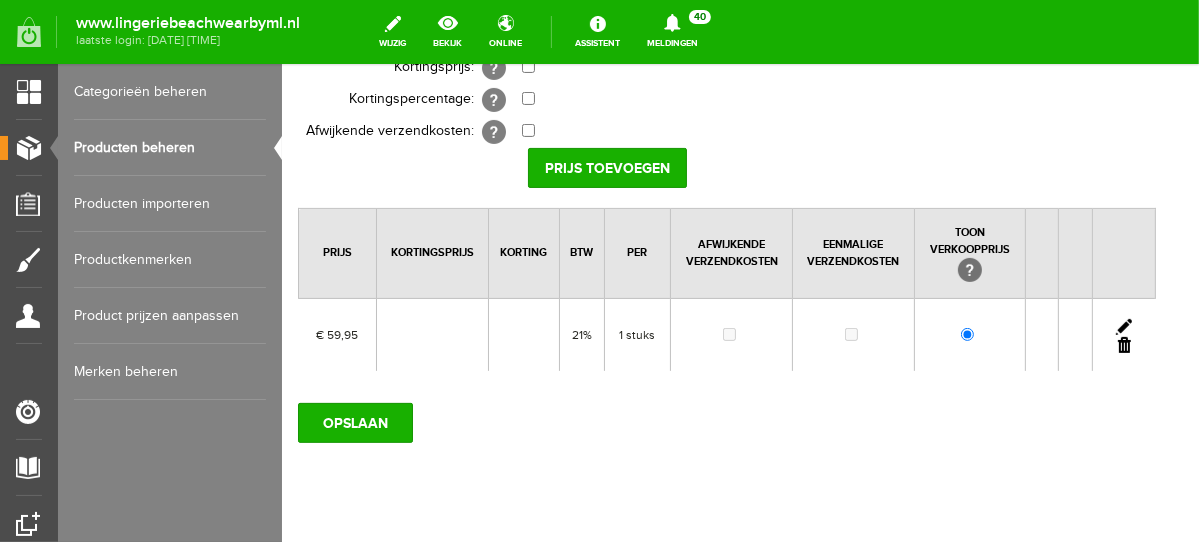 click at bounding box center (1123, 326) 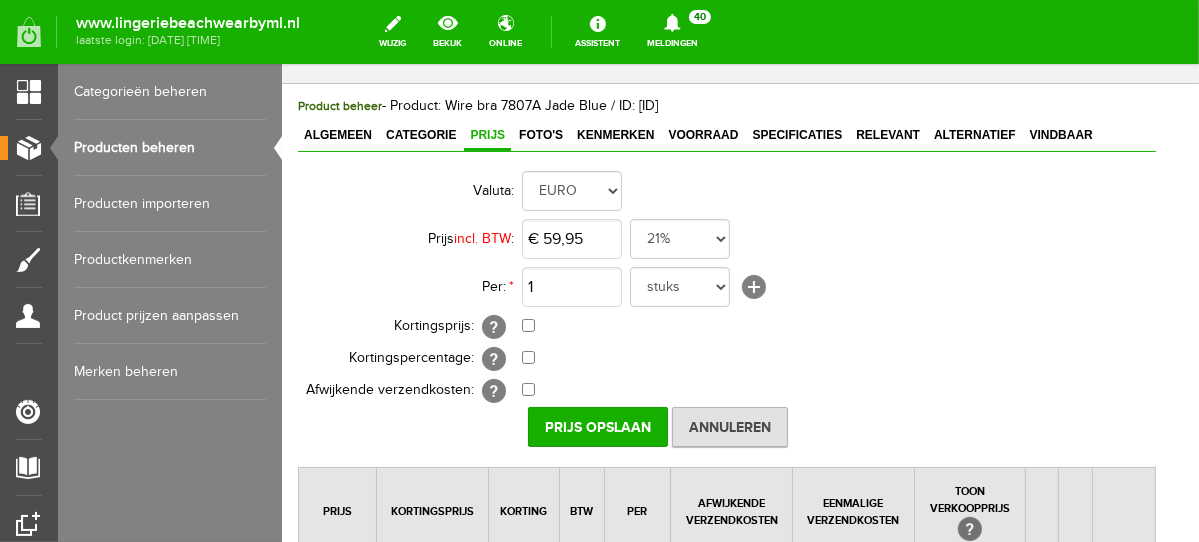 scroll, scrollTop: 69, scrollLeft: 0, axis: vertical 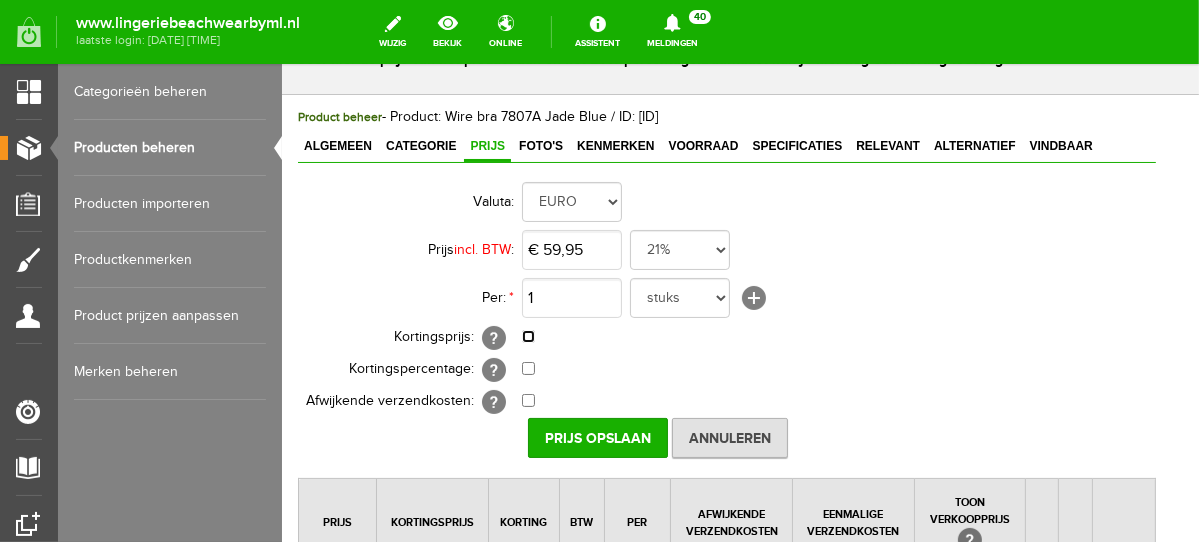 click at bounding box center [527, 335] 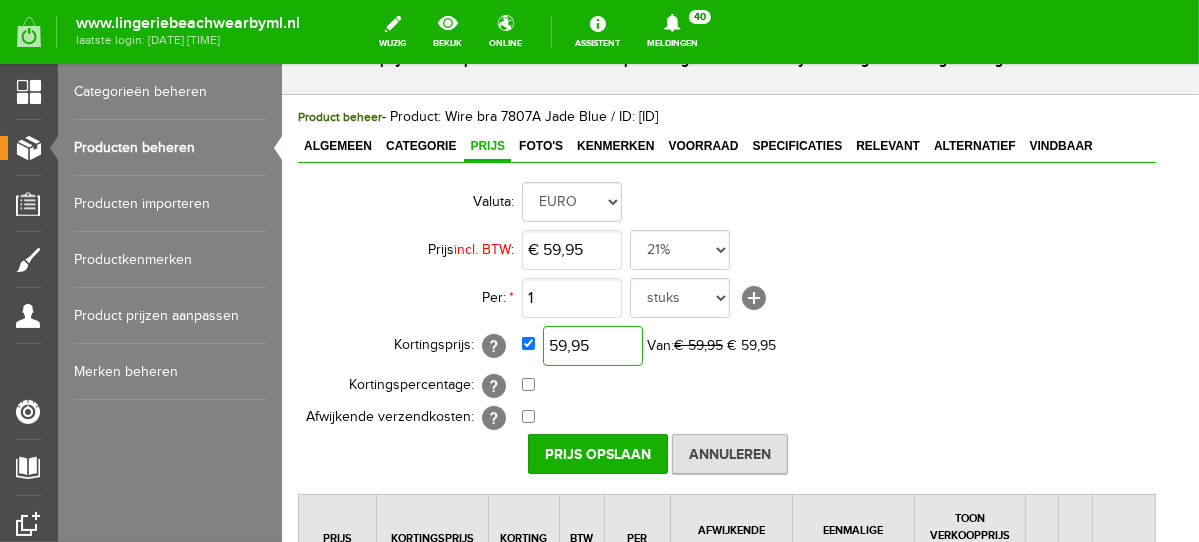 click on "59,95" at bounding box center (592, 345) 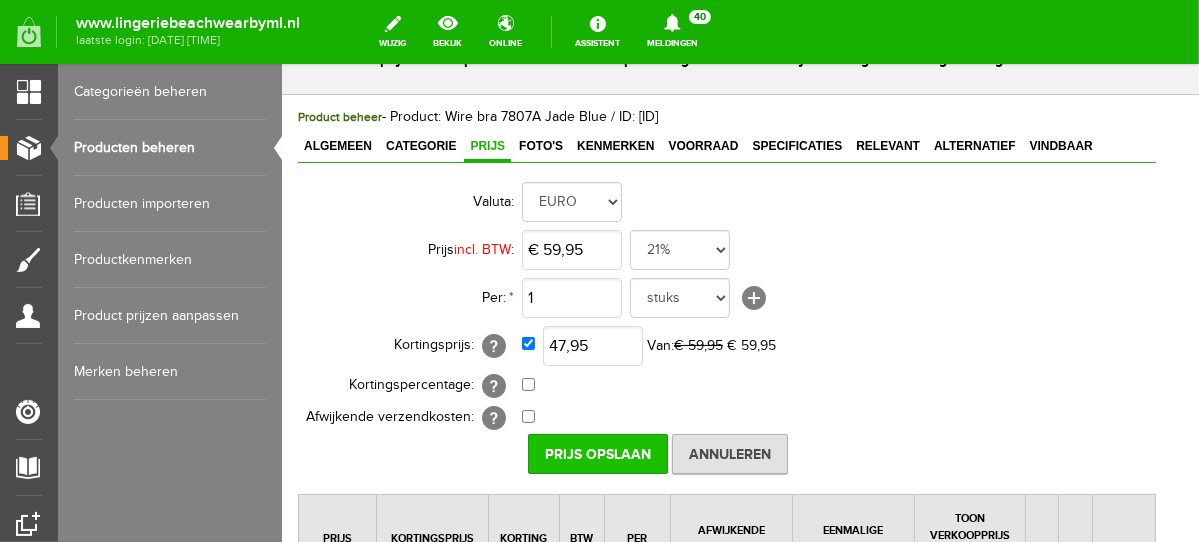 type on "€ 47,95" 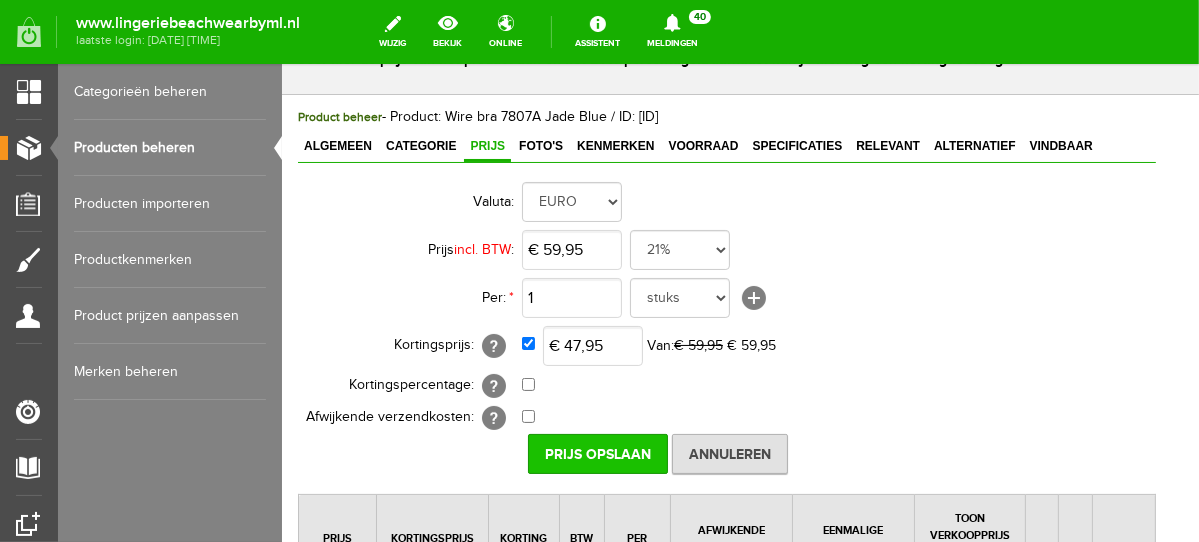 click on "Prijs Opslaan" at bounding box center (597, 453) 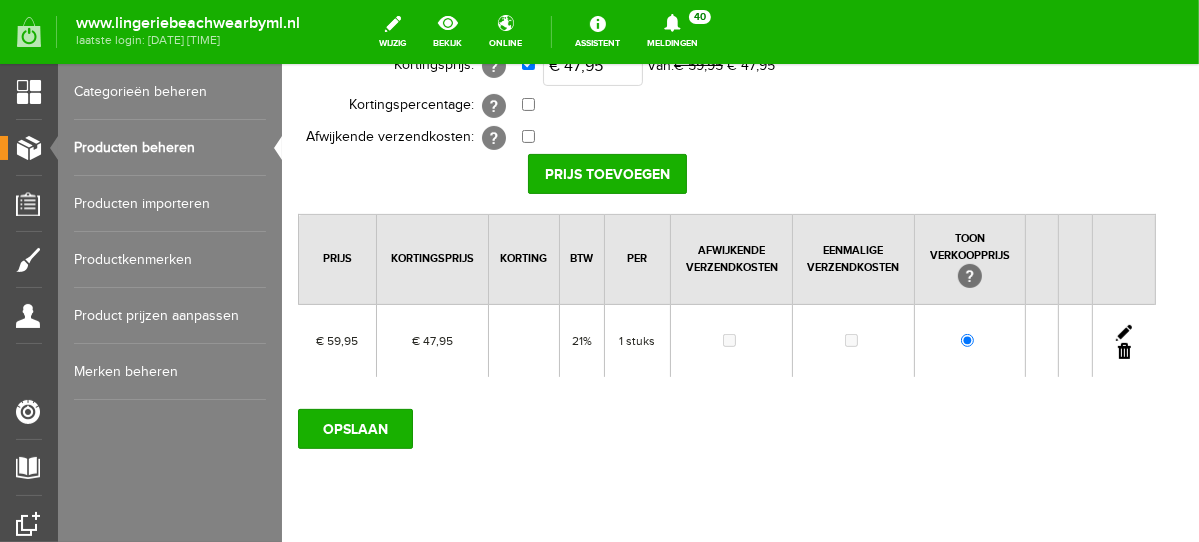scroll, scrollTop: 355, scrollLeft: 0, axis: vertical 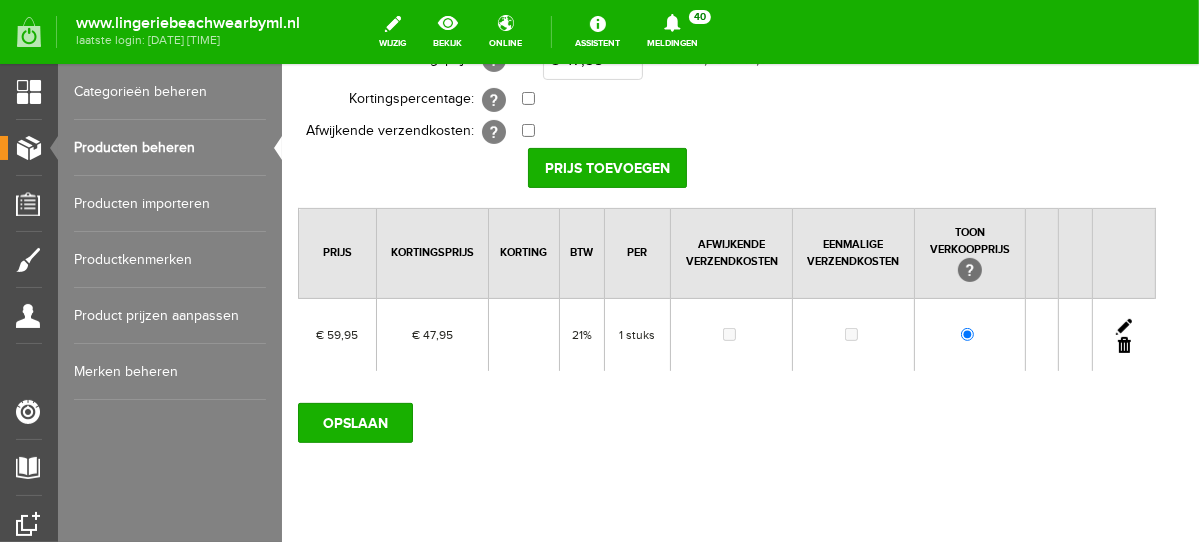 drag, startPoint x: 1192, startPoint y: 298, endPoint x: 1489, endPoint y: 506, distance: 362.59207 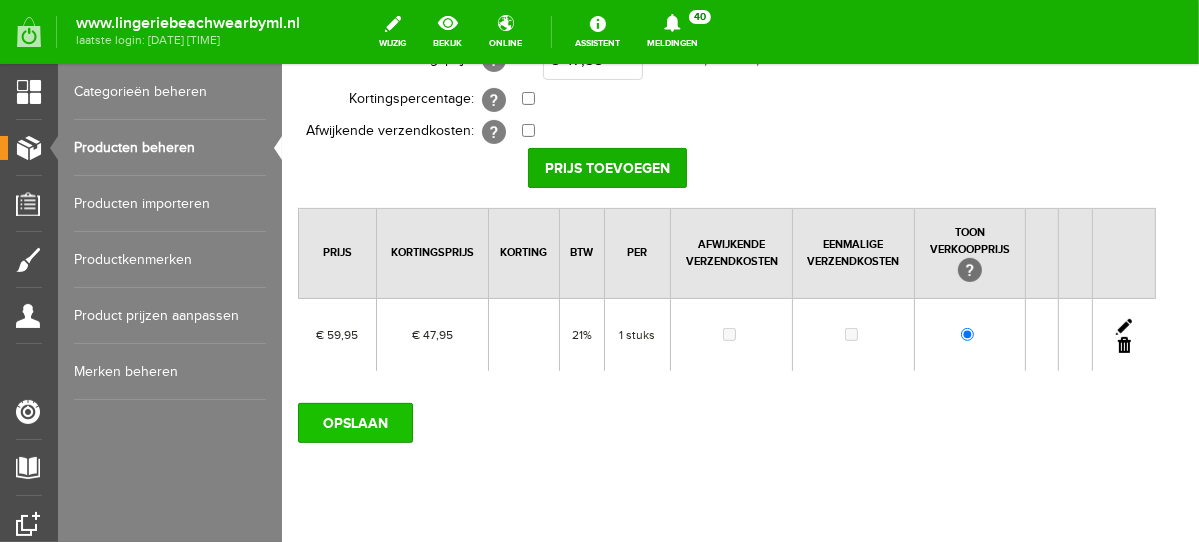 click on "OPSLAAN" at bounding box center (354, 422) 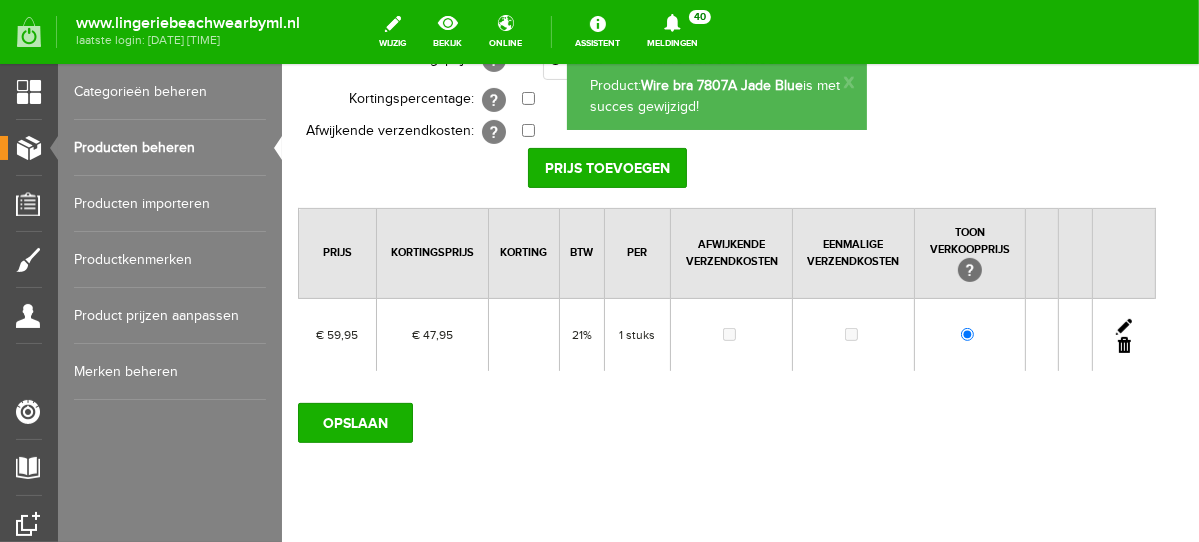click on "Producten beheren" at bounding box center (170, 148) 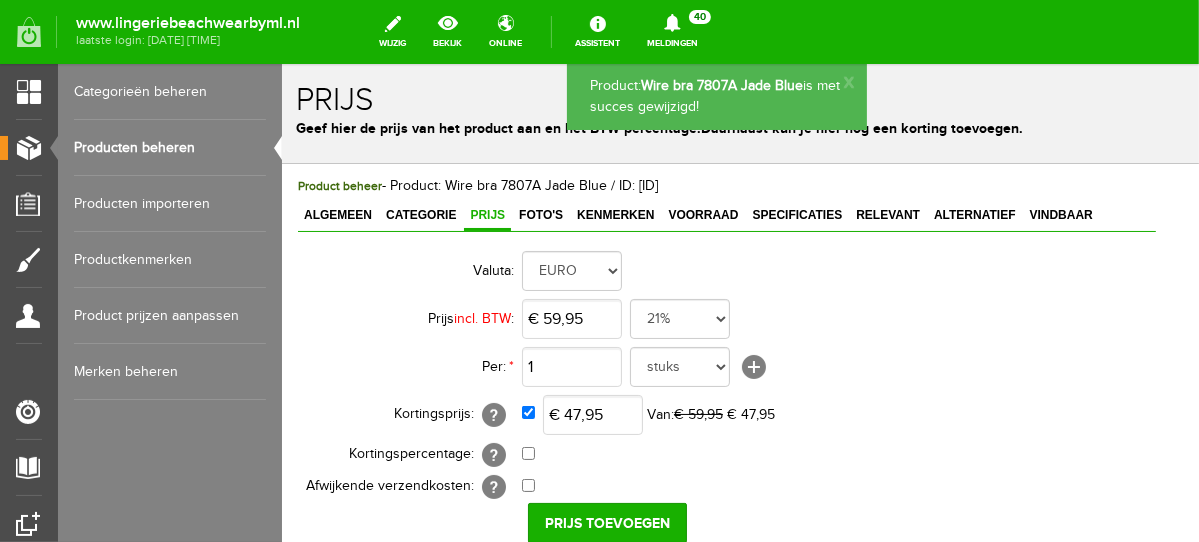 scroll, scrollTop: 0, scrollLeft: 0, axis: both 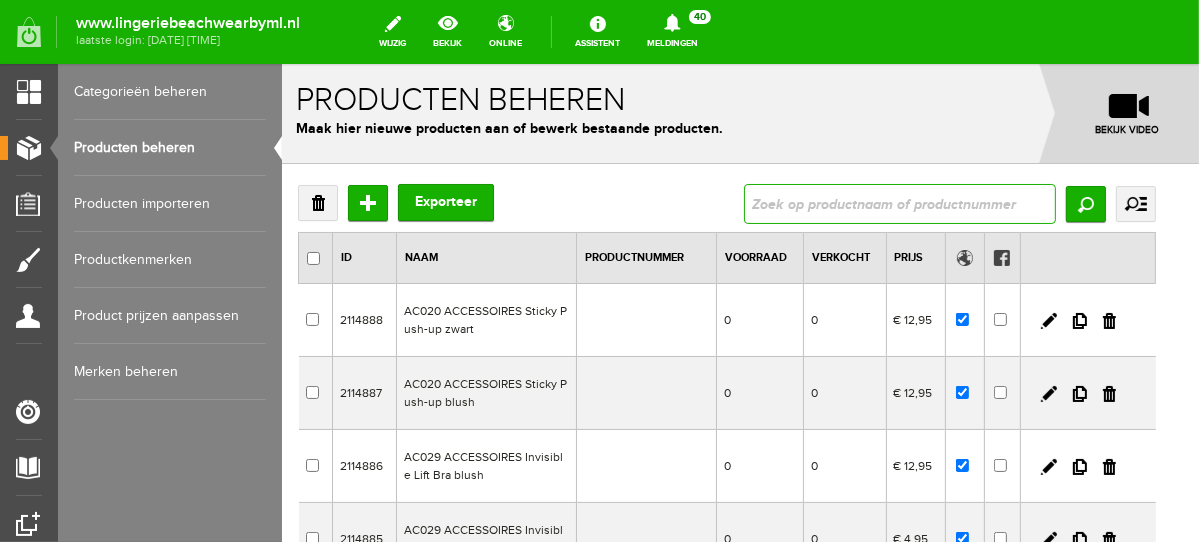 click at bounding box center (899, 203) 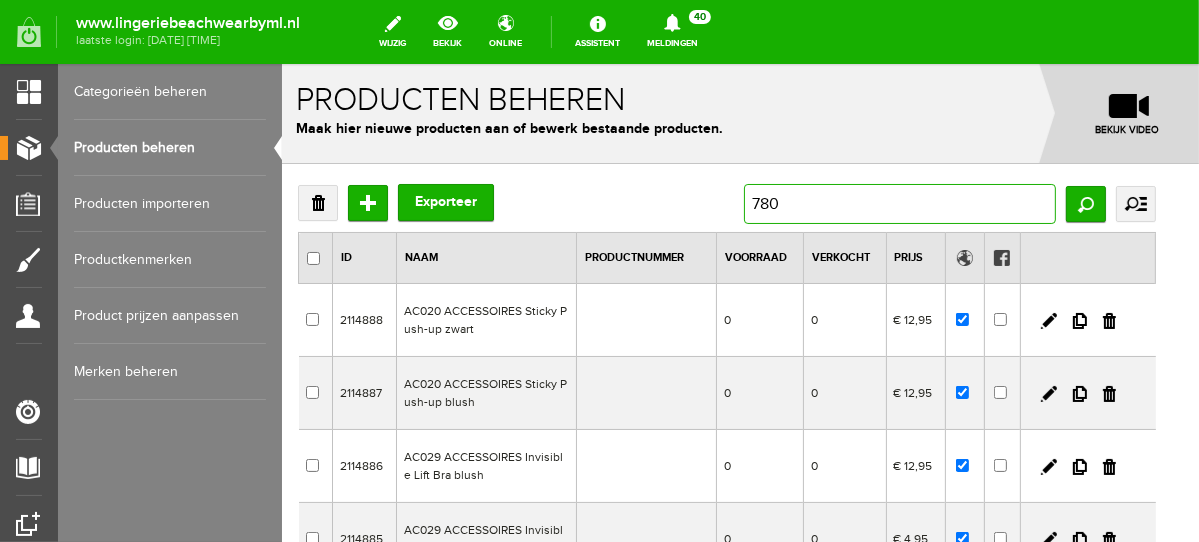 type on "7807" 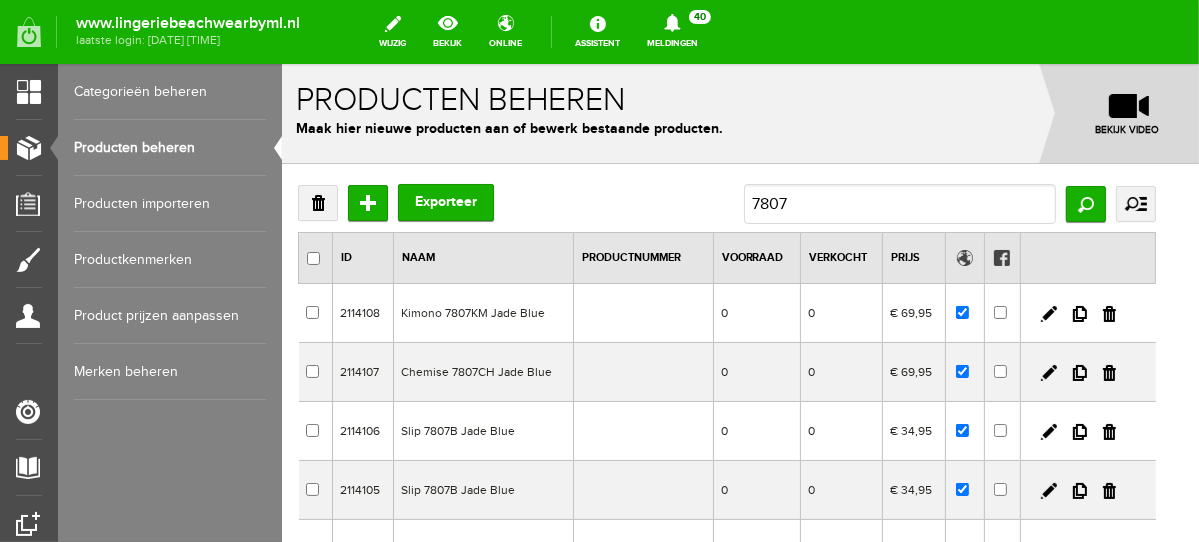 scroll, scrollTop: 371, scrollLeft: 0, axis: vertical 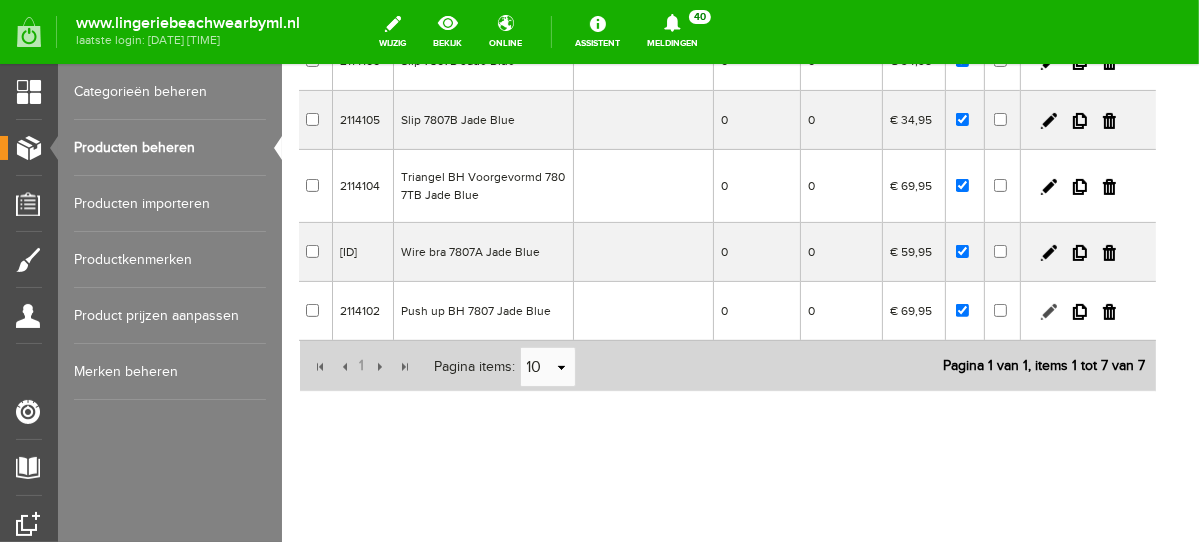 click at bounding box center [1048, 311] 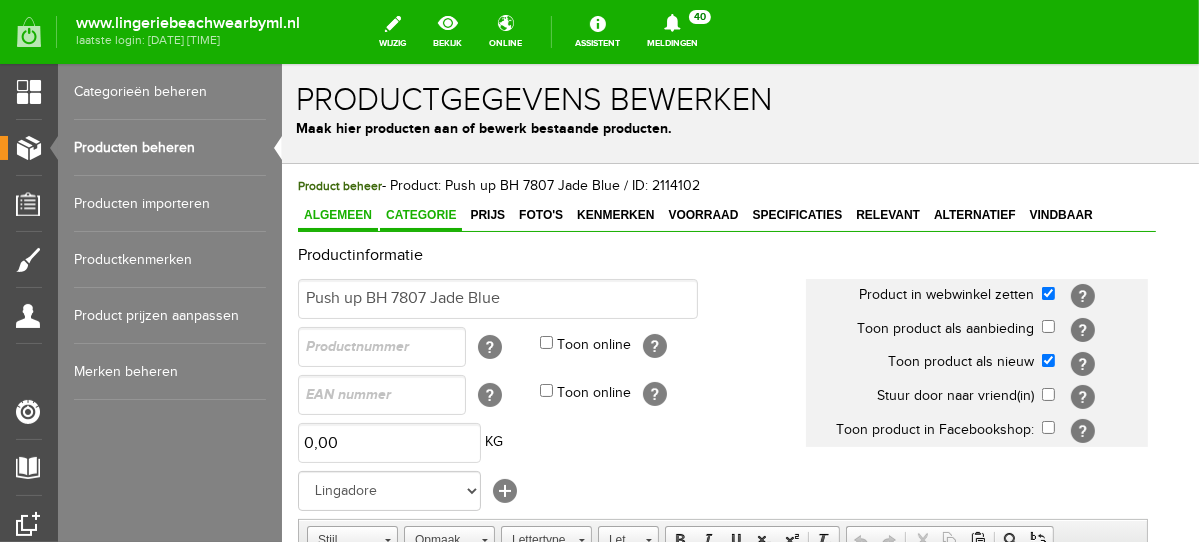 scroll, scrollTop: 0, scrollLeft: 0, axis: both 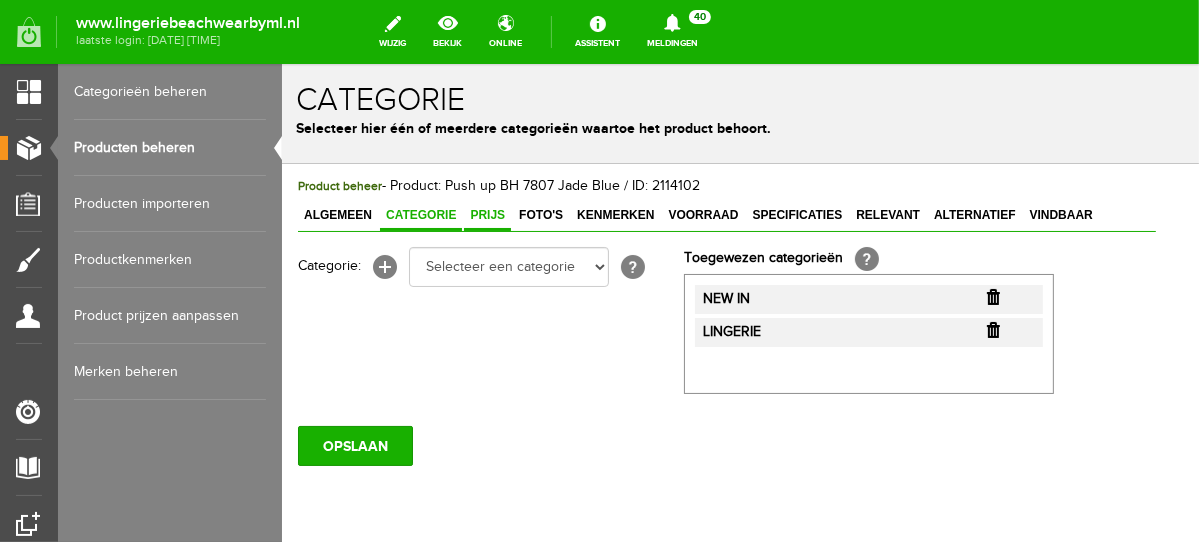 click on "Prijs" at bounding box center [486, 214] 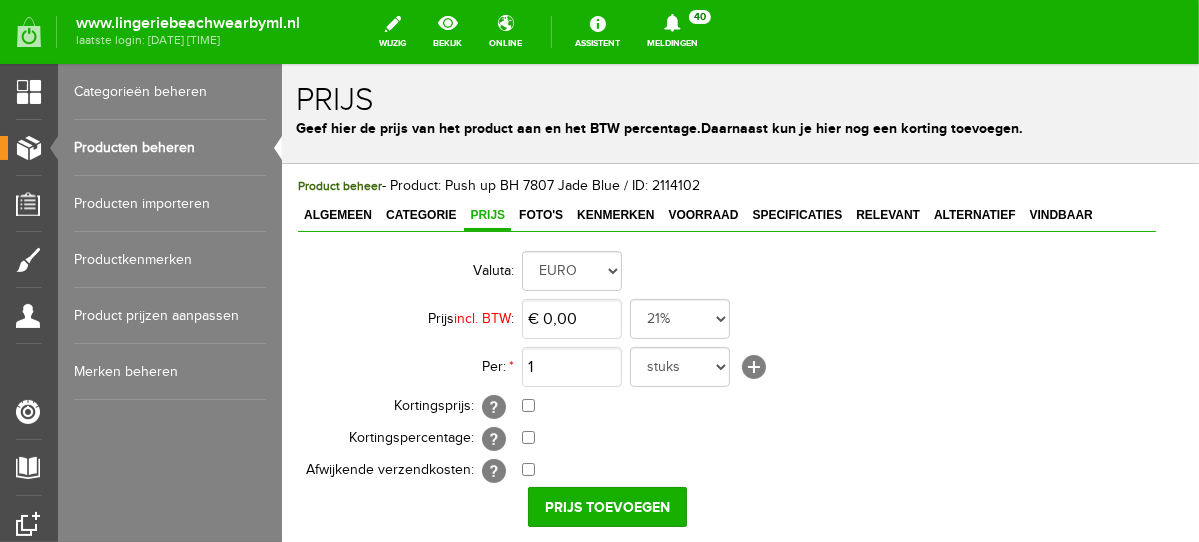 scroll, scrollTop: 57, scrollLeft: 0, axis: vertical 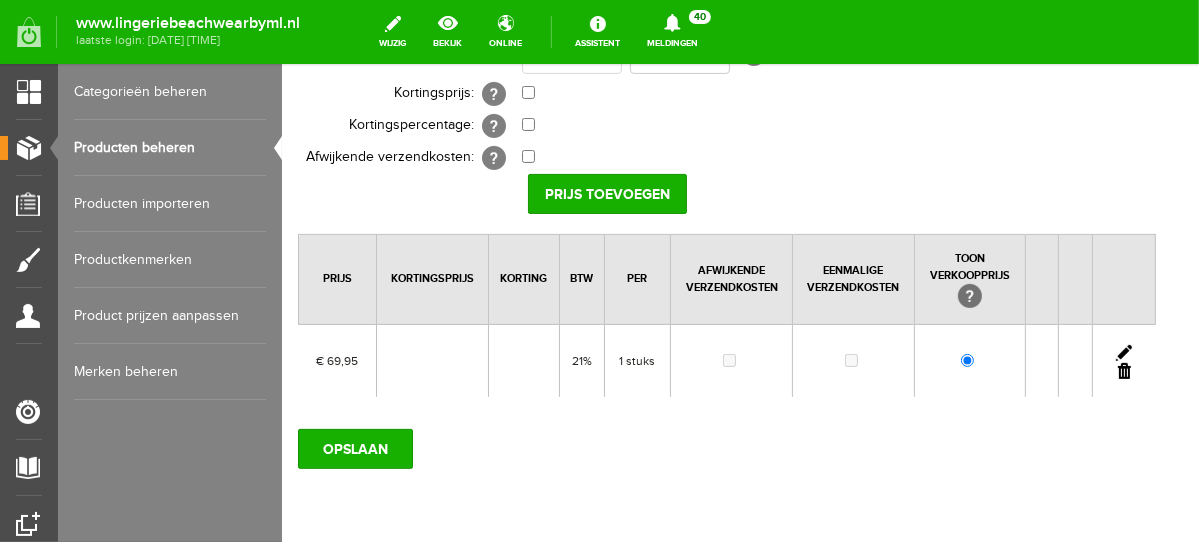 click at bounding box center [1123, 352] 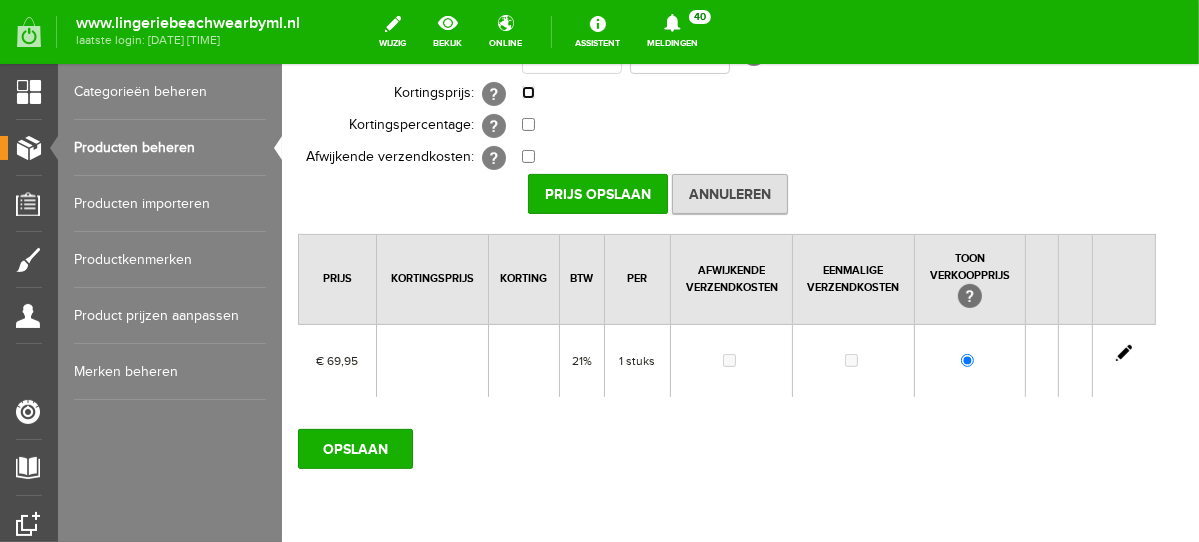 click at bounding box center (527, 91) 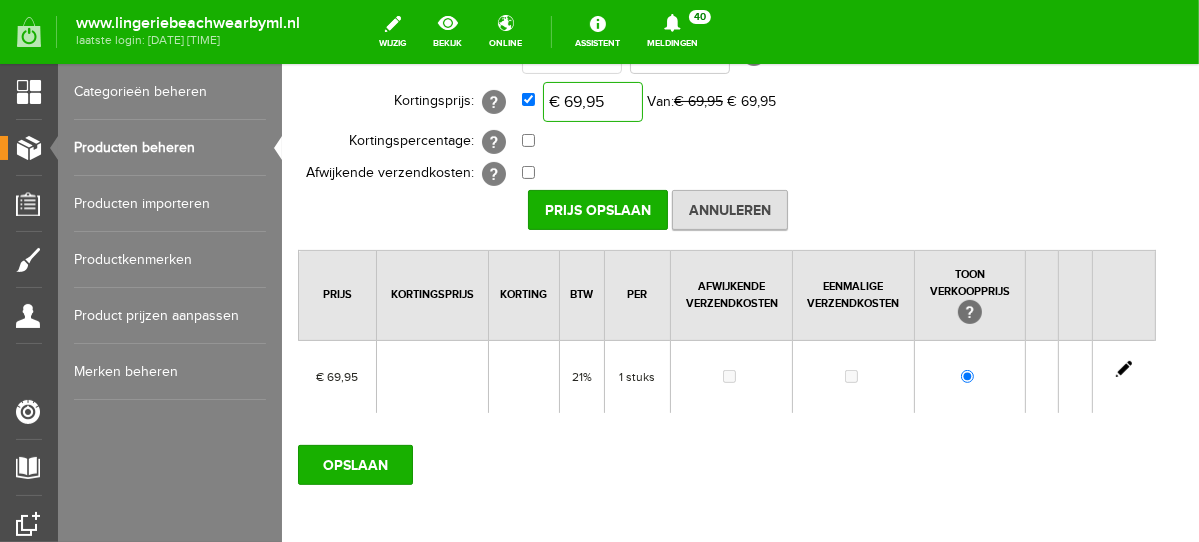 type on "69,95" 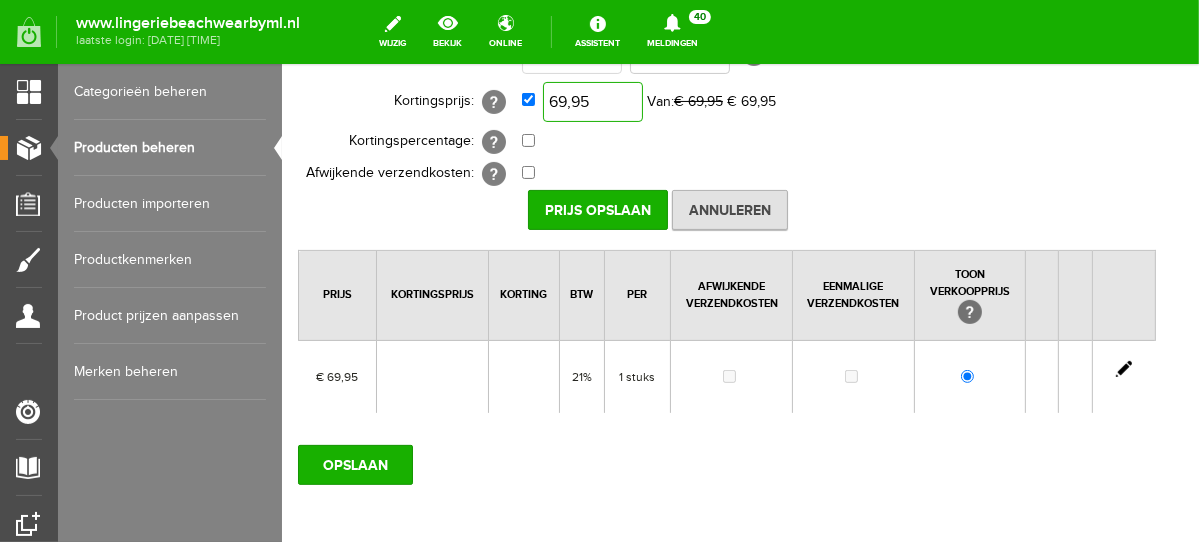 click on "69,95" at bounding box center (592, 101) 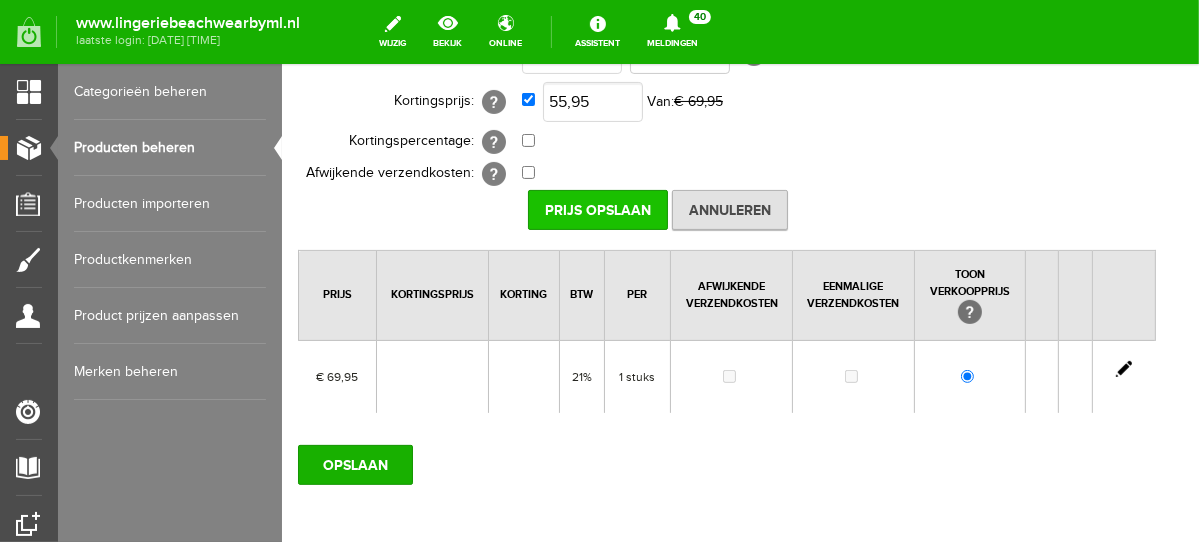 type on "€ 55,95" 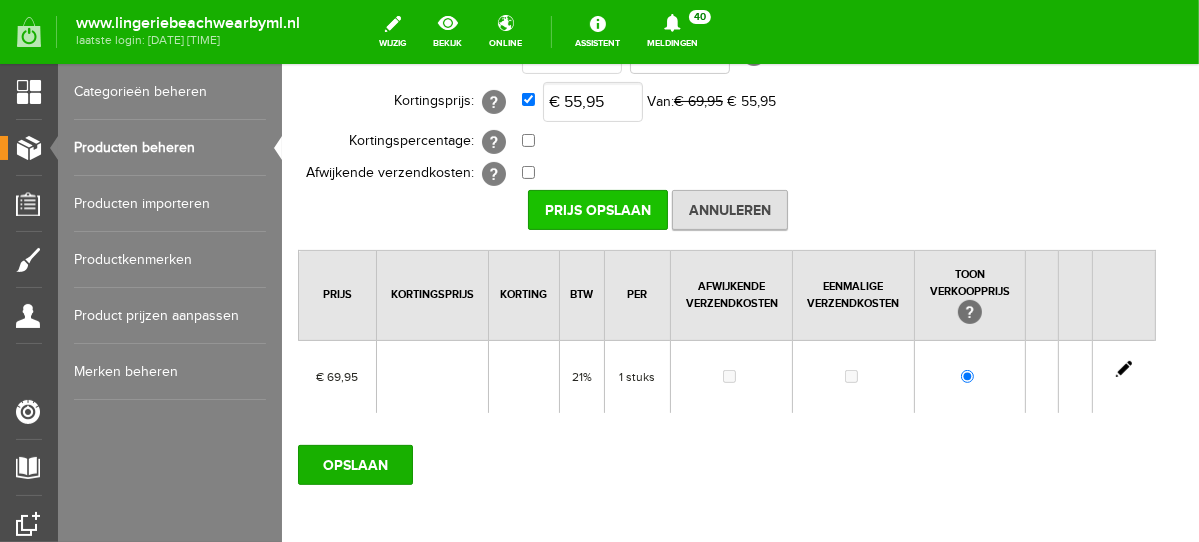click on "Prijs Opslaan" at bounding box center (597, 209) 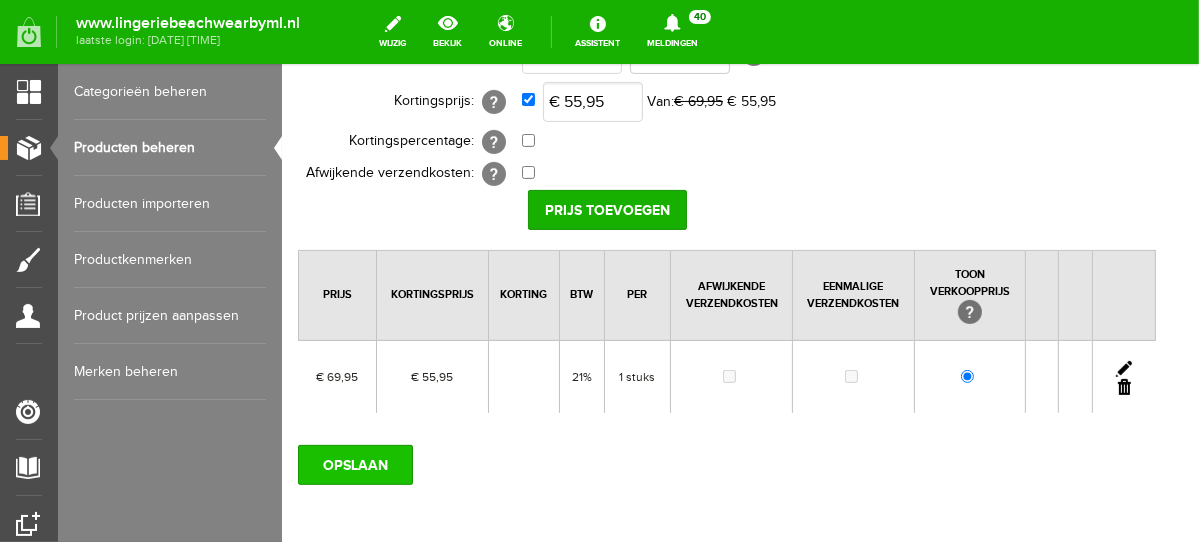 click on "OPSLAAN" at bounding box center [354, 464] 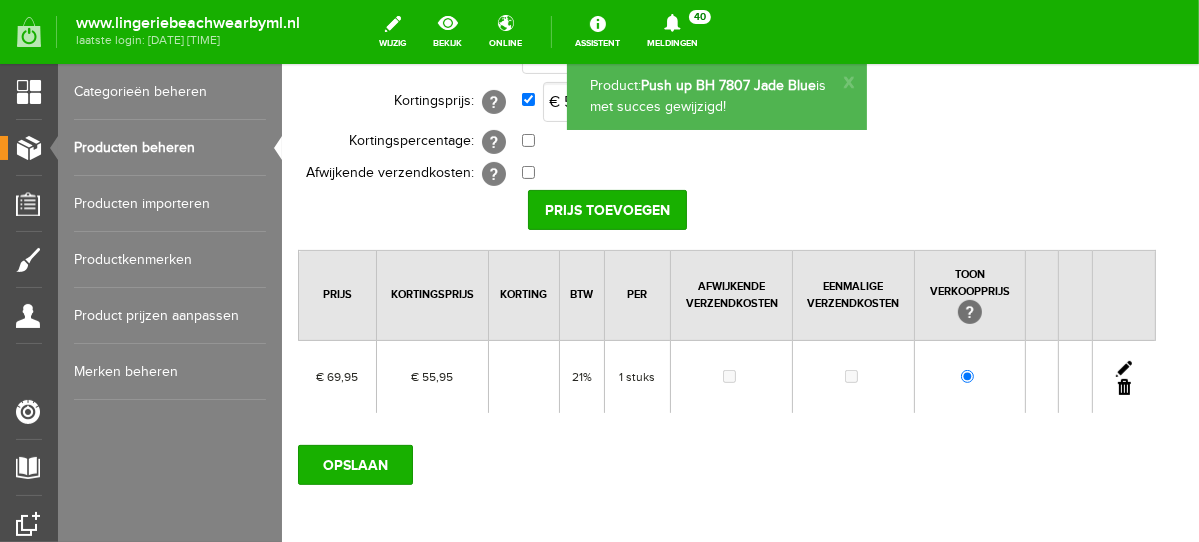 scroll, scrollTop: 0, scrollLeft: 0, axis: both 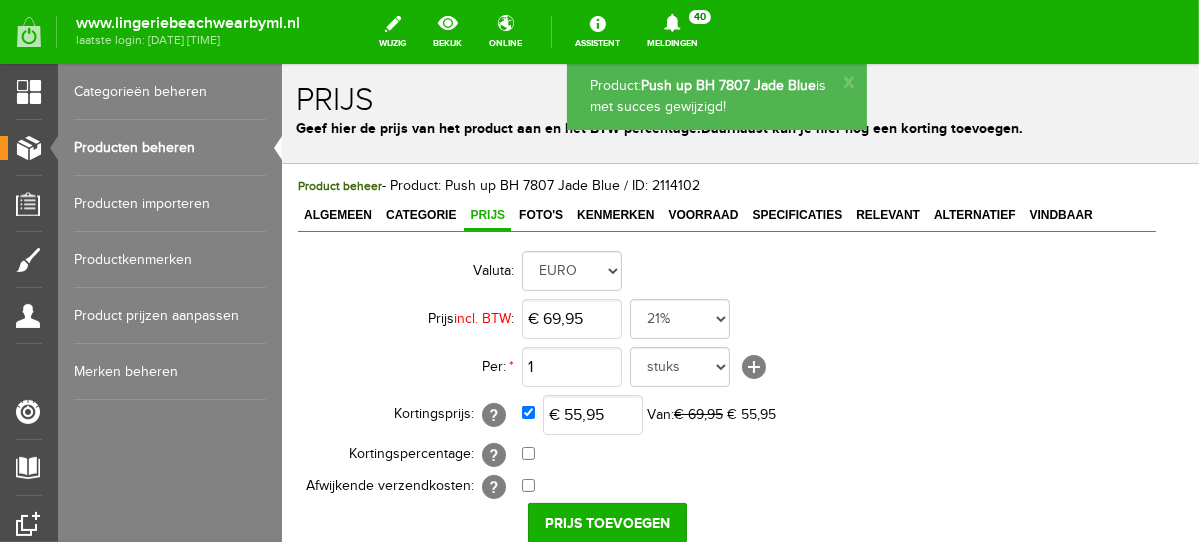 click on "Producten beheren" at bounding box center [170, 148] 